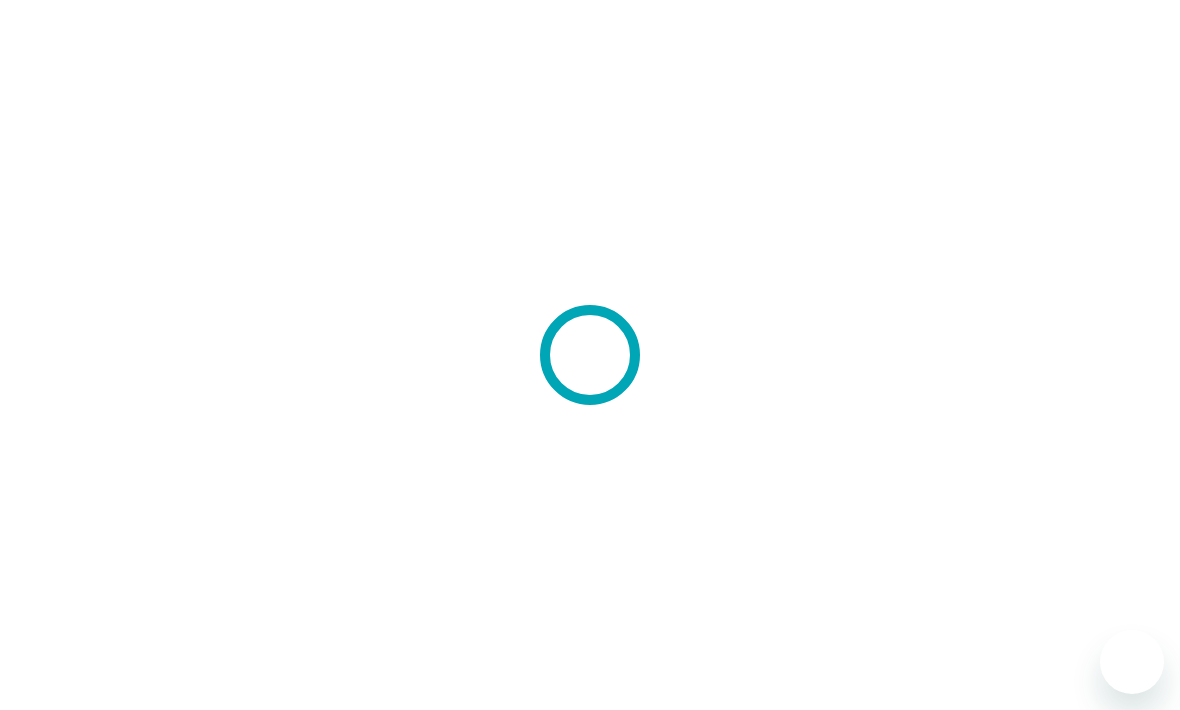 scroll, scrollTop: 0, scrollLeft: 0, axis: both 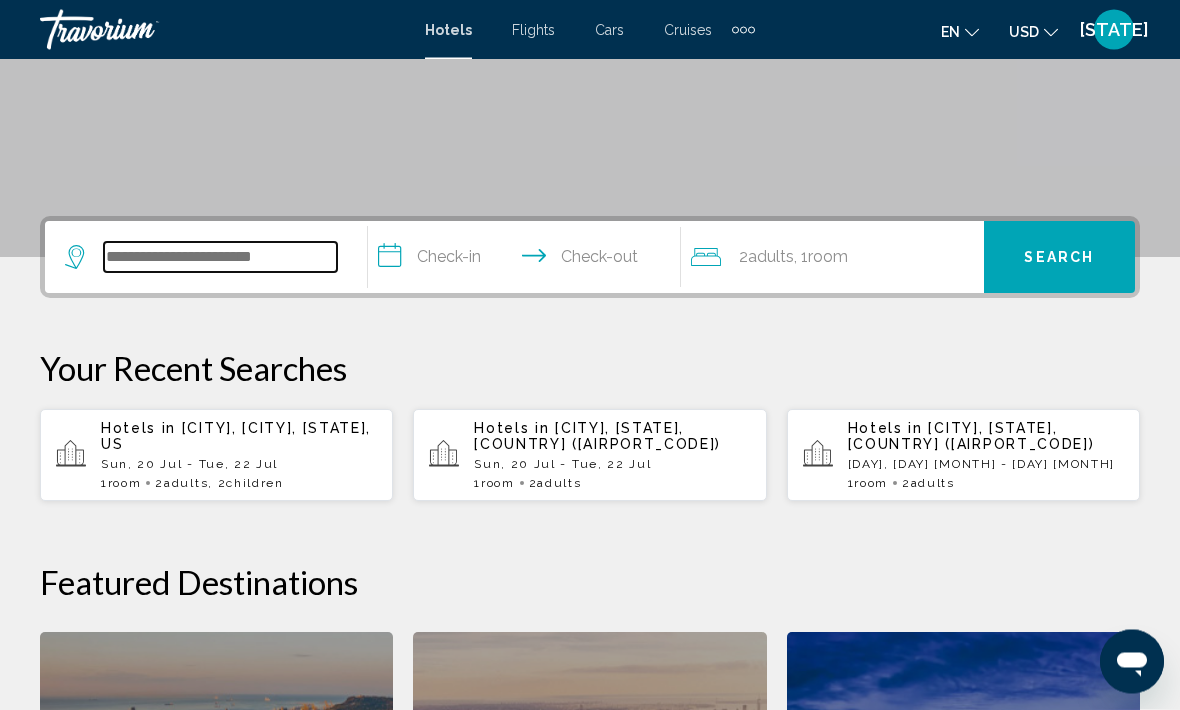 click at bounding box center (220, 258) 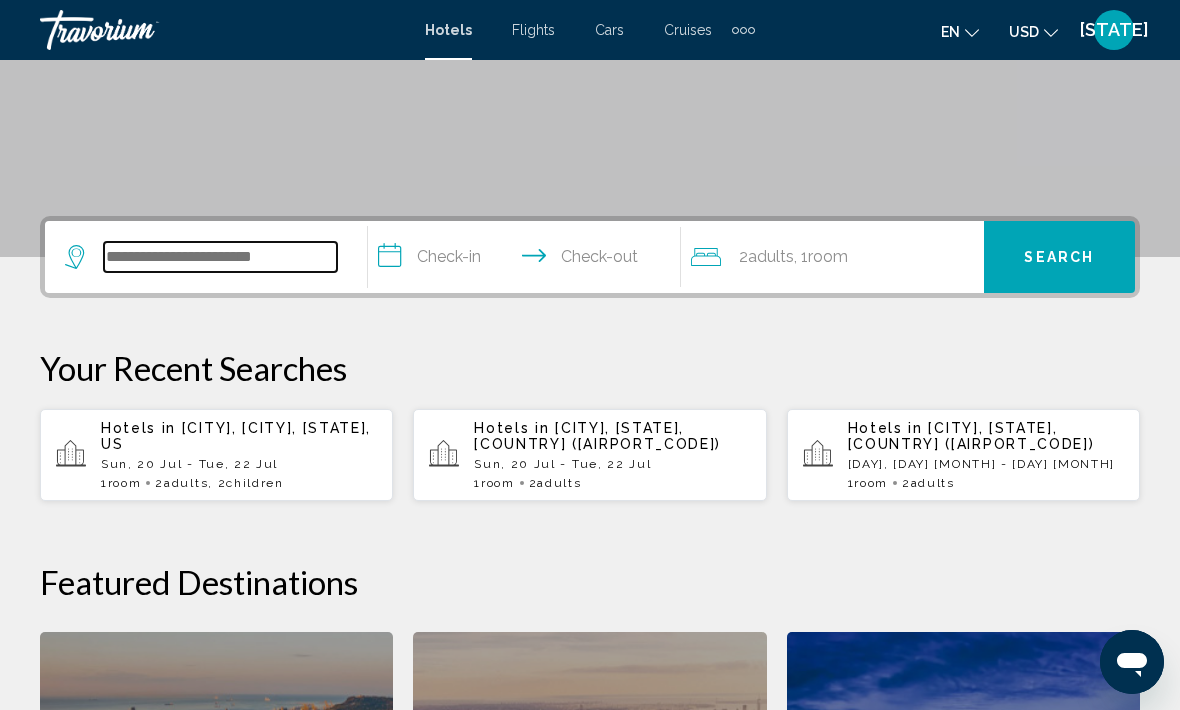 scroll, scrollTop: 342, scrollLeft: 0, axis: vertical 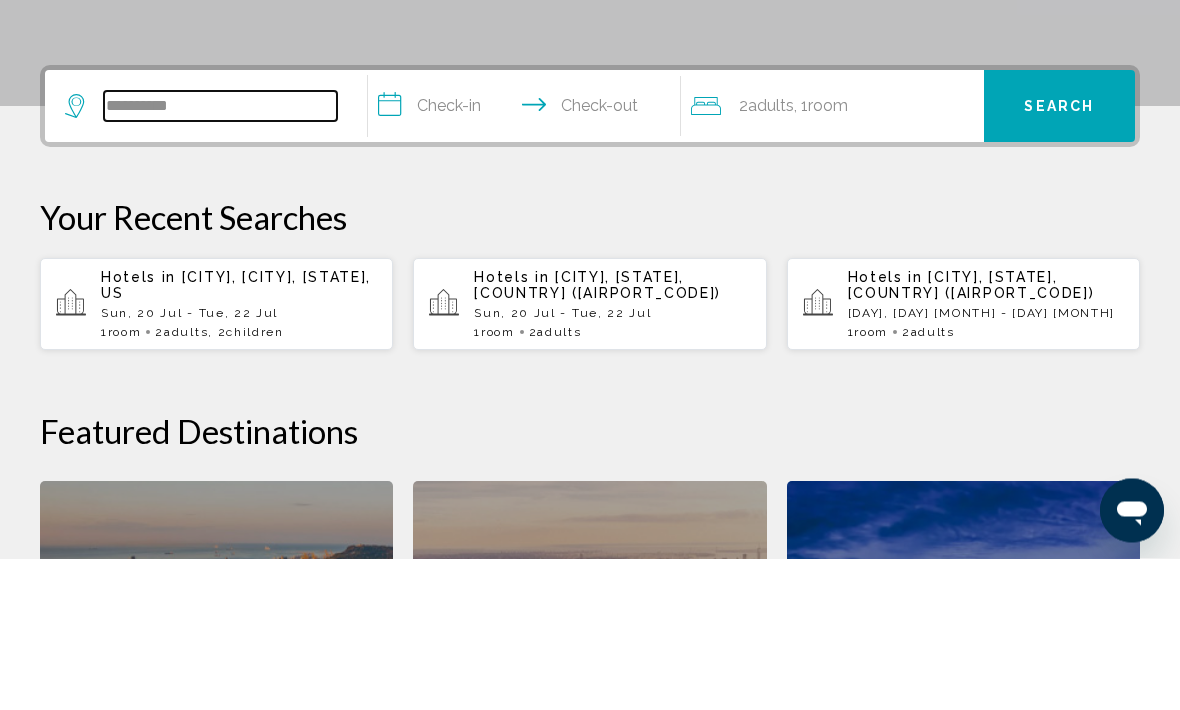 type on "*********" 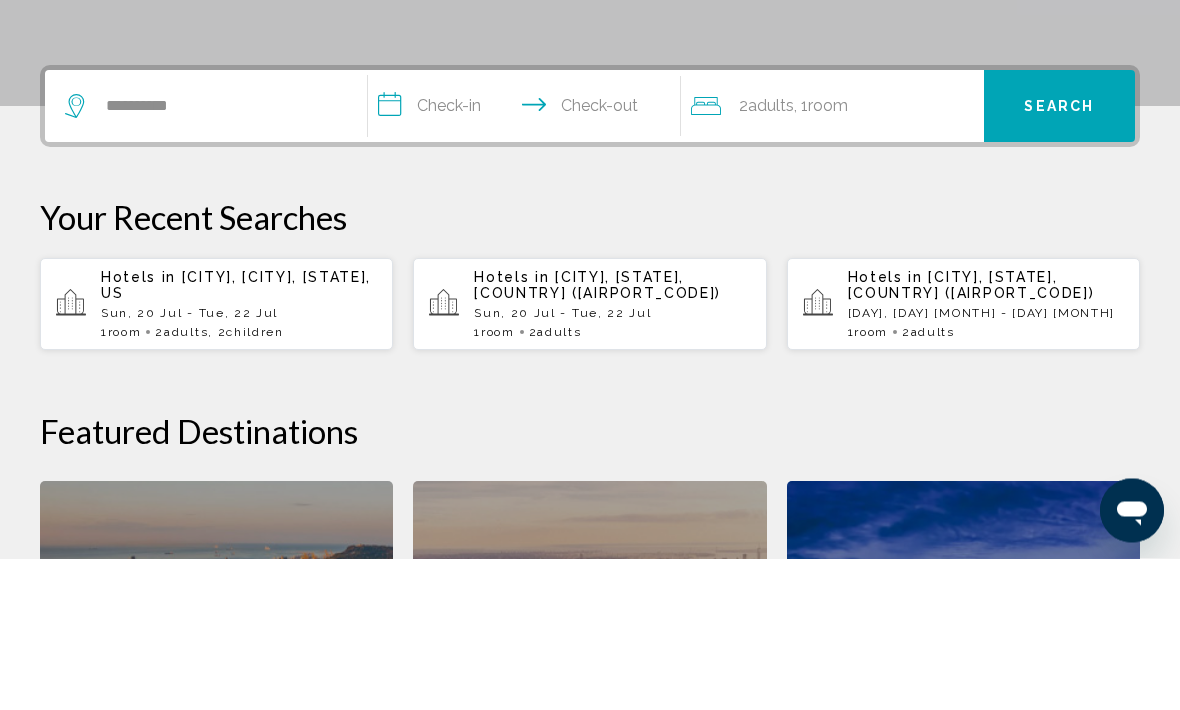 click on "**********" at bounding box center [528, 261] 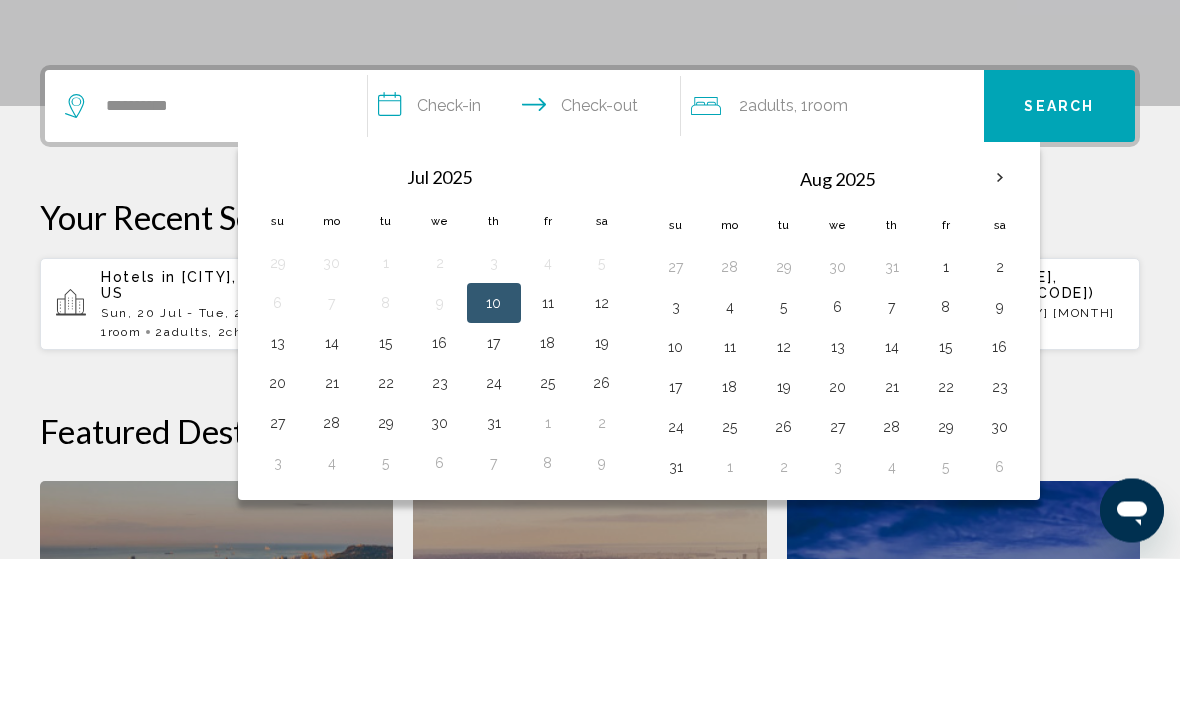 scroll, scrollTop: 494, scrollLeft: 0, axis: vertical 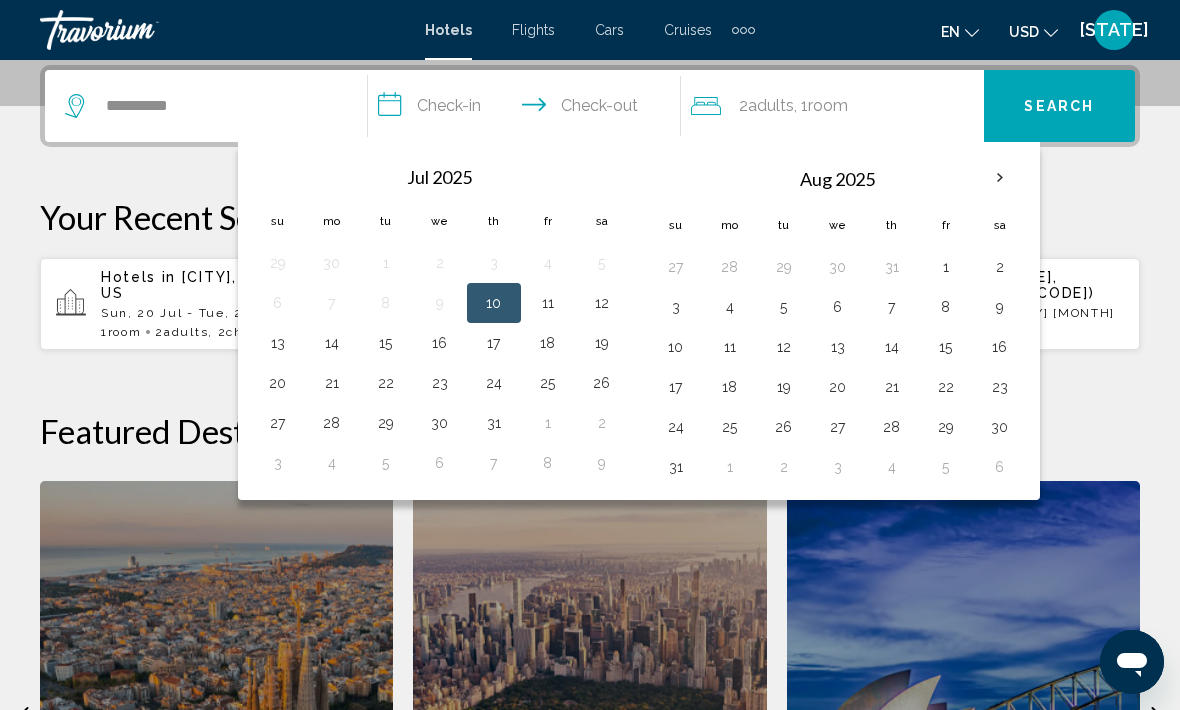 click on "20" at bounding box center [278, 383] 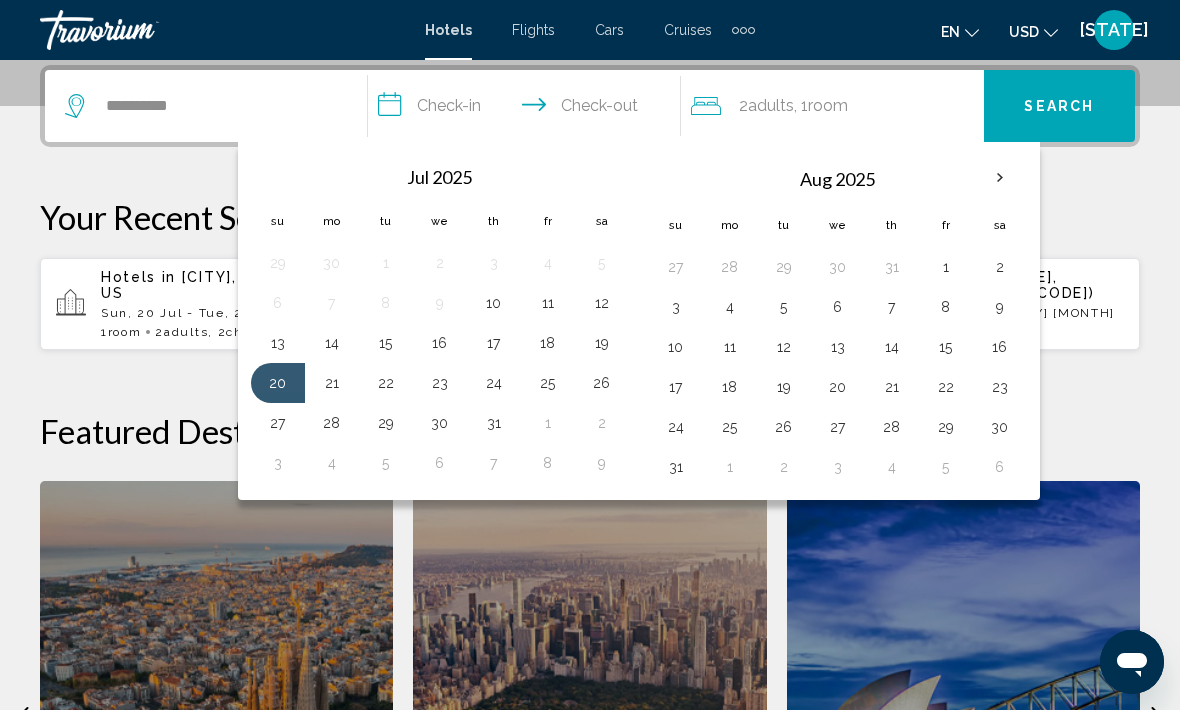 click on "19" at bounding box center (602, 343) 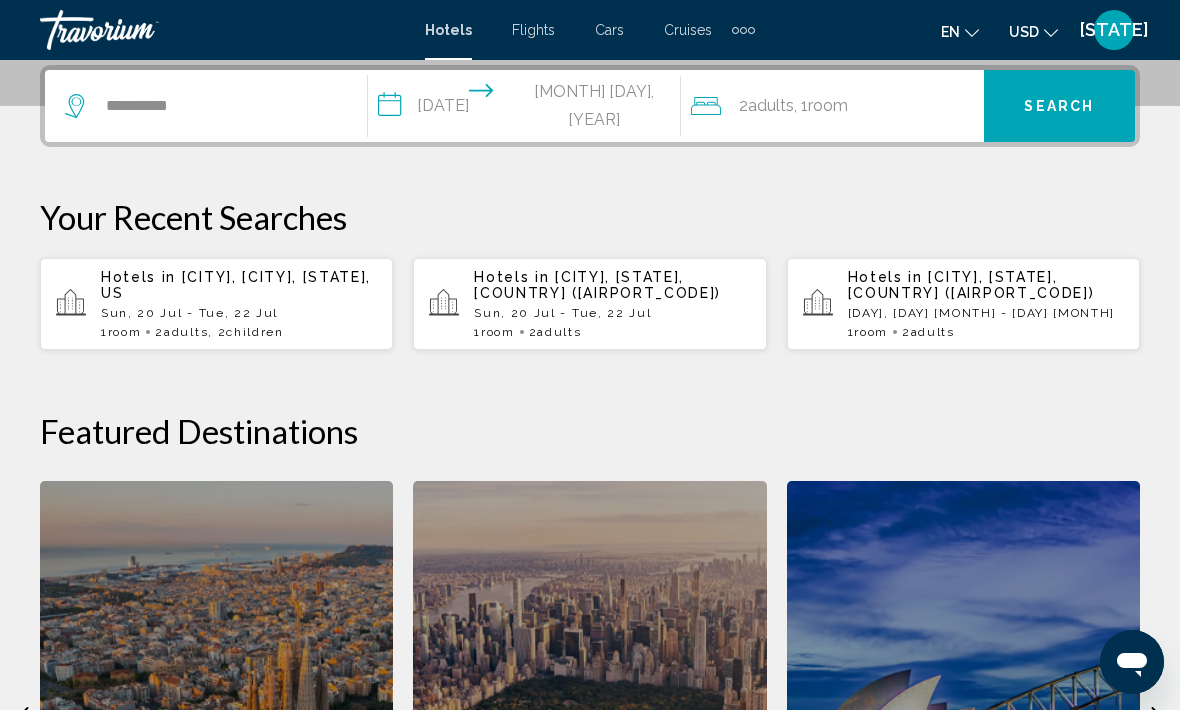 type on "**********" 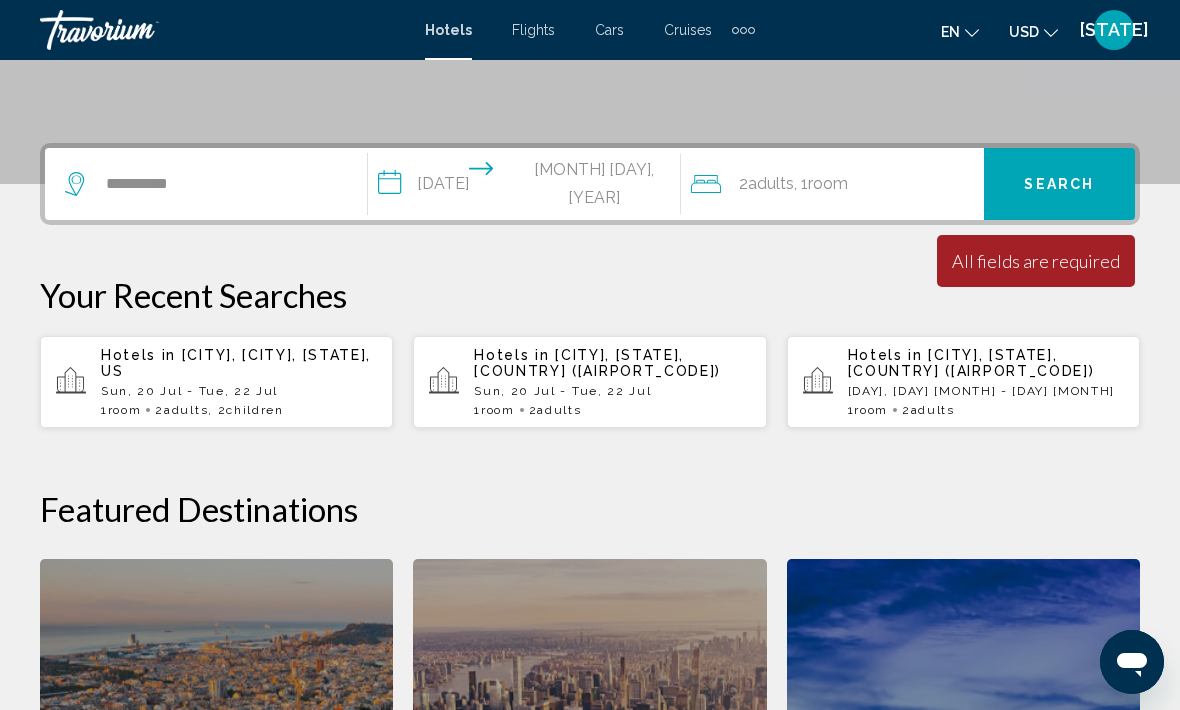 scroll, scrollTop: 421, scrollLeft: 0, axis: vertical 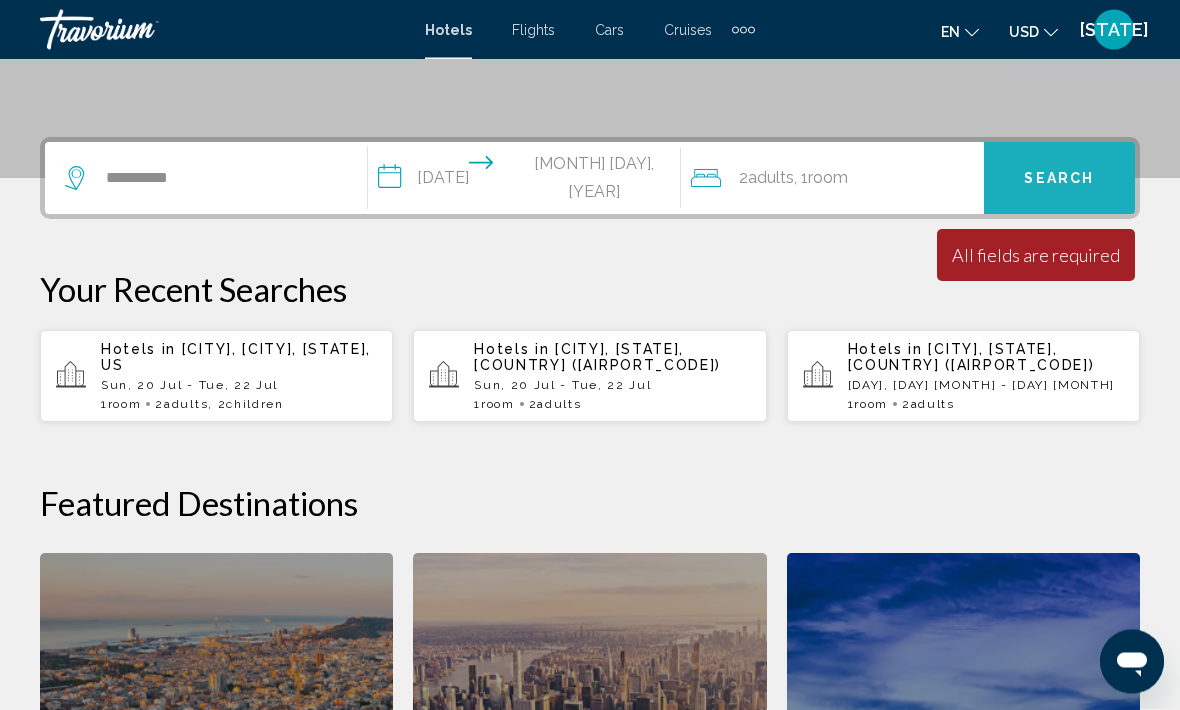 click on "Search" at bounding box center [1059, 179] 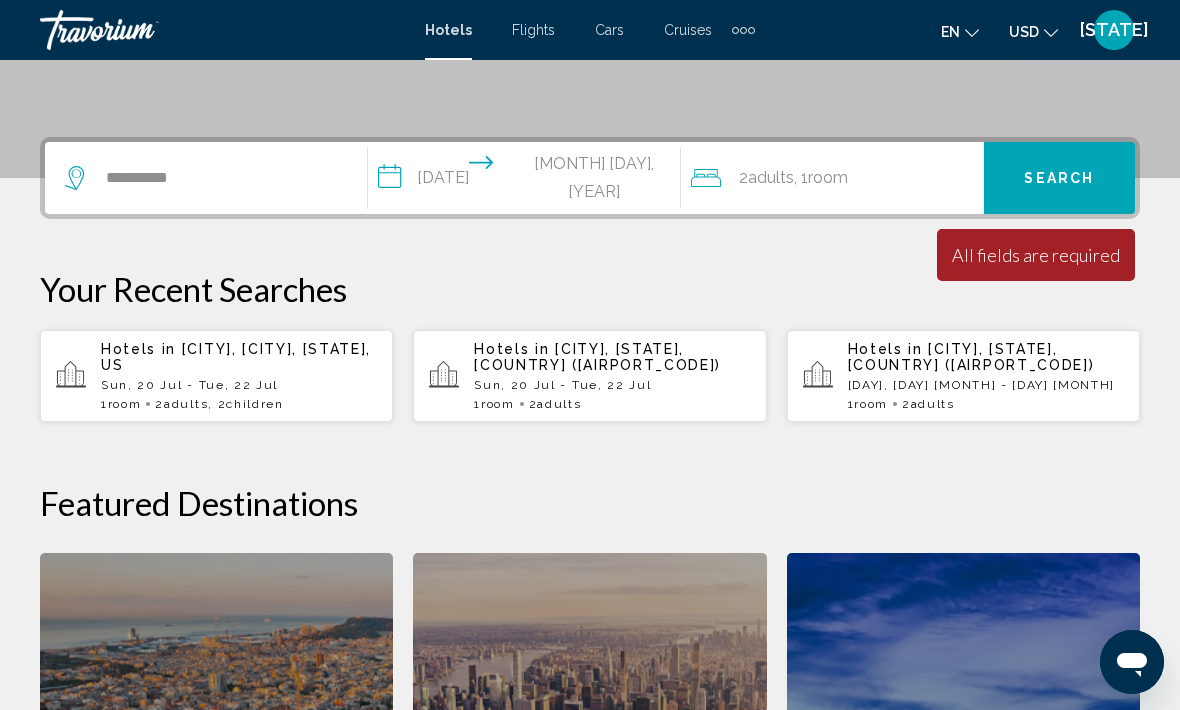 click on "Search" at bounding box center [1059, 179] 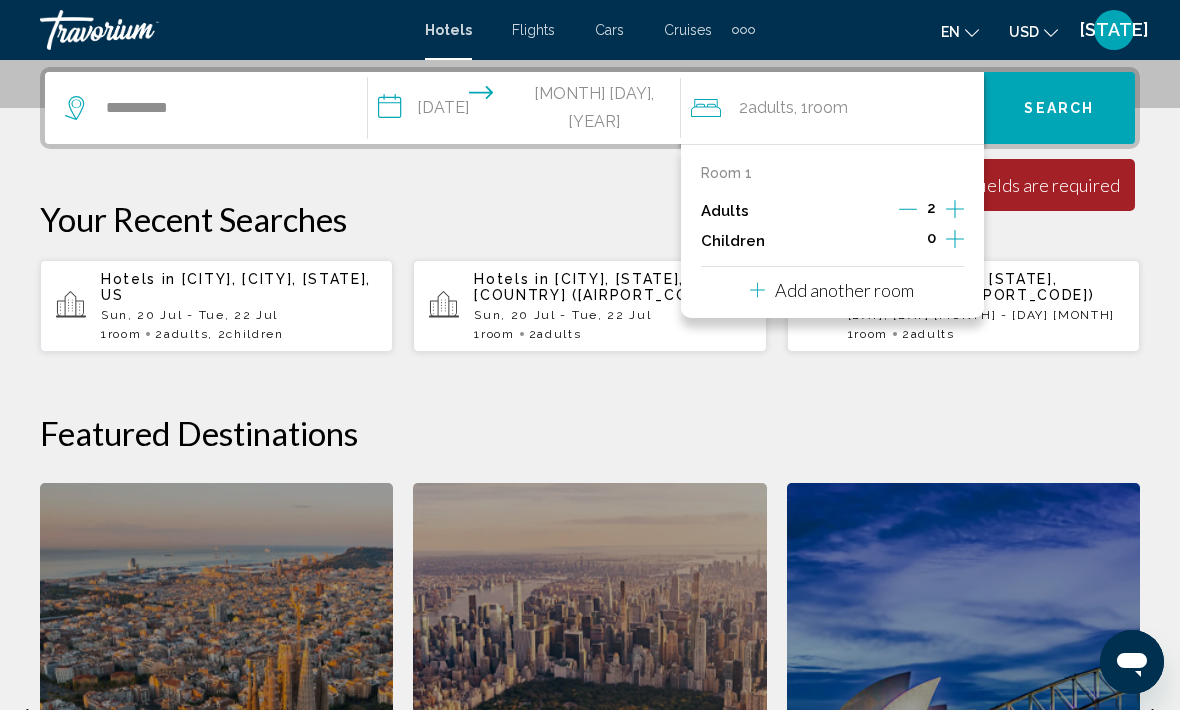 scroll, scrollTop: 494, scrollLeft: 0, axis: vertical 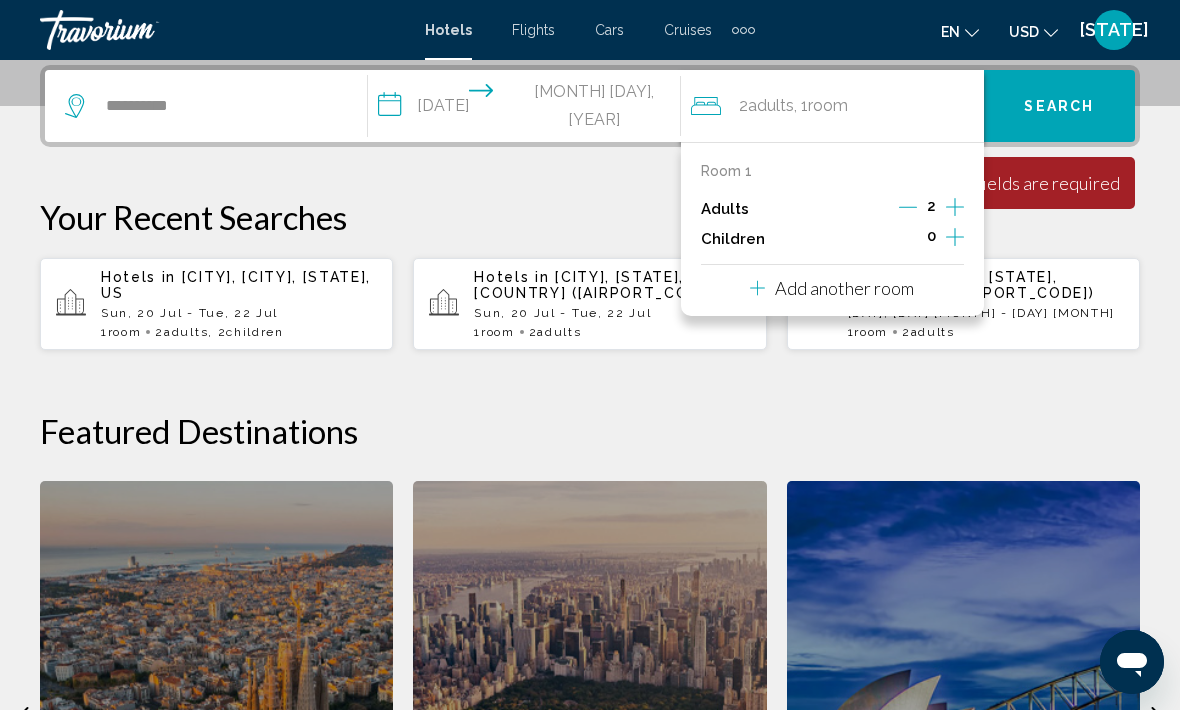 click on "Your Recent Searches" at bounding box center (590, 217) 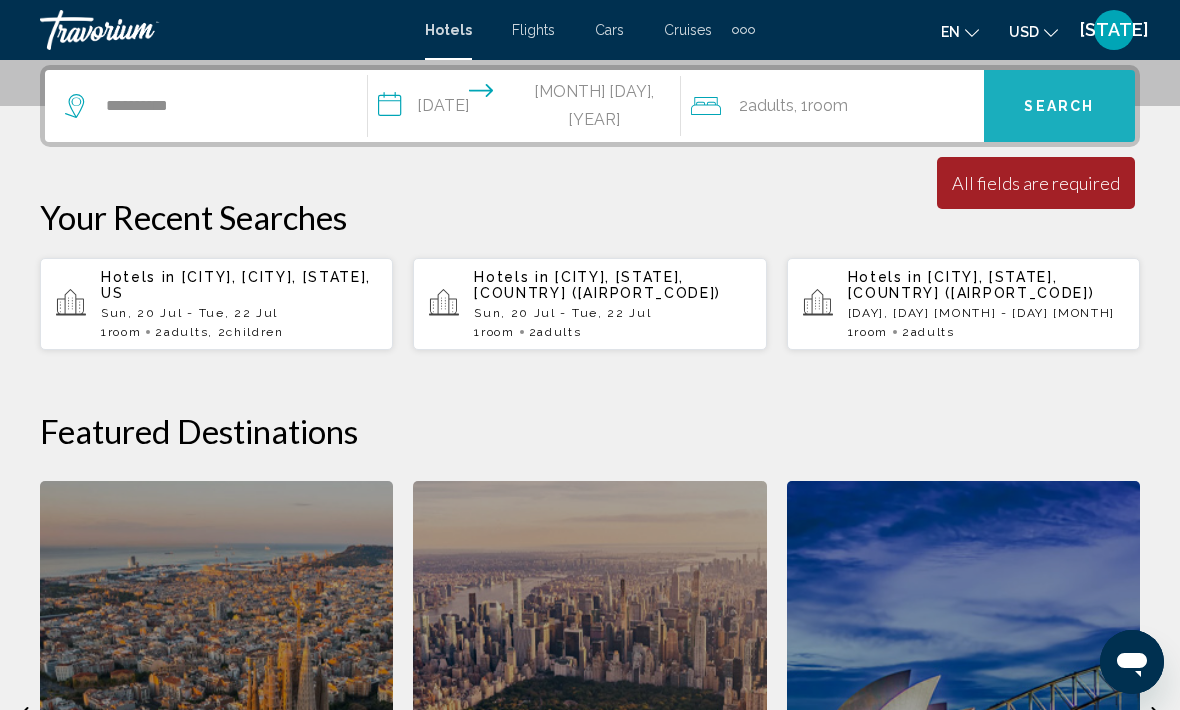click on "Search" at bounding box center (1059, 107) 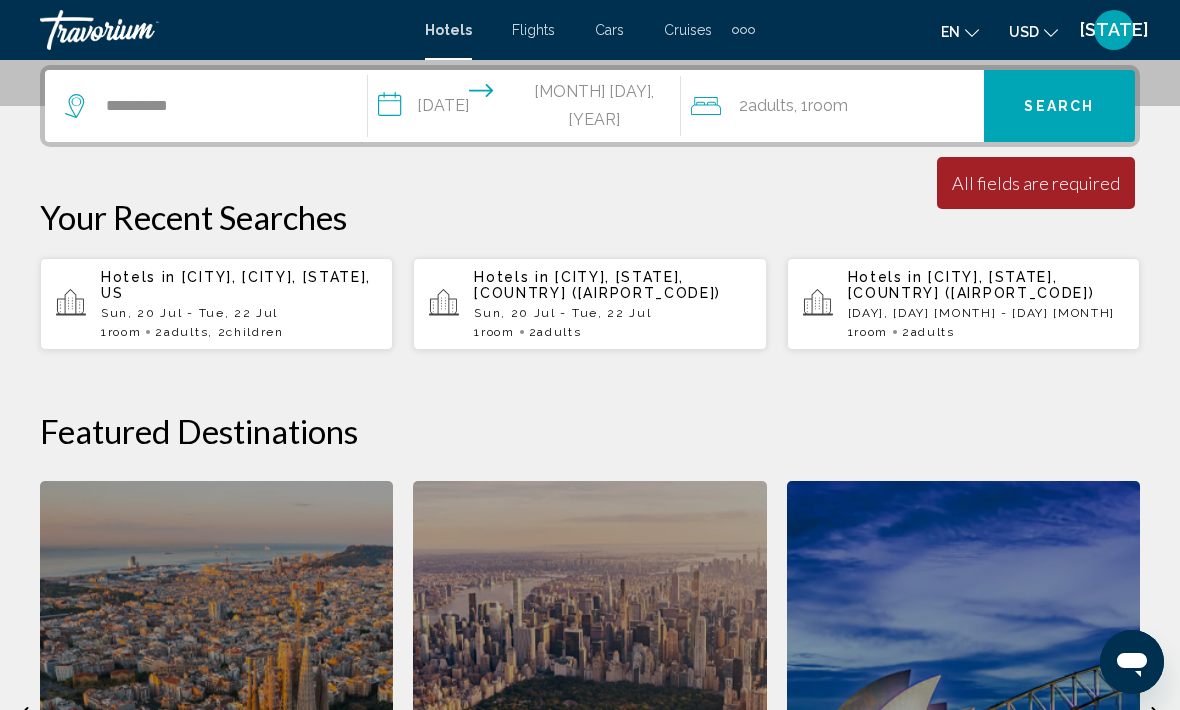 scroll, scrollTop: 484, scrollLeft: 0, axis: vertical 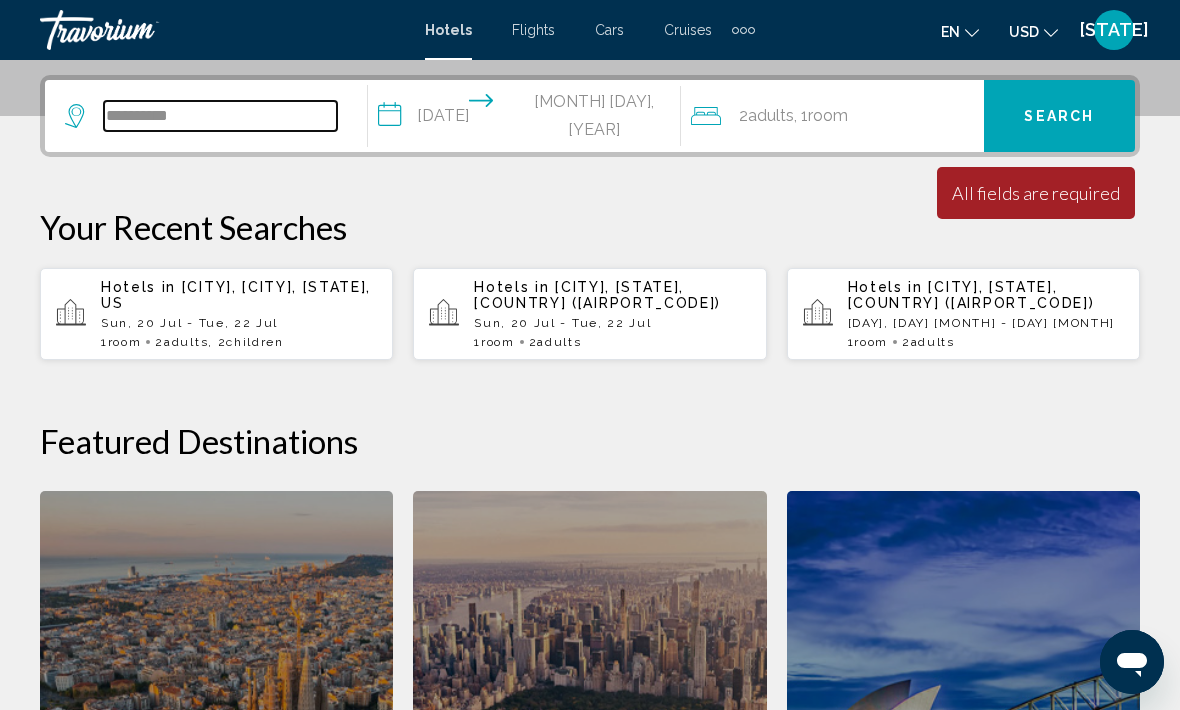 click on "*********" at bounding box center (220, 116) 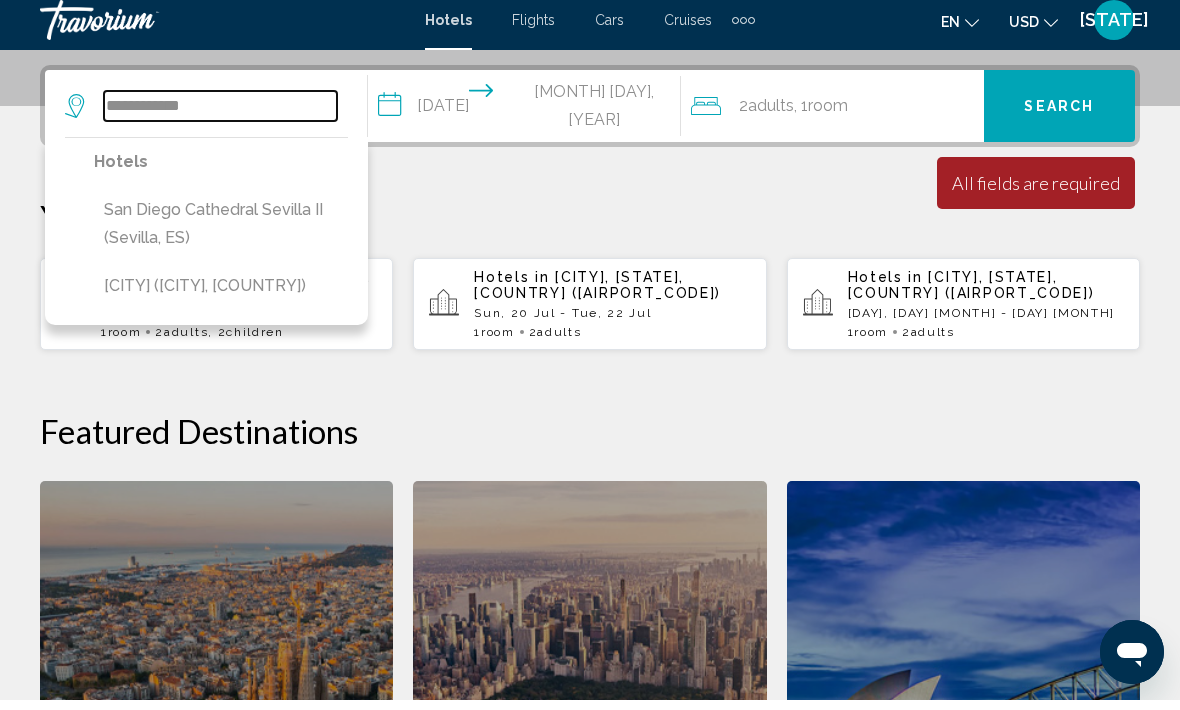 type on "**********" 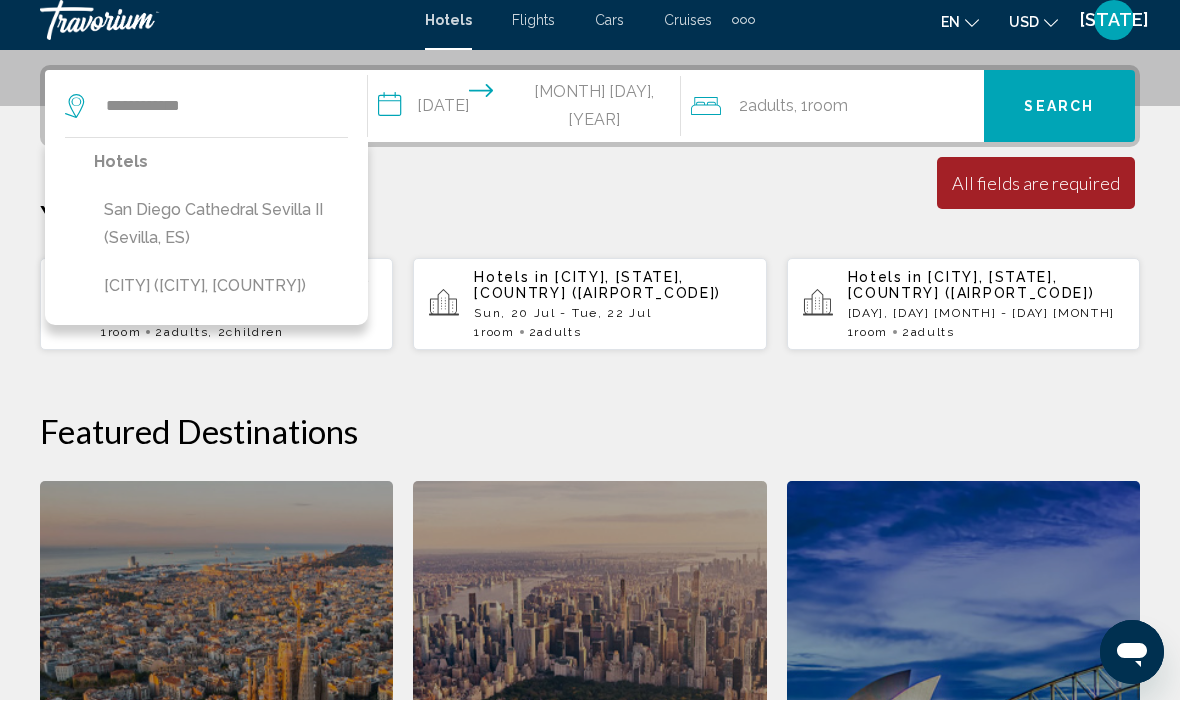 click on "Search" at bounding box center (1059, 117) 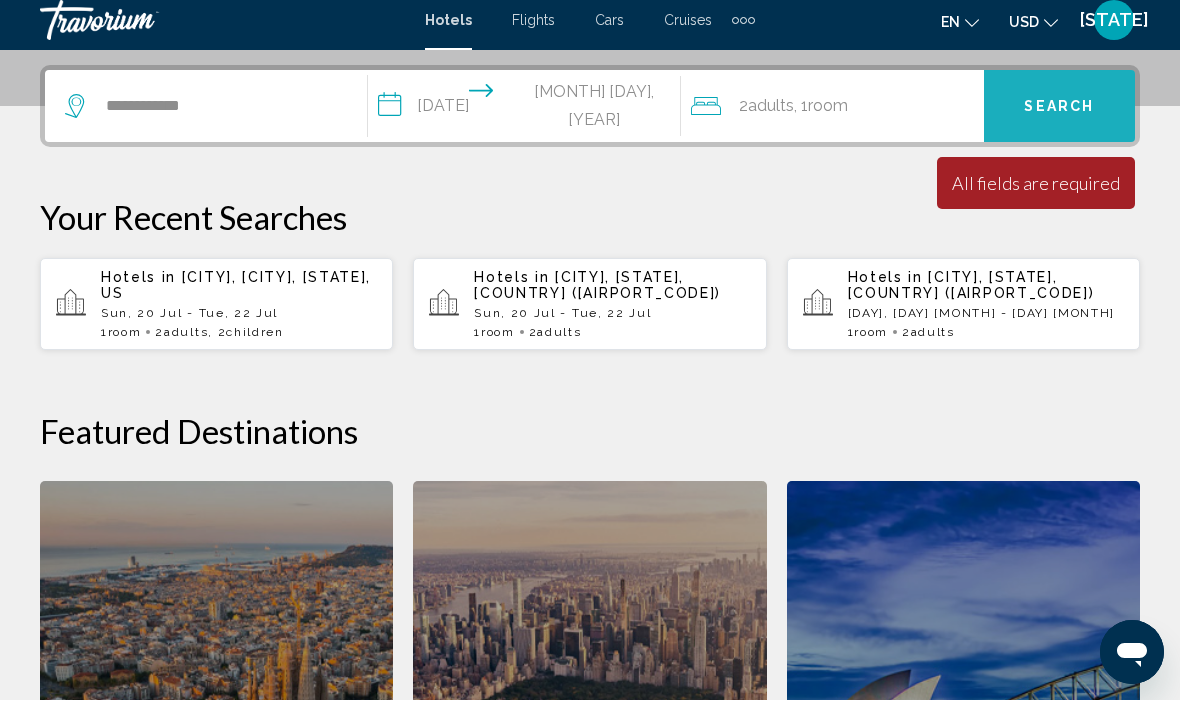 scroll, scrollTop: 494, scrollLeft: 0, axis: vertical 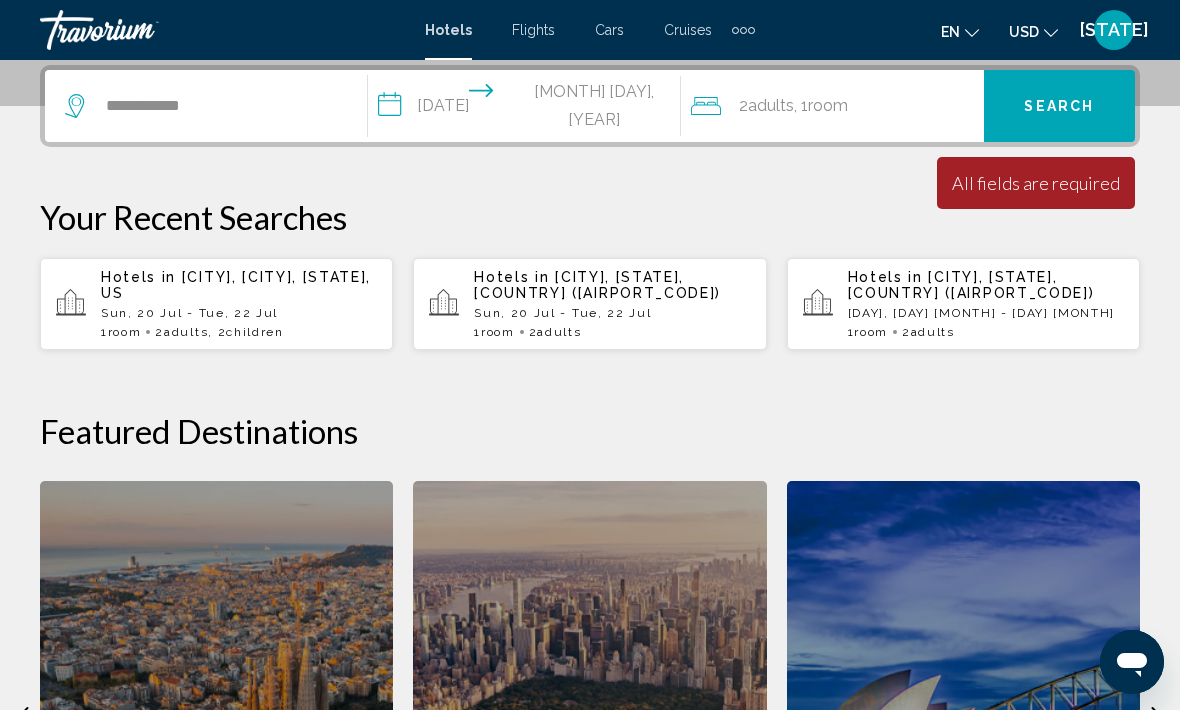 click on "**********" at bounding box center [528, 109] 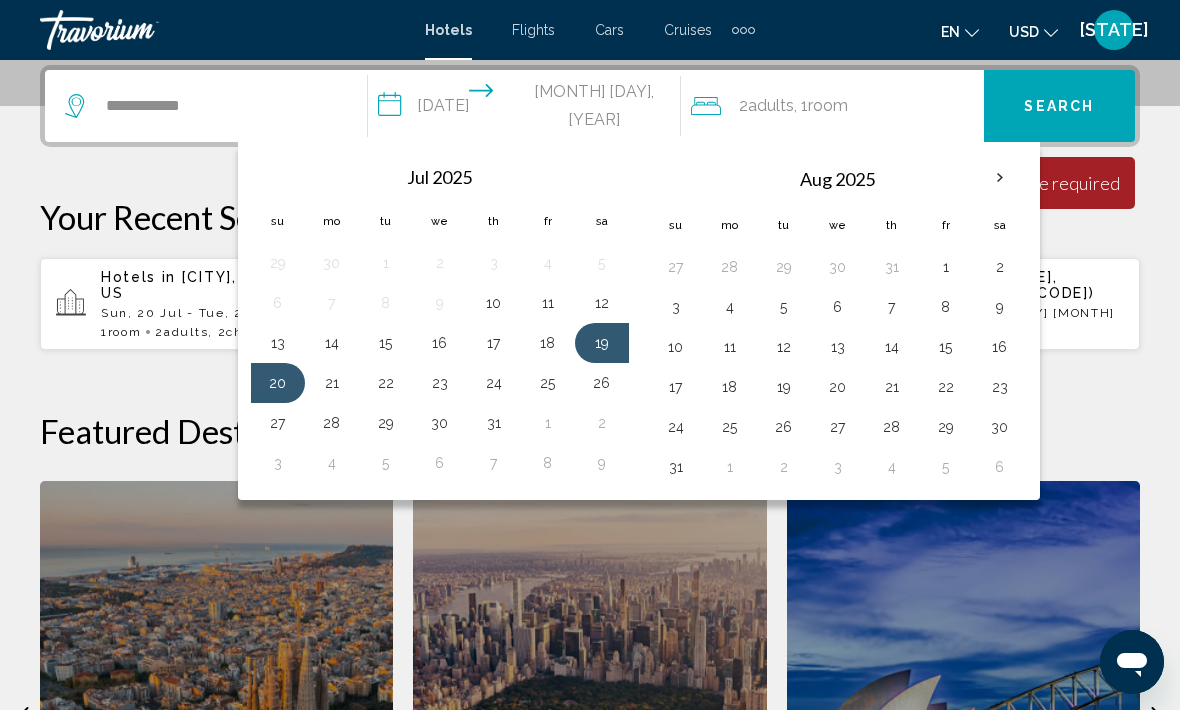 click on "20" at bounding box center (278, 383) 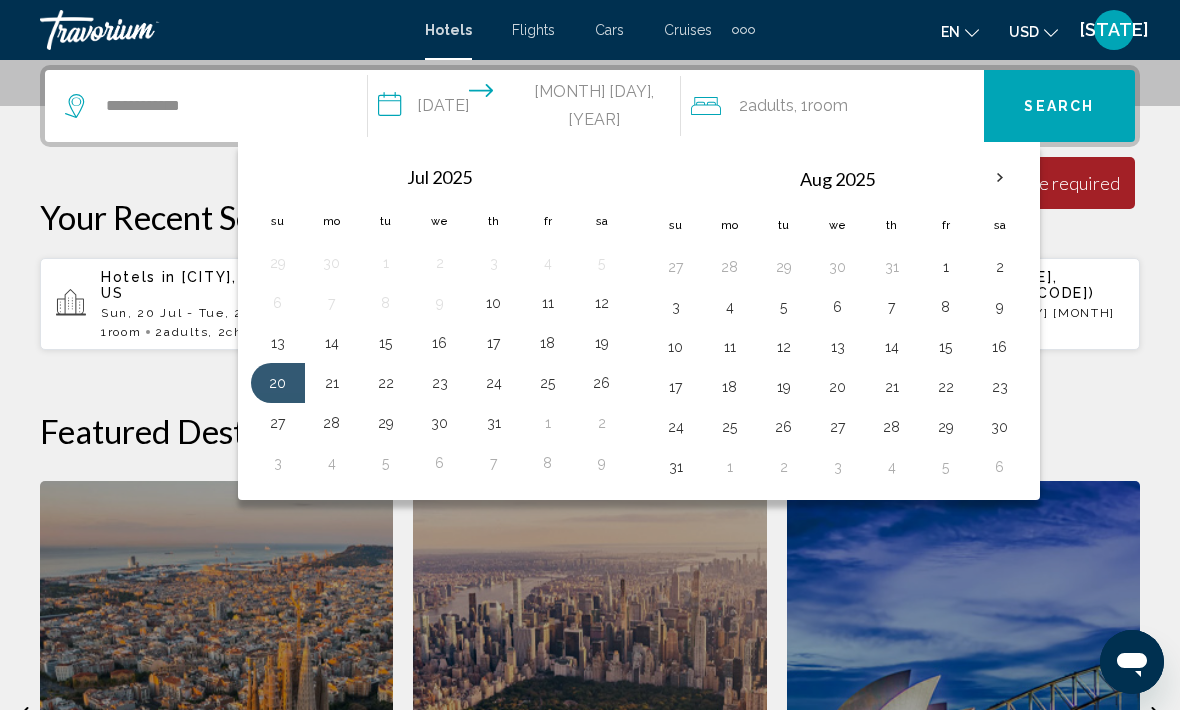 click on "19" at bounding box center [602, 343] 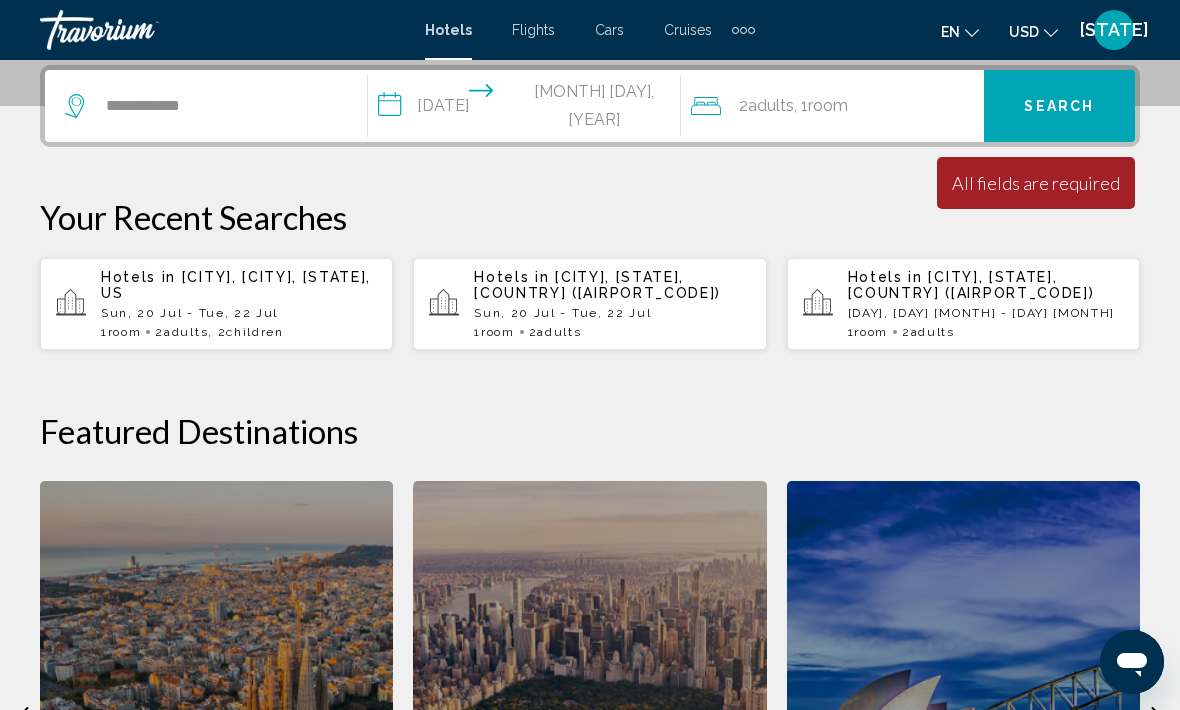 click on "Search" at bounding box center [1059, 107] 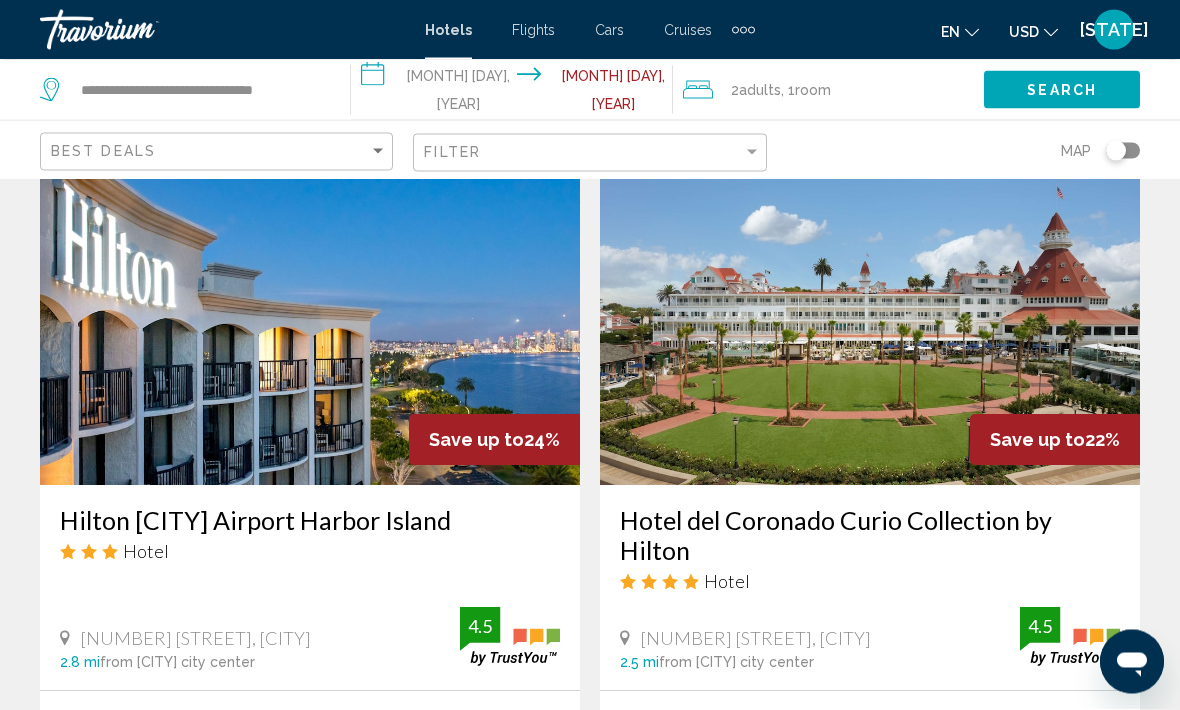 scroll, scrollTop: 3714, scrollLeft: 0, axis: vertical 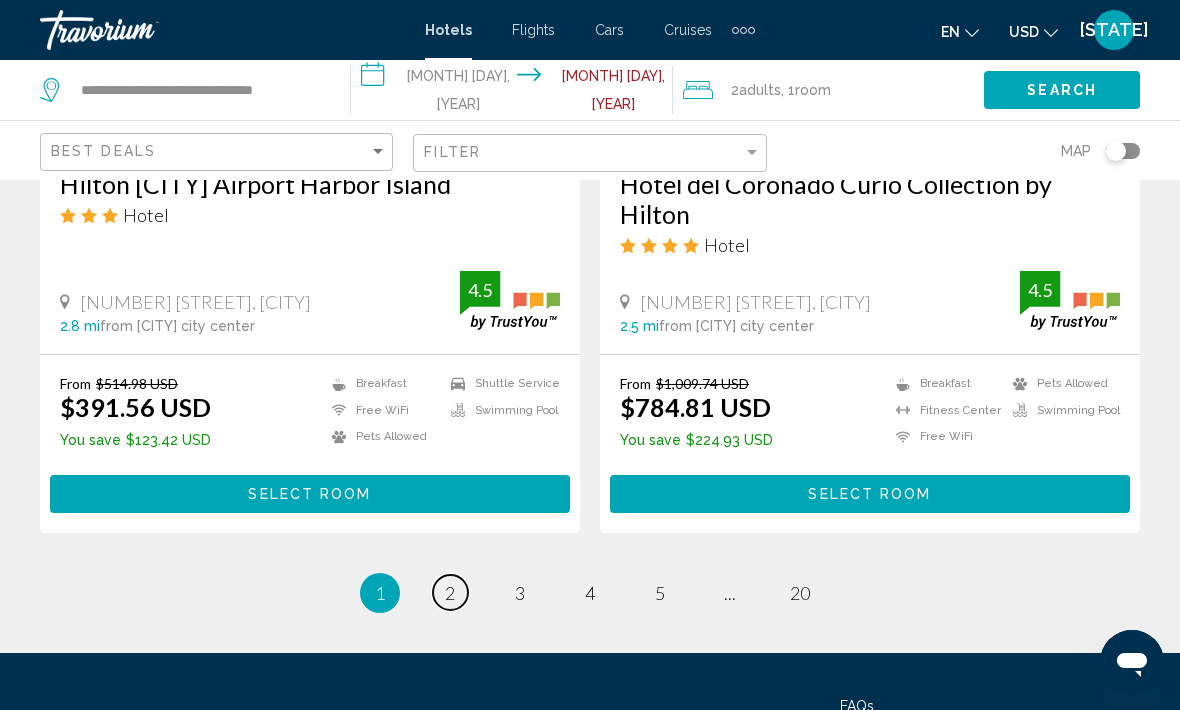 click on "2" at bounding box center (450, 593) 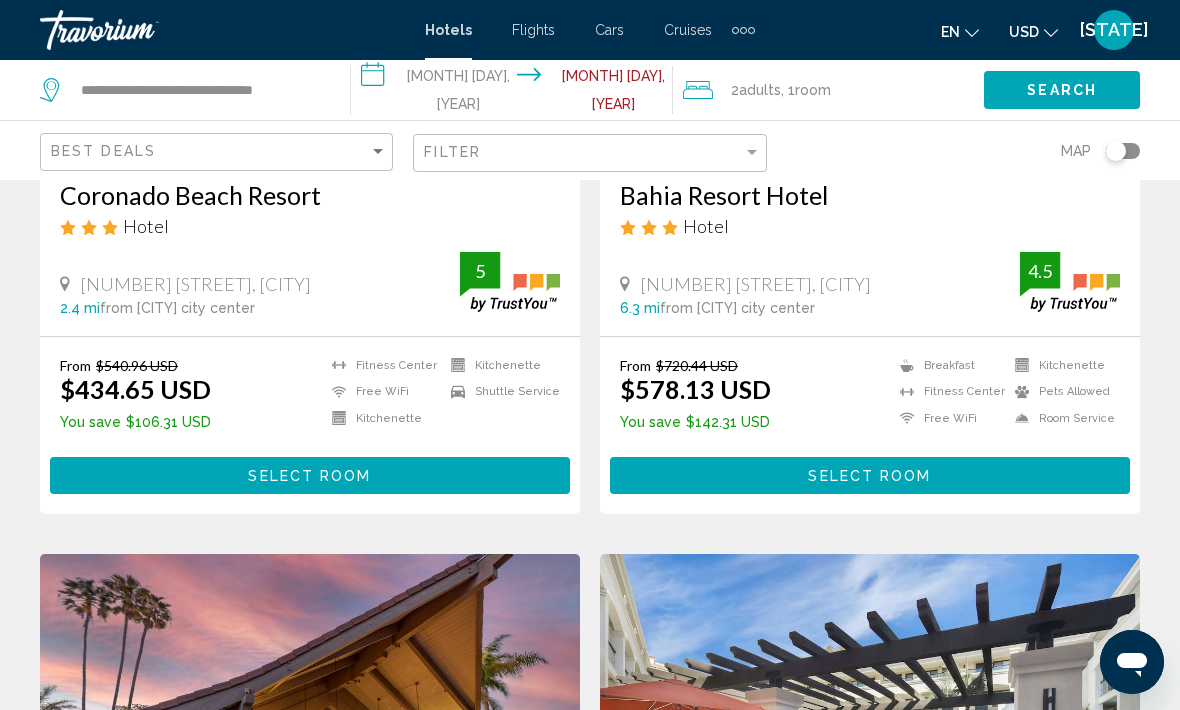 scroll, scrollTop: 2599, scrollLeft: 0, axis: vertical 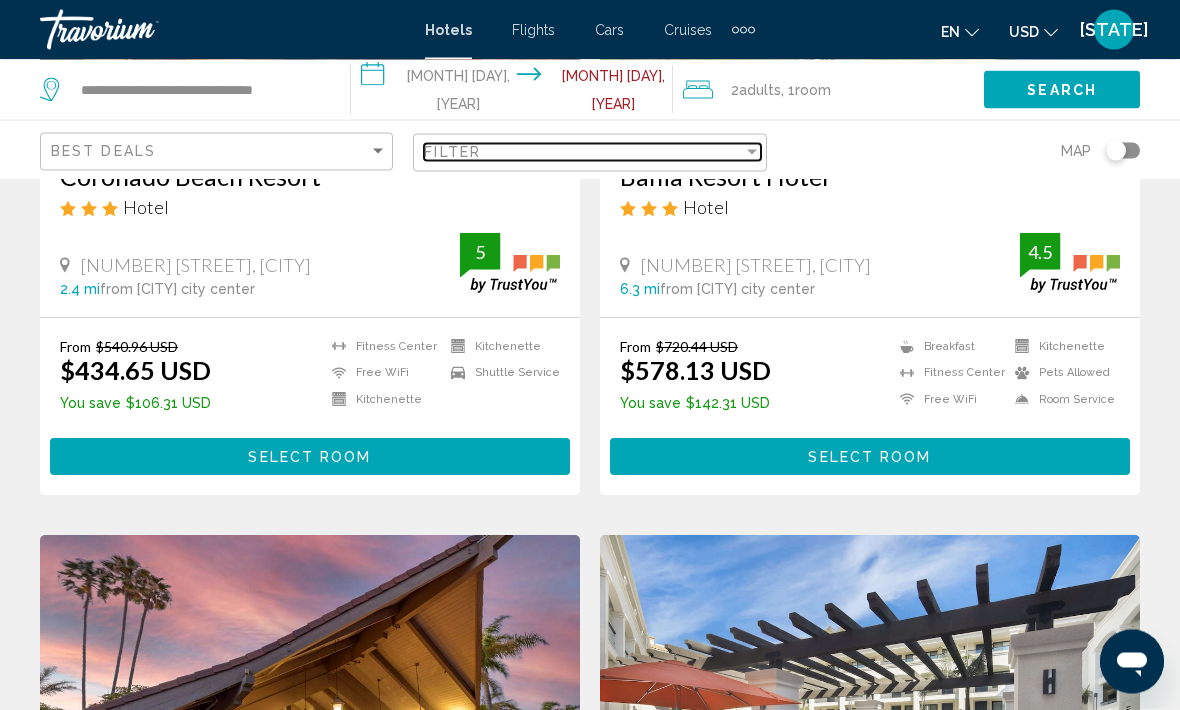 click at bounding box center (752, 152) 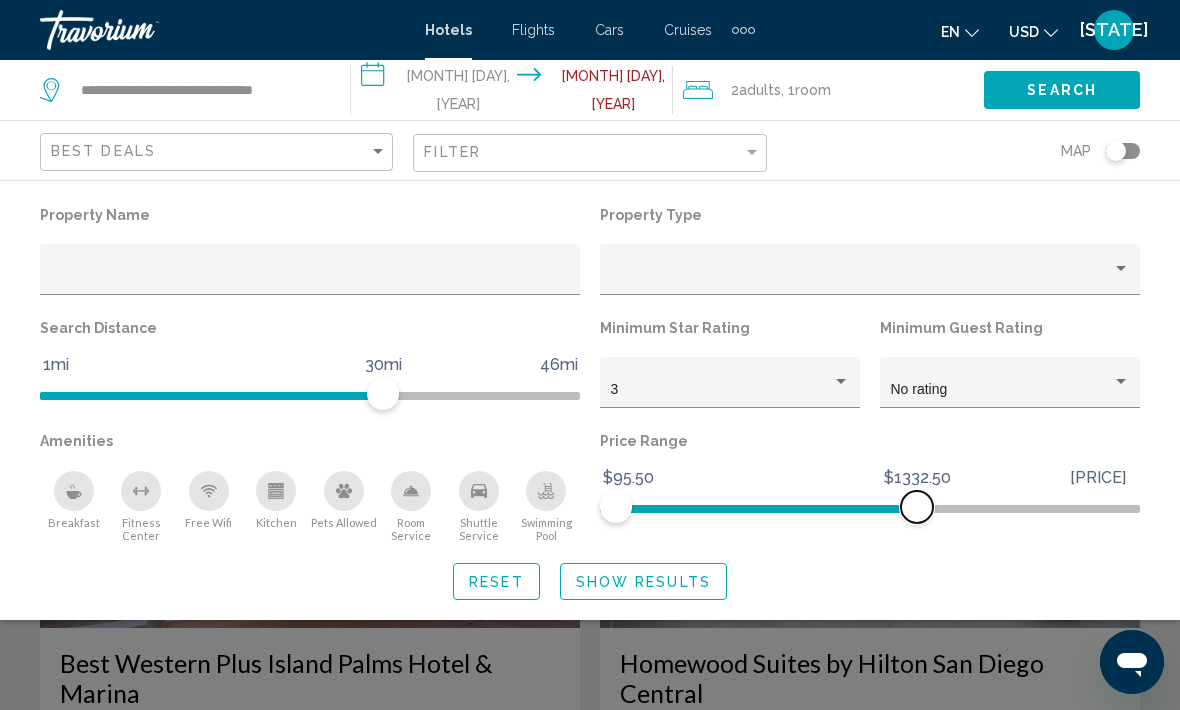 scroll, scrollTop: 2823, scrollLeft: 0, axis: vertical 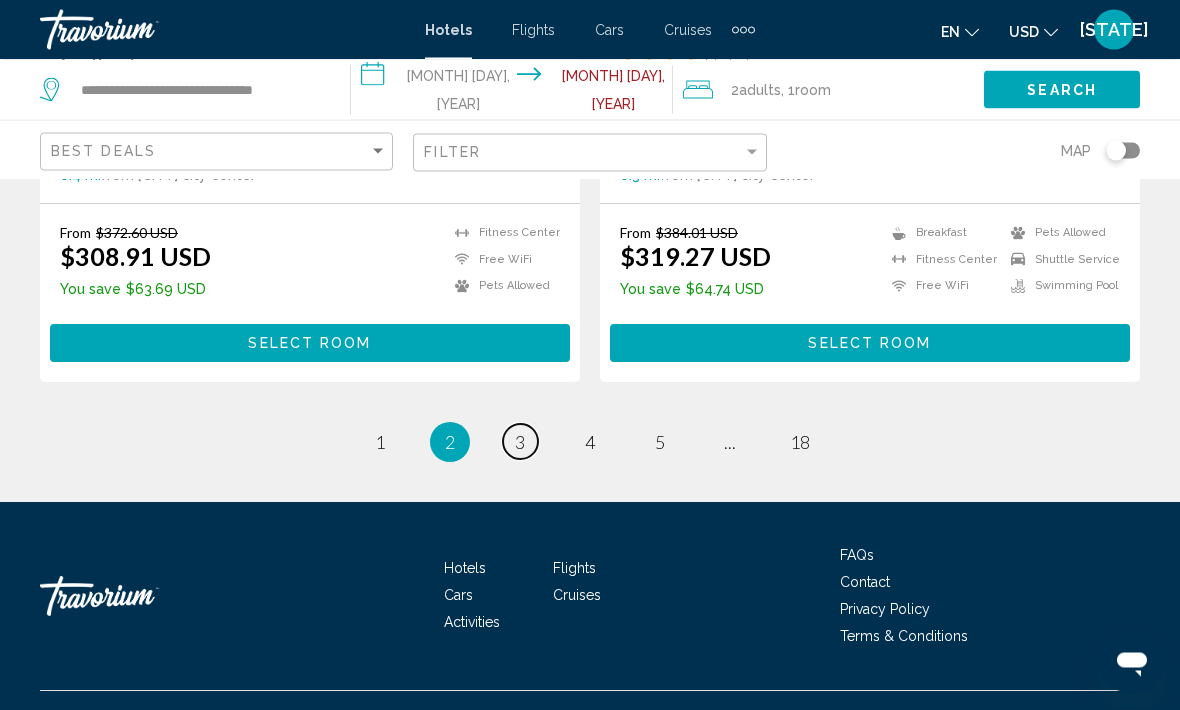 click on "page  3" at bounding box center [520, 442] 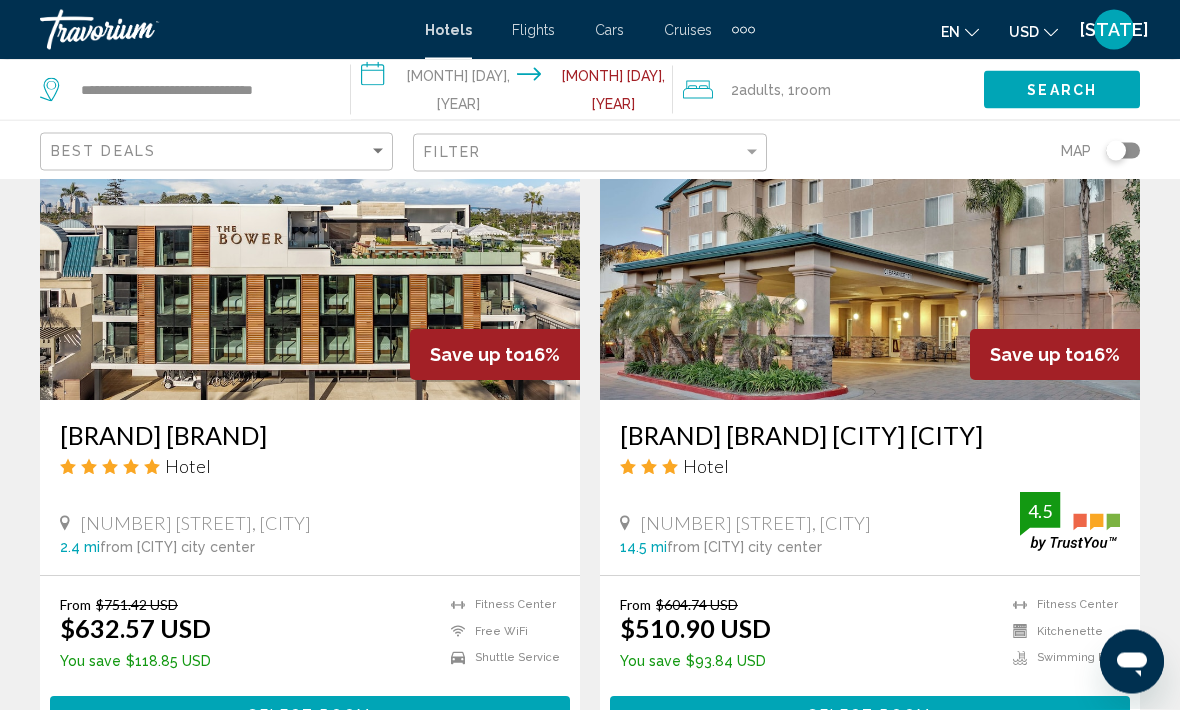 scroll, scrollTop: 3799, scrollLeft: 0, axis: vertical 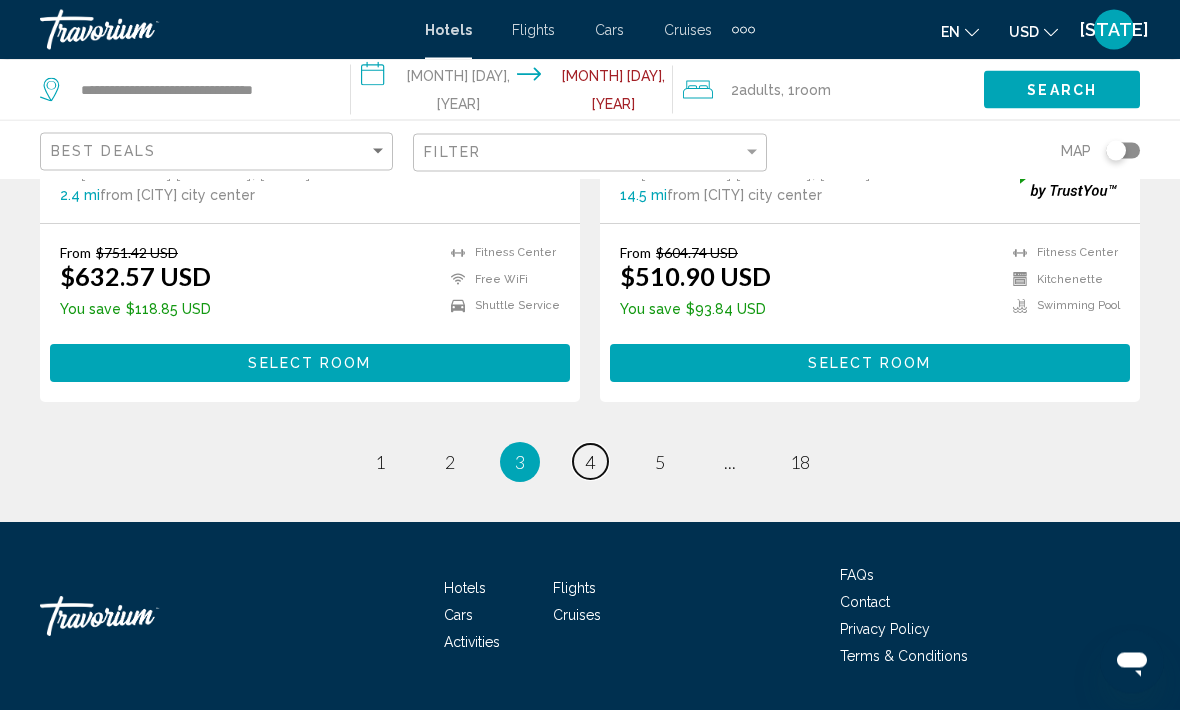 click on "4" at bounding box center (590, 463) 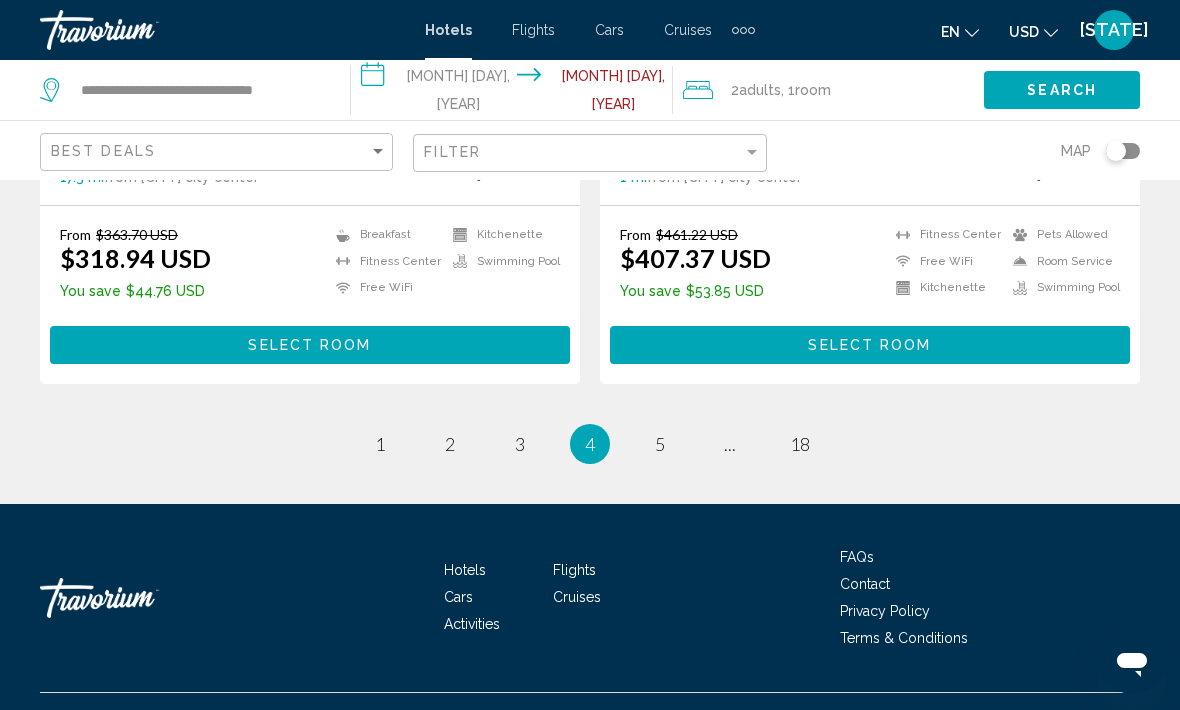 scroll, scrollTop: 4170, scrollLeft: 0, axis: vertical 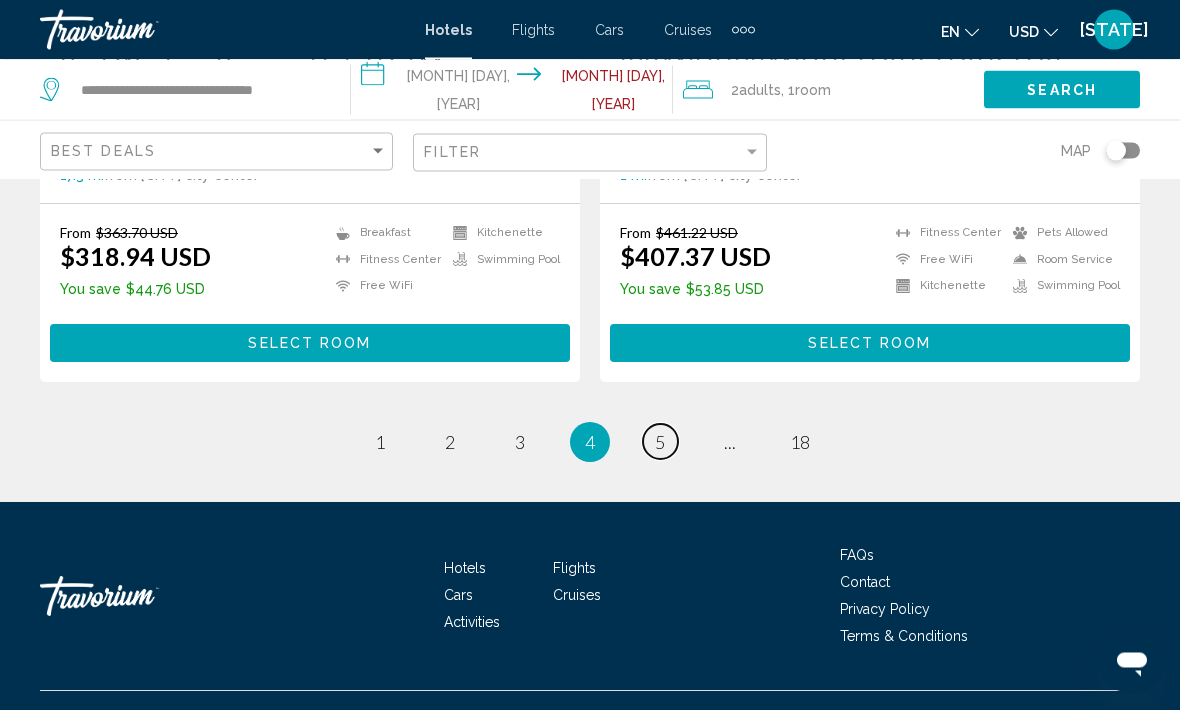 click on "5" at bounding box center (660, 443) 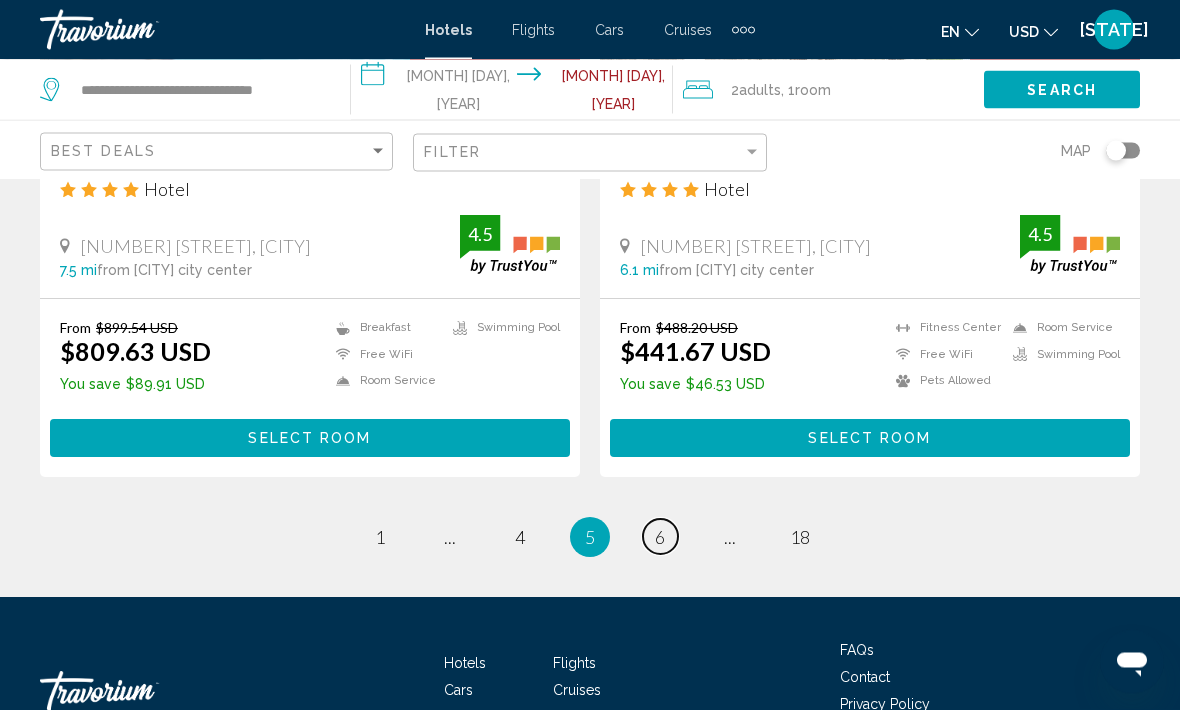 click on "6" at bounding box center [660, 538] 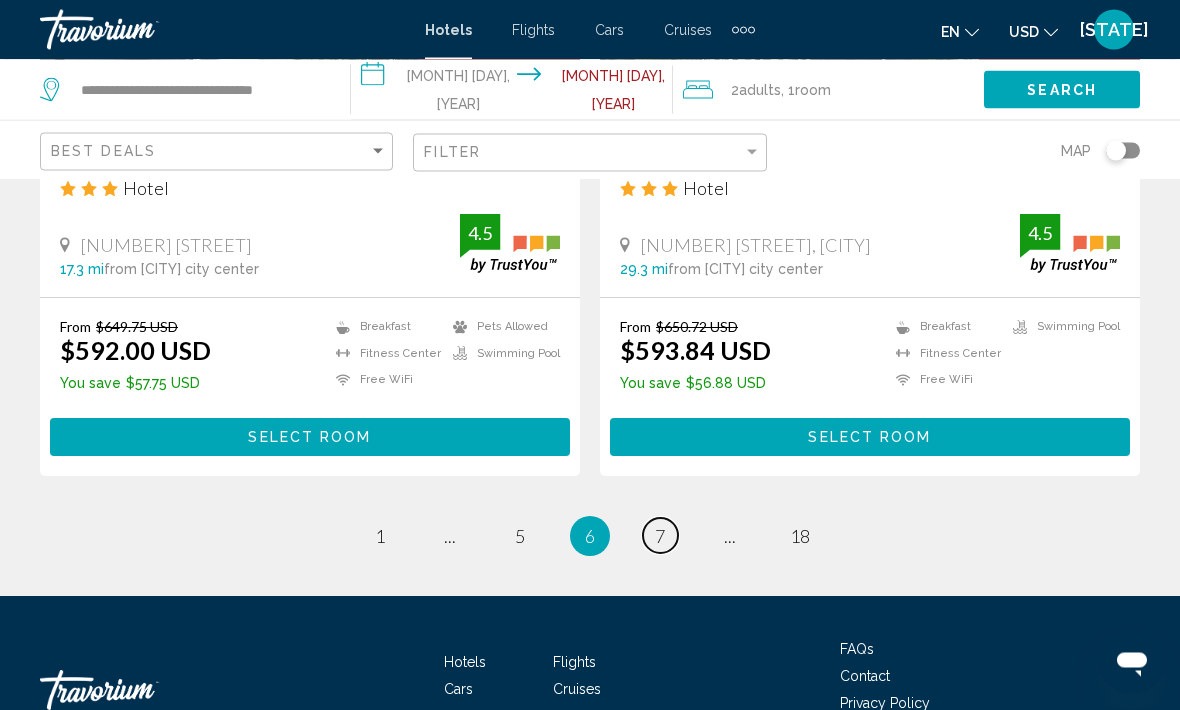 scroll, scrollTop: 4110, scrollLeft: 0, axis: vertical 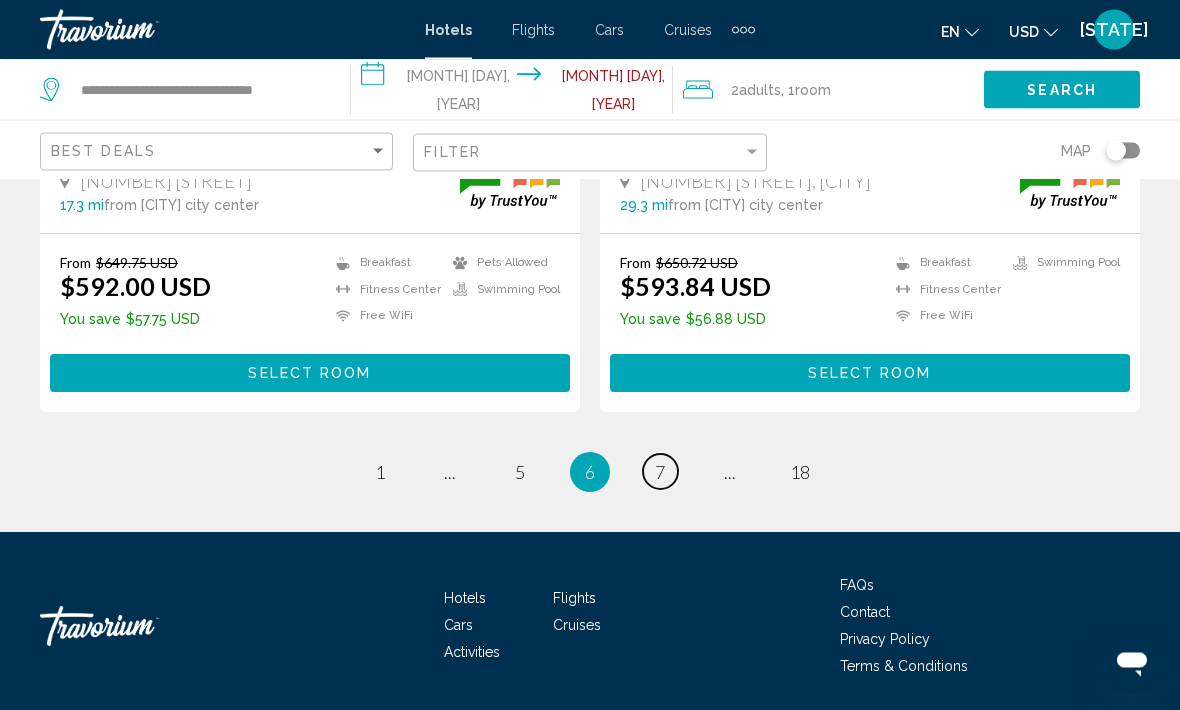 click on "7" at bounding box center [660, 473] 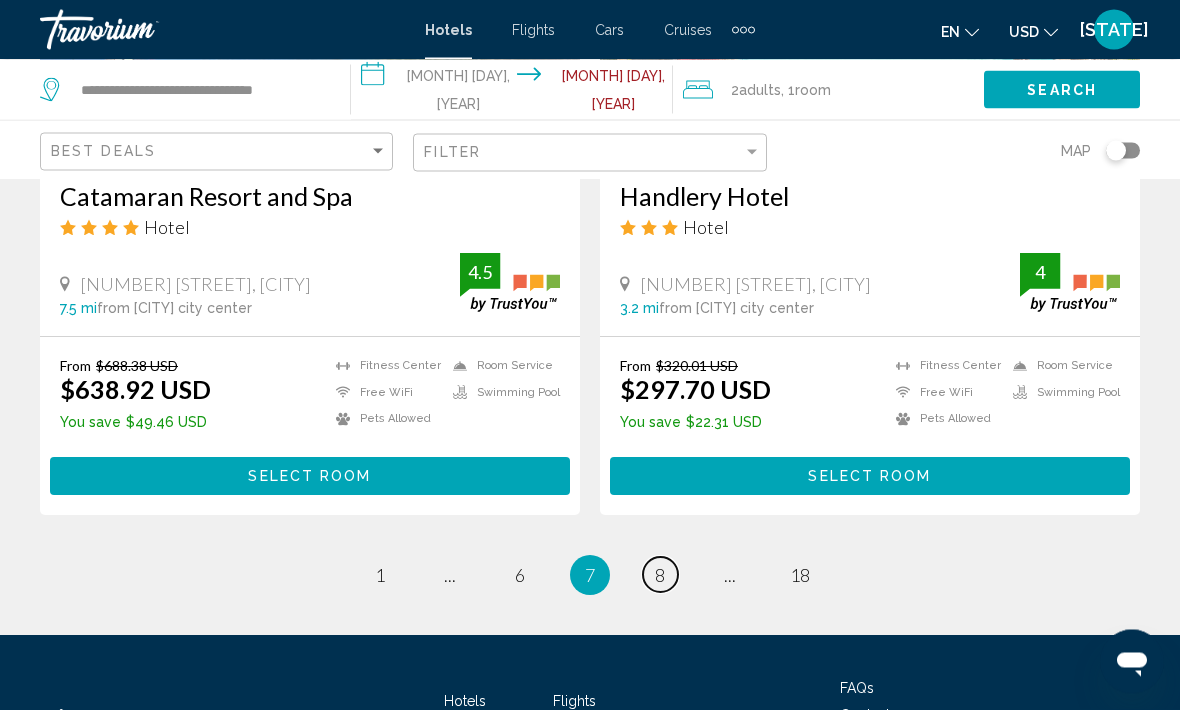 scroll, scrollTop: 4106, scrollLeft: 0, axis: vertical 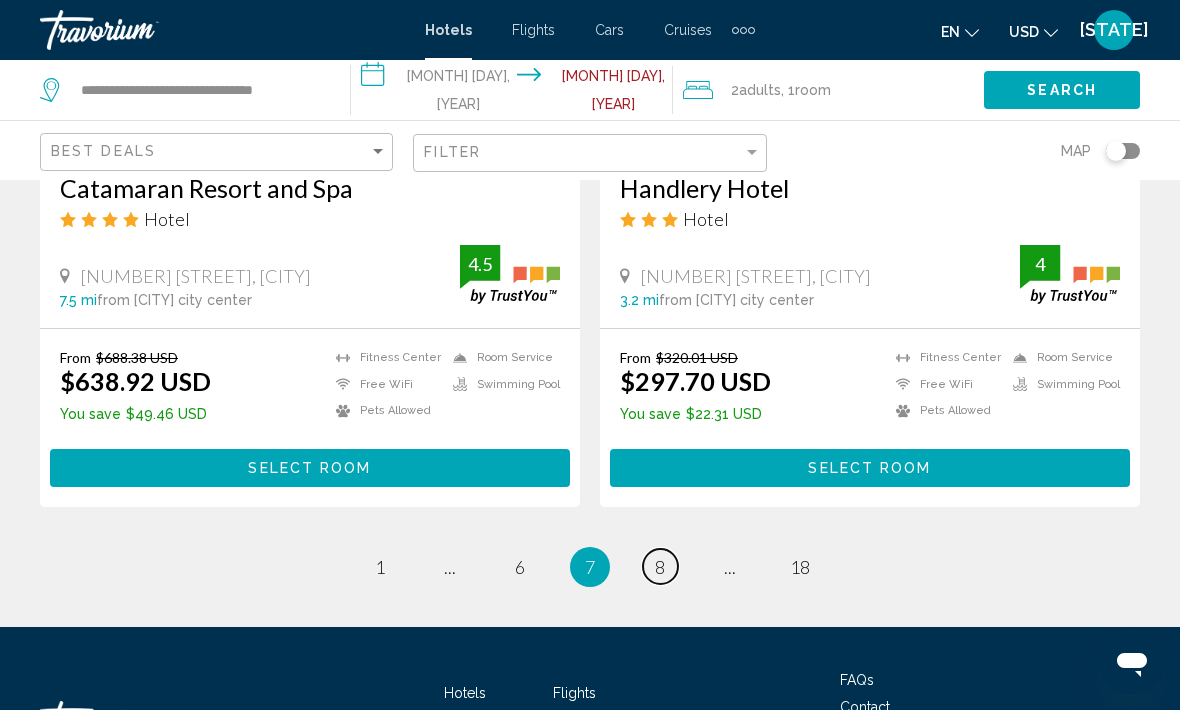 click on "8" at bounding box center (660, 567) 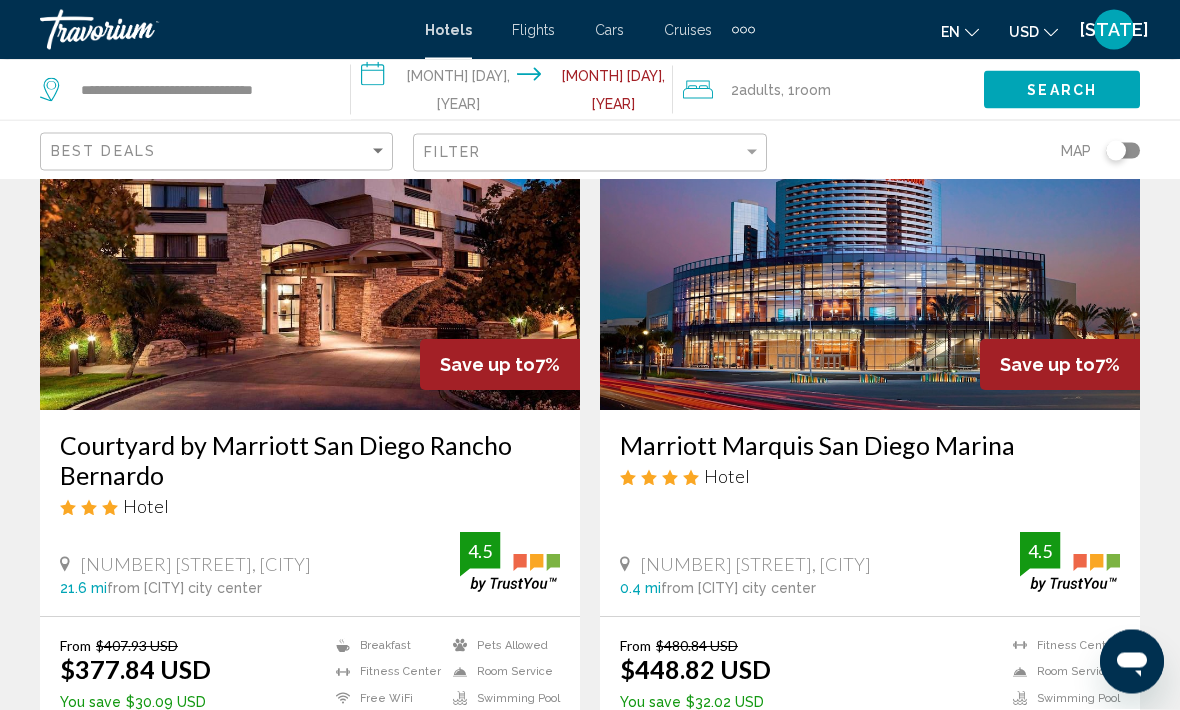 scroll, scrollTop: 875, scrollLeft: 0, axis: vertical 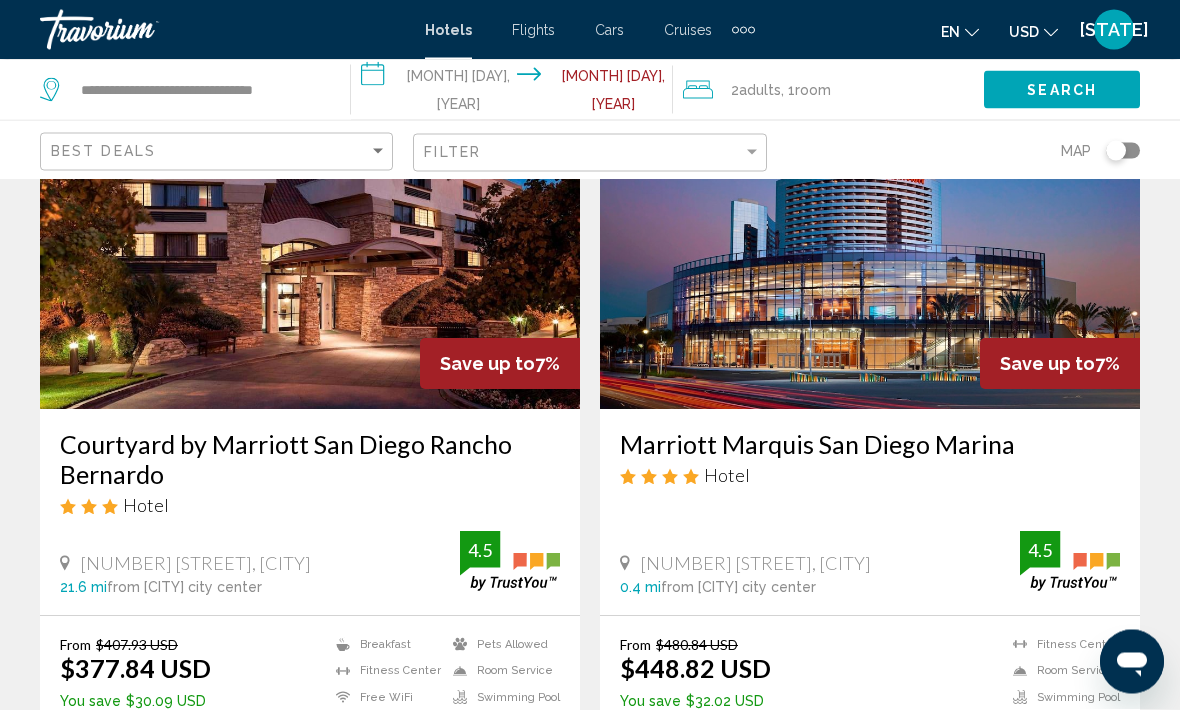 click at bounding box center [310, 250] 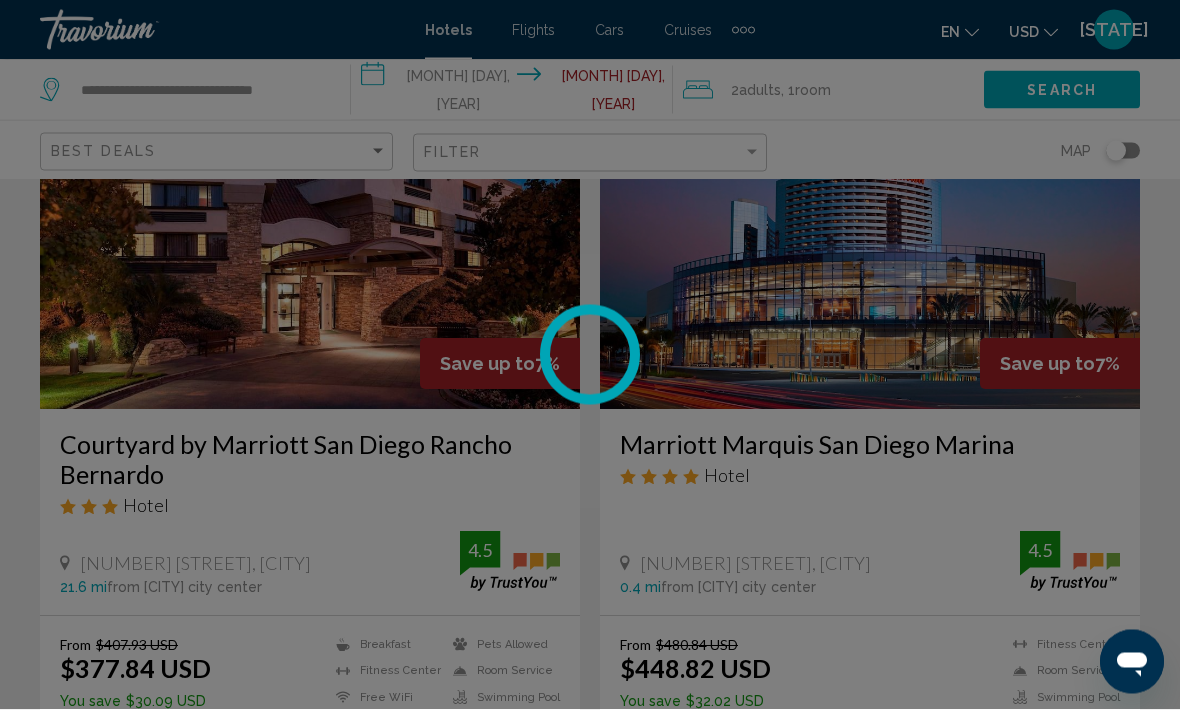 scroll, scrollTop: 876, scrollLeft: 0, axis: vertical 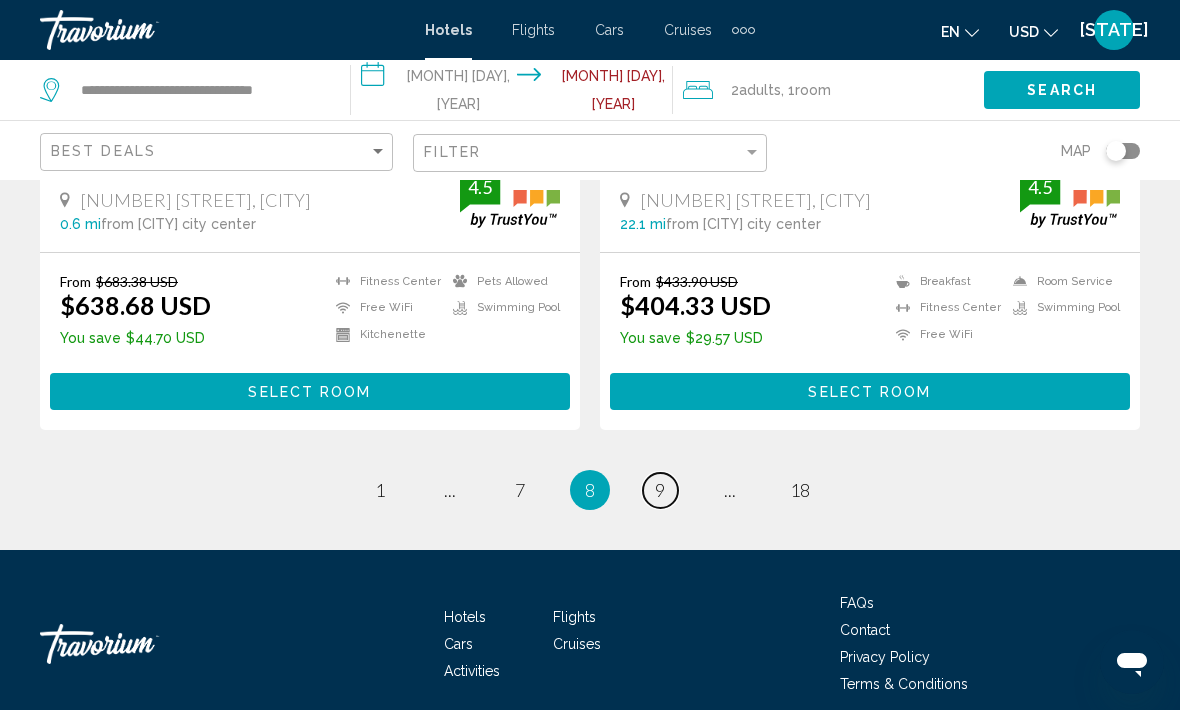 click on "9" at bounding box center [660, 490] 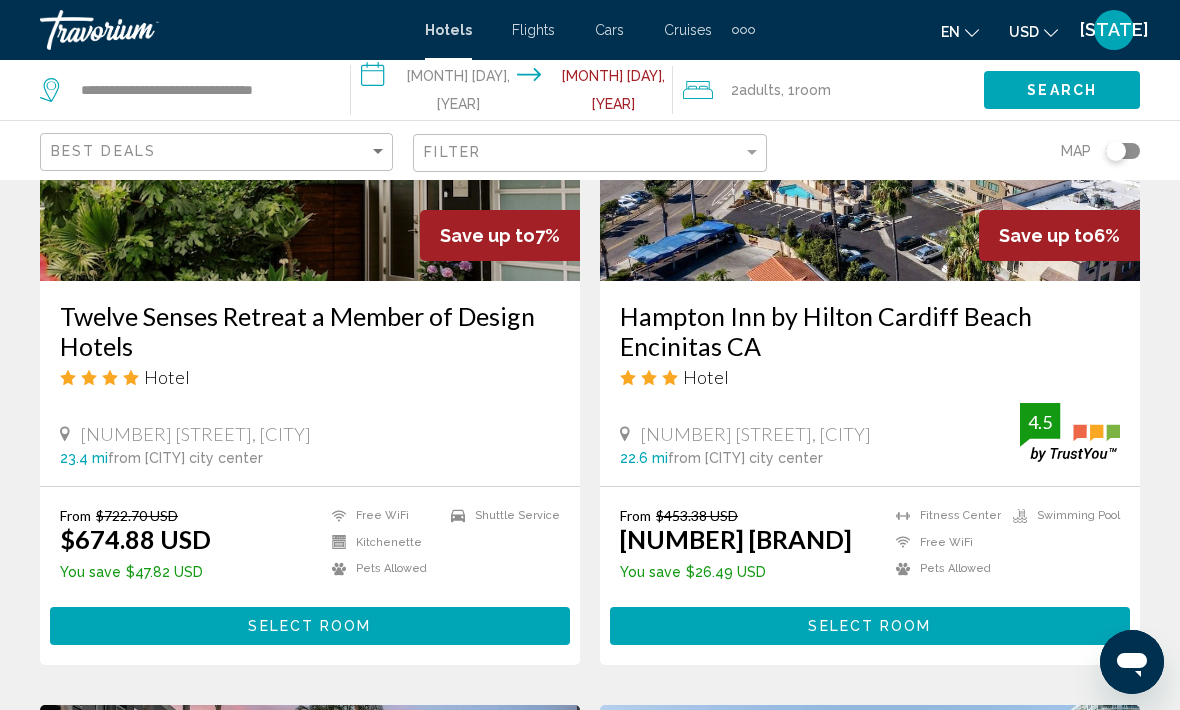 scroll, scrollTop: 1032, scrollLeft: 0, axis: vertical 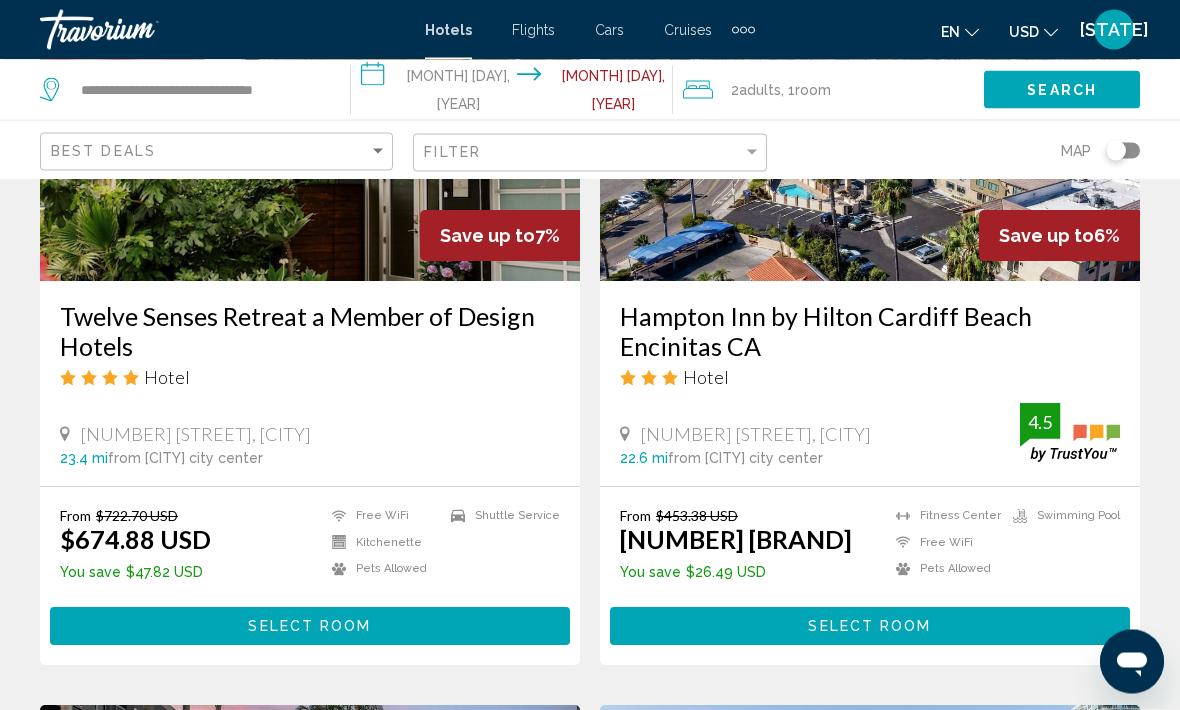 click on "[NUMBER] [STREET], [CITY] [DISTANCE]  from [CITY] city center from hotel [RATING]" at bounding box center [870, 384] 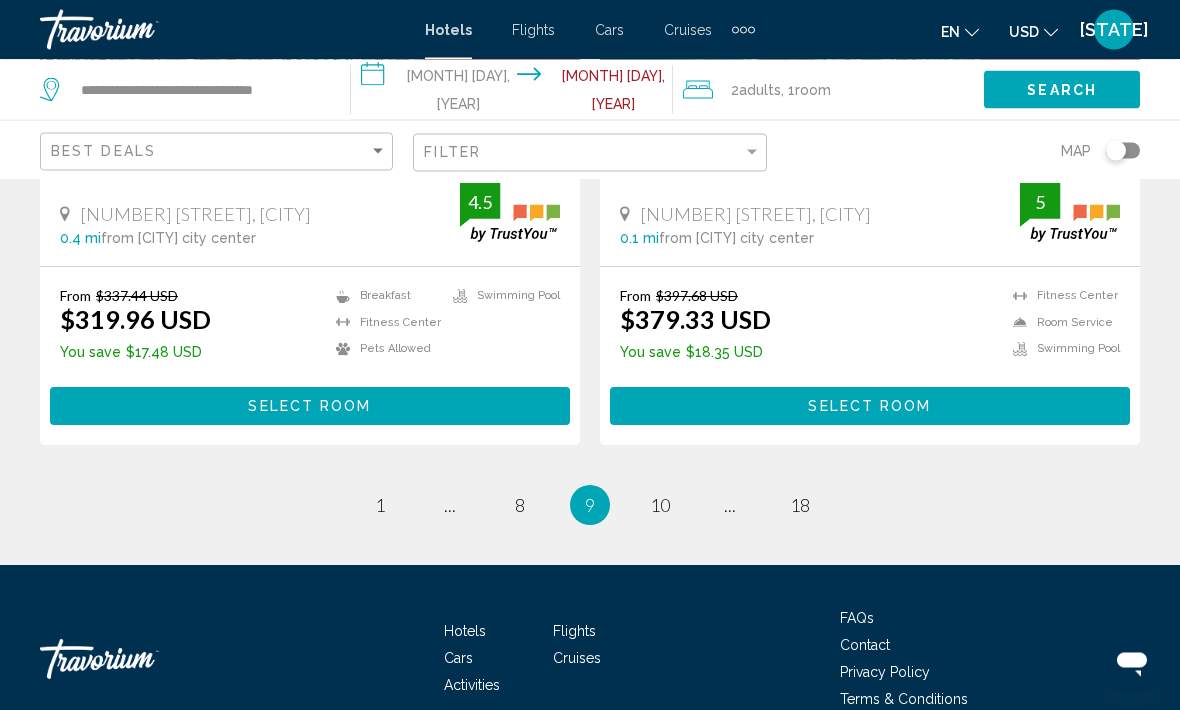 scroll, scrollTop: 4140, scrollLeft: 0, axis: vertical 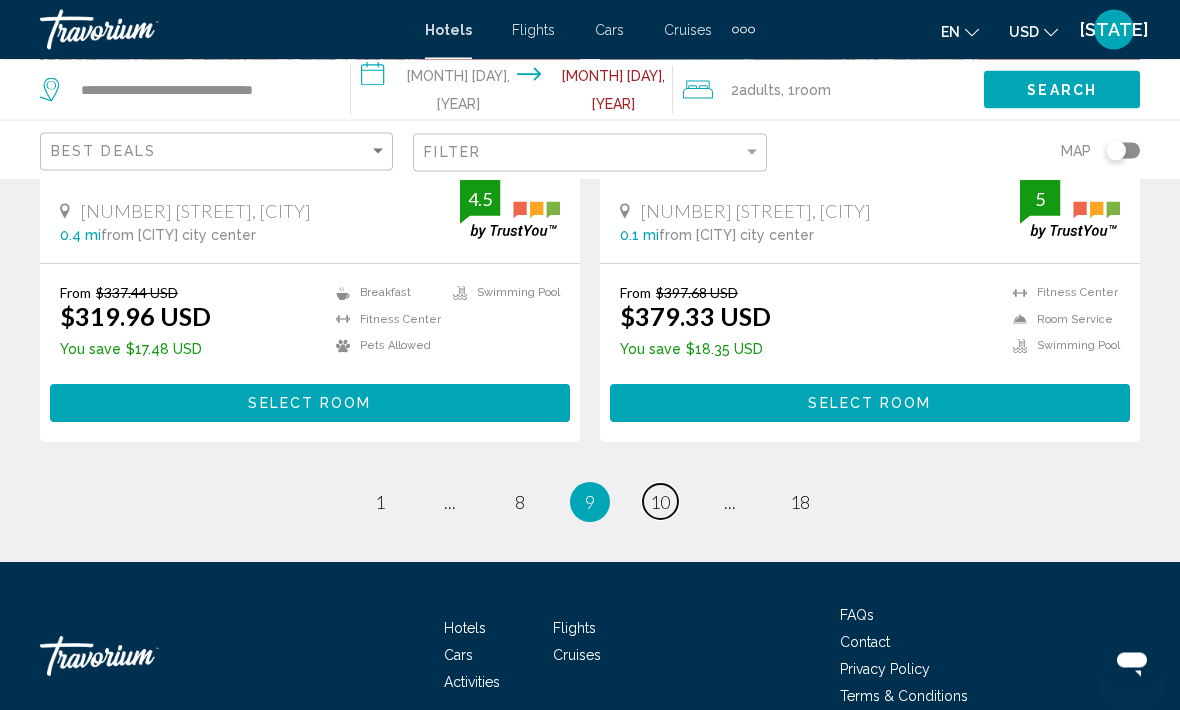 click on "10" at bounding box center [660, 503] 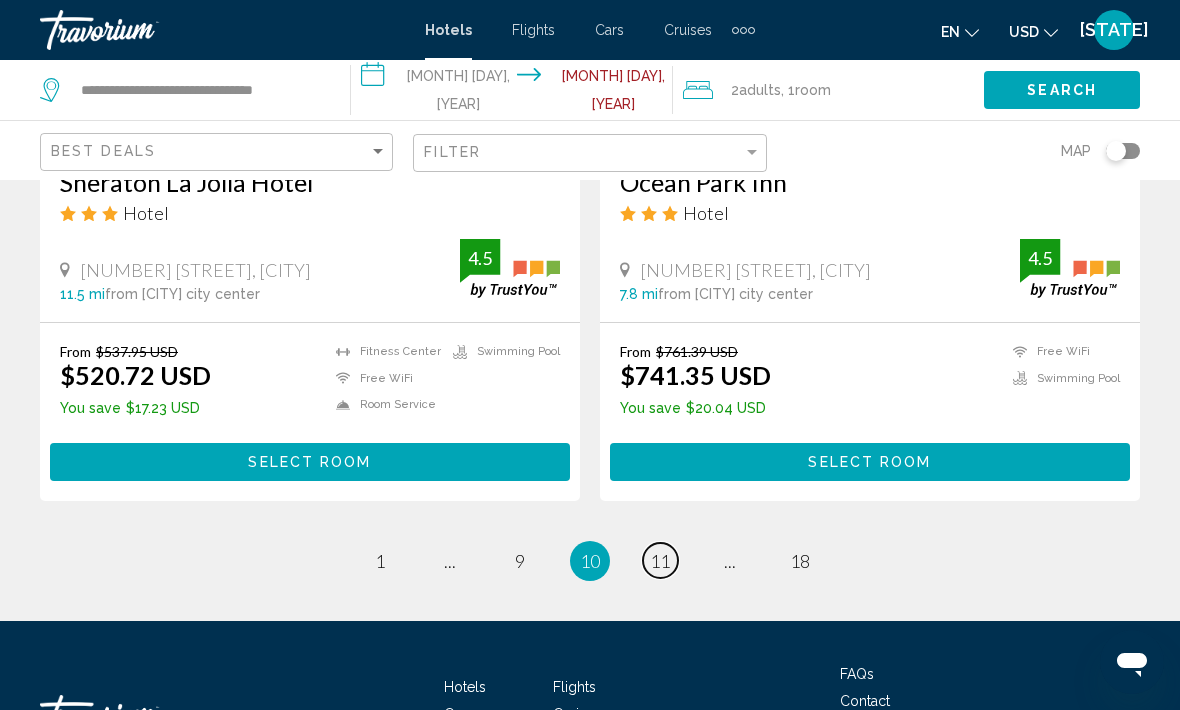 scroll, scrollTop: 4200, scrollLeft: 0, axis: vertical 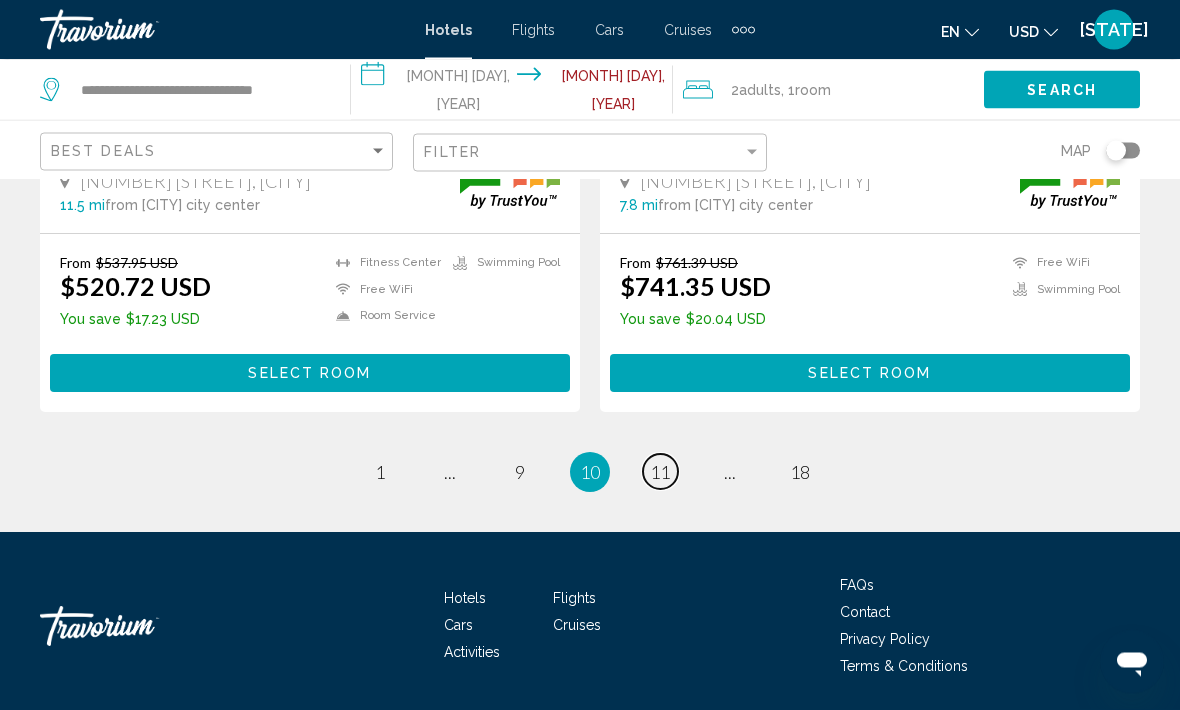 click on "11" at bounding box center (660, 473) 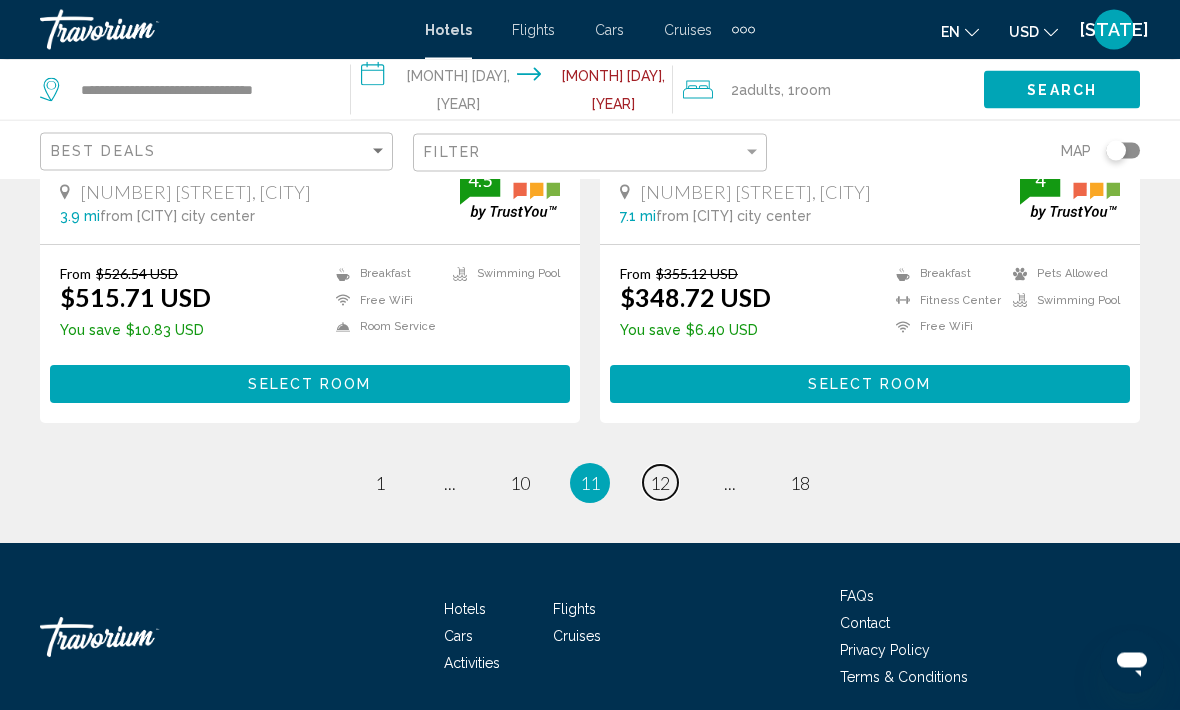 scroll, scrollTop: 4200, scrollLeft: 0, axis: vertical 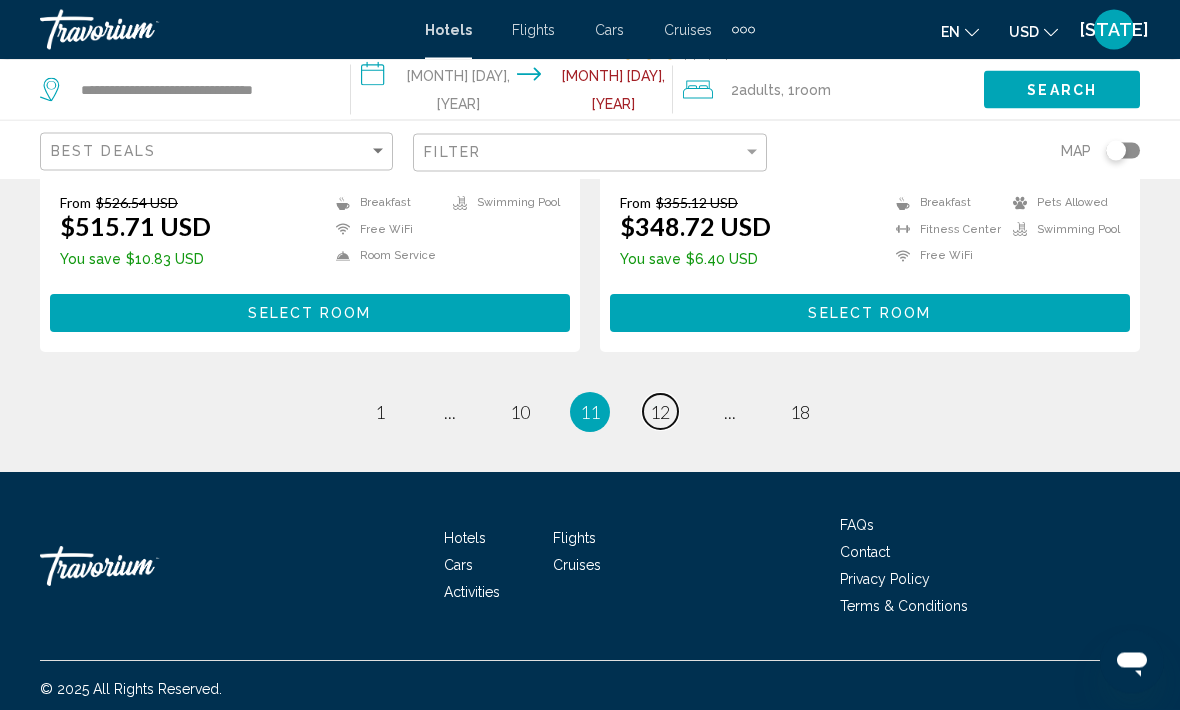 click on "page  12" at bounding box center [660, 412] 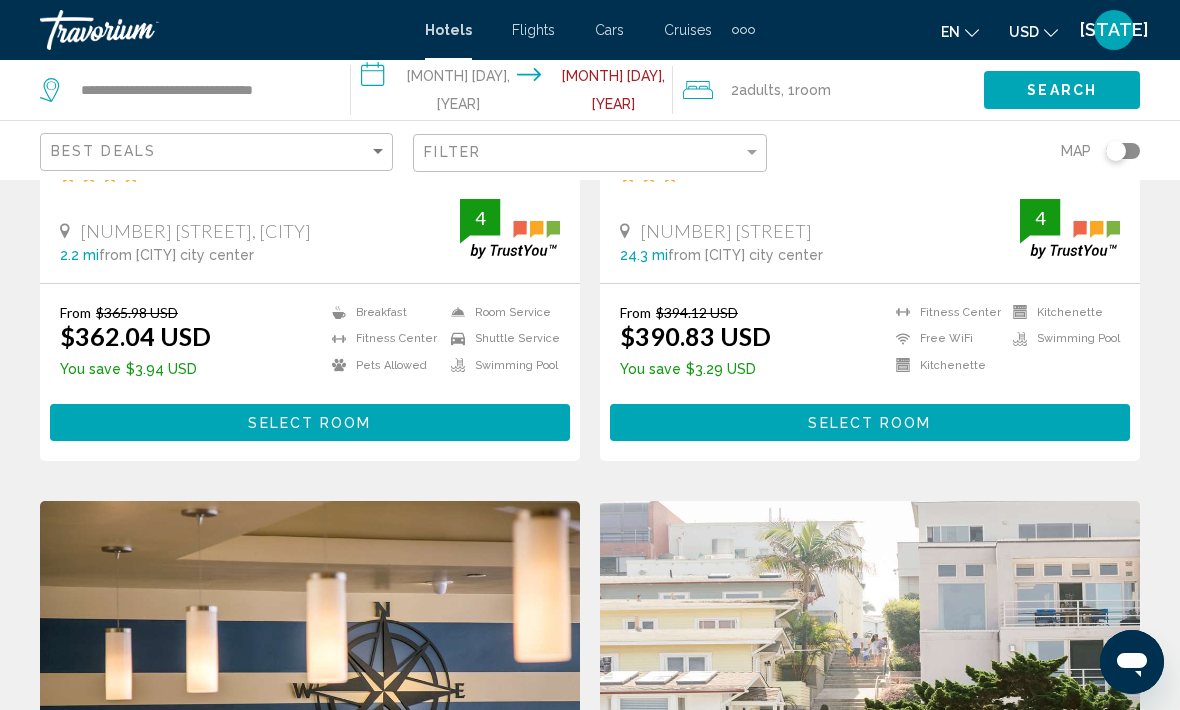 scroll, scrollTop: 2663, scrollLeft: 0, axis: vertical 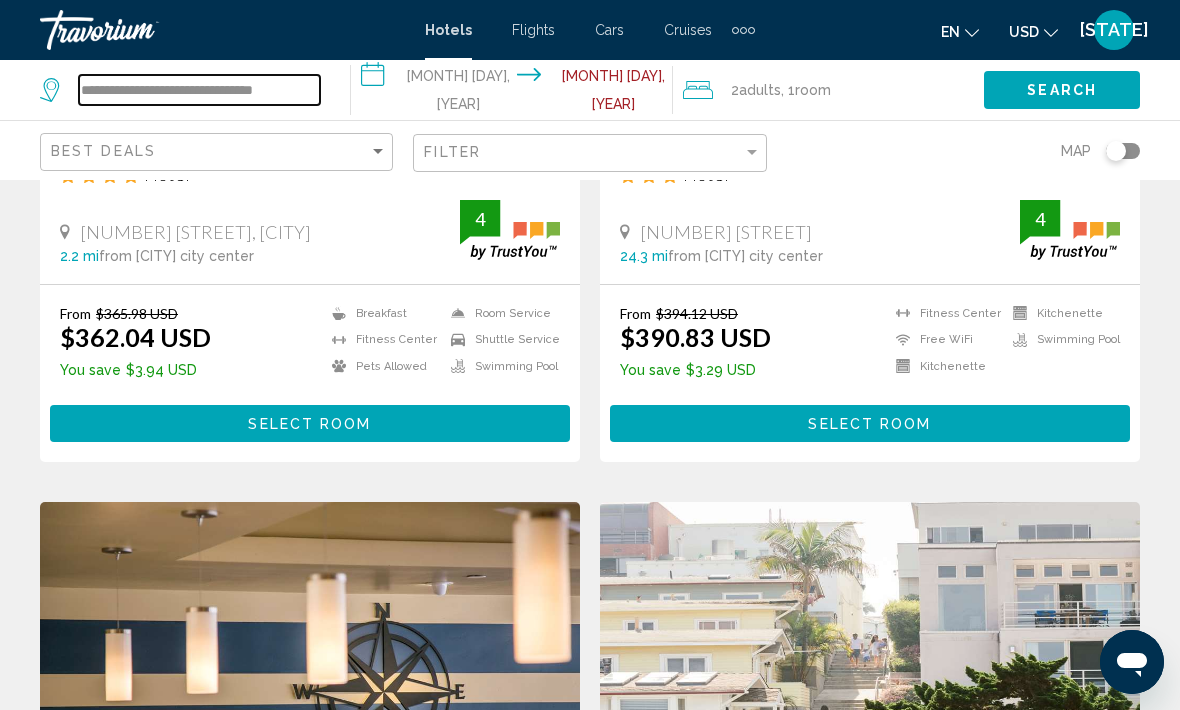 click on "**********" at bounding box center [199, 90] 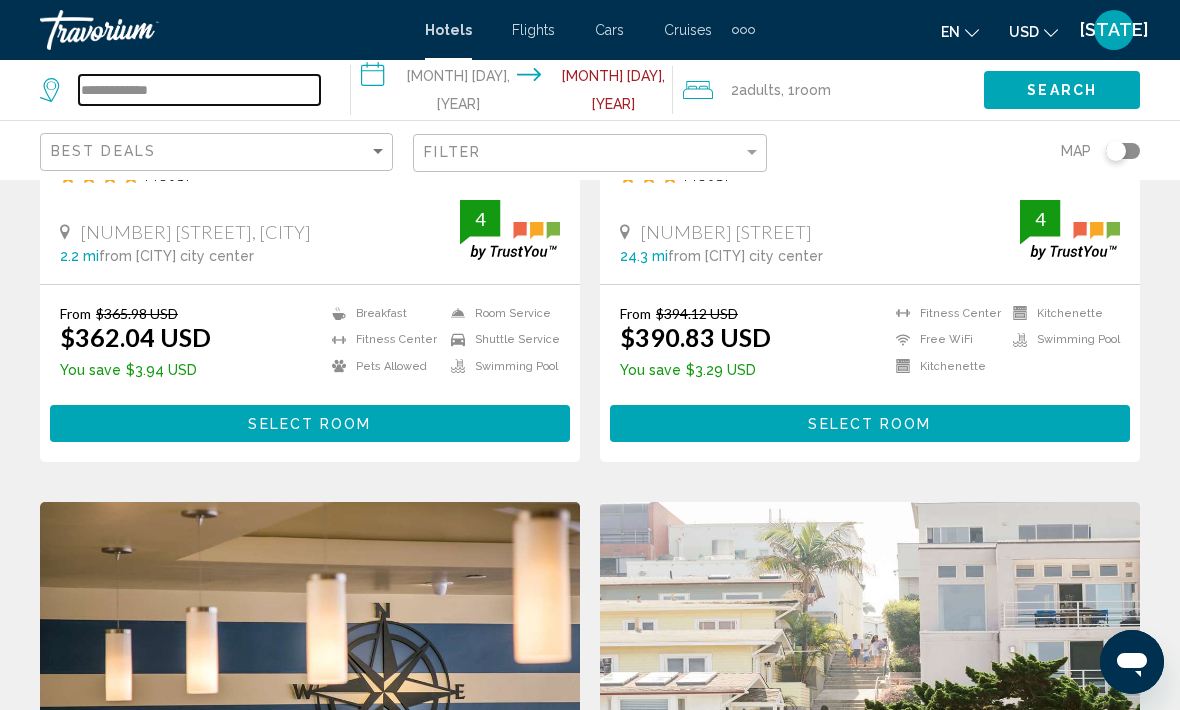 type on "***" 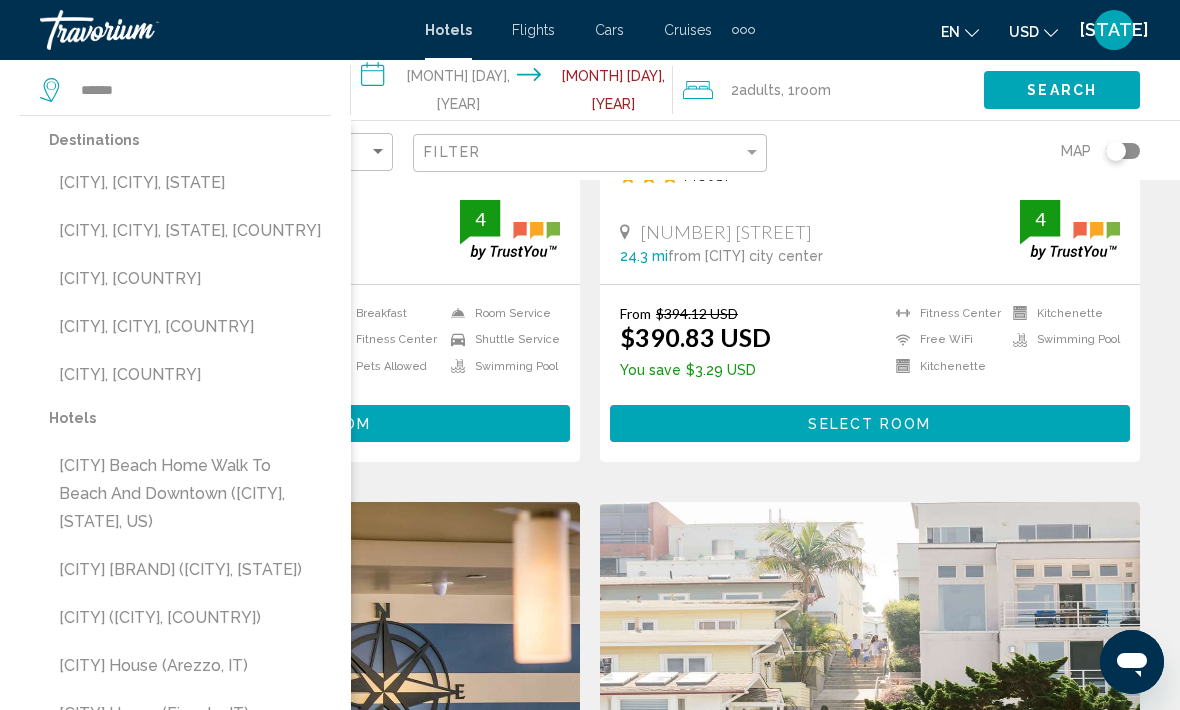 click on "[CITY], [CITY], [STATE], [COUNTRY]" at bounding box center [190, 231] 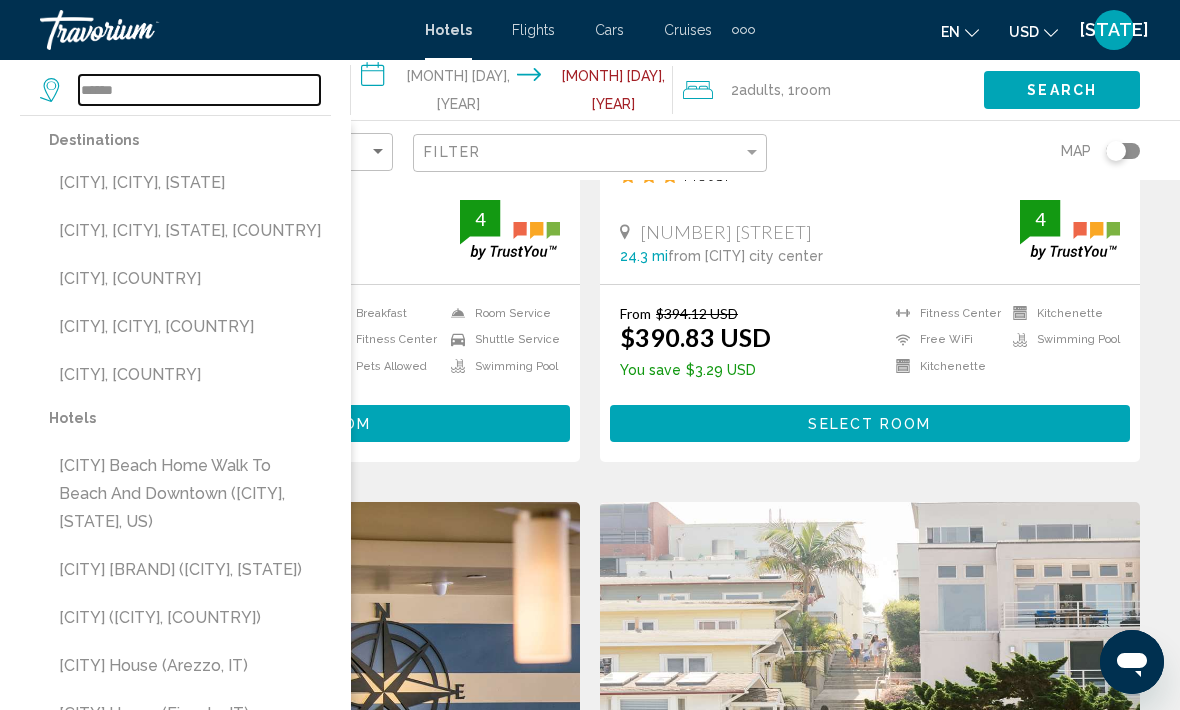 type on "**********" 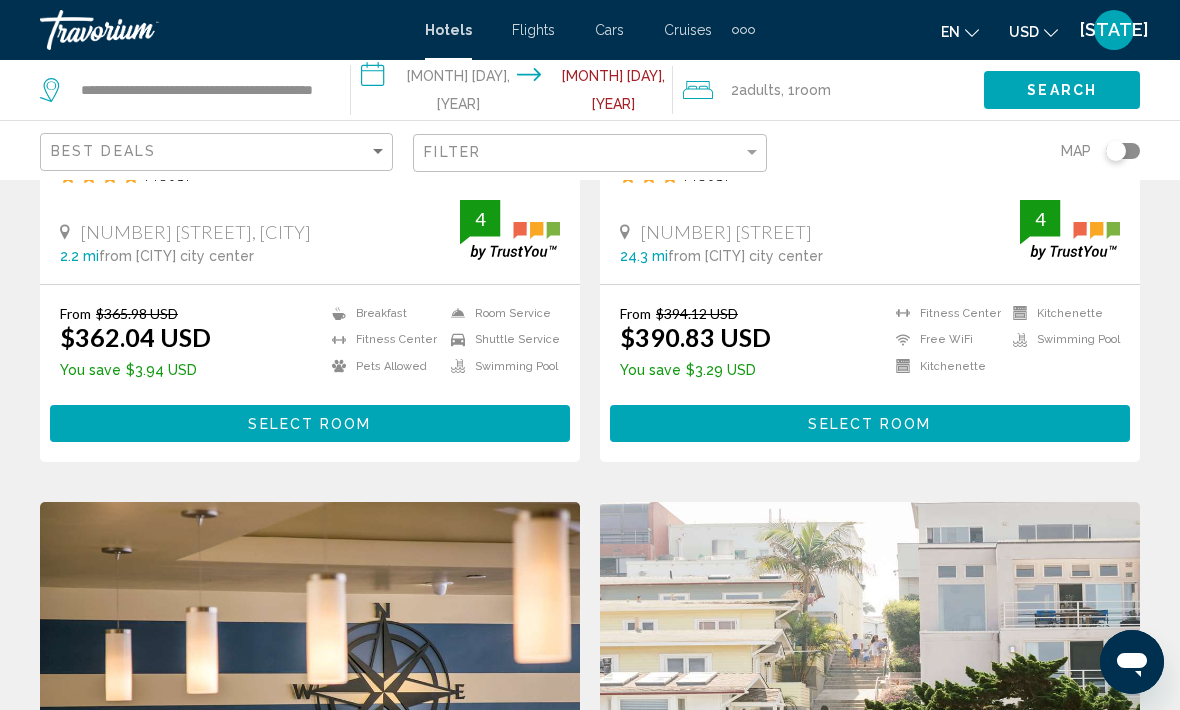 click on "Search" 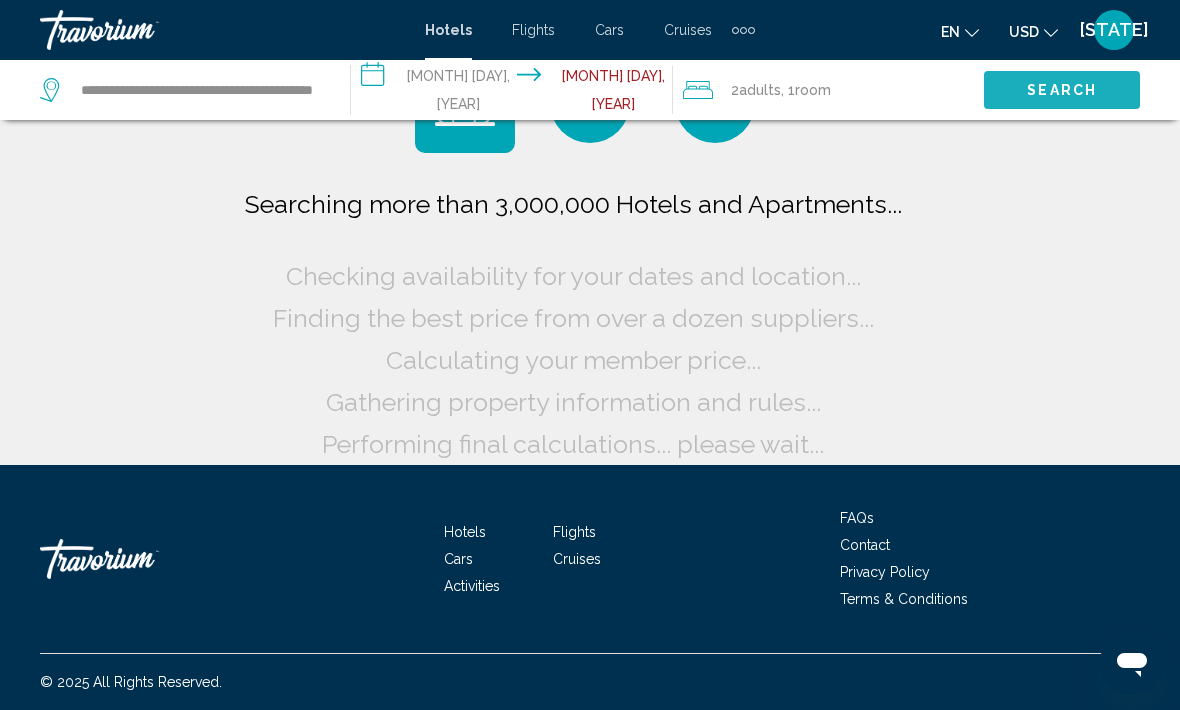 scroll, scrollTop: 97, scrollLeft: 0, axis: vertical 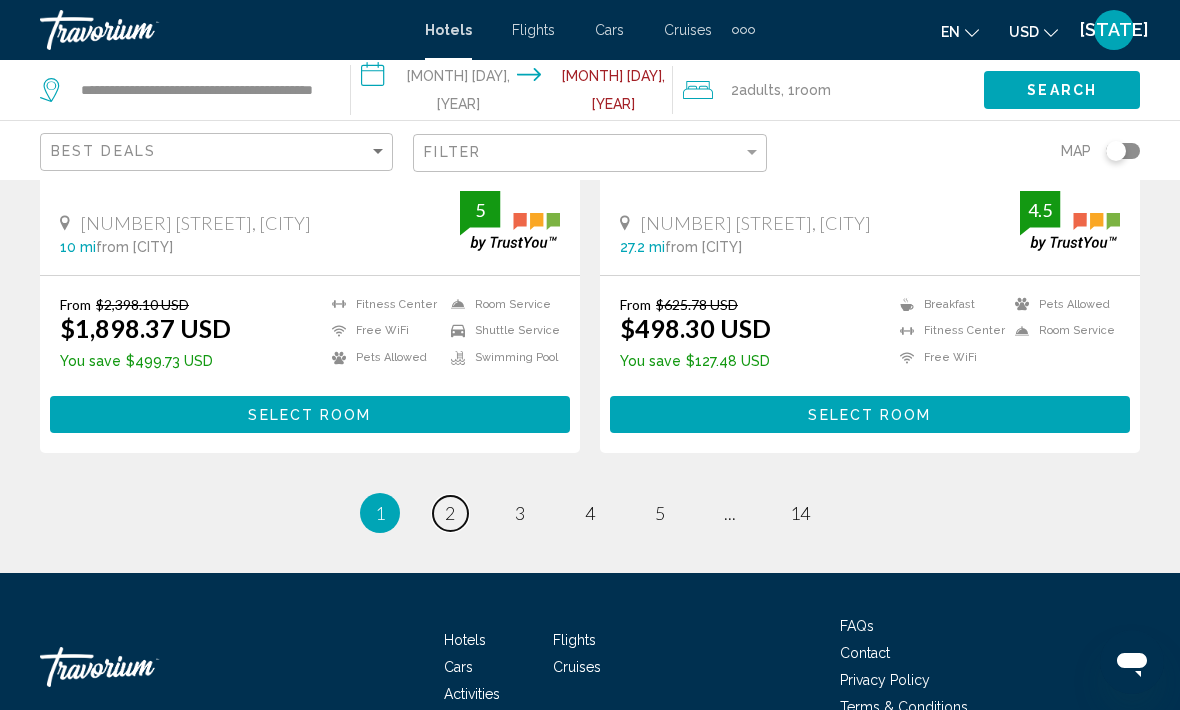 click on "2" at bounding box center (450, 513) 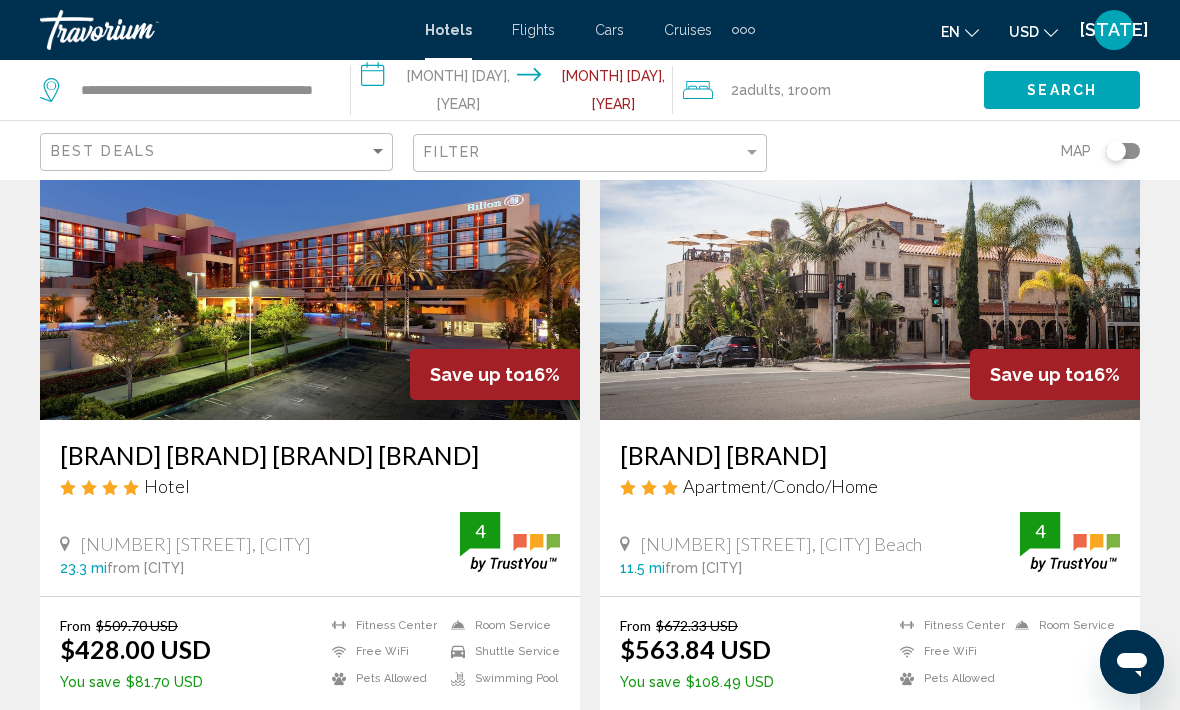scroll, scrollTop: 4110, scrollLeft: 0, axis: vertical 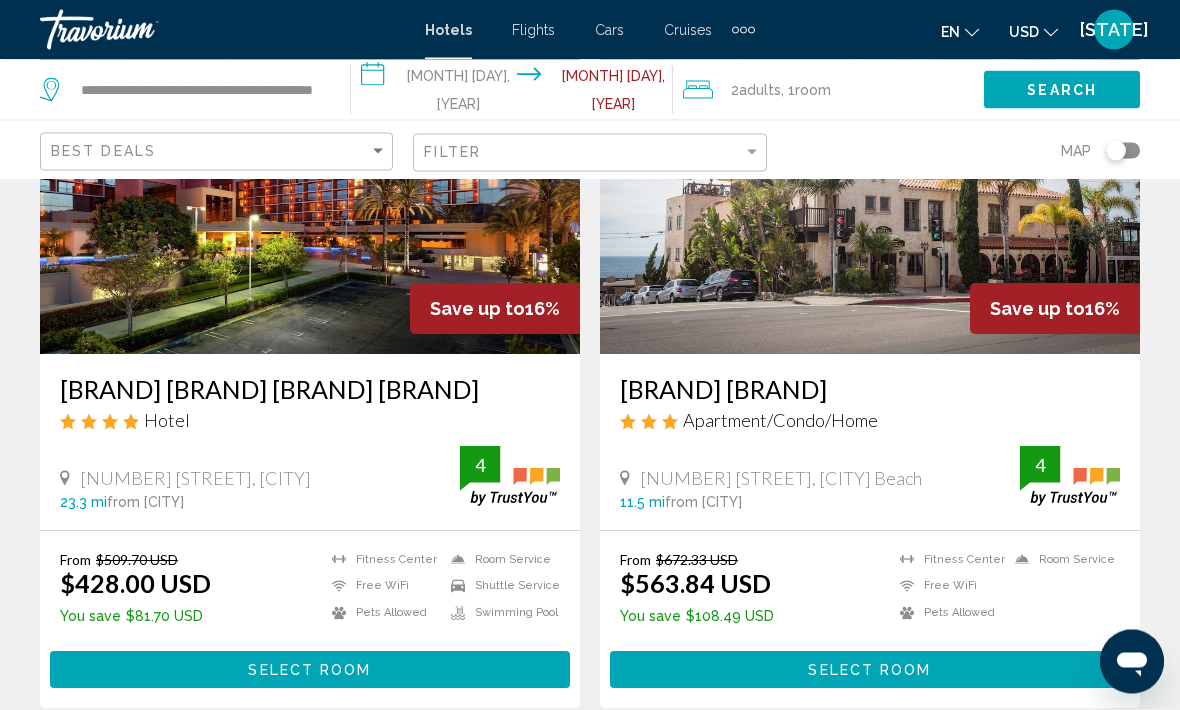 click on "page  3" at bounding box center [520, 769] 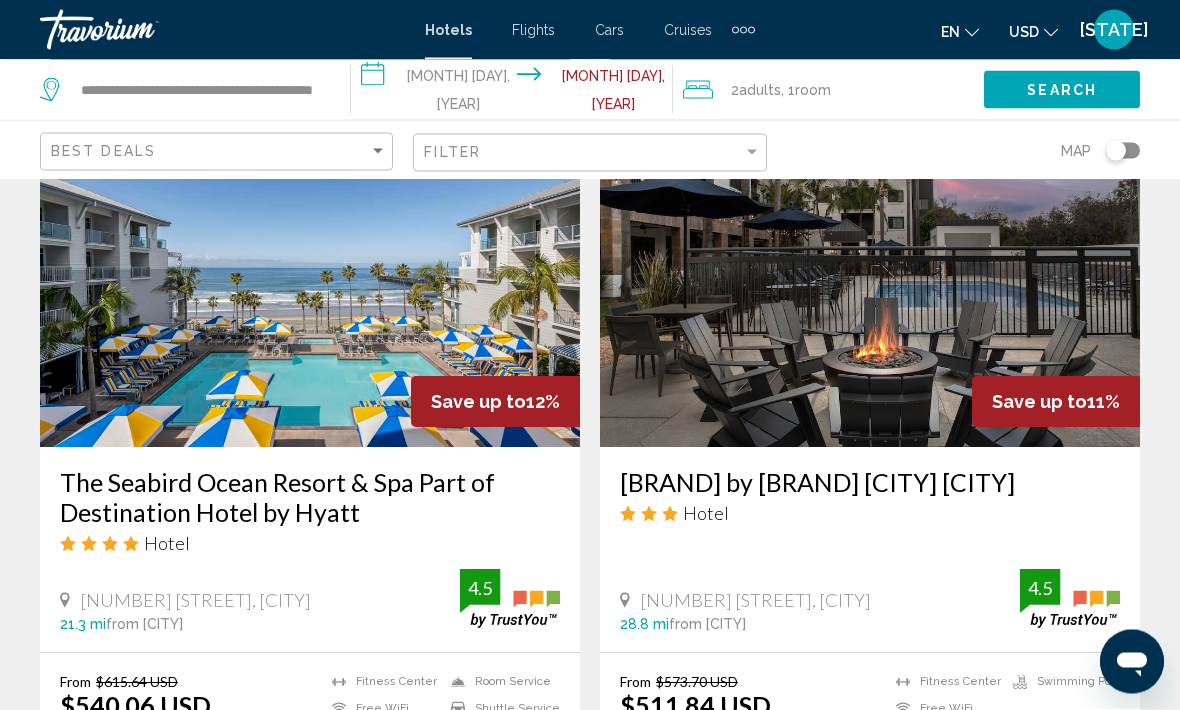 scroll, scrollTop: 3842, scrollLeft: 0, axis: vertical 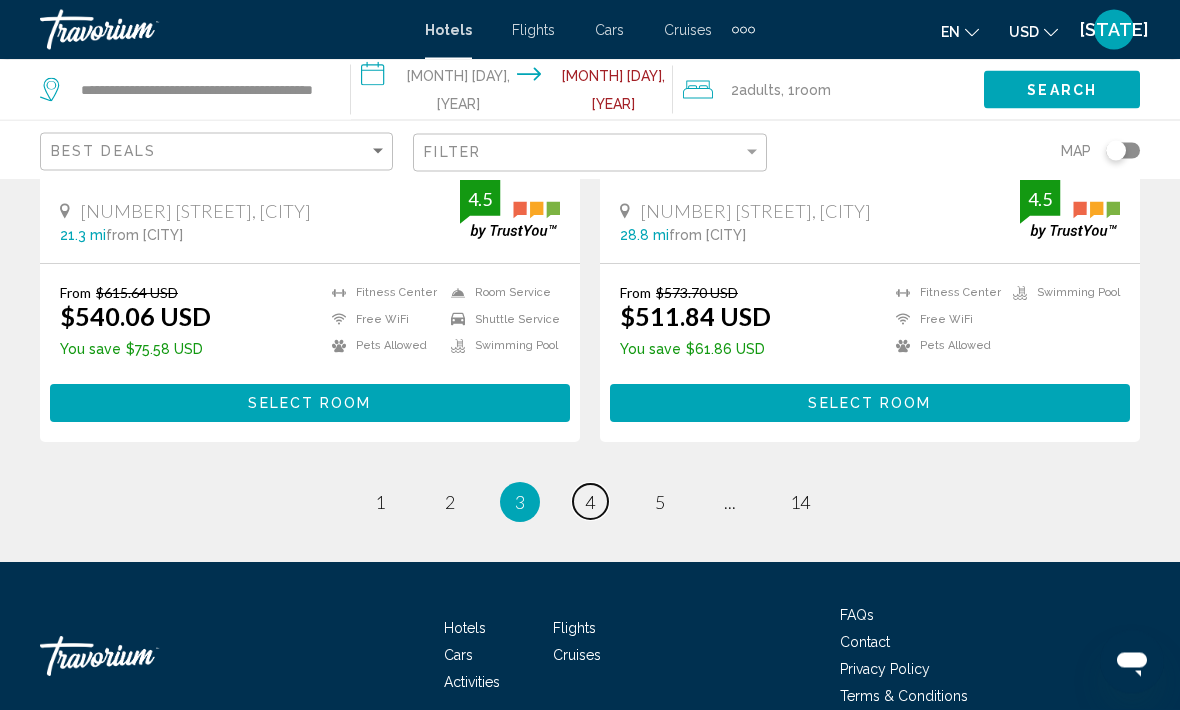 click on "page  4" at bounding box center [590, 502] 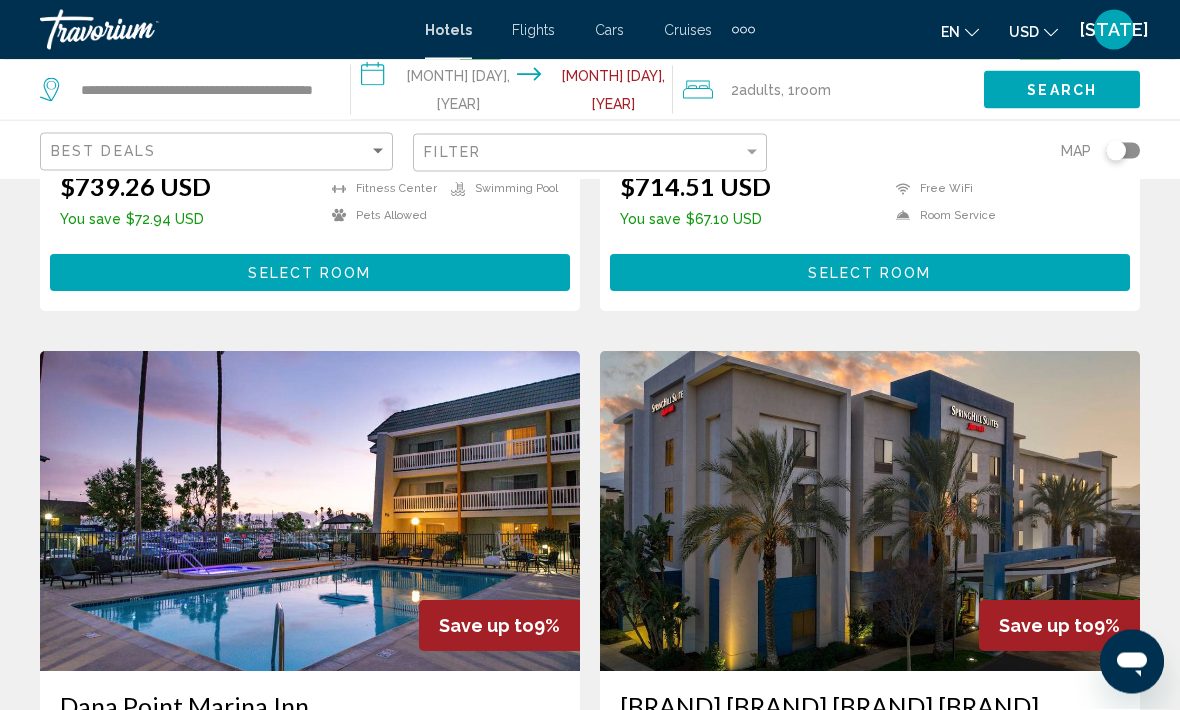 scroll, scrollTop: 4170, scrollLeft: 0, axis: vertical 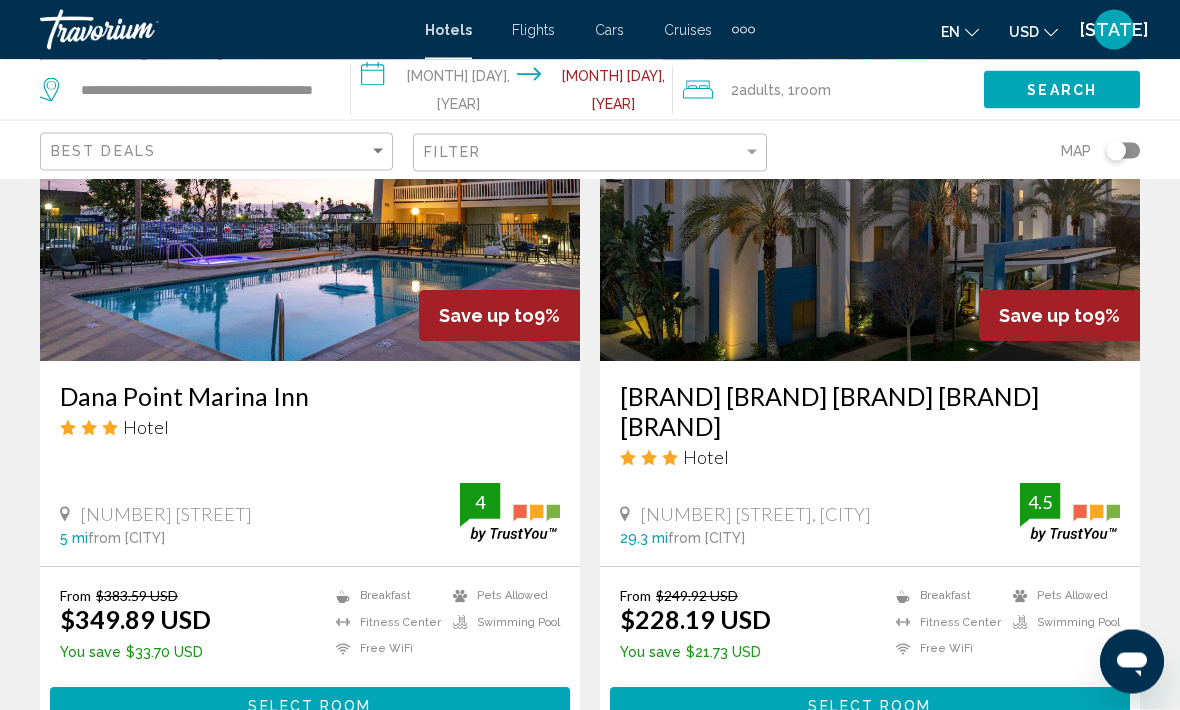 click on "page  5" at bounding box center [660, 805] 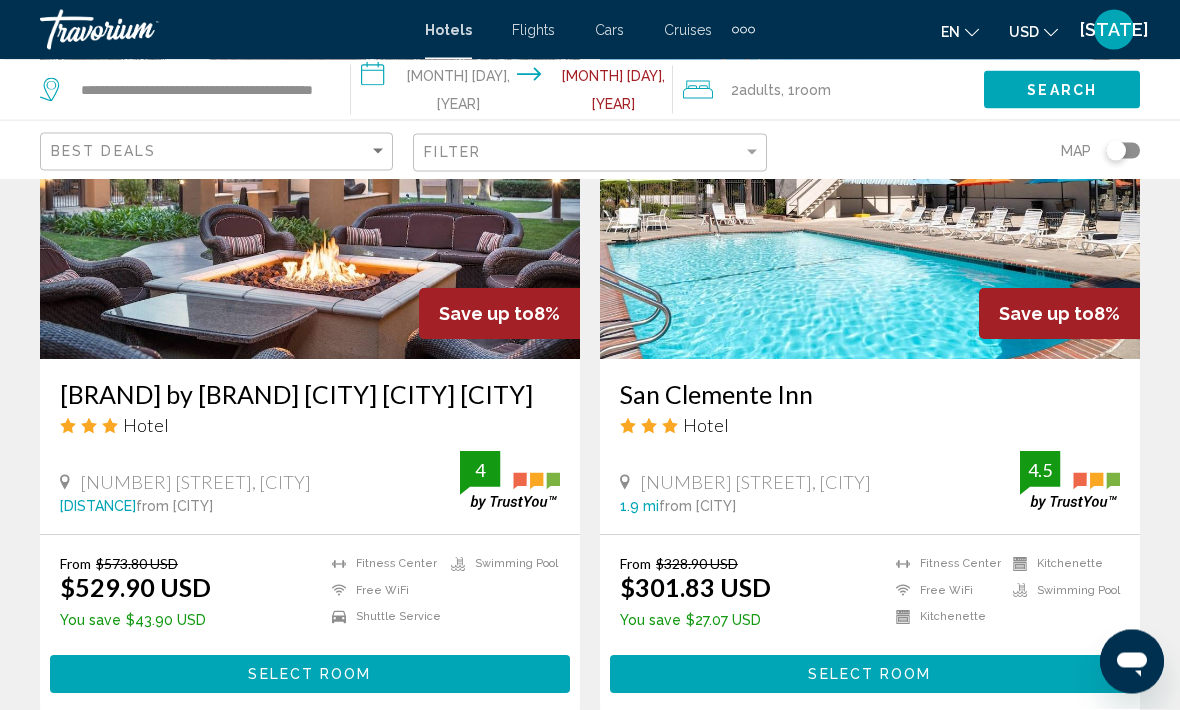 scroll, scrollTop: 3900, scrollLeft: 0, axis: vertical 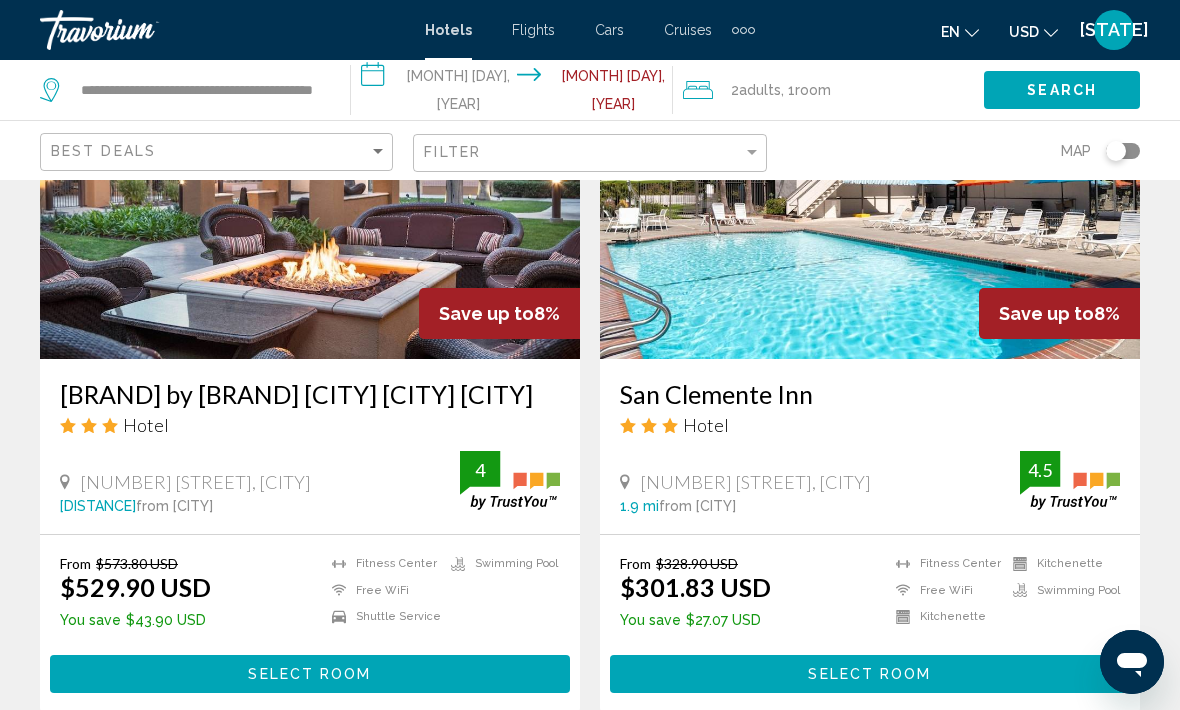 click at bounding box center [870, 199] 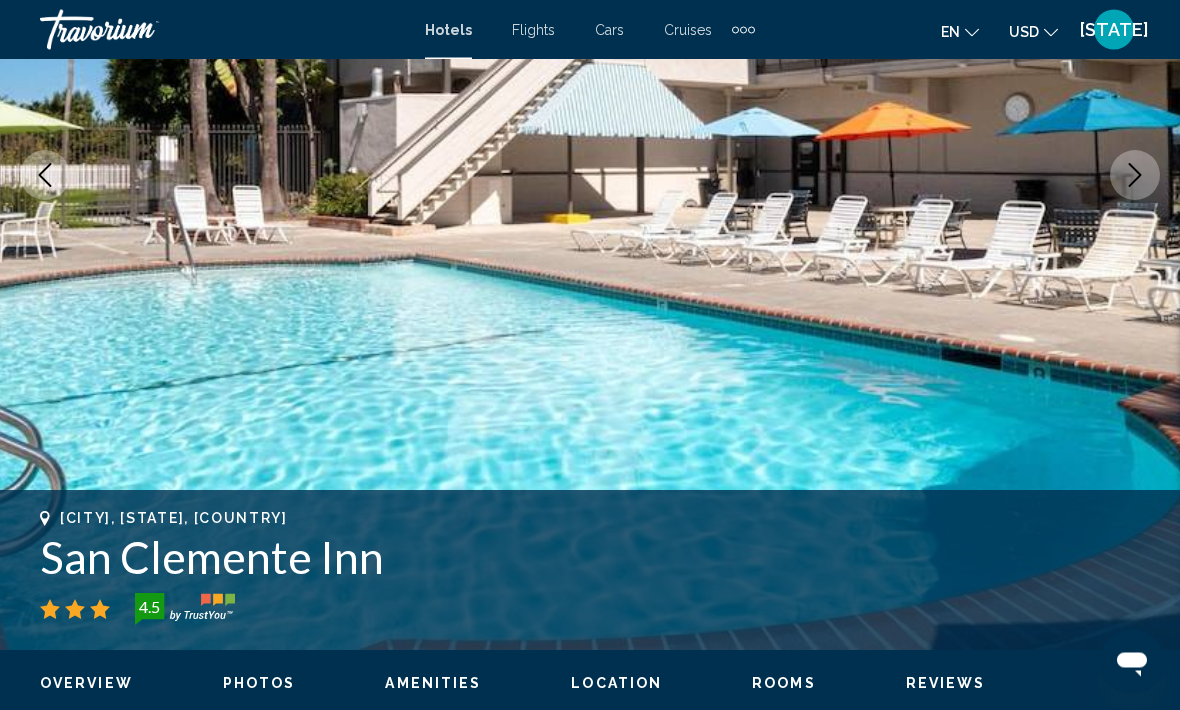 scroll, scrollTop: 359, scrollLeft: 0, axis: vertical 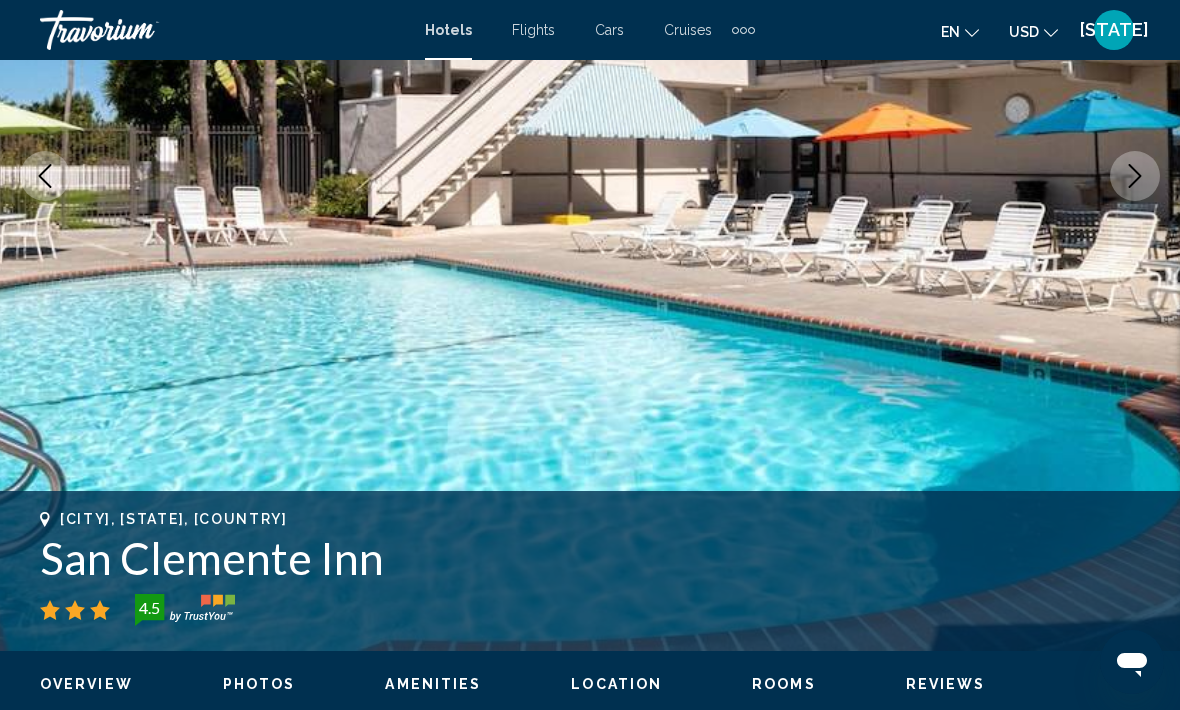click 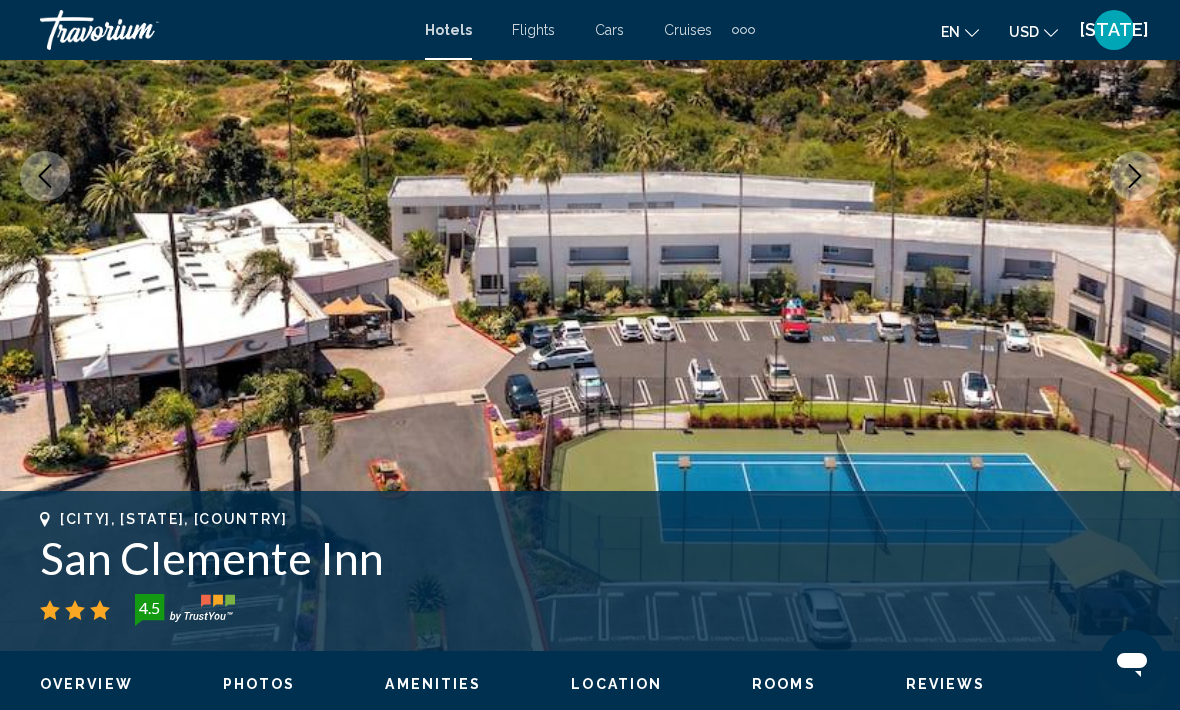 click 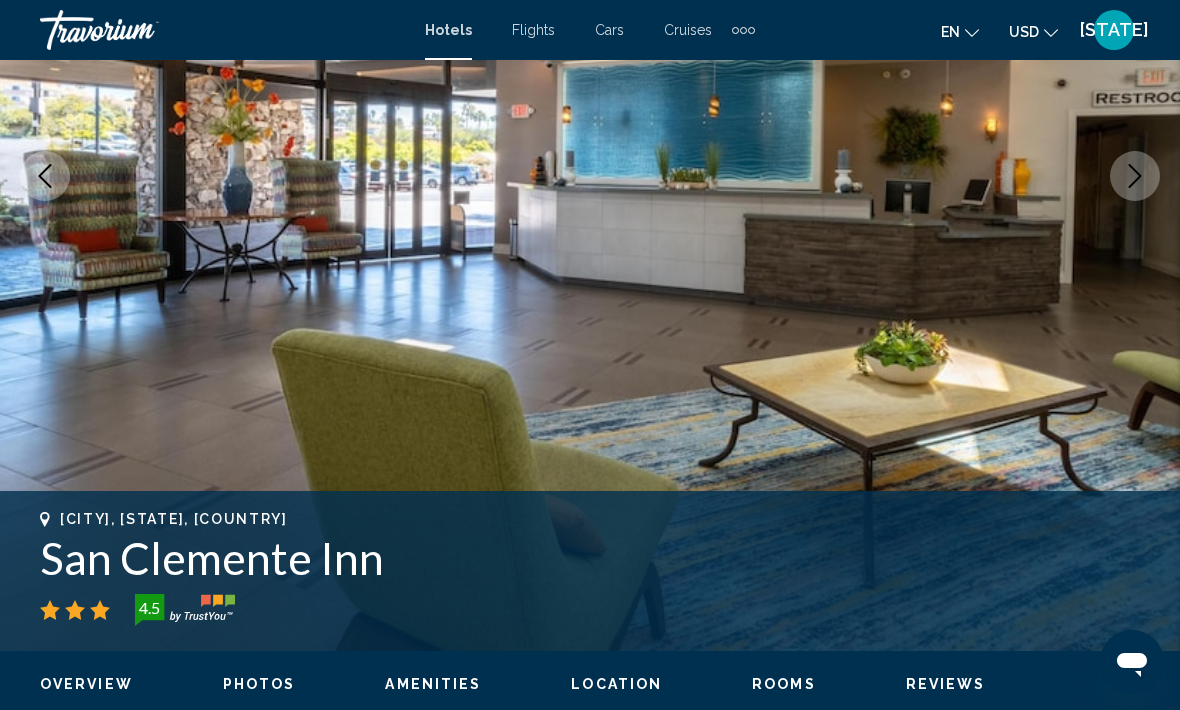 click 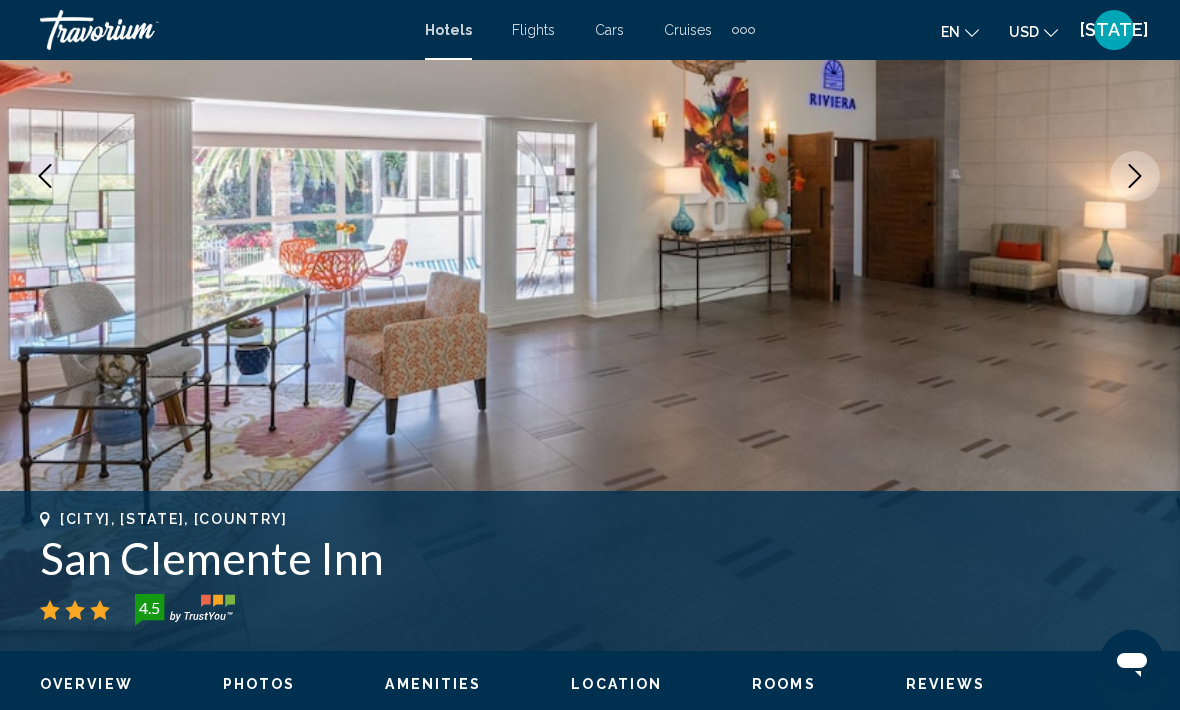 click 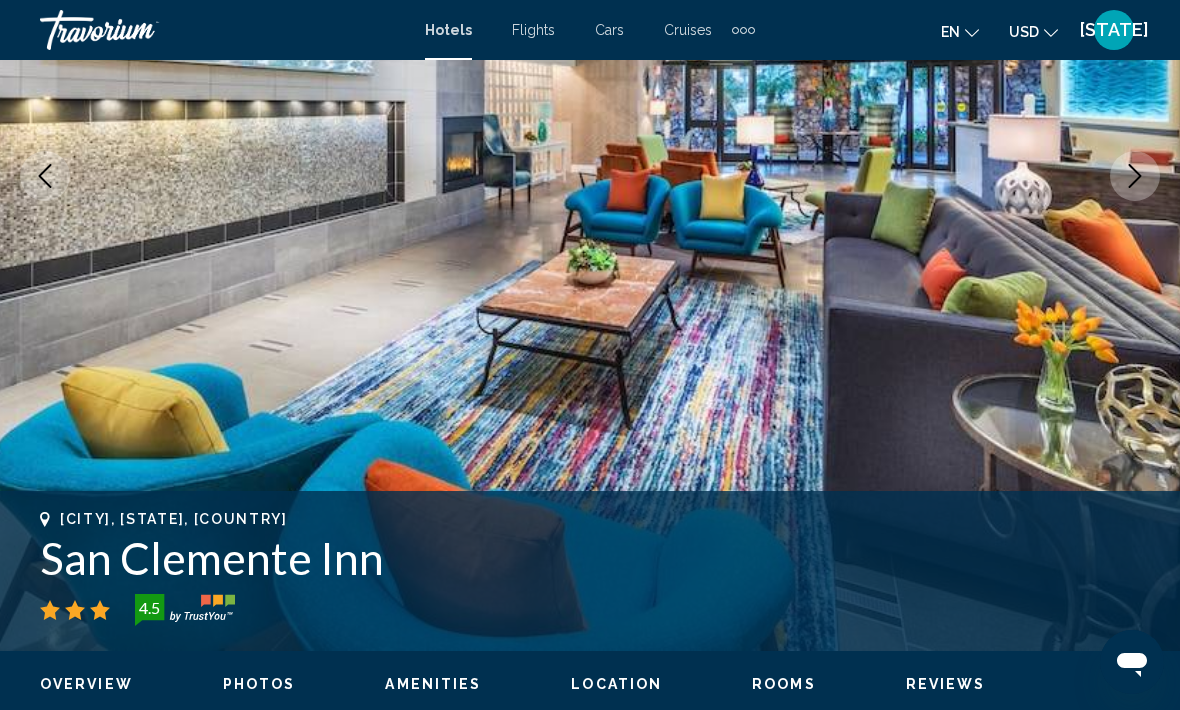 click 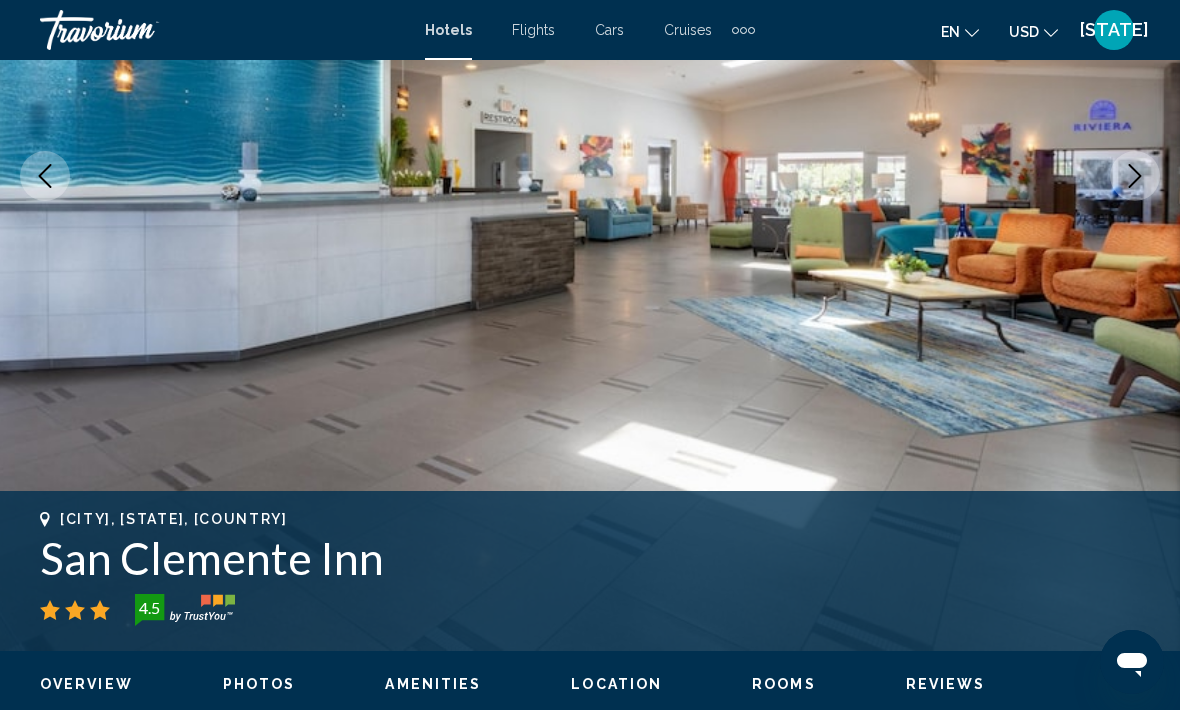 click 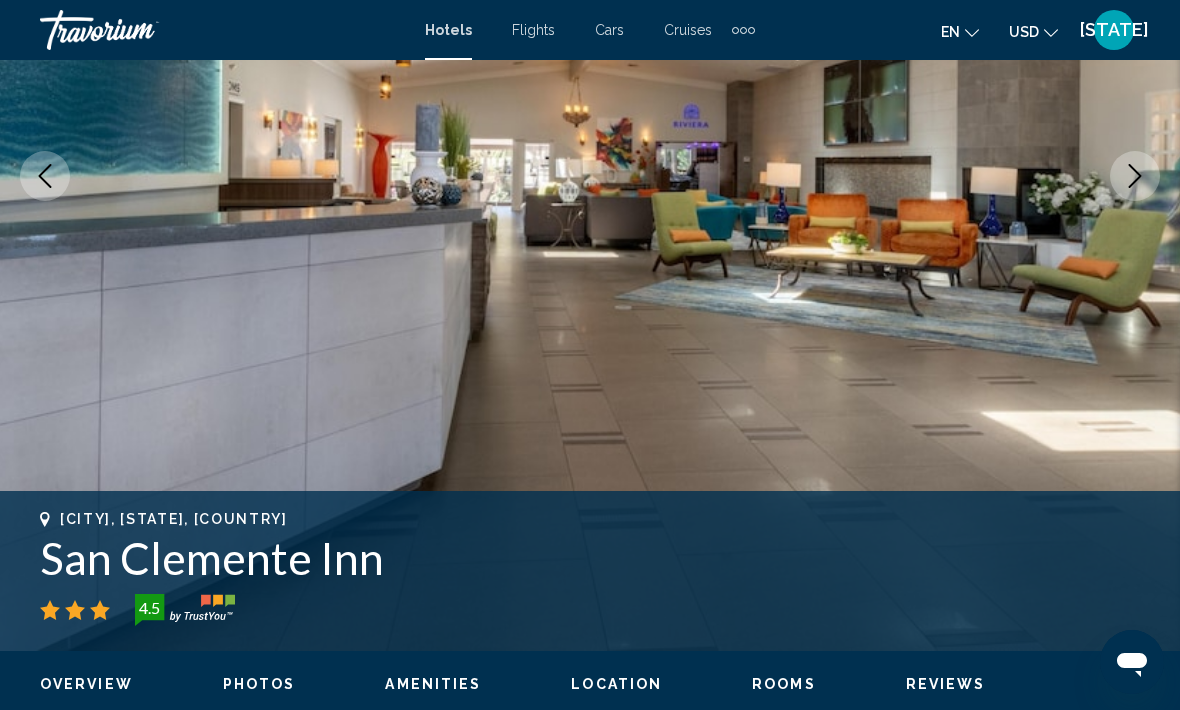 click 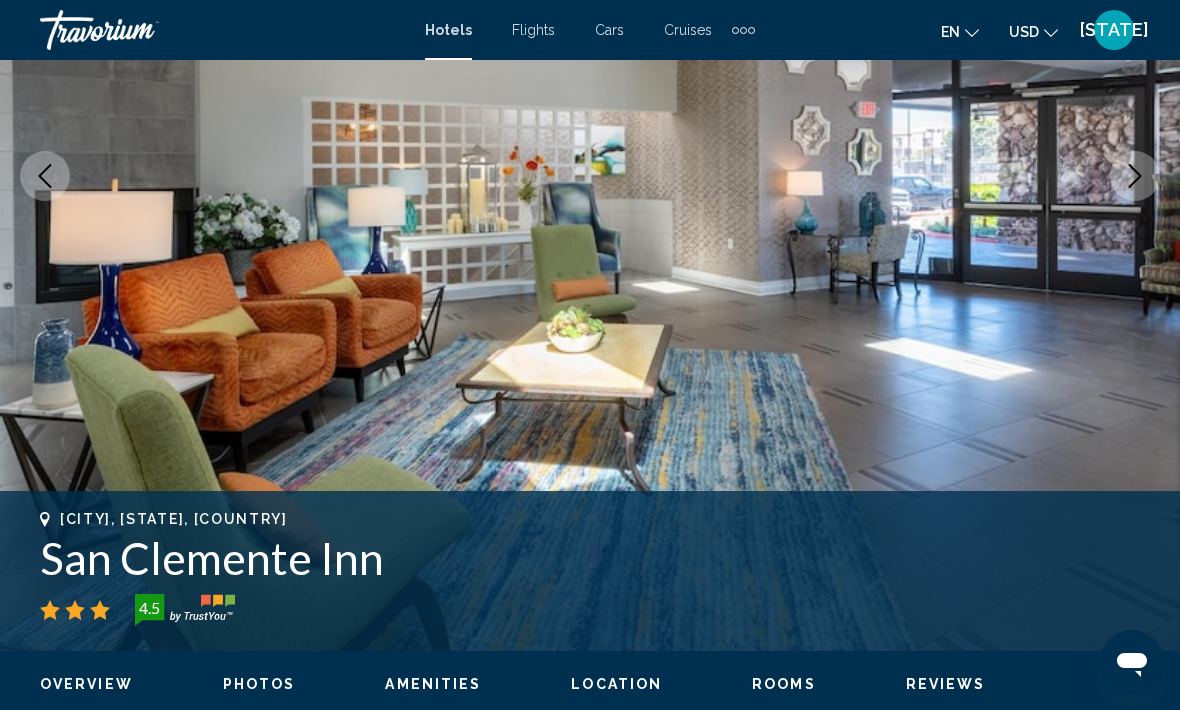 click 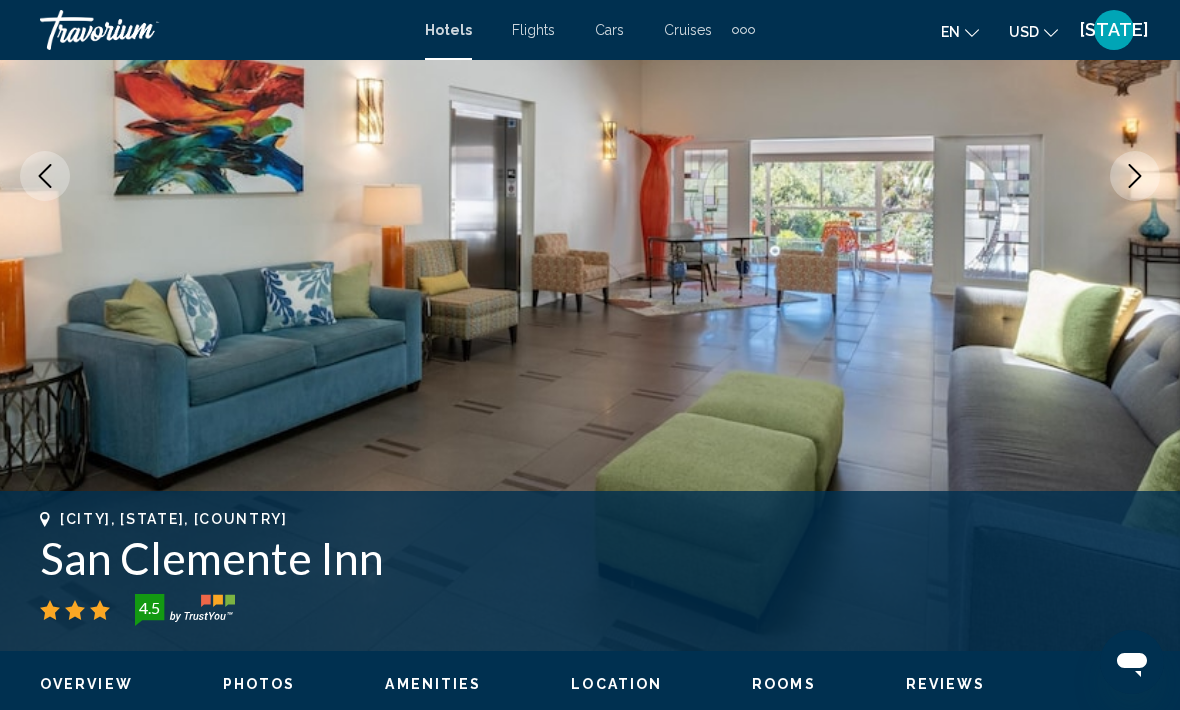 click 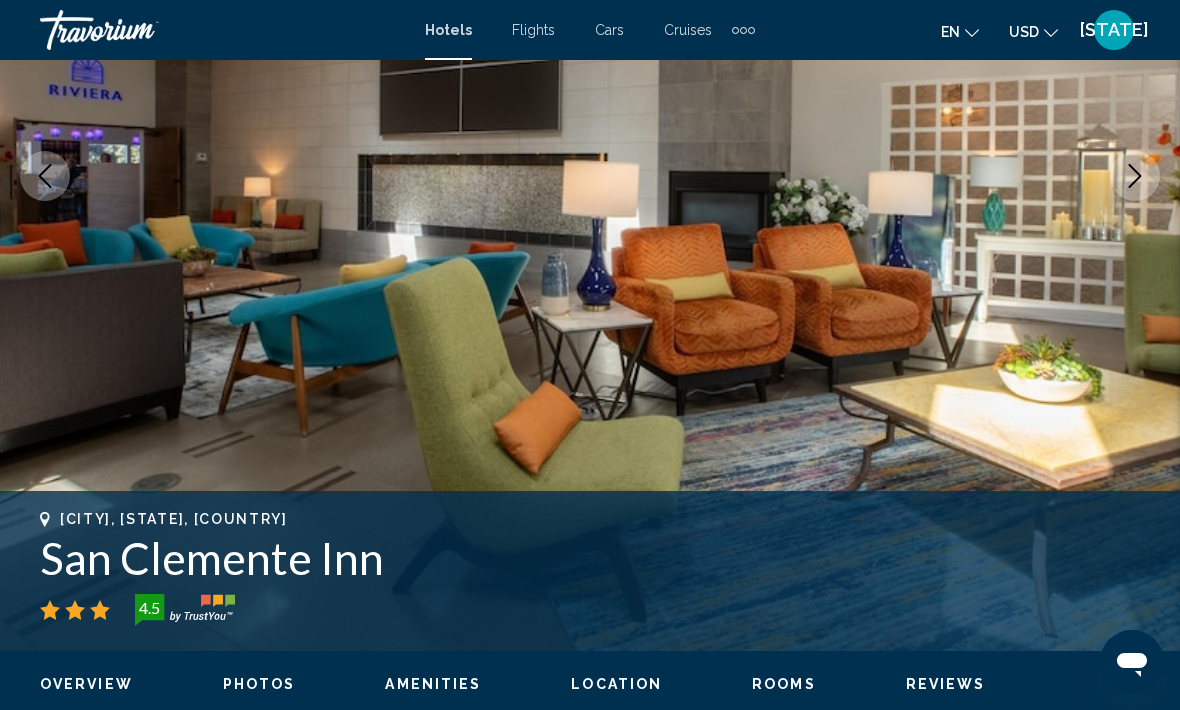 click 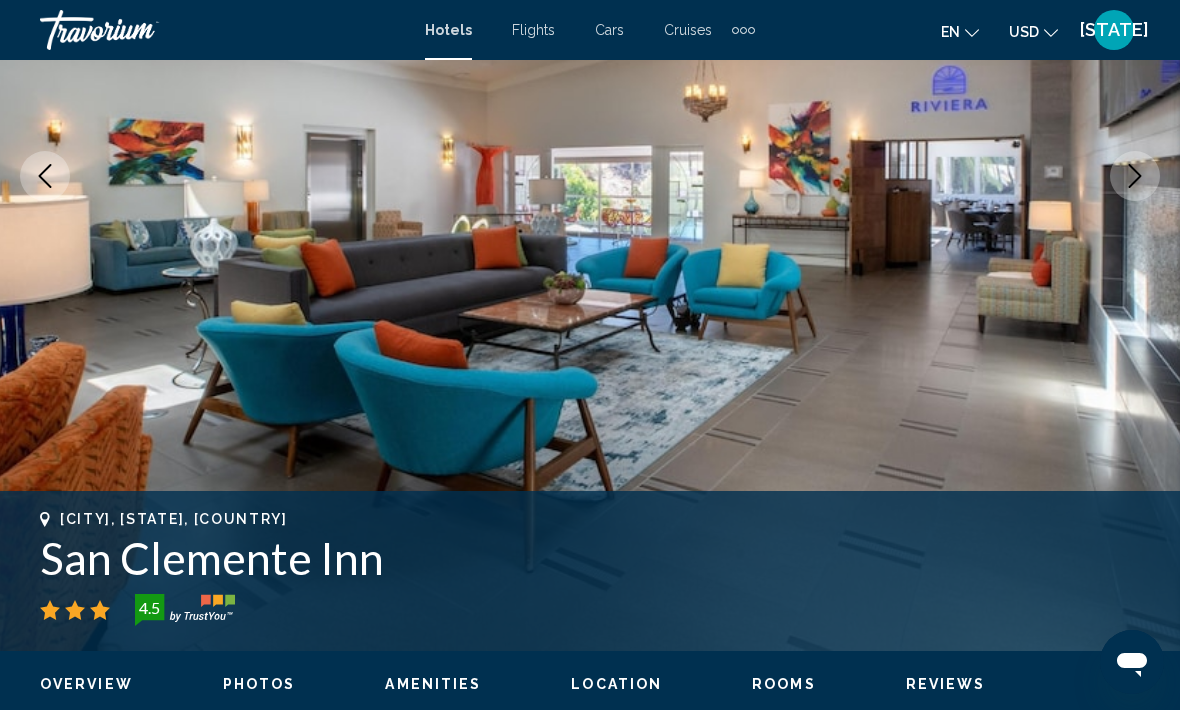click 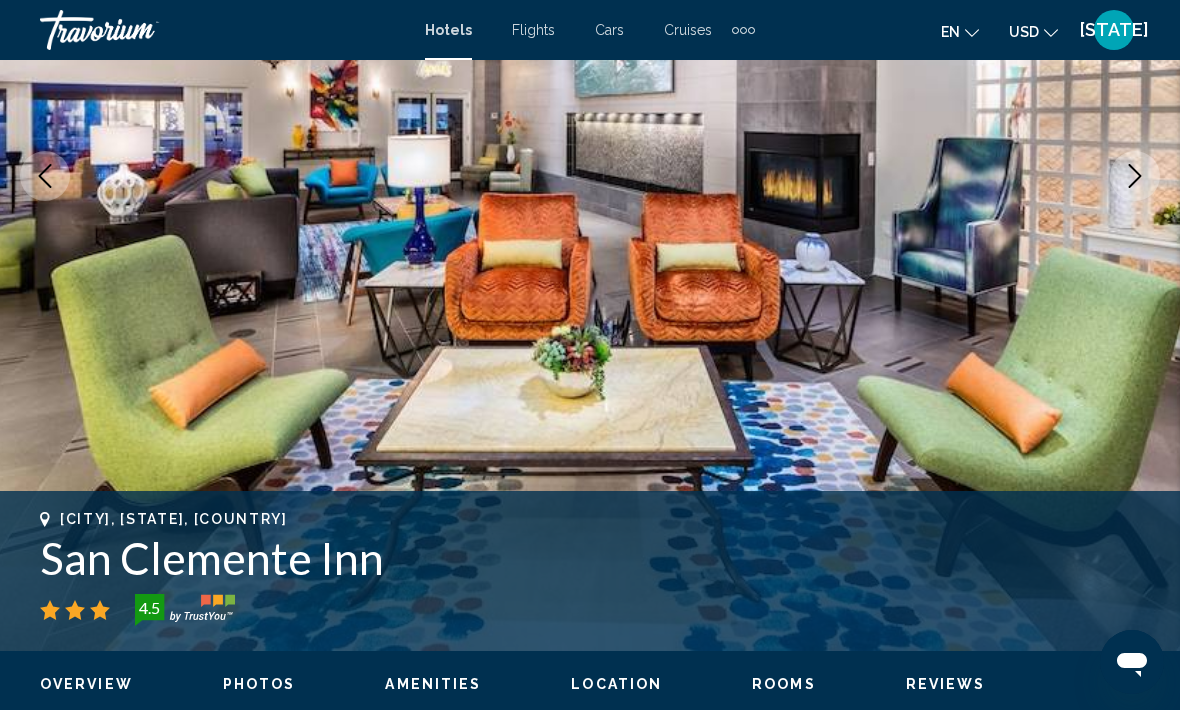 click 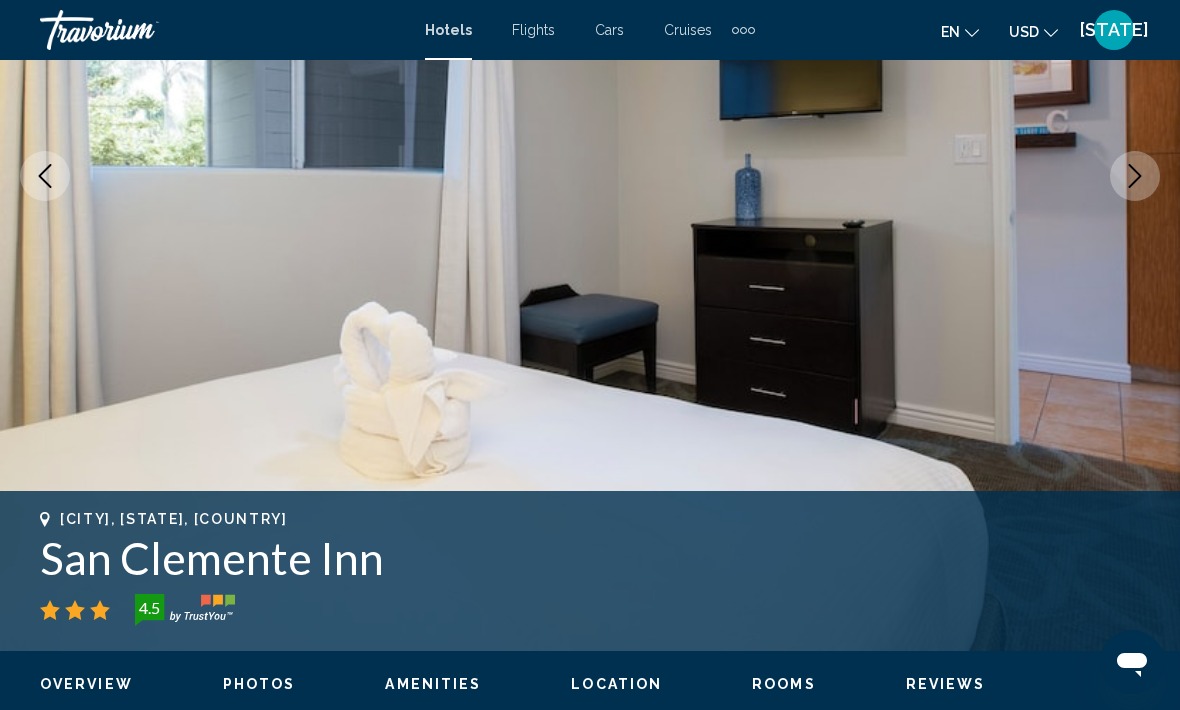 click 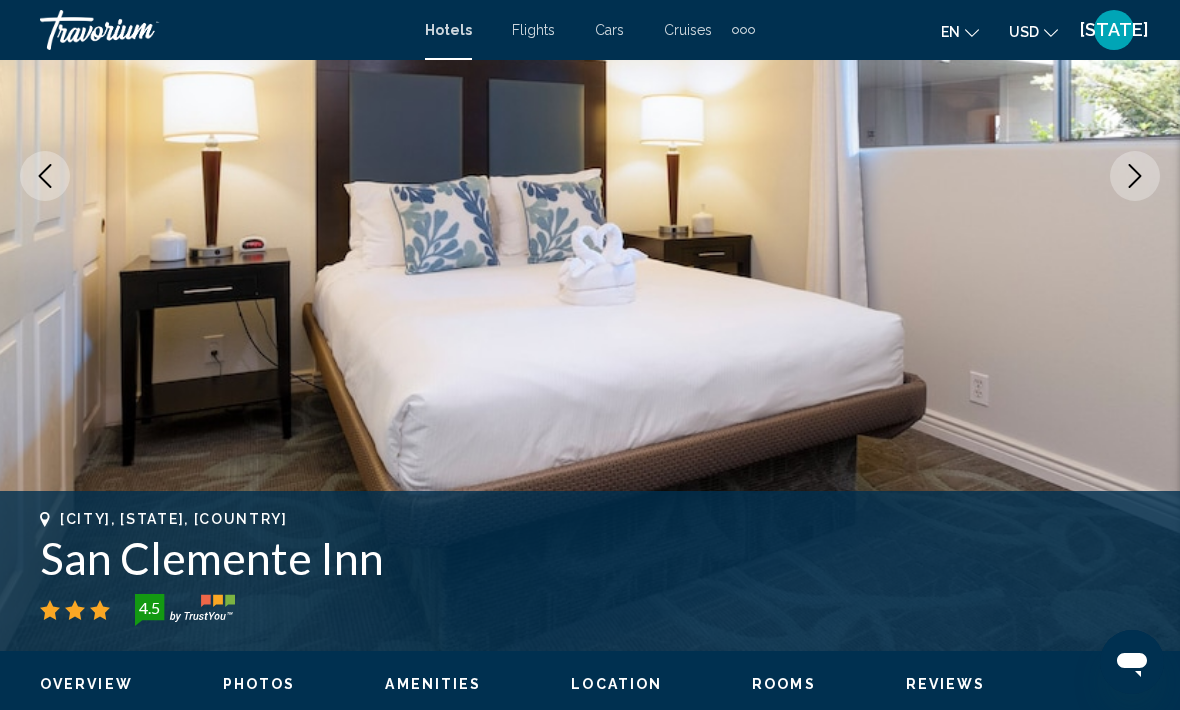 click 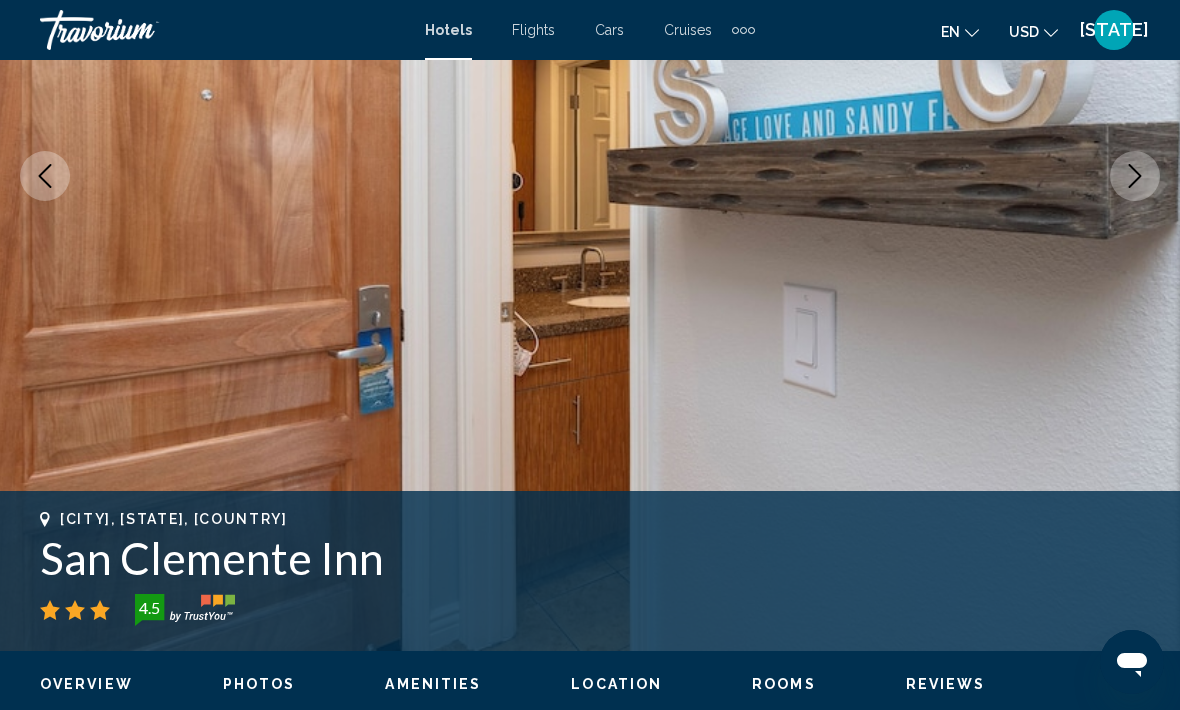click 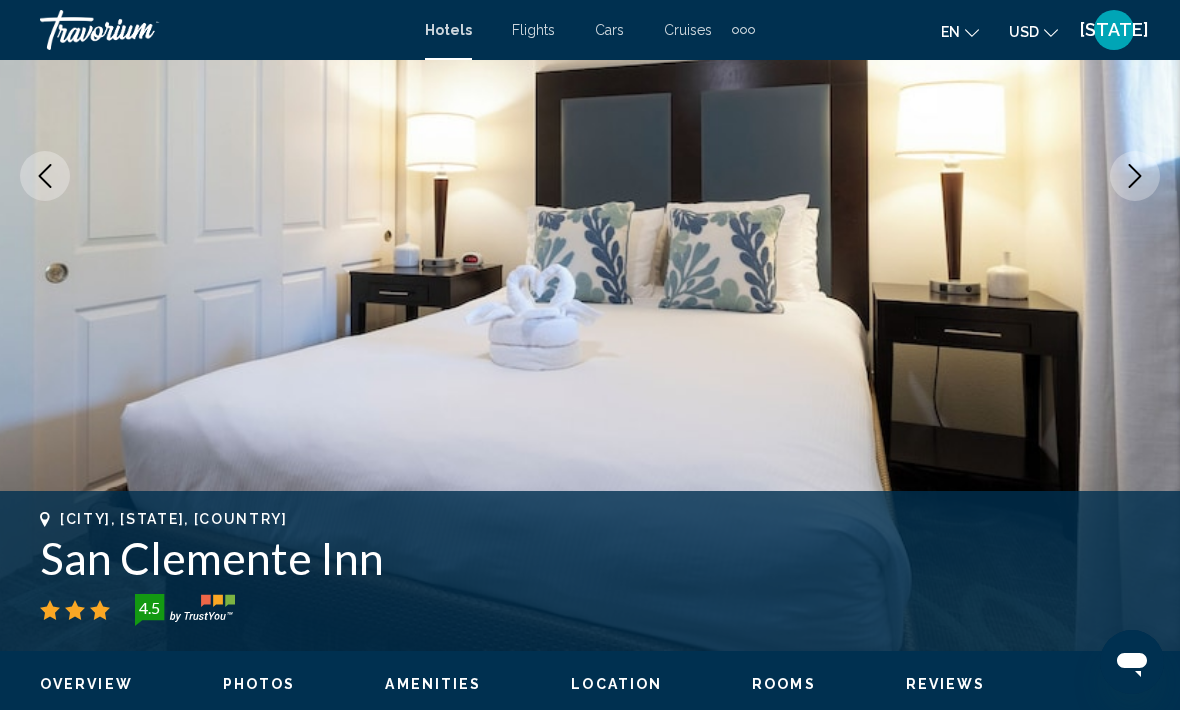click 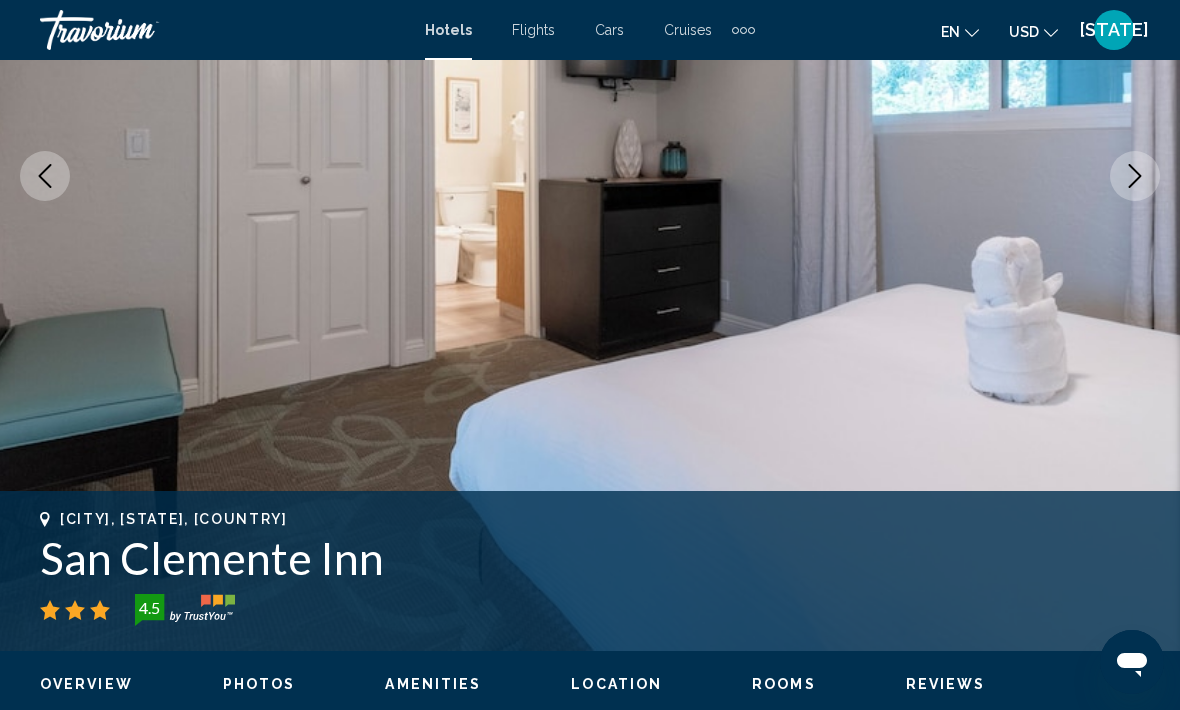 click 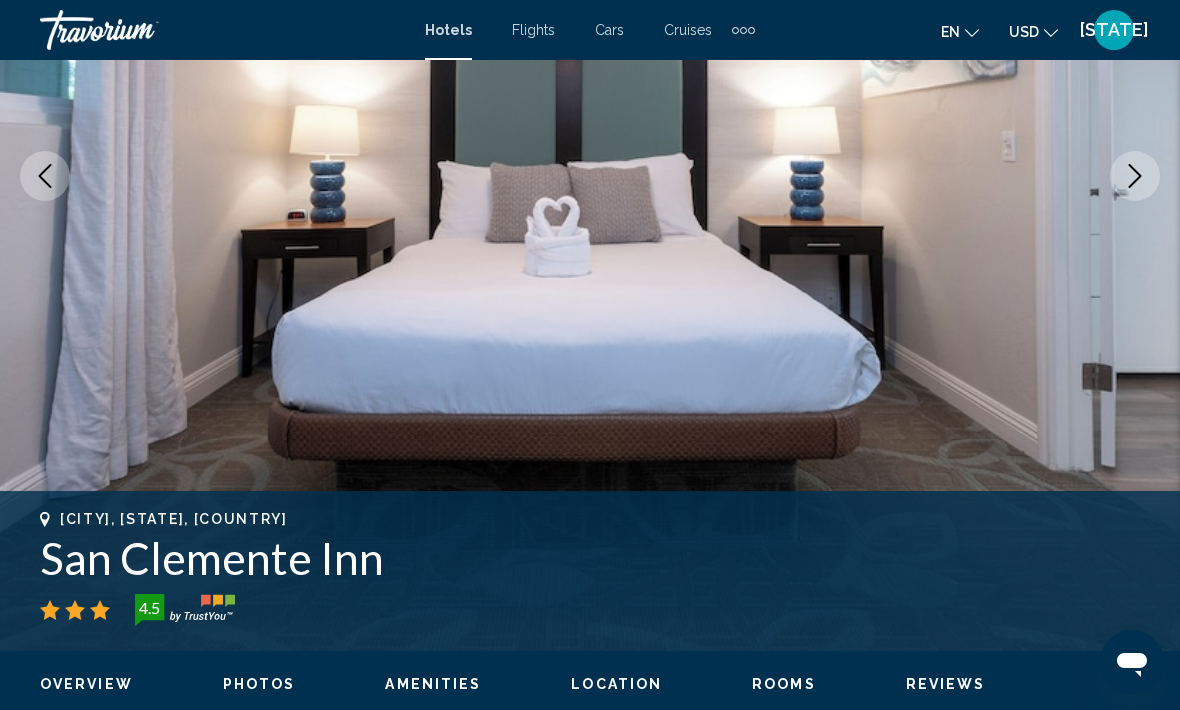 click 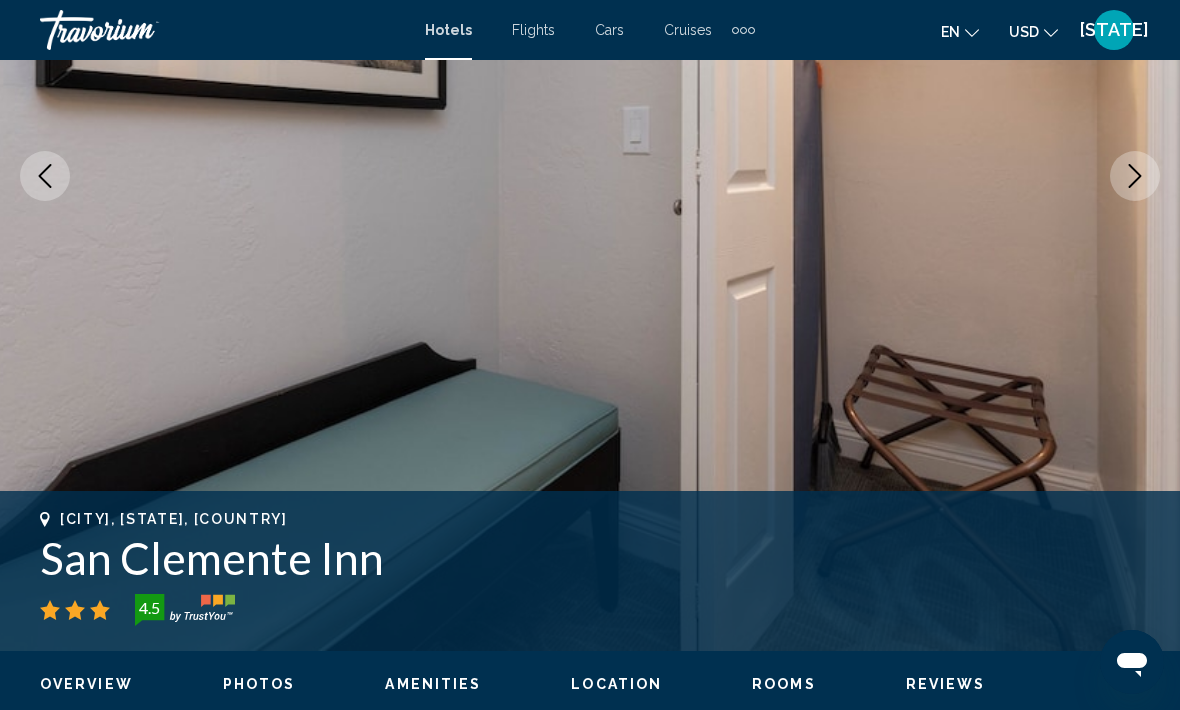 click 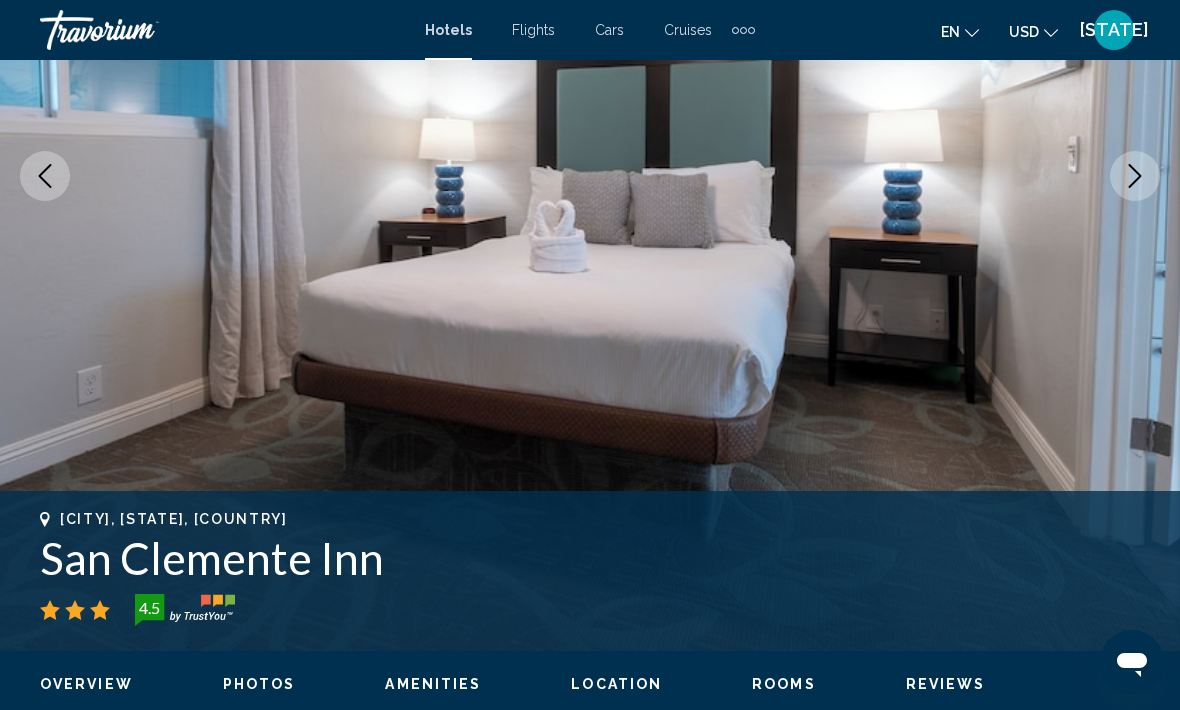 click 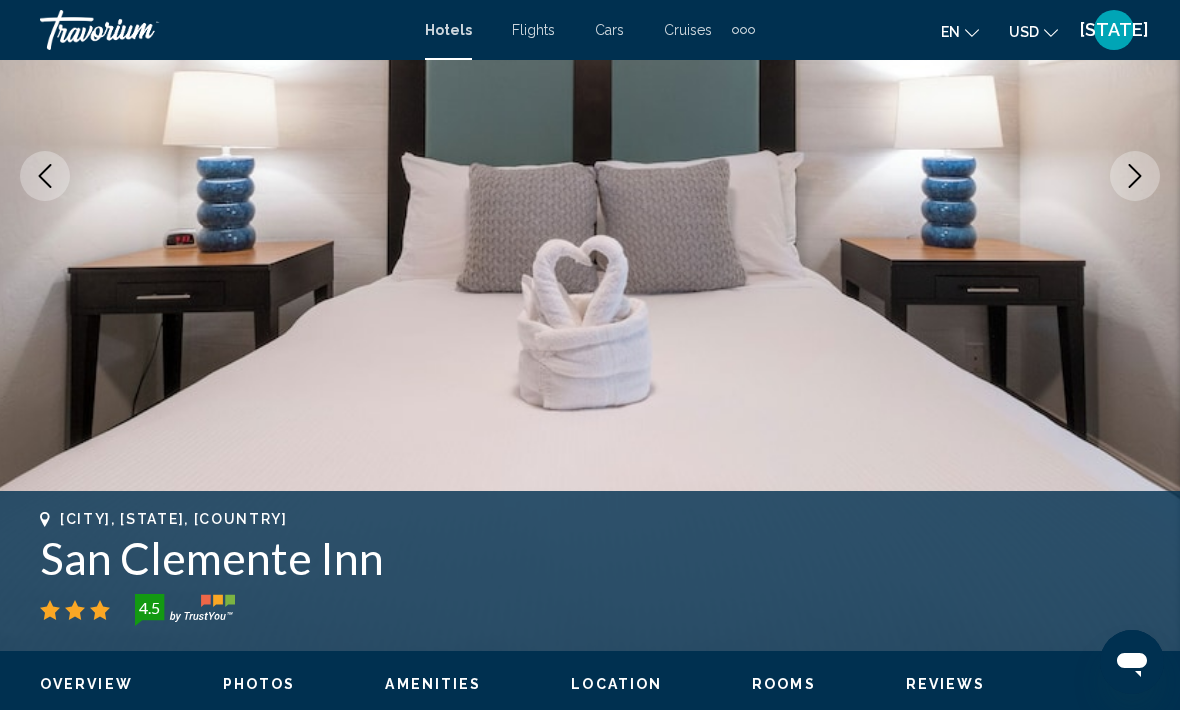 click 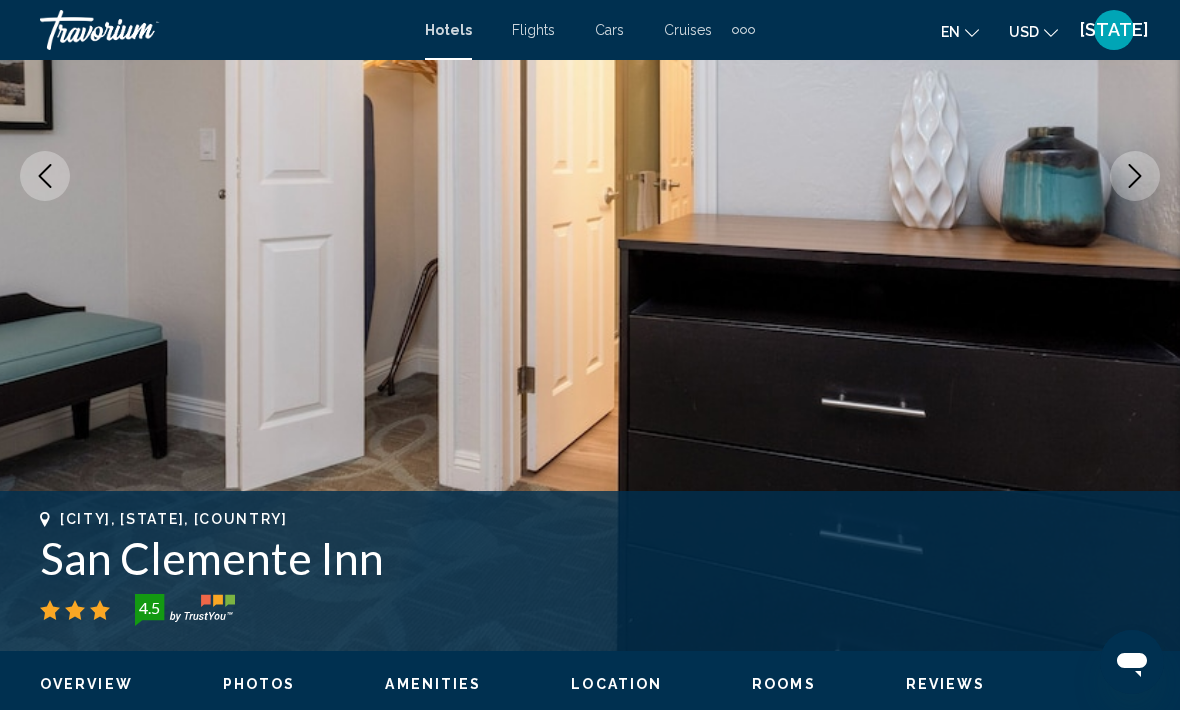 click 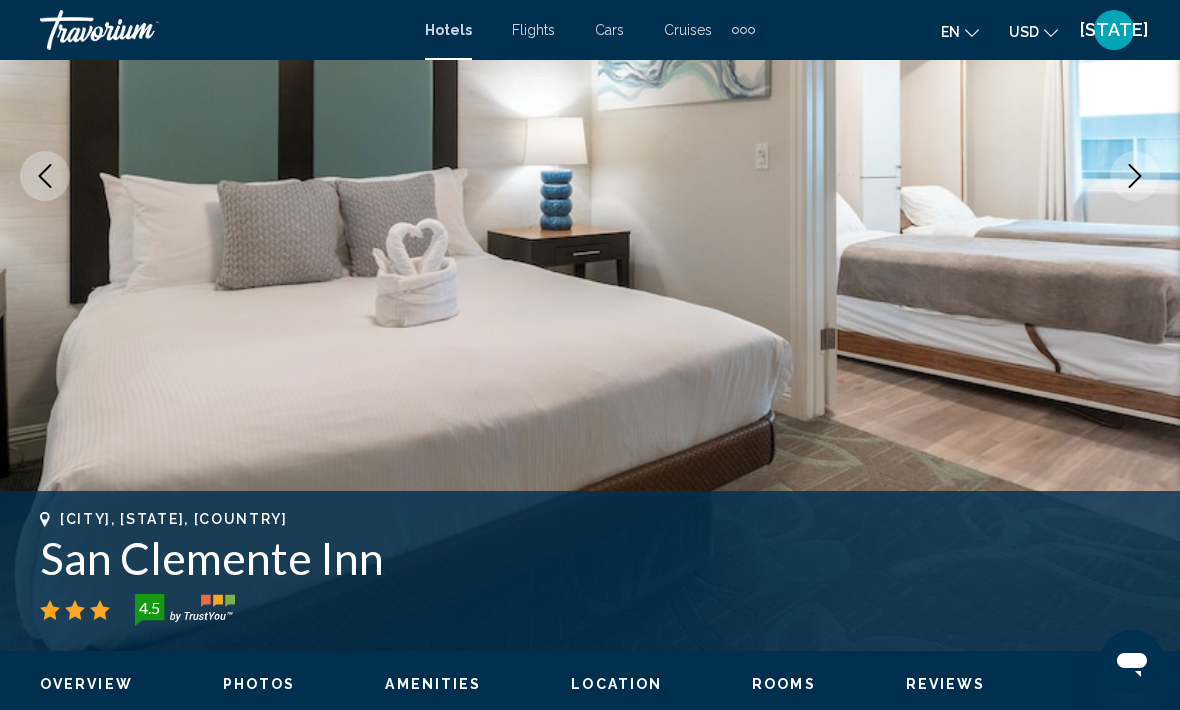 click at bounding box center [1135, 176] 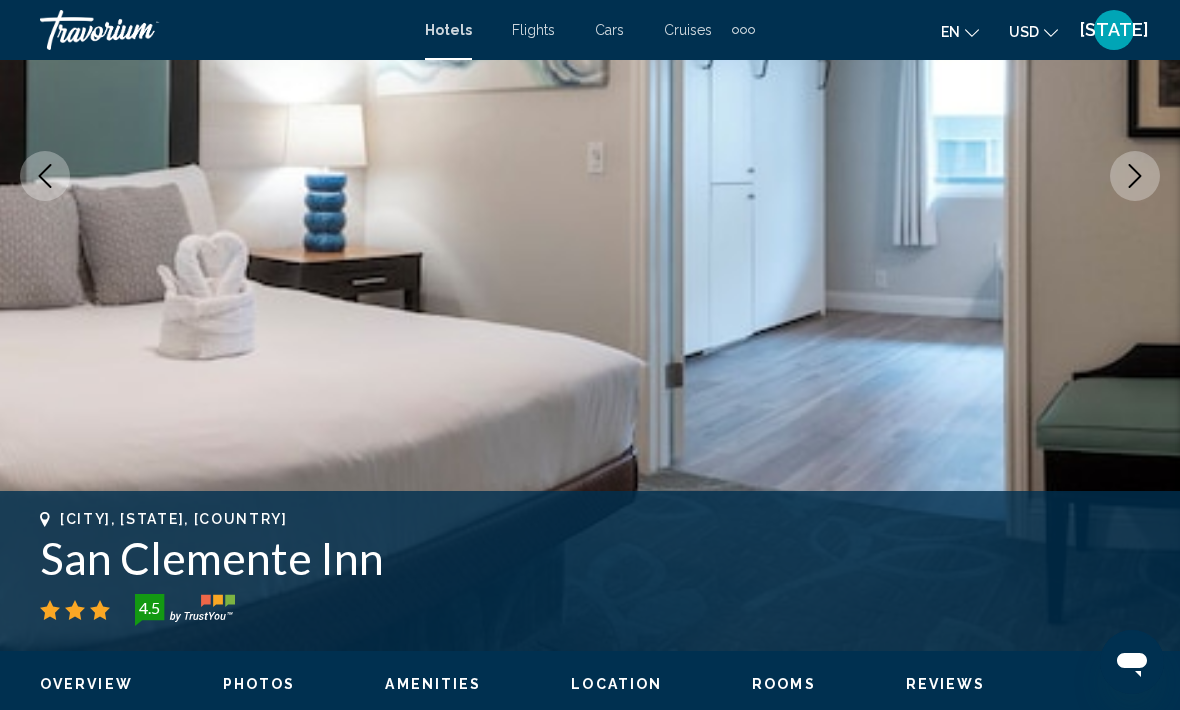 click at bounding box center (1135, 176) 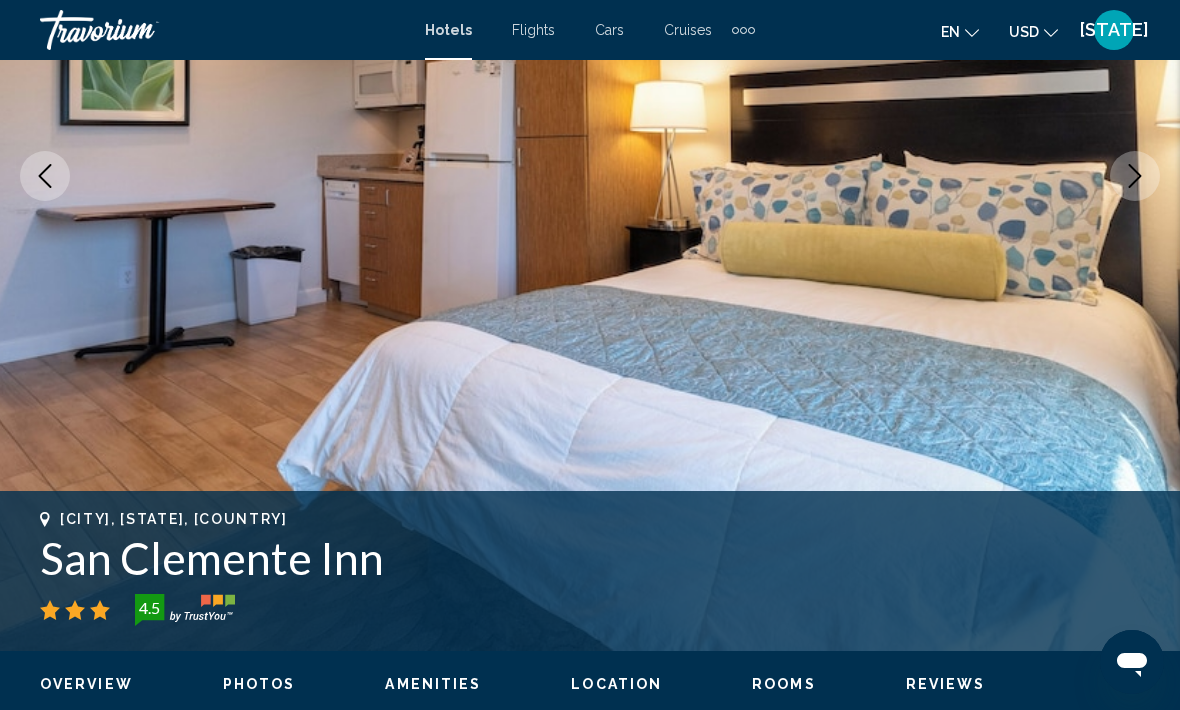 click at bounding box center [1135, 176] 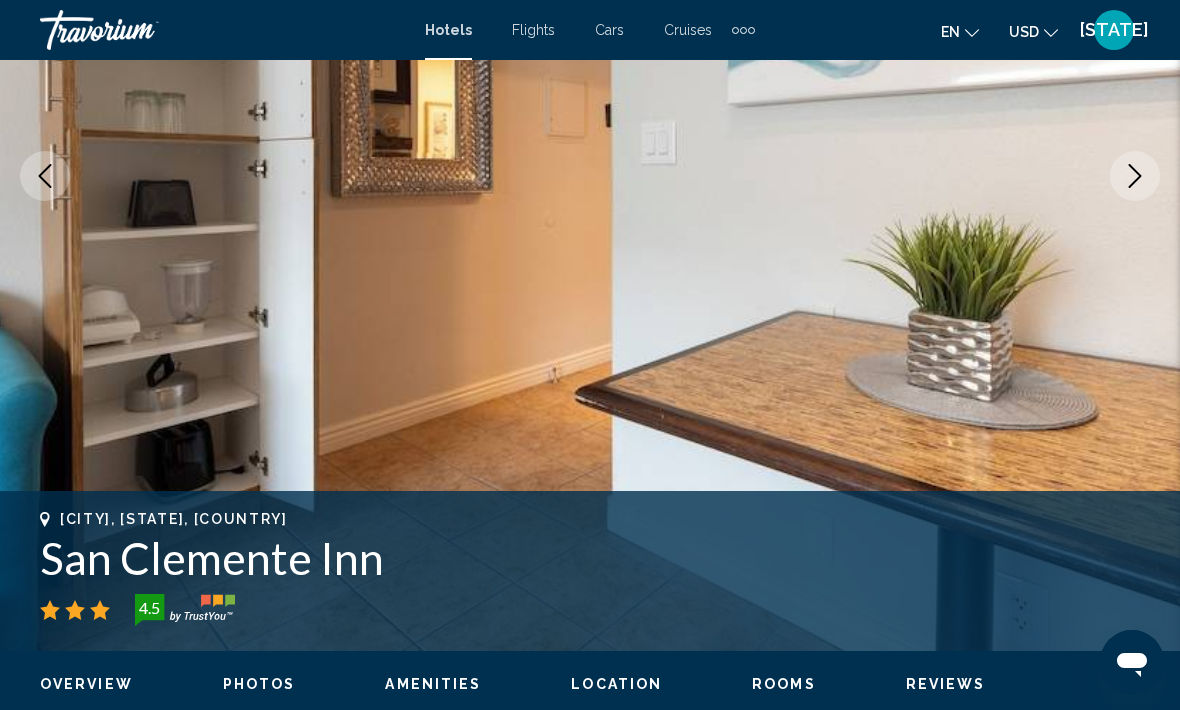 click 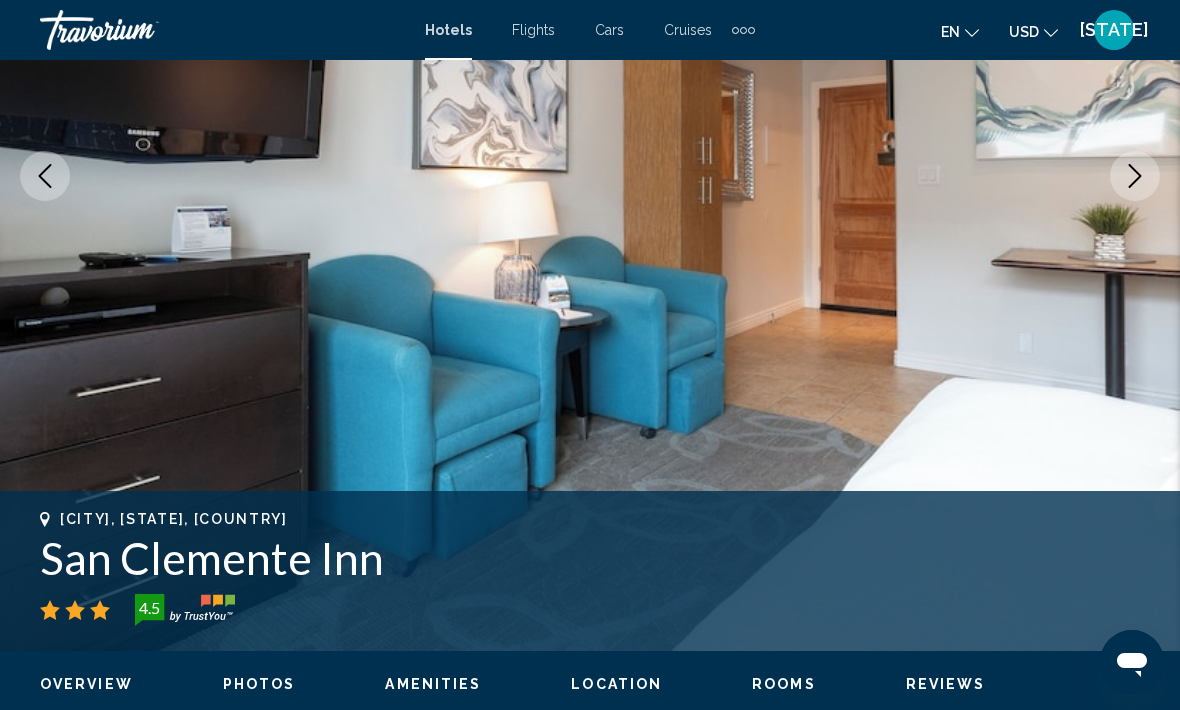 click 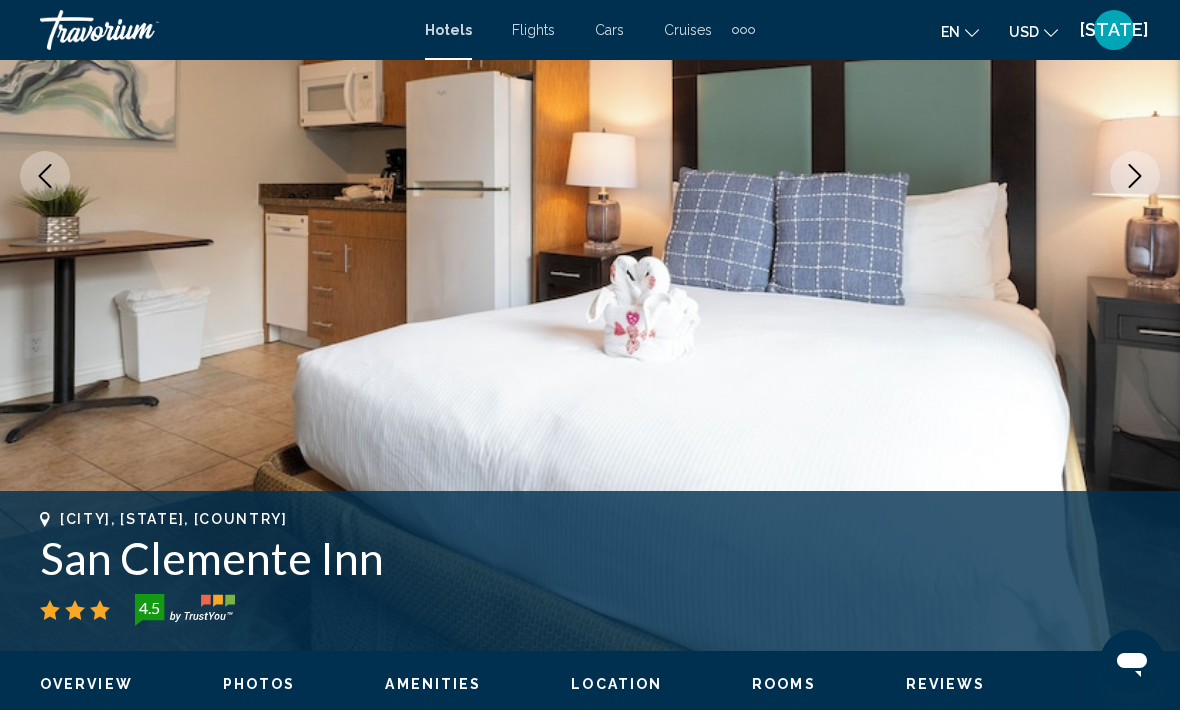 click 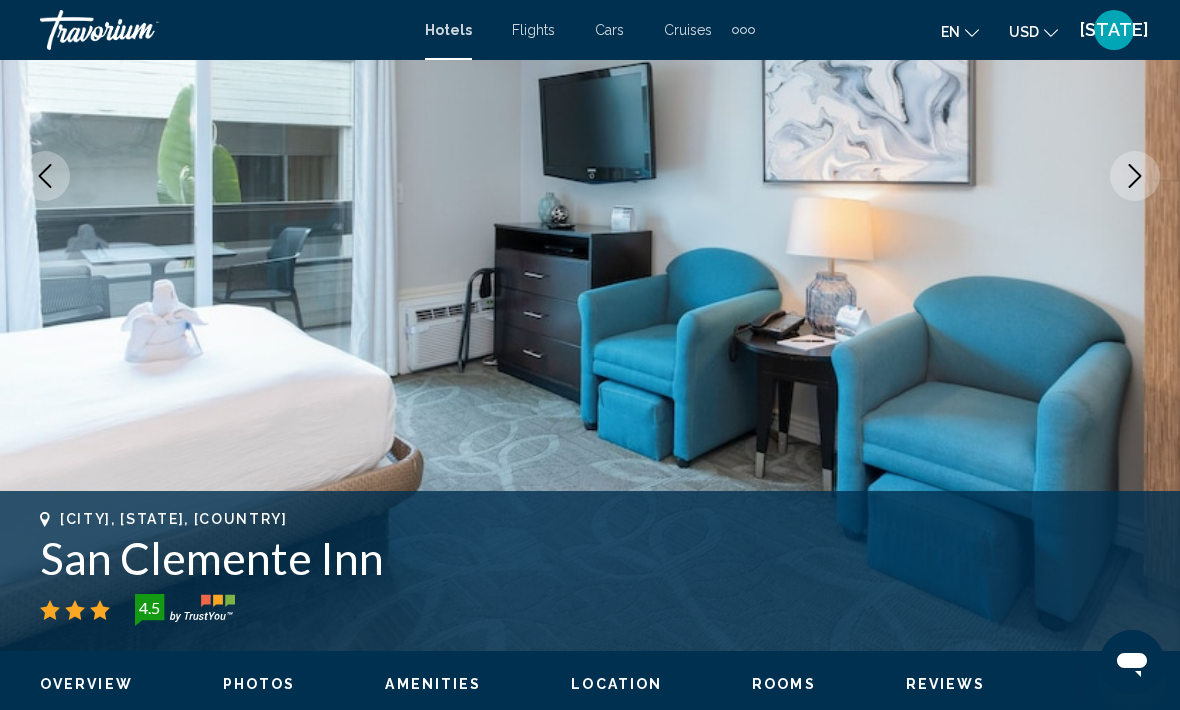 click at bounding box center (1135, 176) 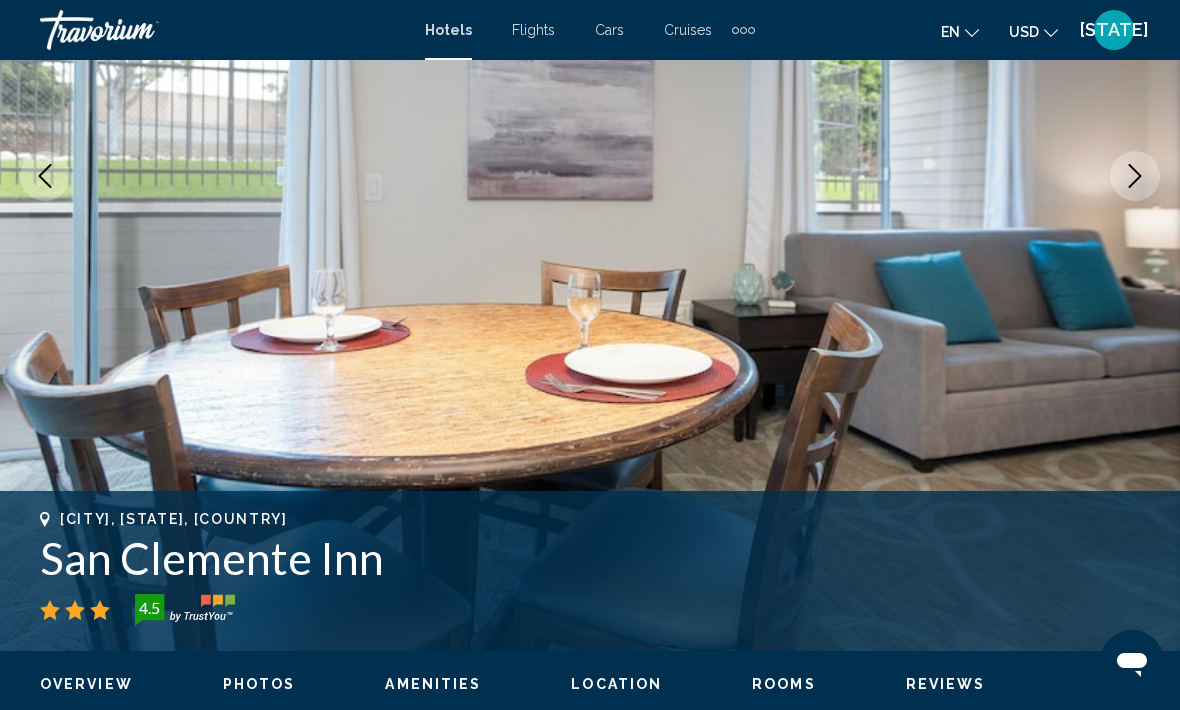 click at bounding box center [1135, 176] 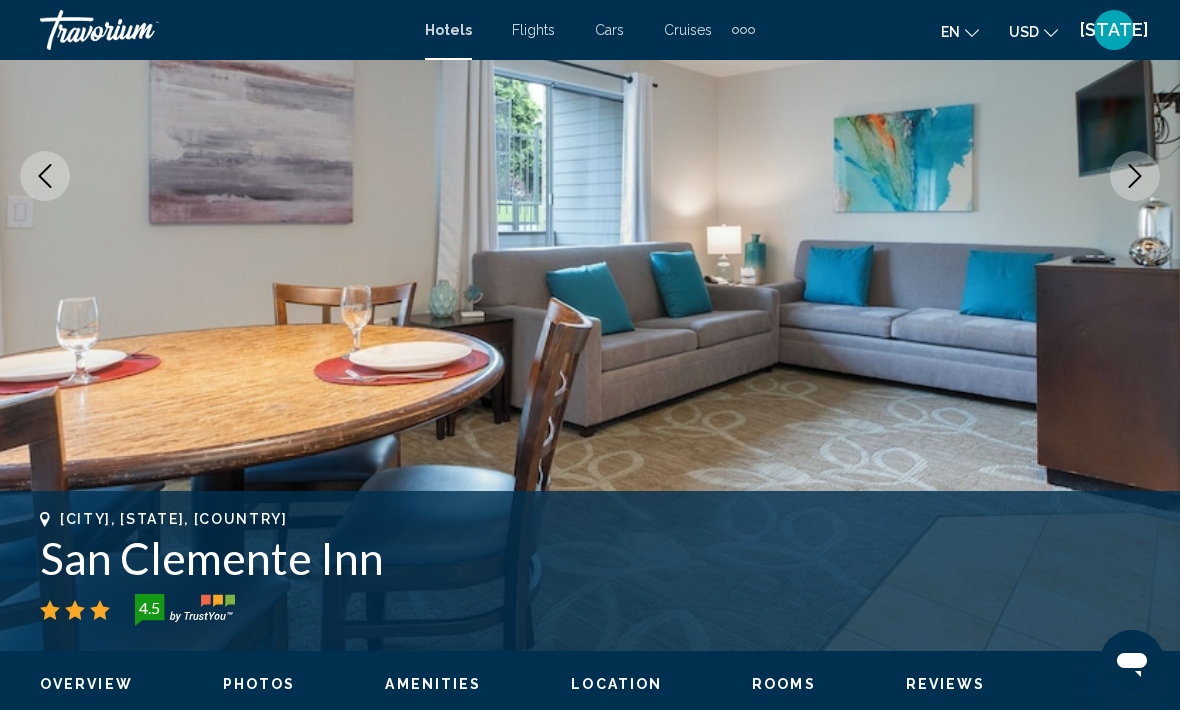 click at bounding box center (1135, 176) 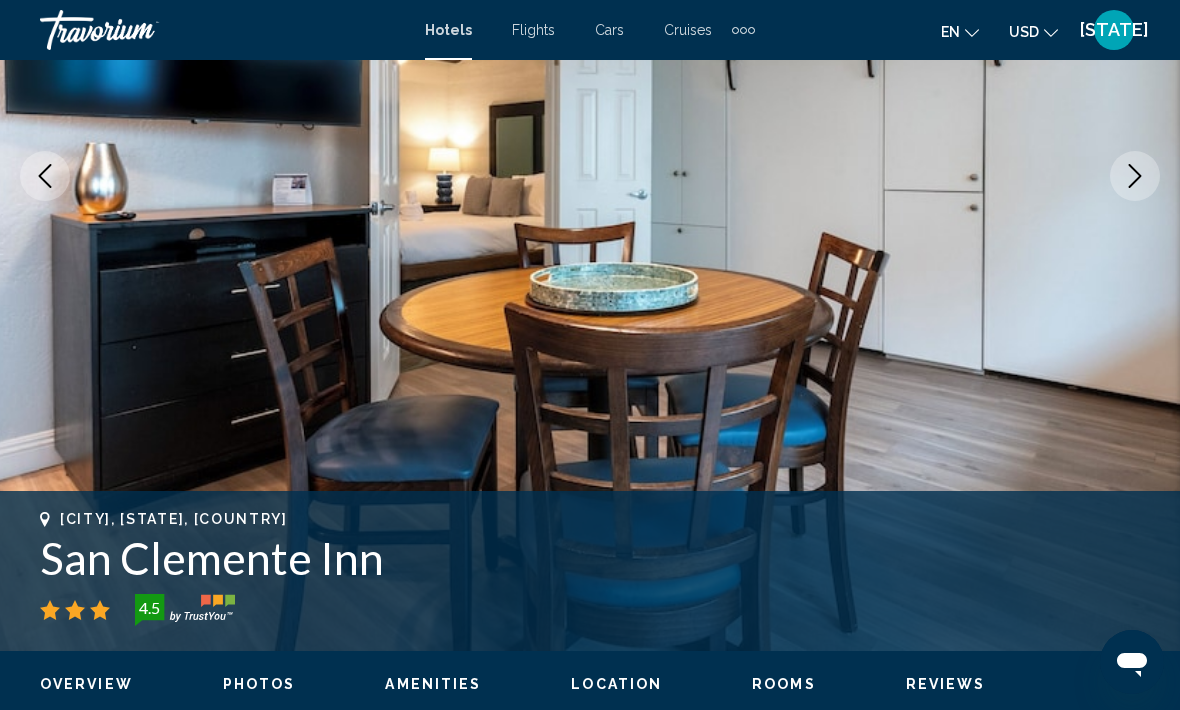 click at bounding box center [1135, 176] 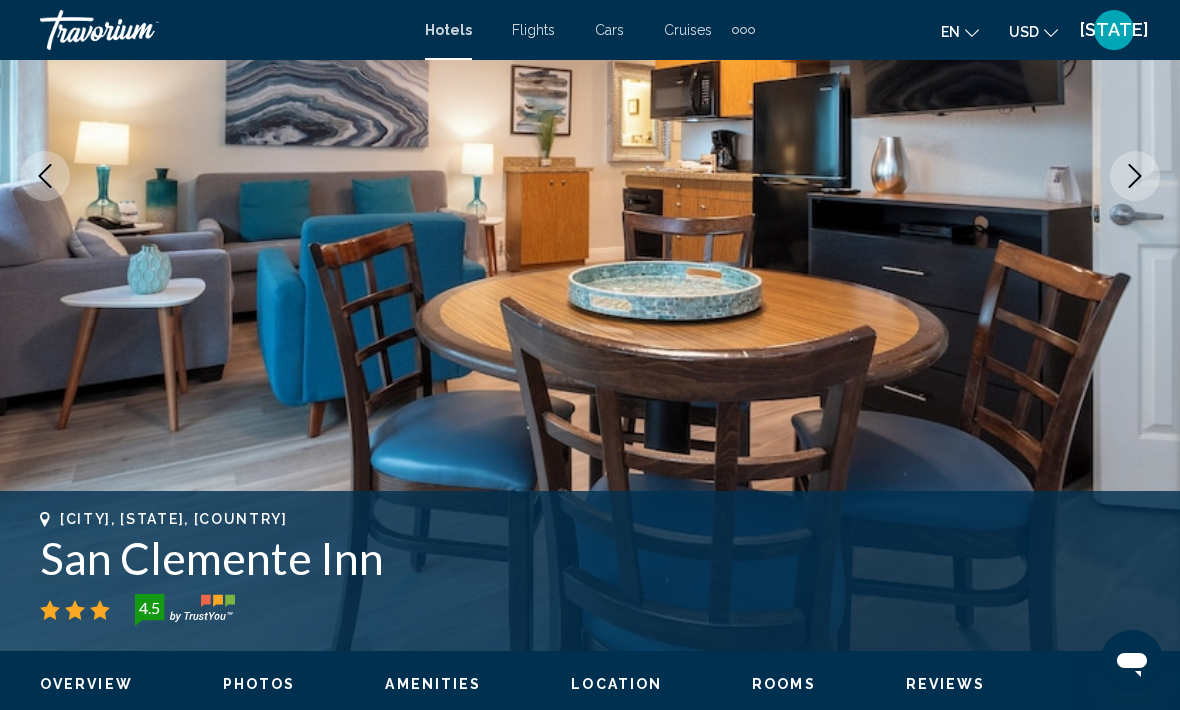 click at bounding box center (1135, 176) 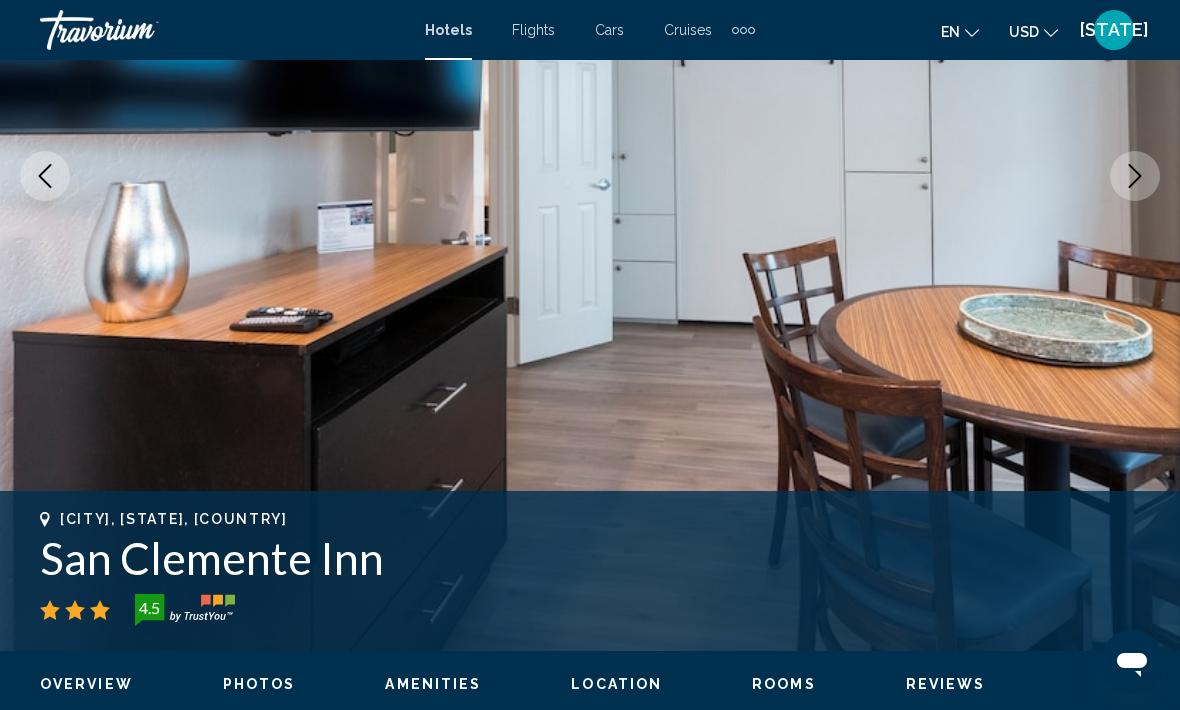 click 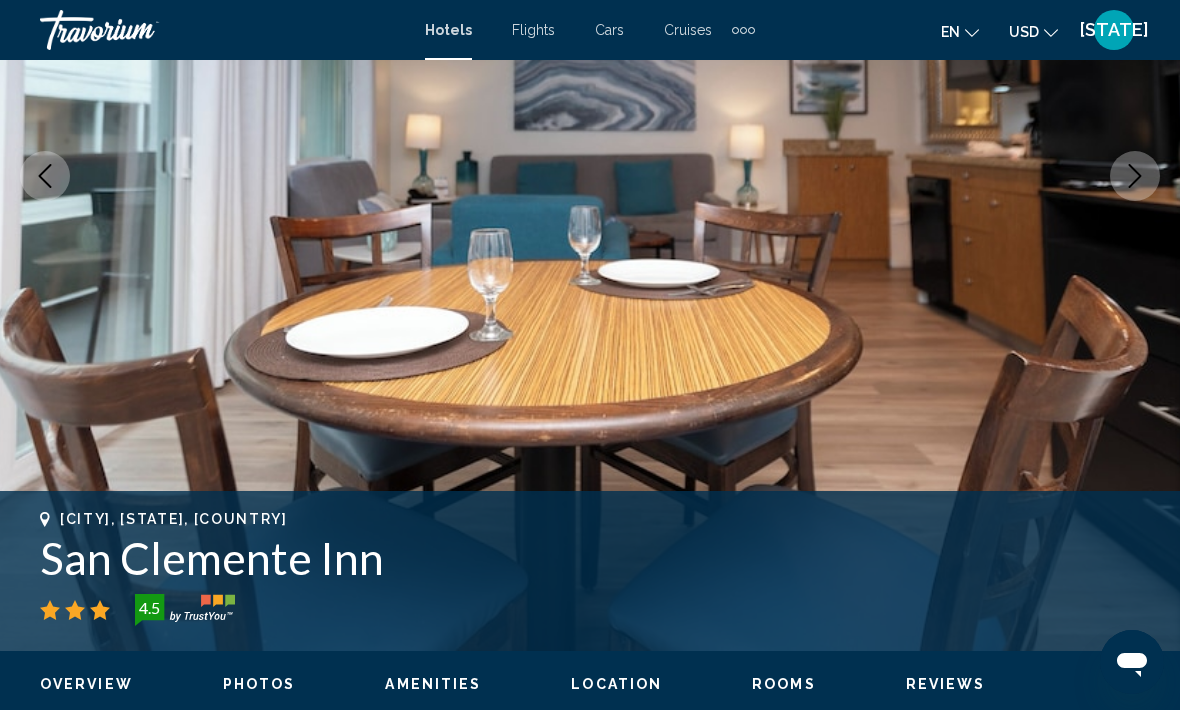 click at bounding box center (1135, 176) 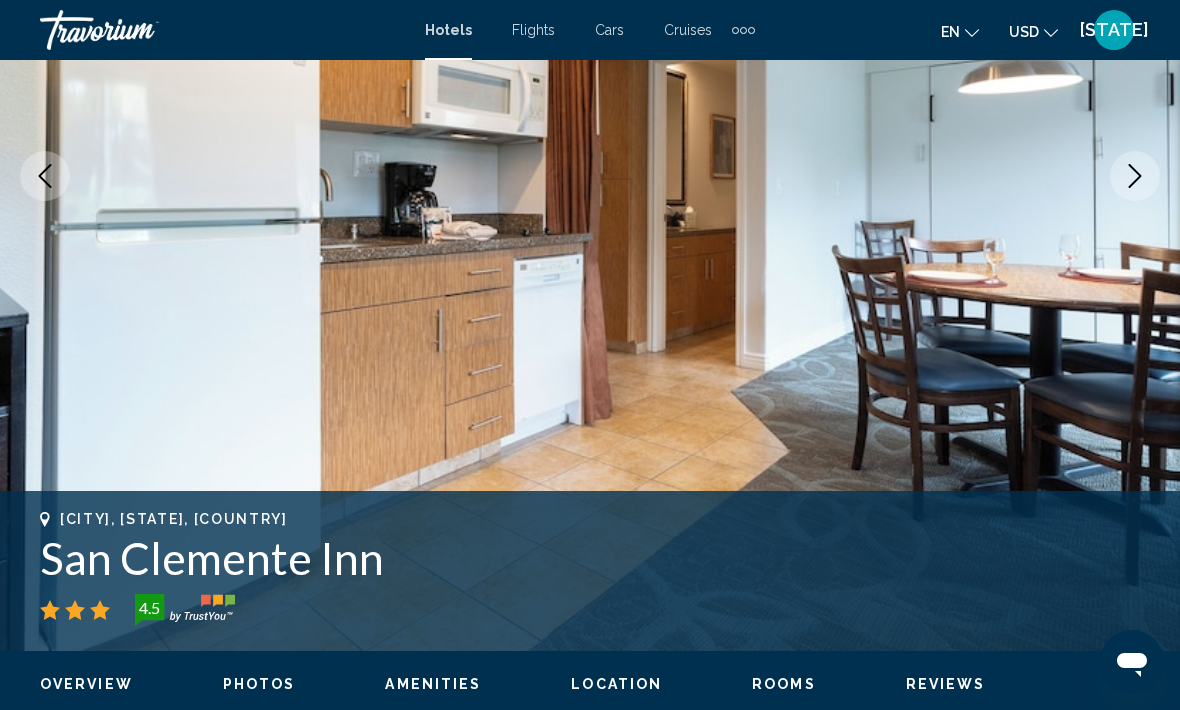 click at bounding box center [1135, 176] 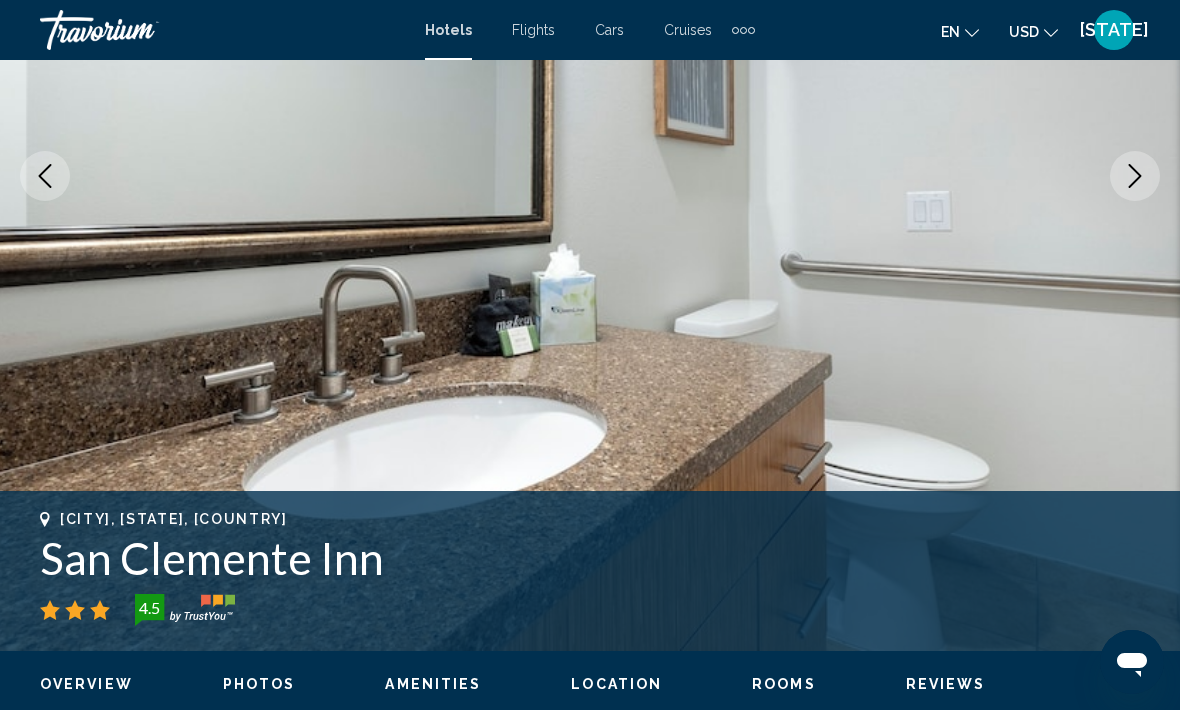 click at bounding box center (1135, 176) 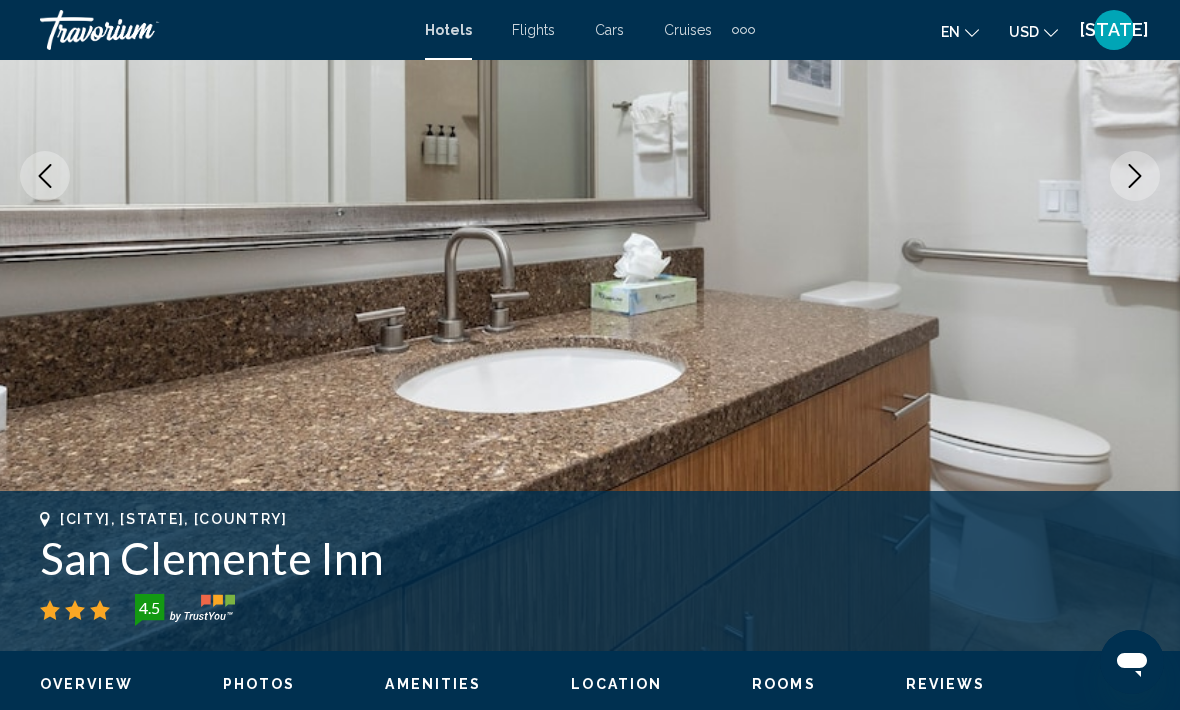click 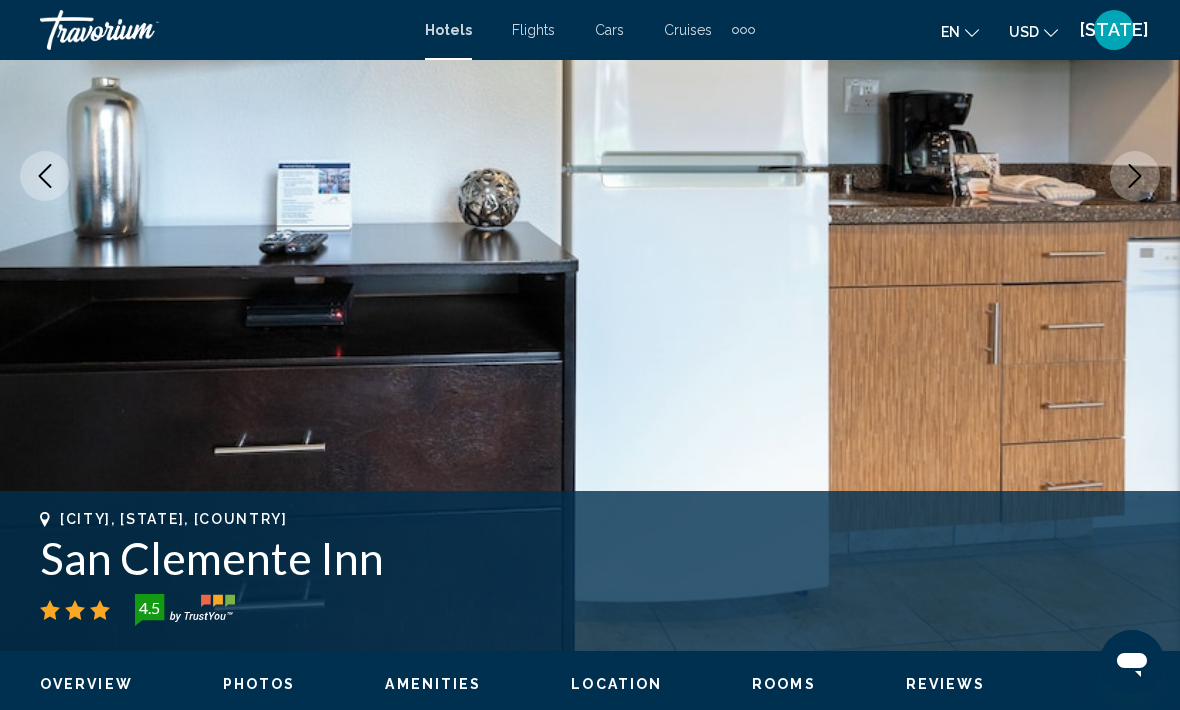 click at bounding box center (1135, 176) 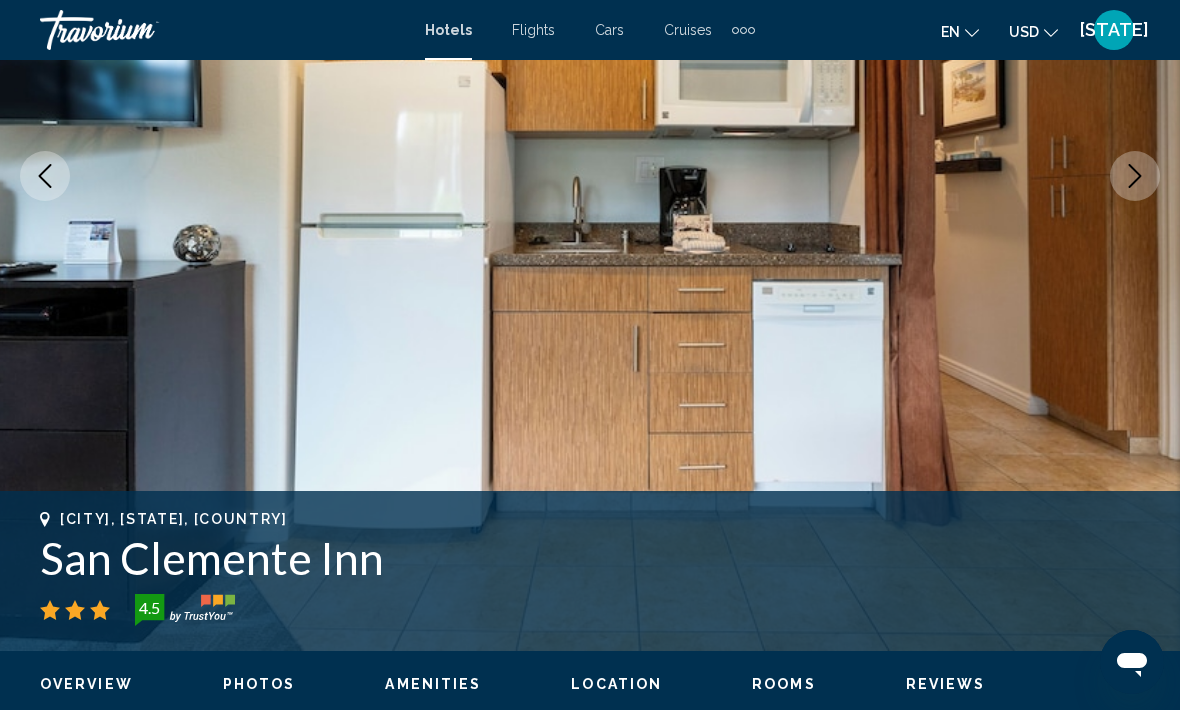 click 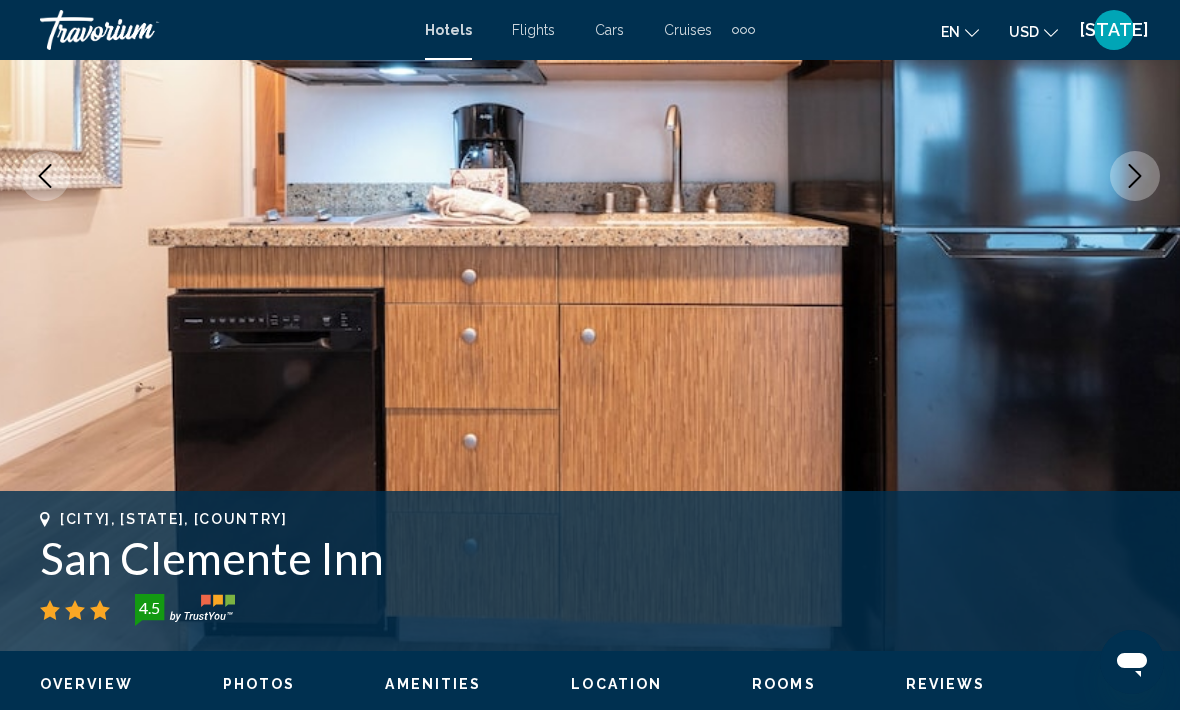 click 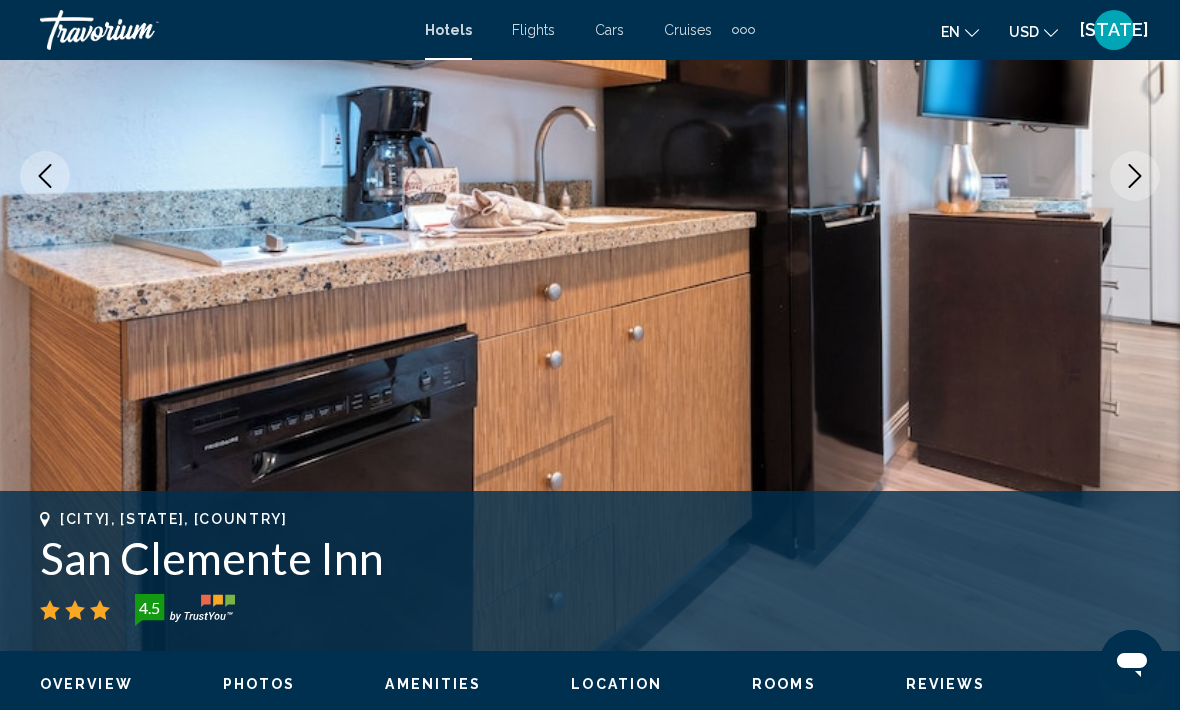 click at bounding box center [1135, 176] 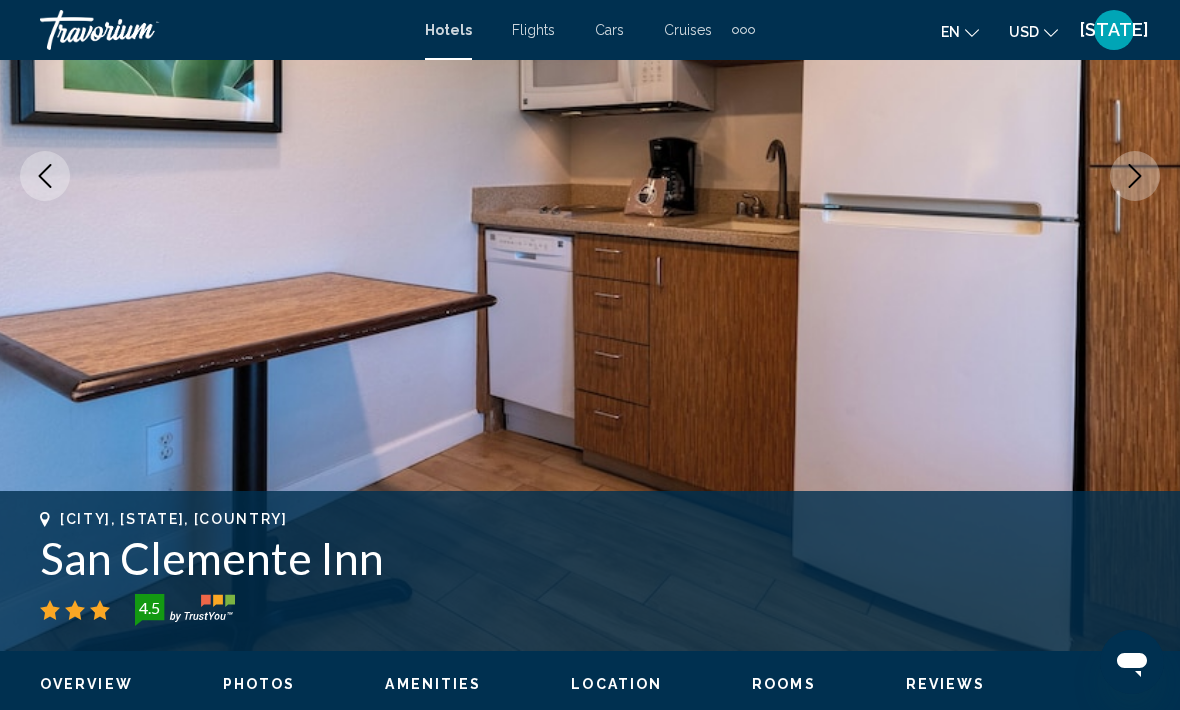 click 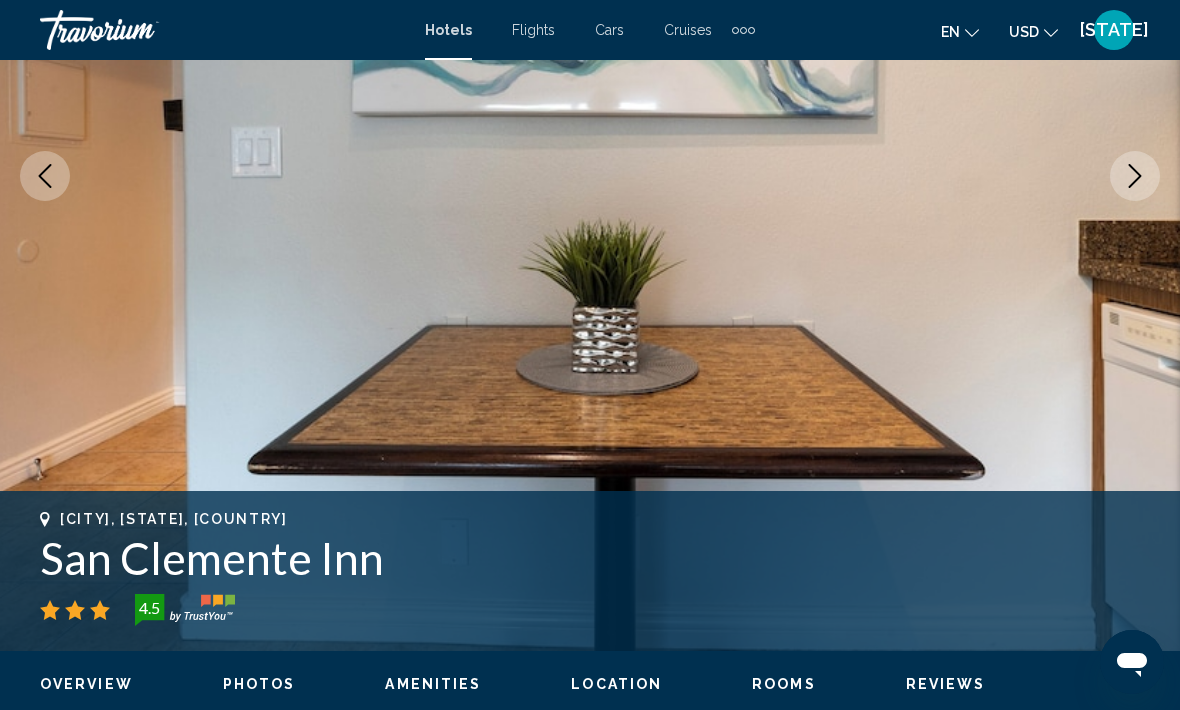click 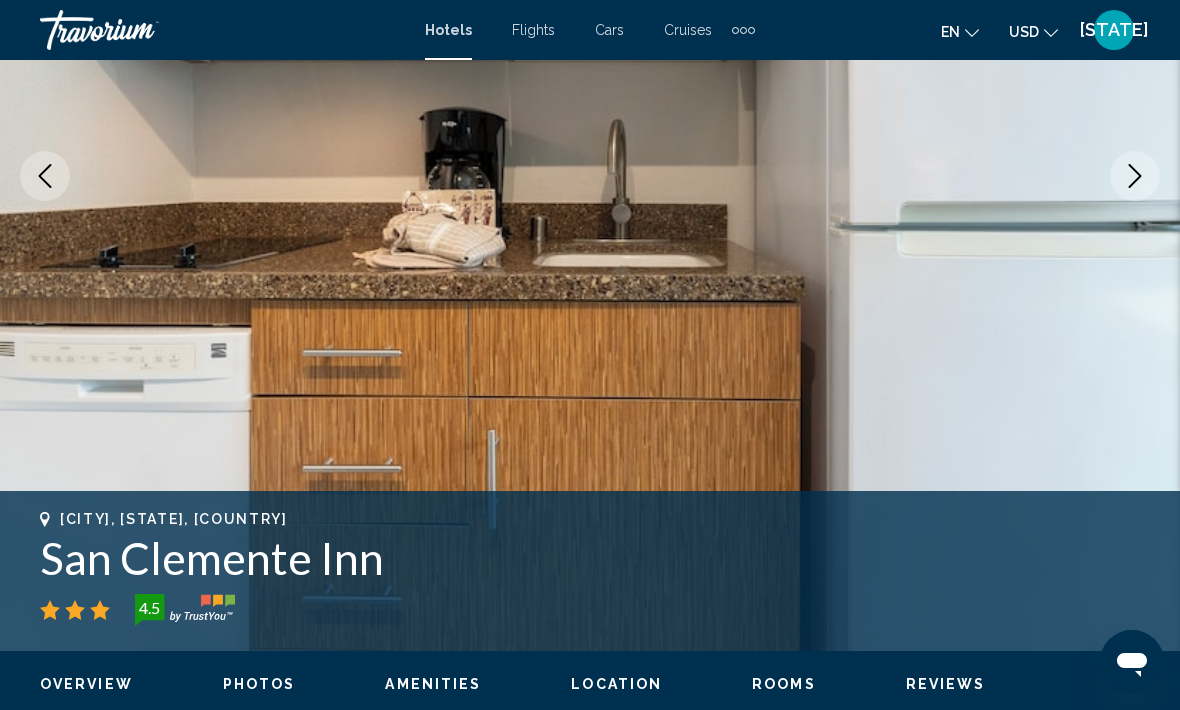 click 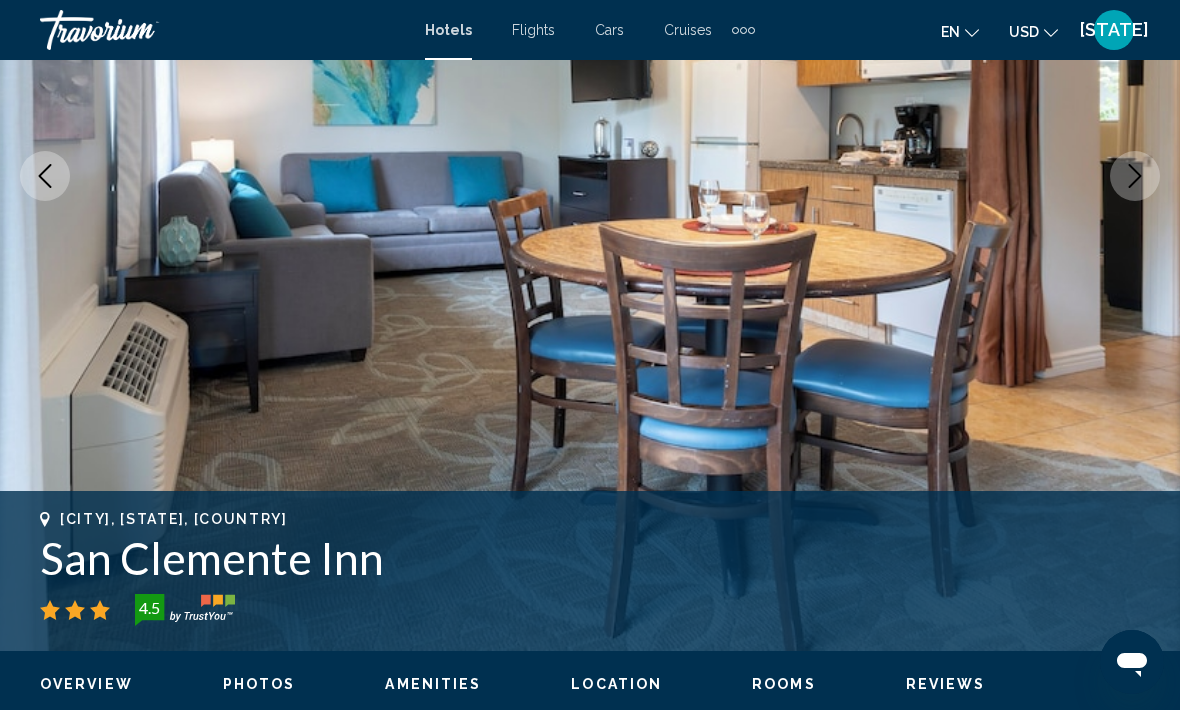 click at bounding box center (1135, 176) 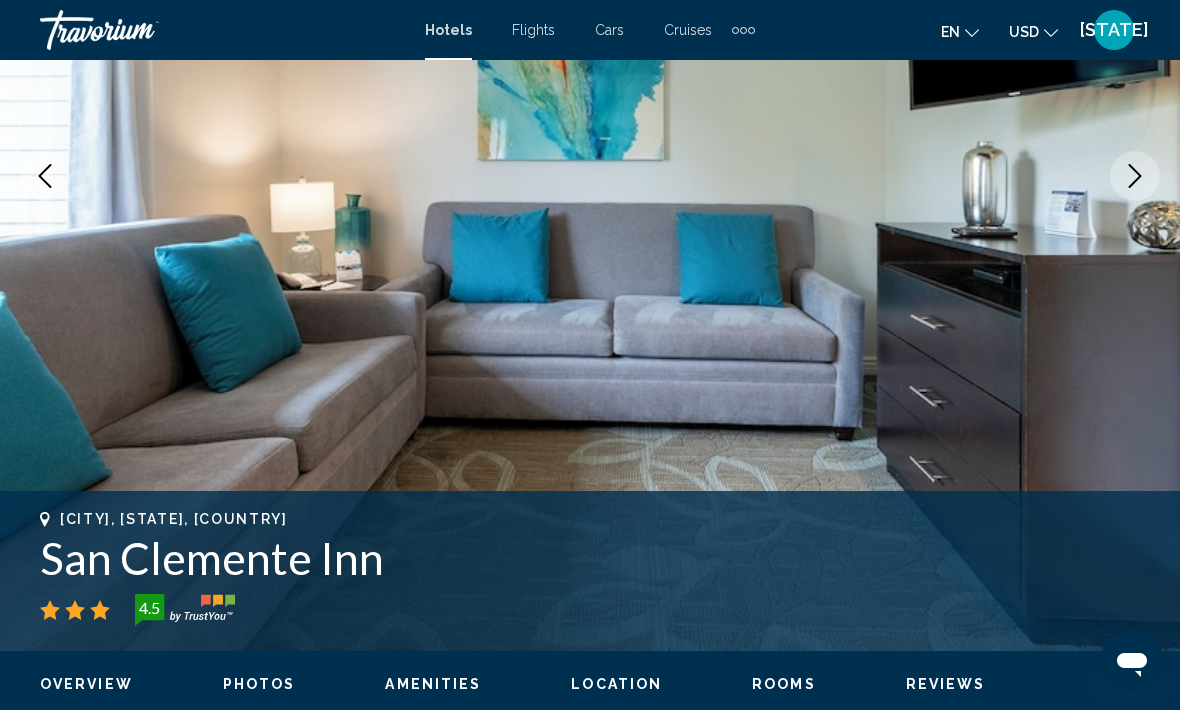 click at bounding box center [1135, 176] 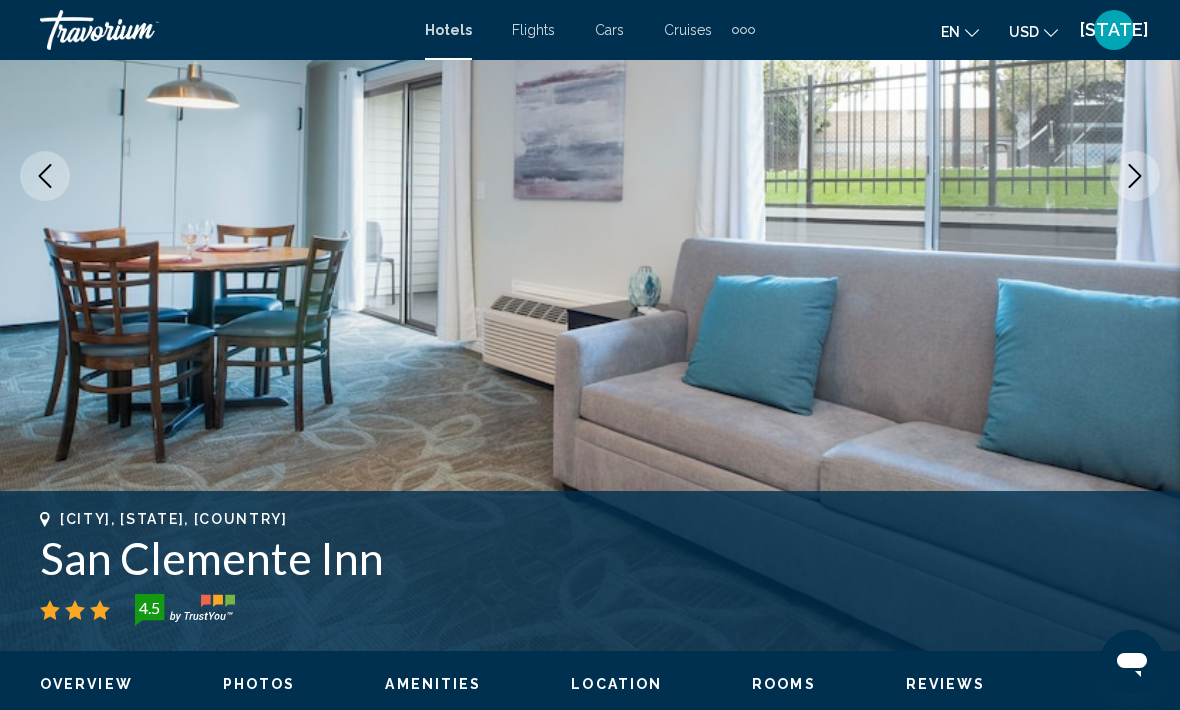click 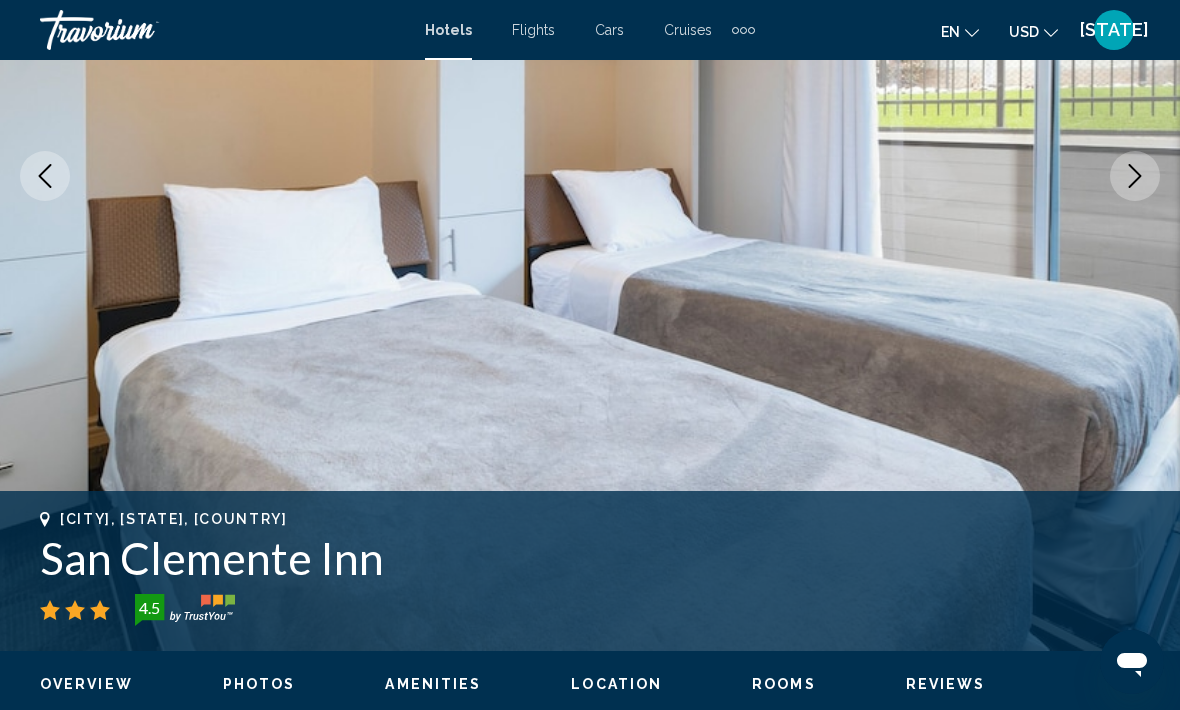 click 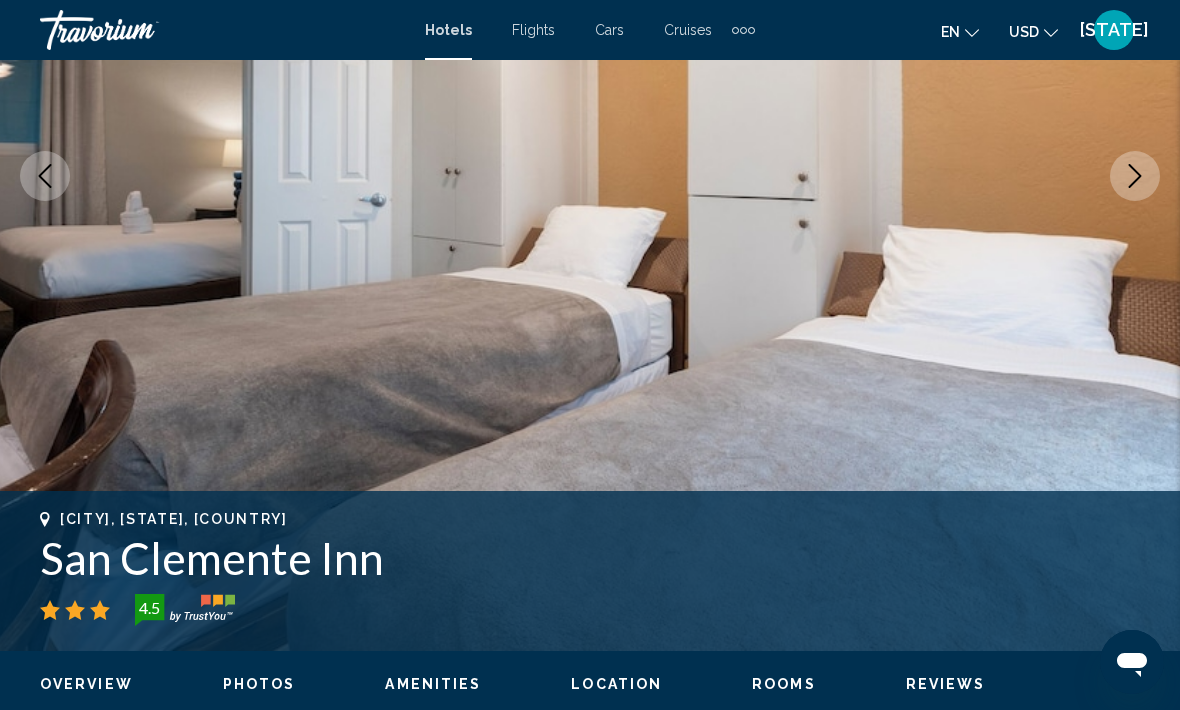 click 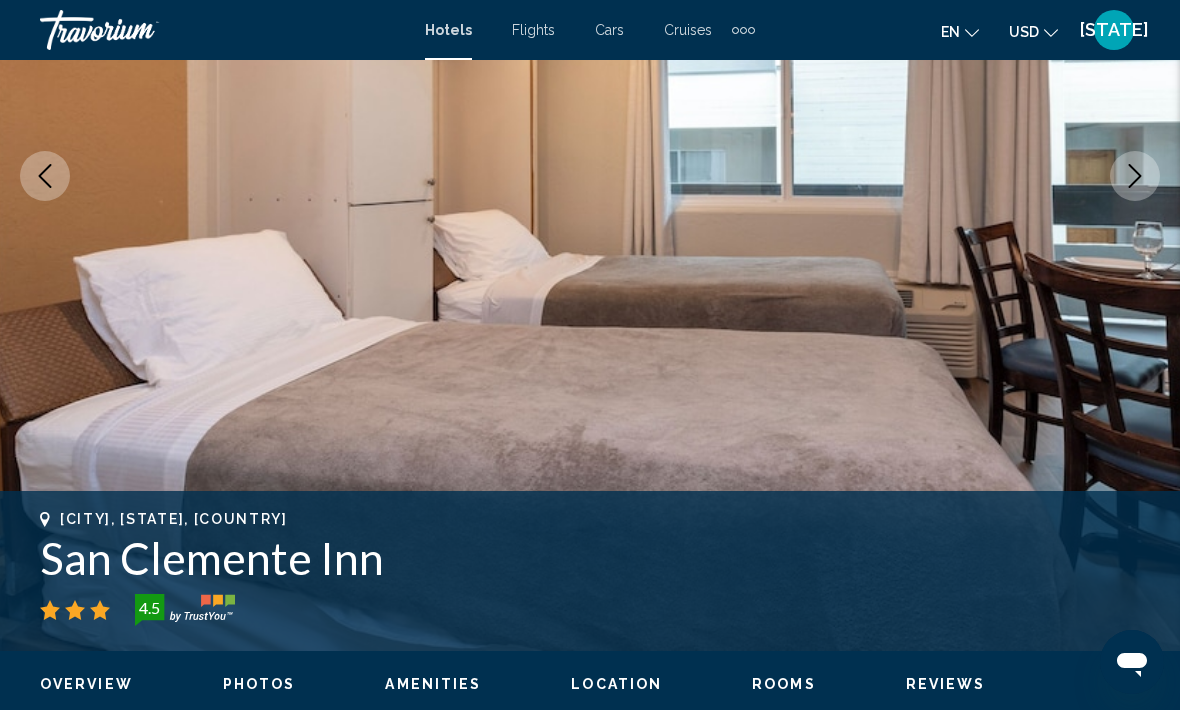 click 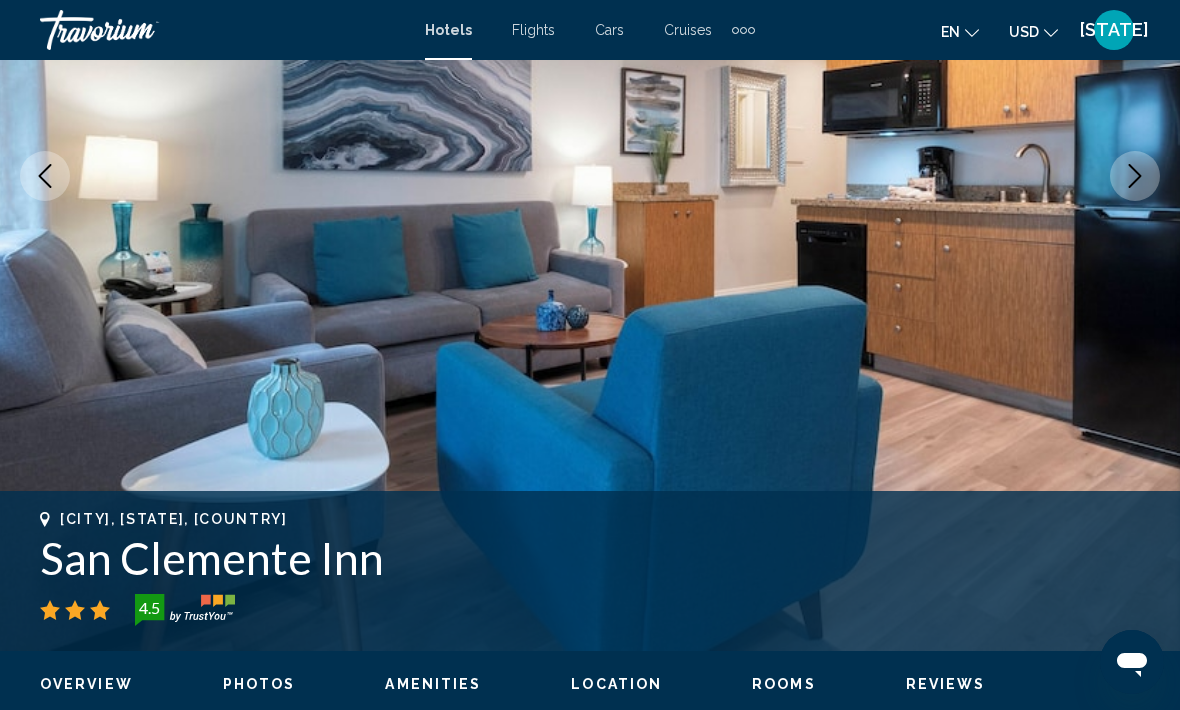 click 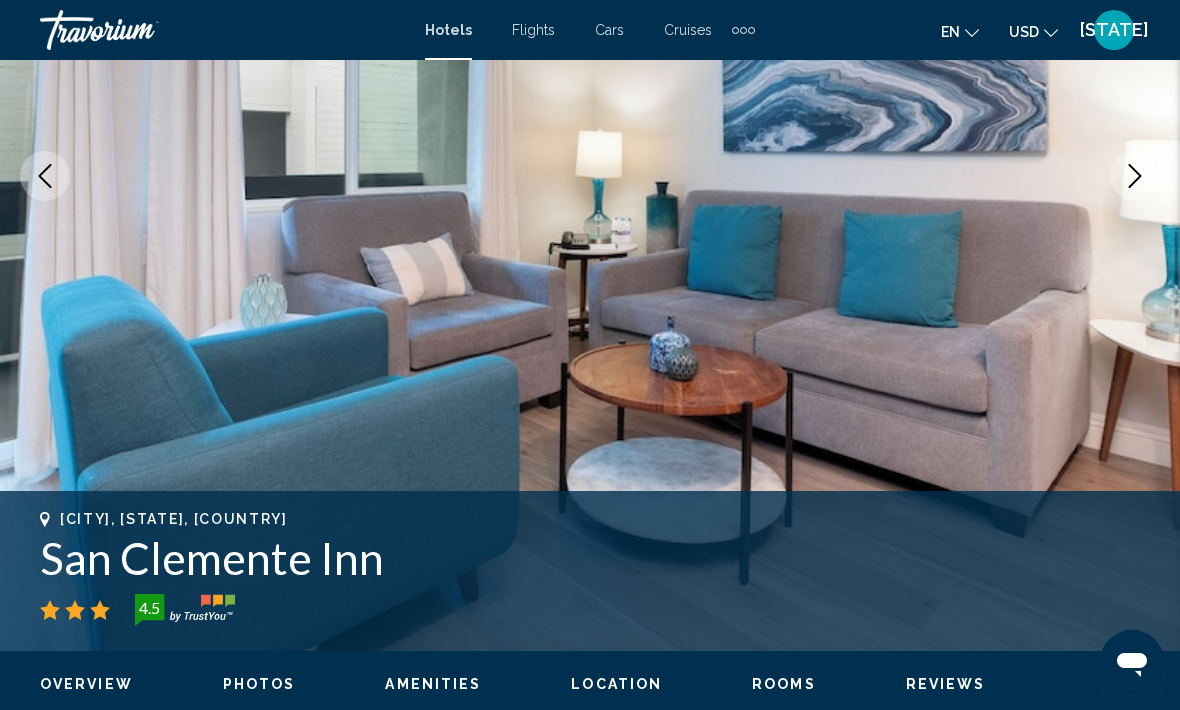 click at bounding box center [1135, 176] 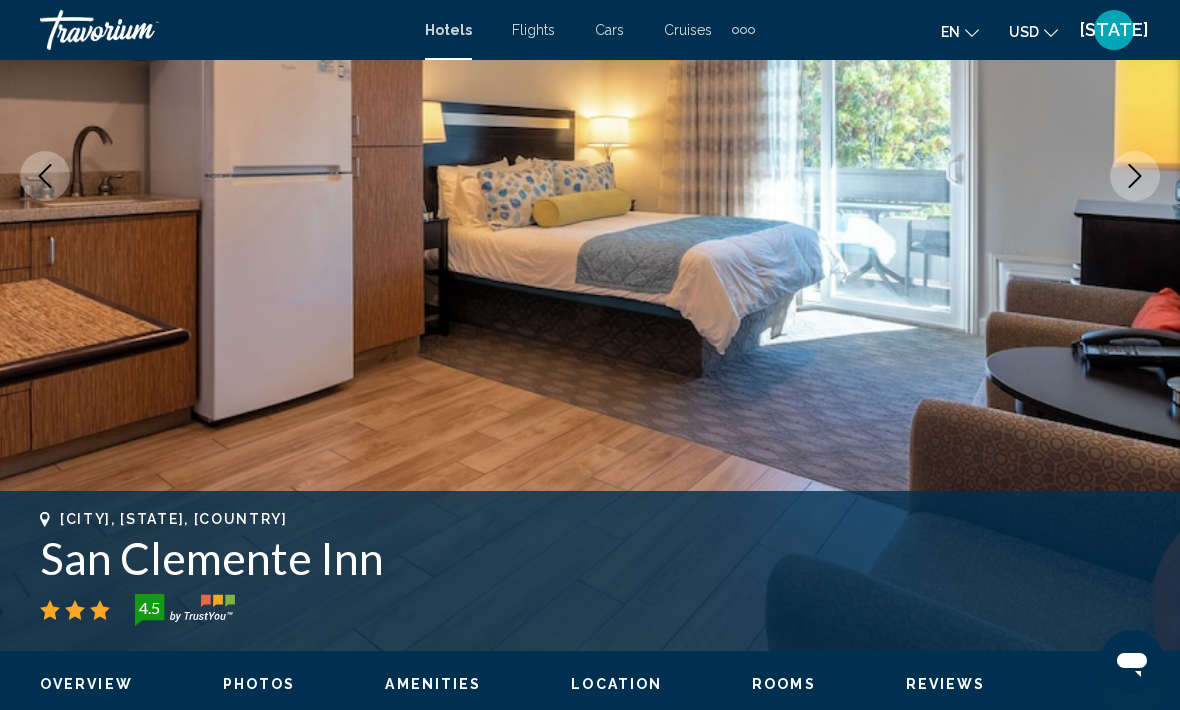click 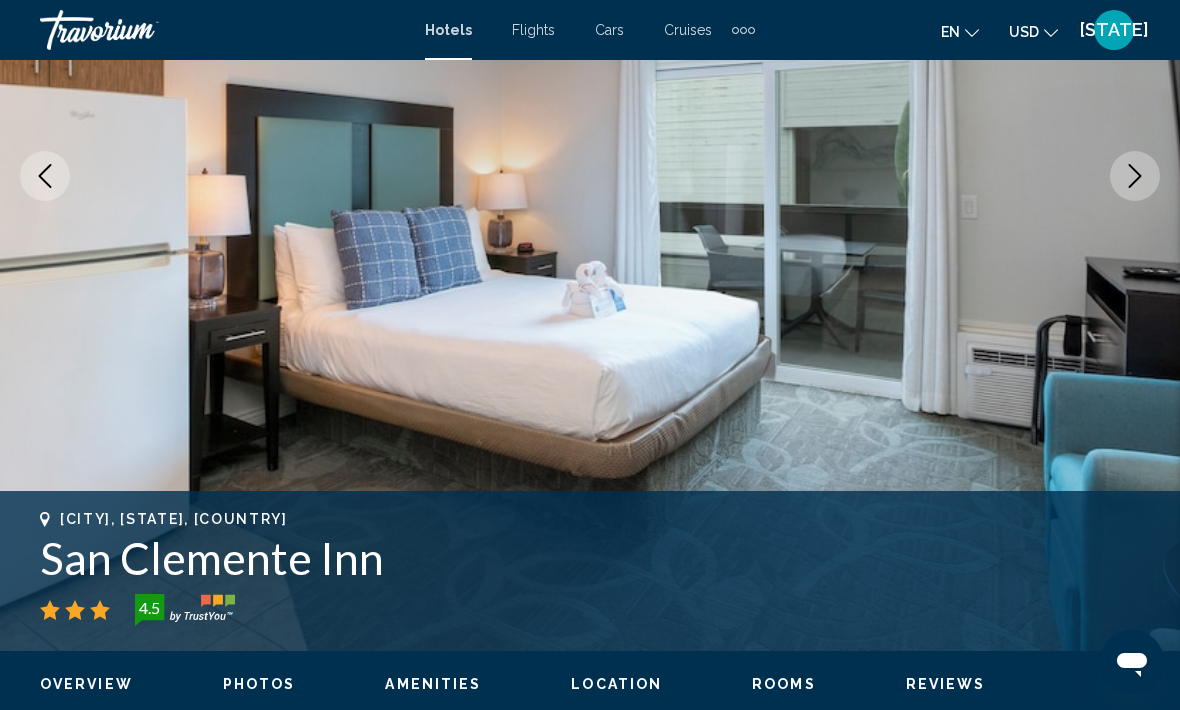 click 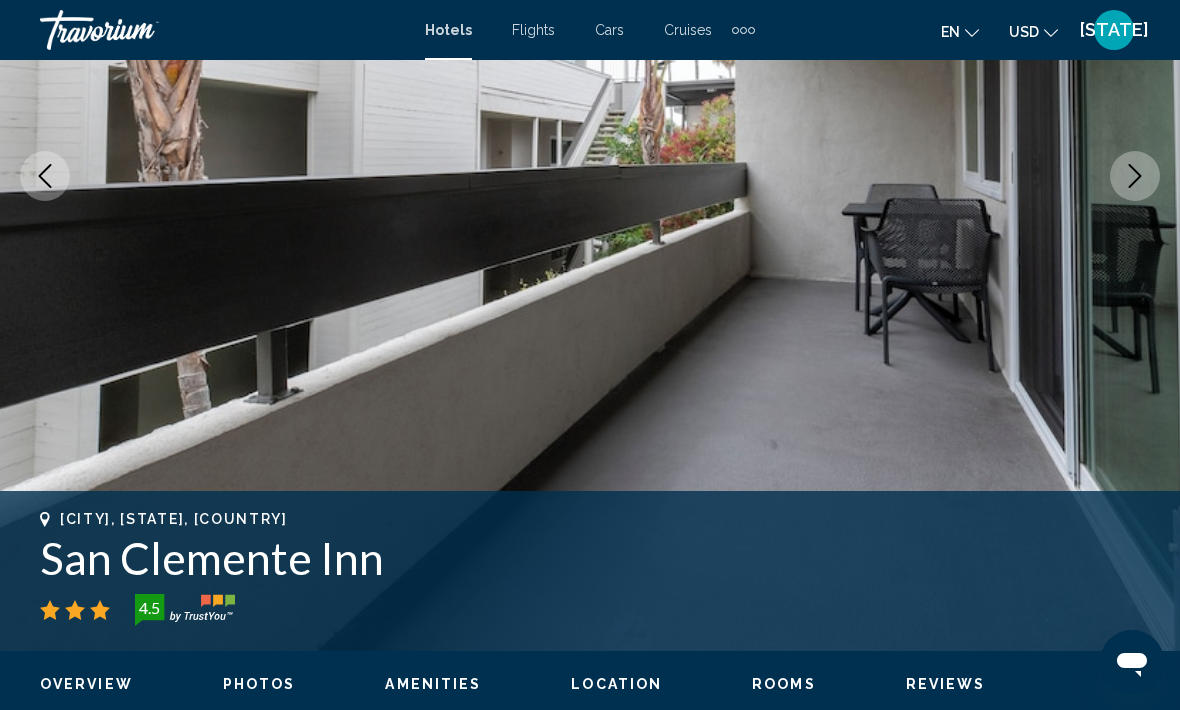 click at bounding box center (1135, 176) 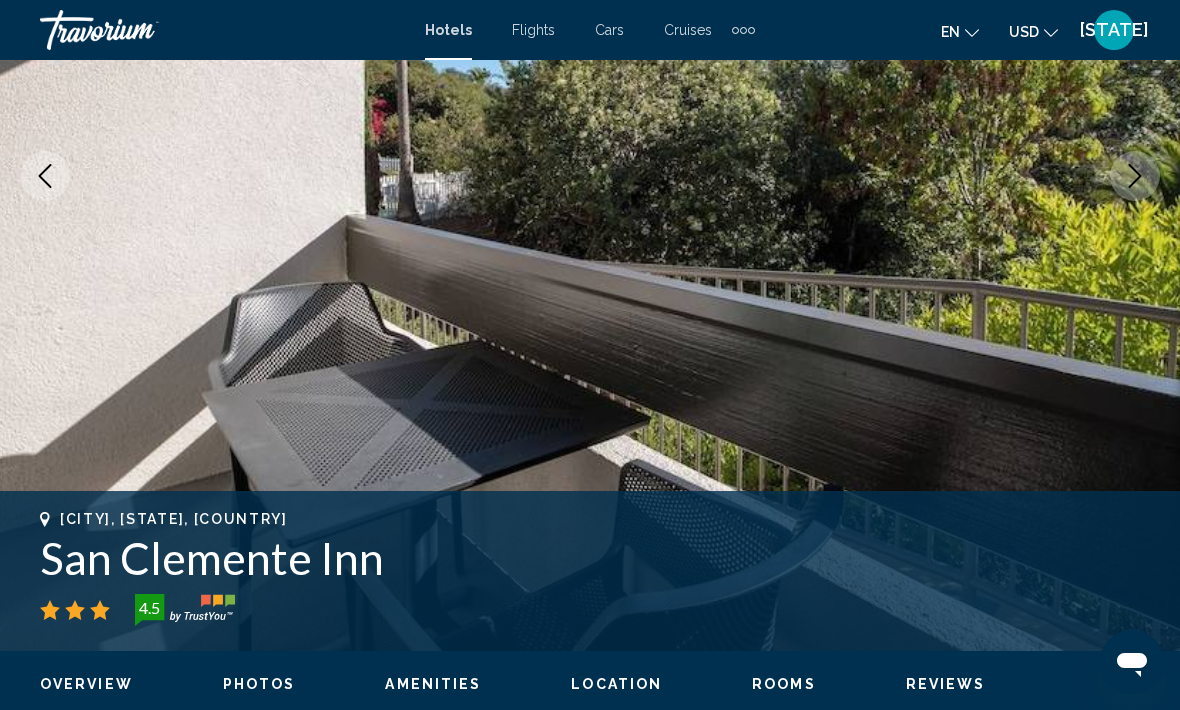 click at bounding box center (1135, 176) 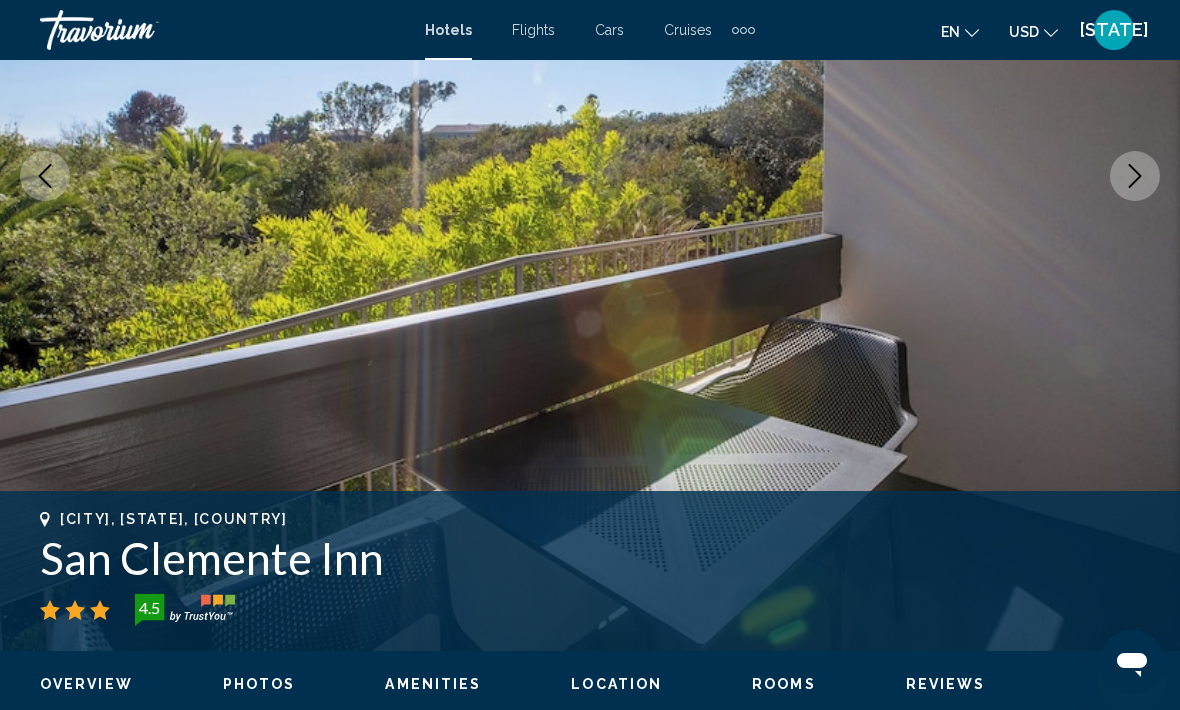 click 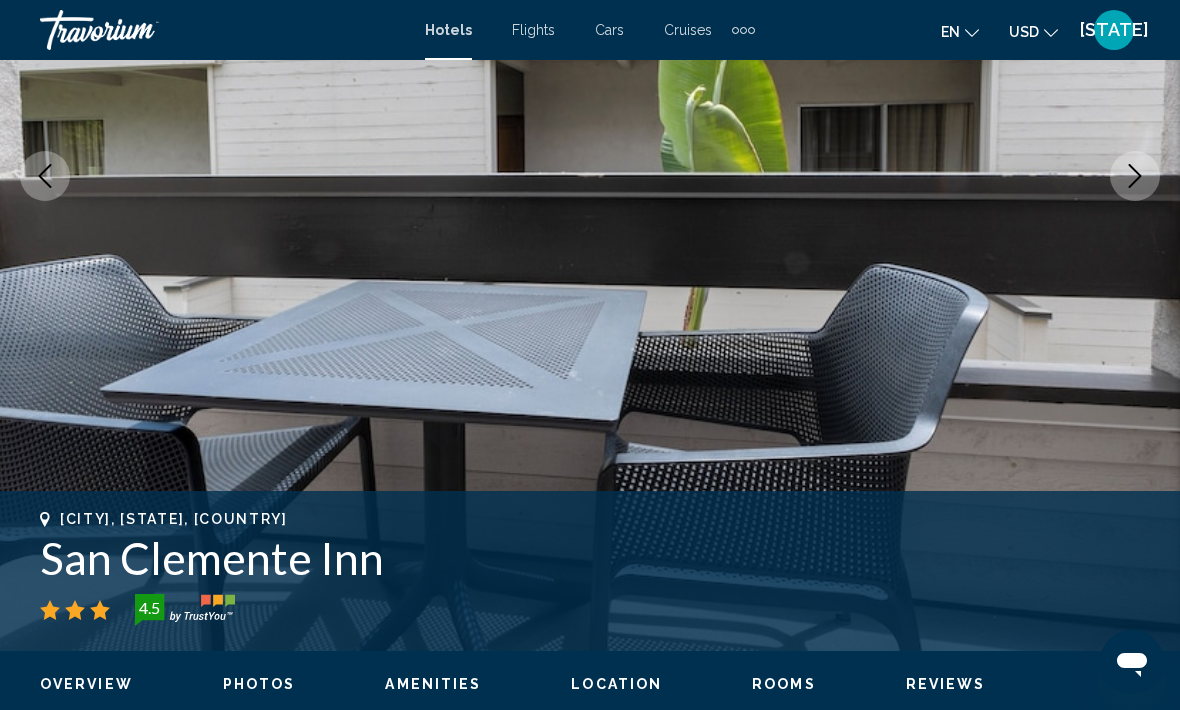 click at bounding box center (1135, 176) 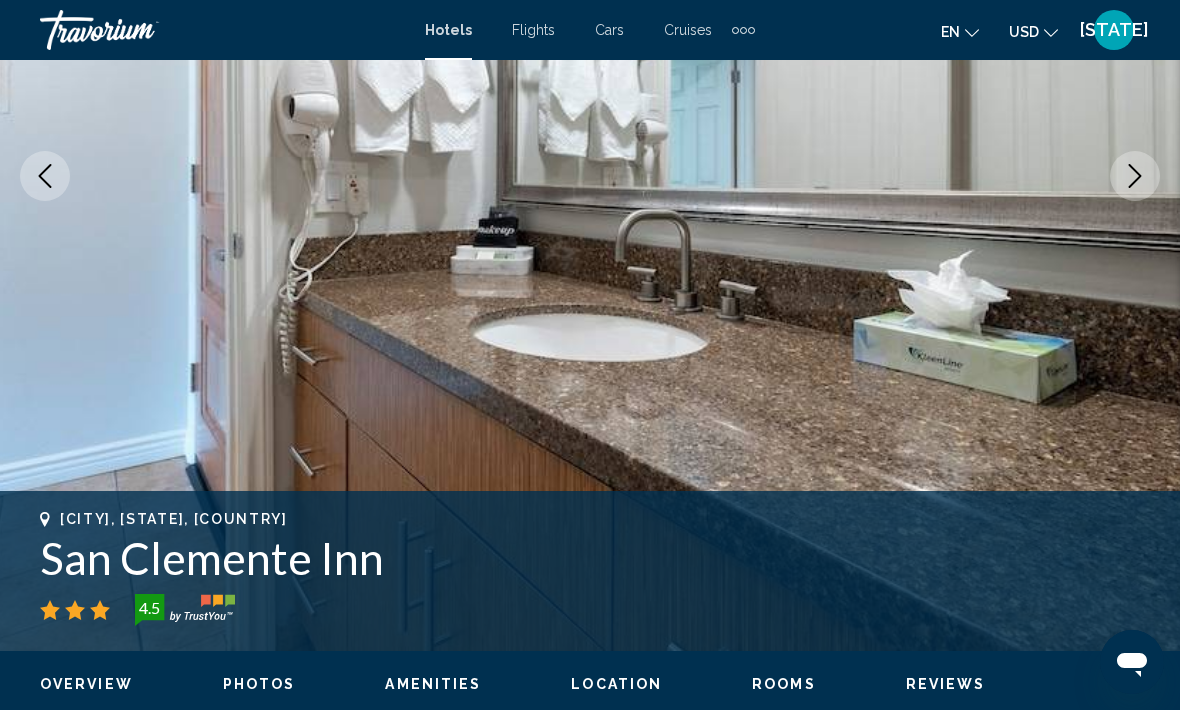 click 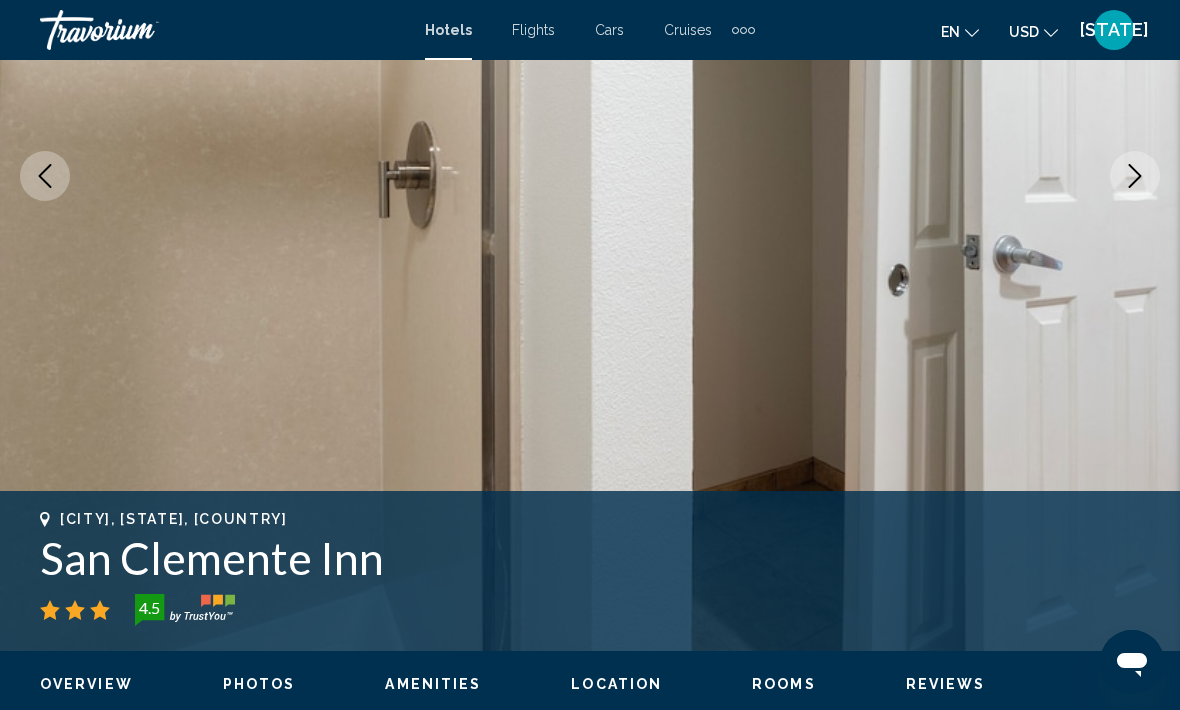 click at bounding box center (1135, 176) 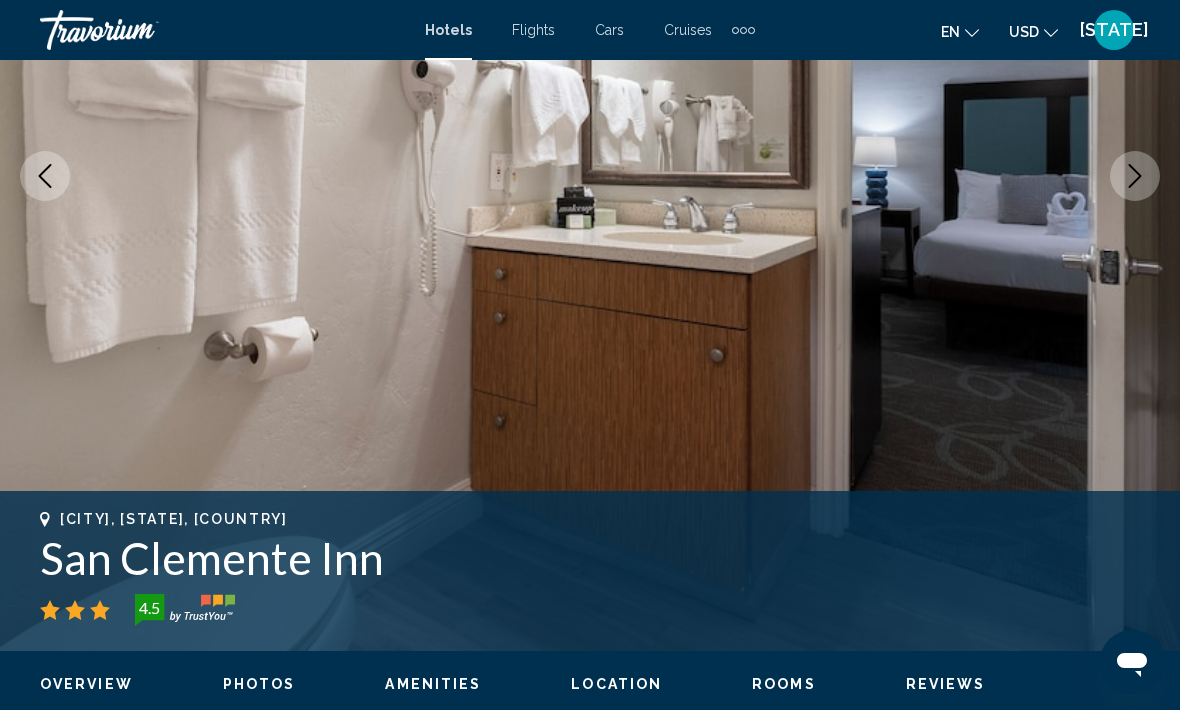 click 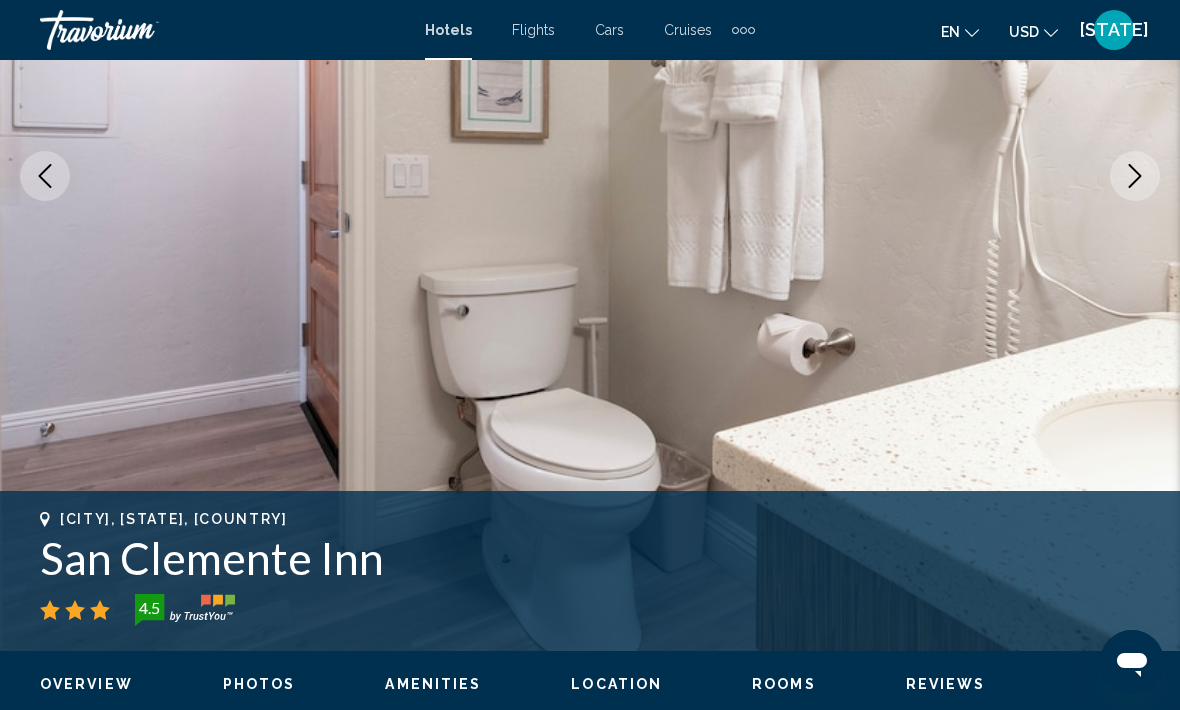 click at bounding box center (1135, 176) 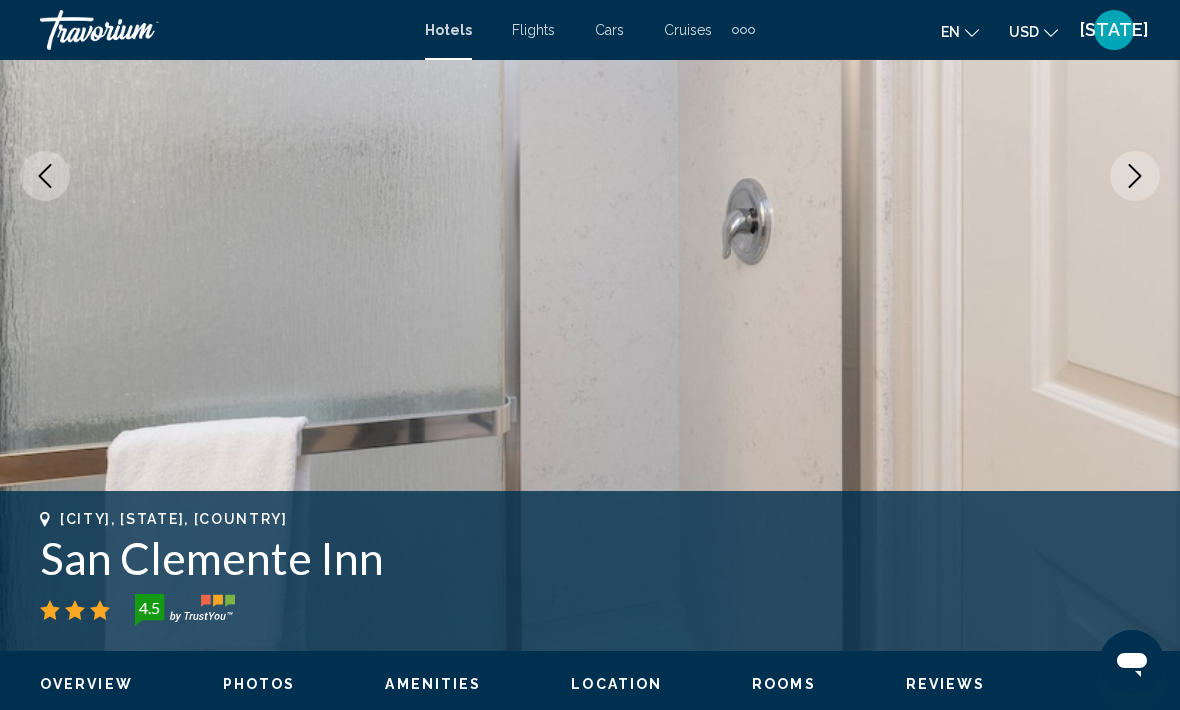 click at bounding box center [1135, 176] 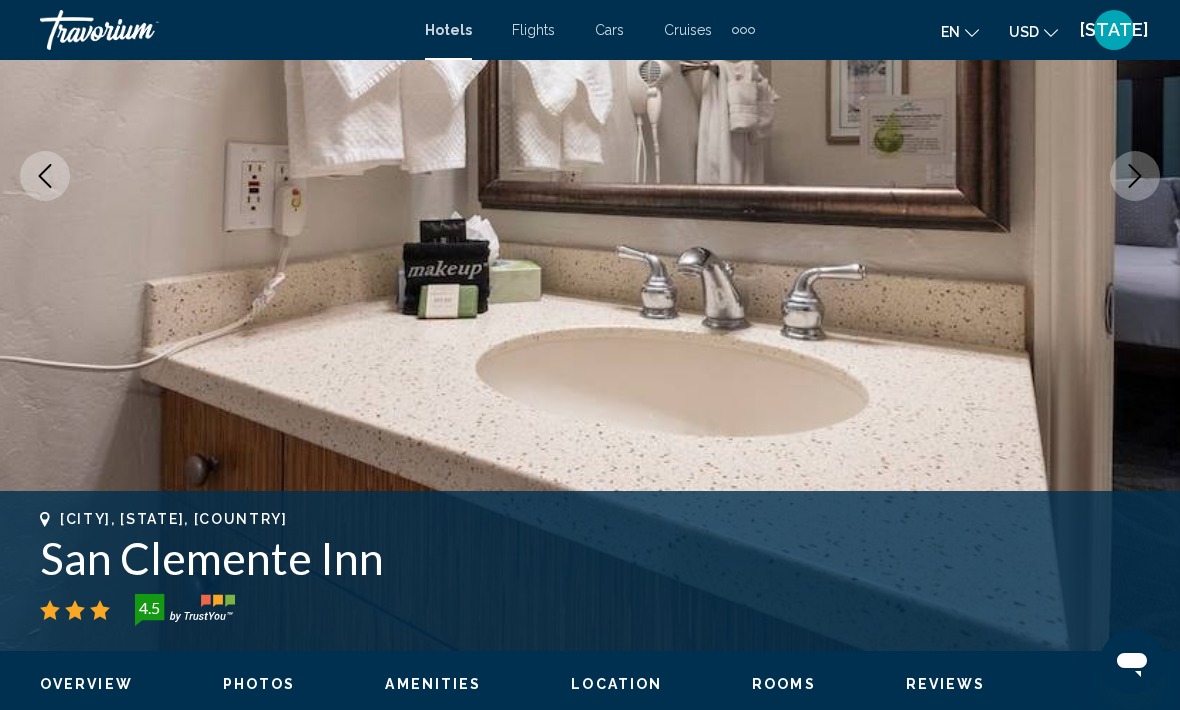 click at bounding box center (1135, 176) 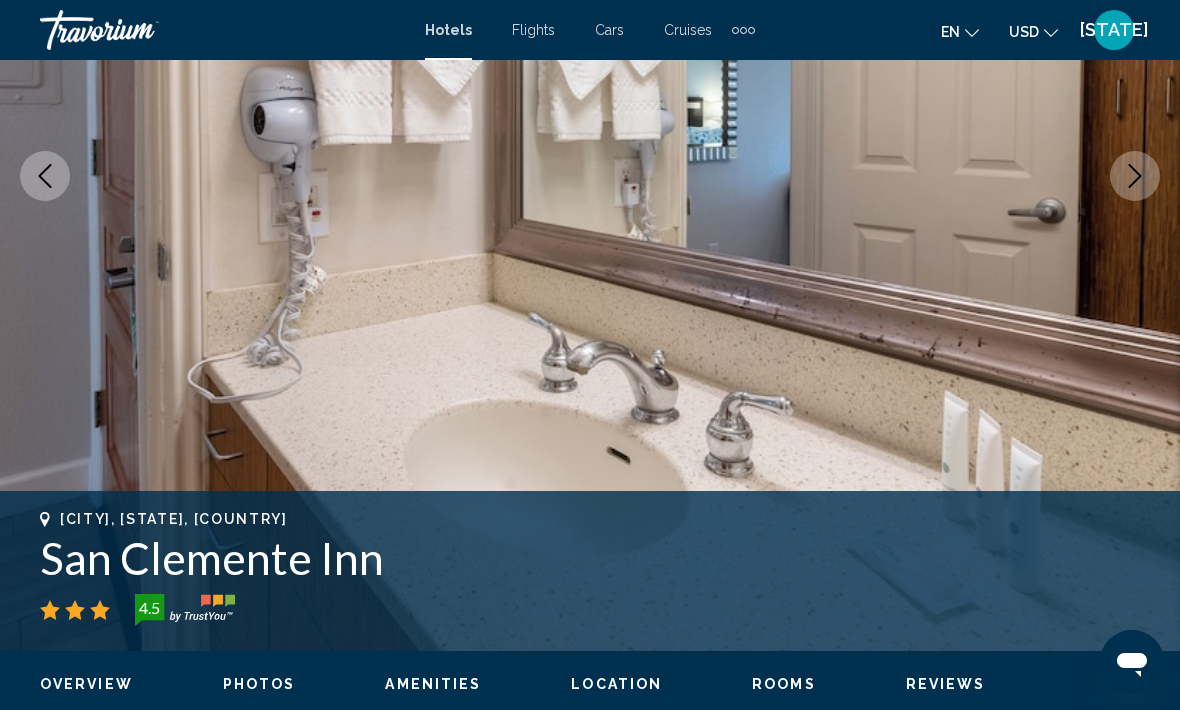 click 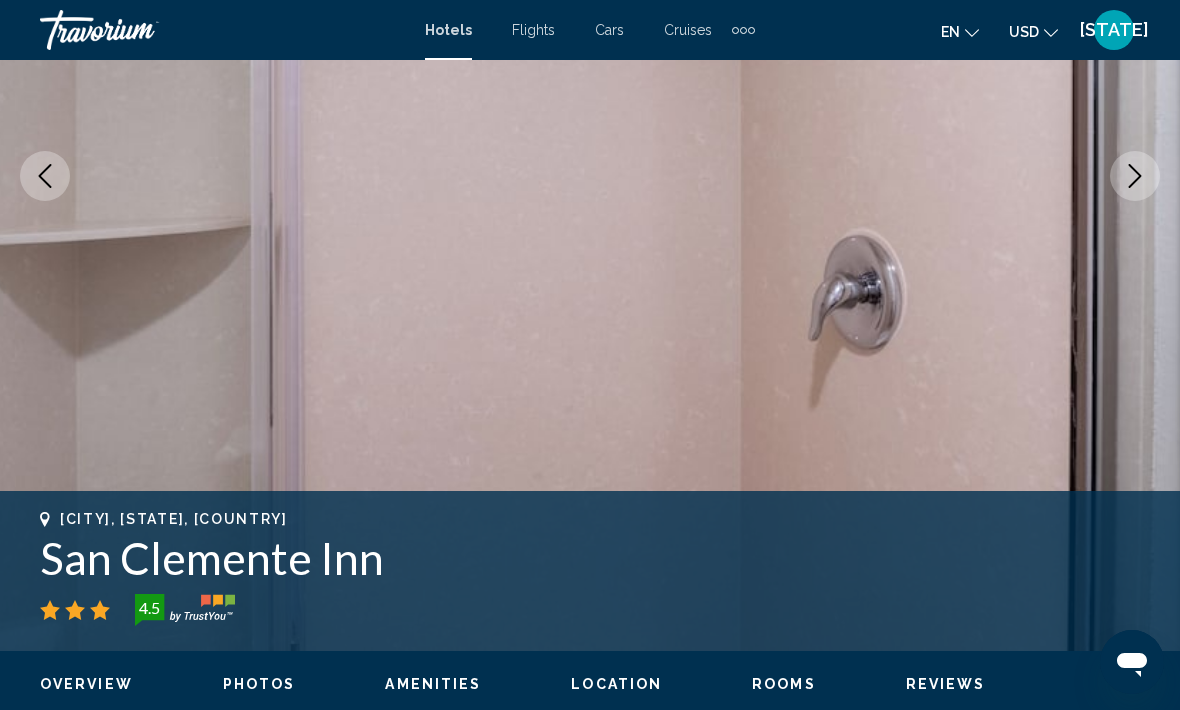 click 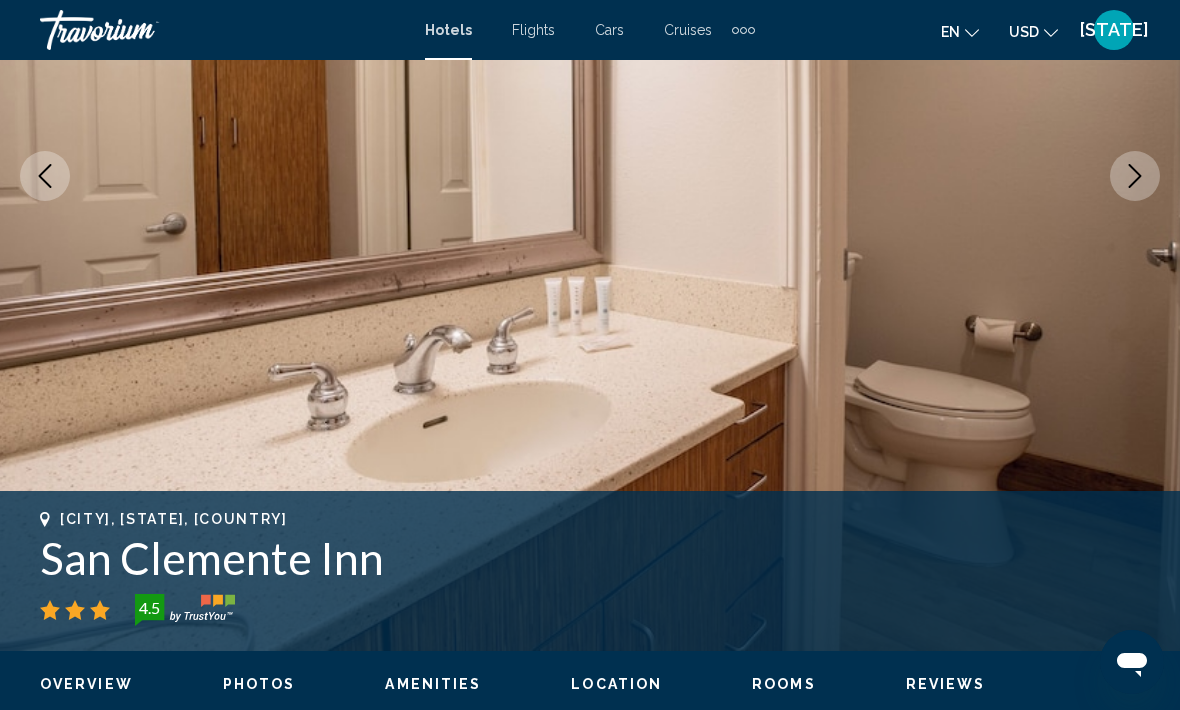 click 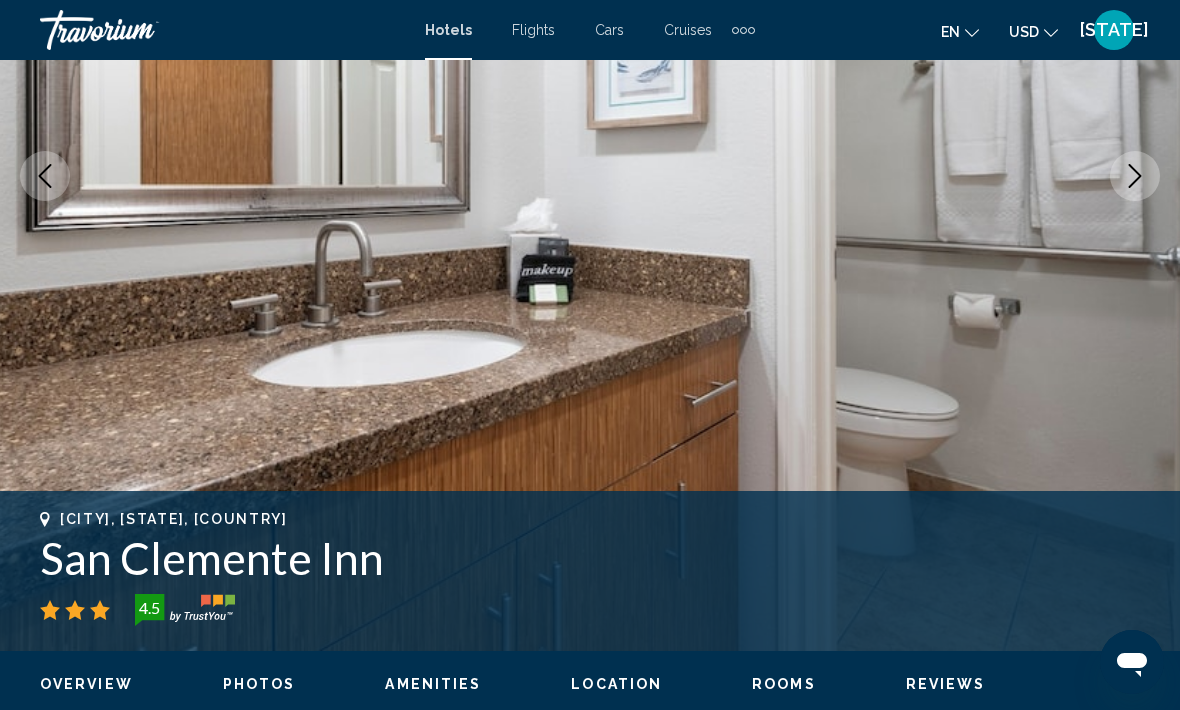 click at bounding box center (1135, 176) 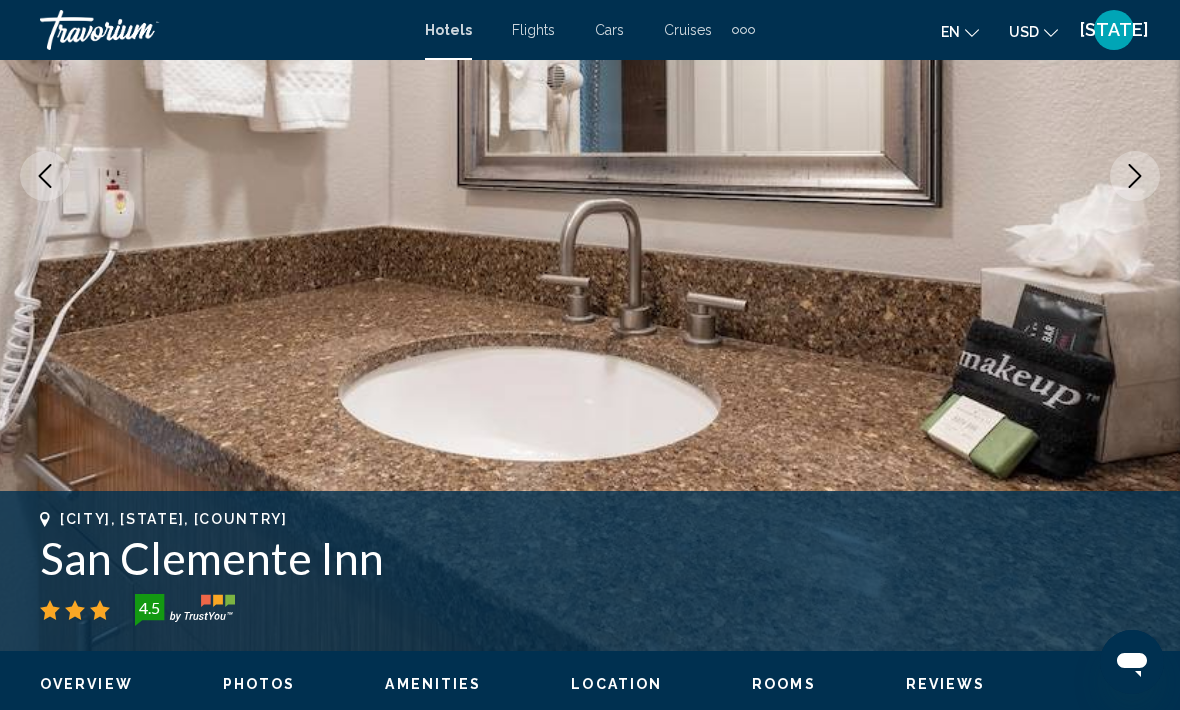 click 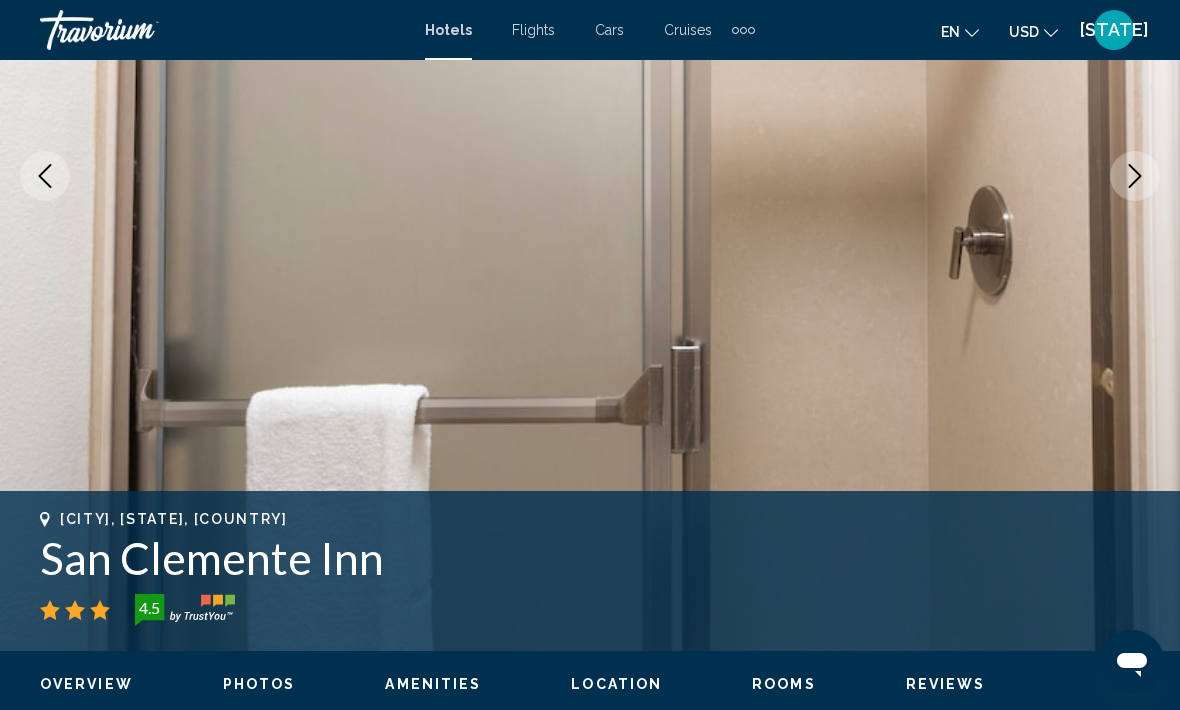 click 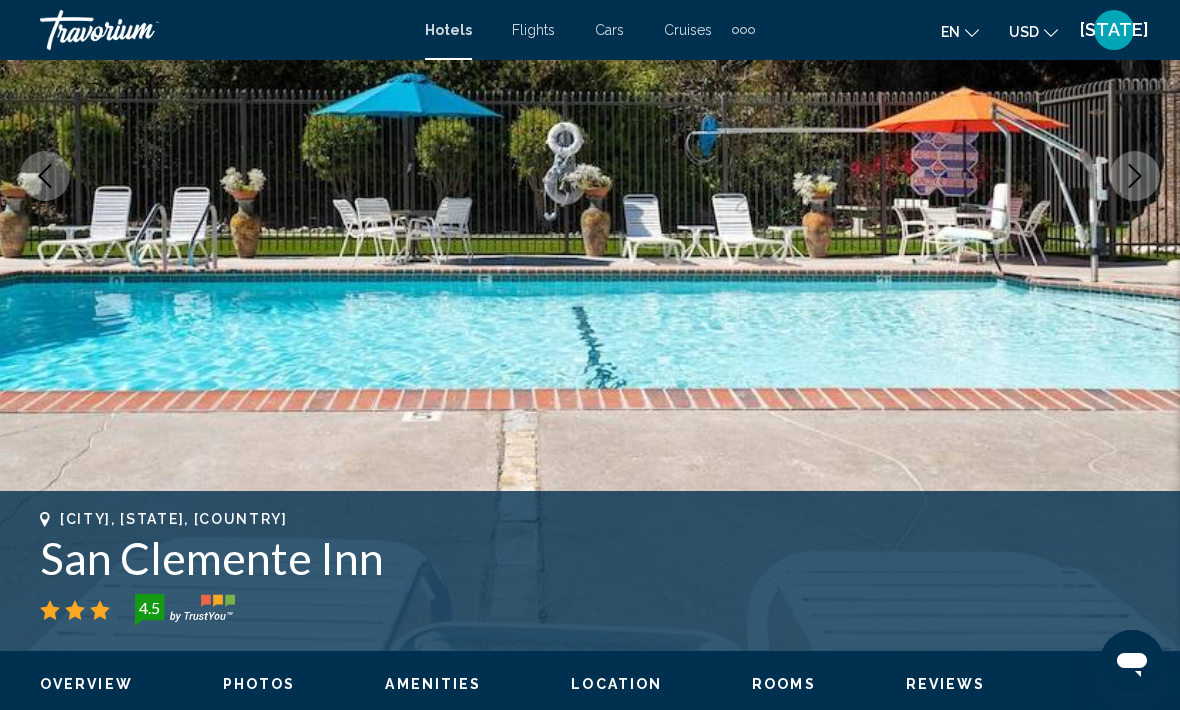 click 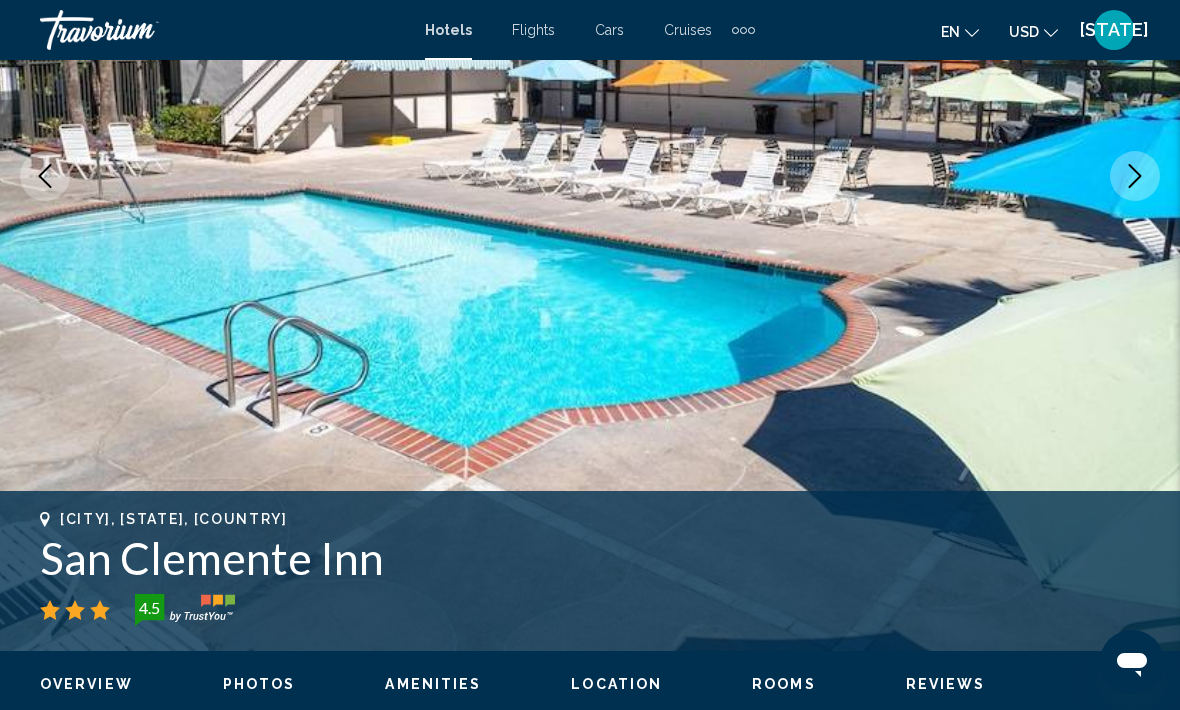 click 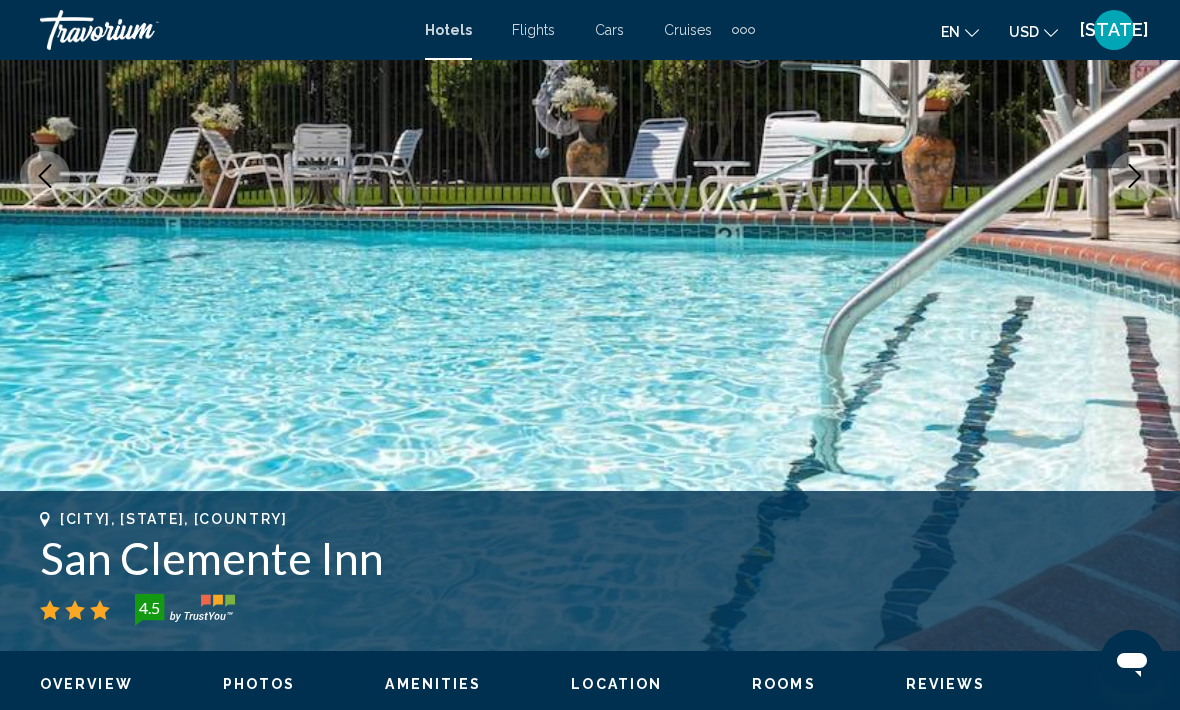 click 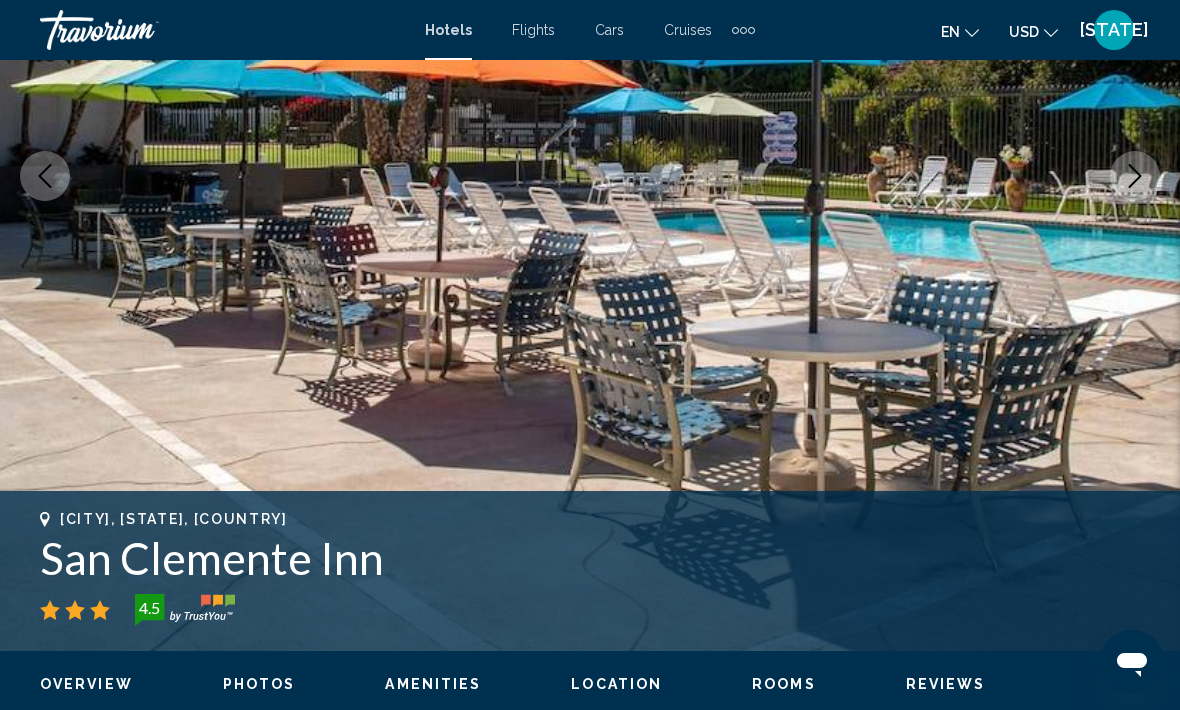 click 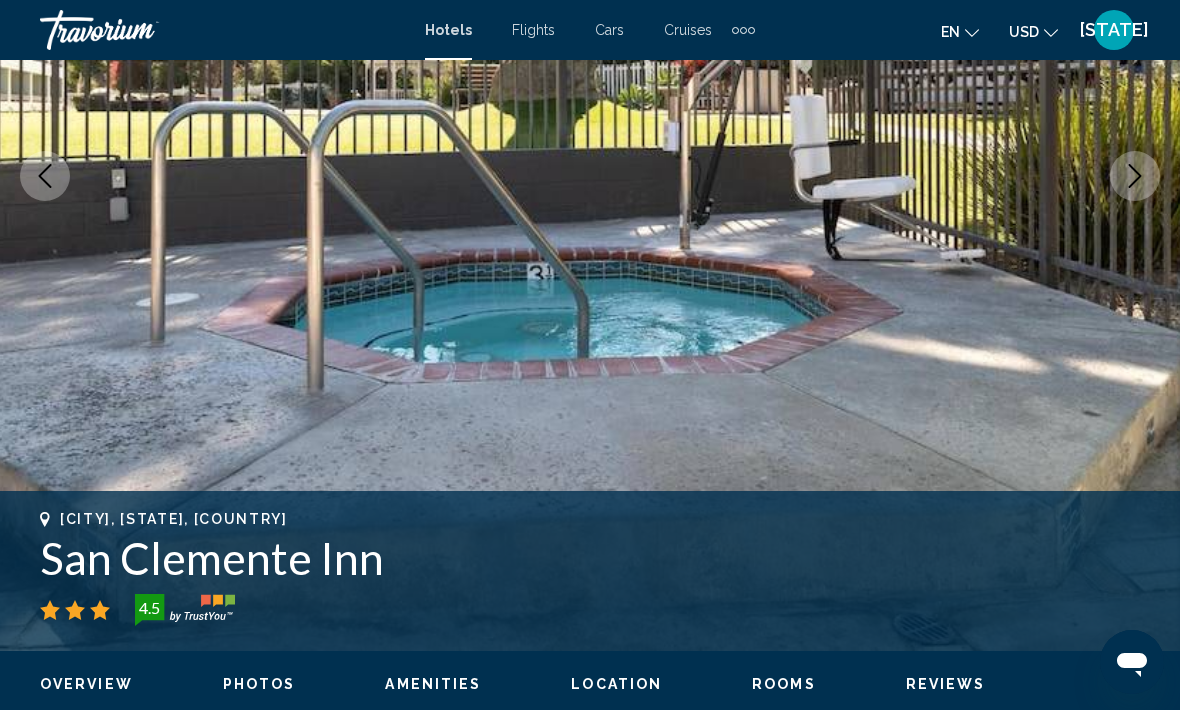 click 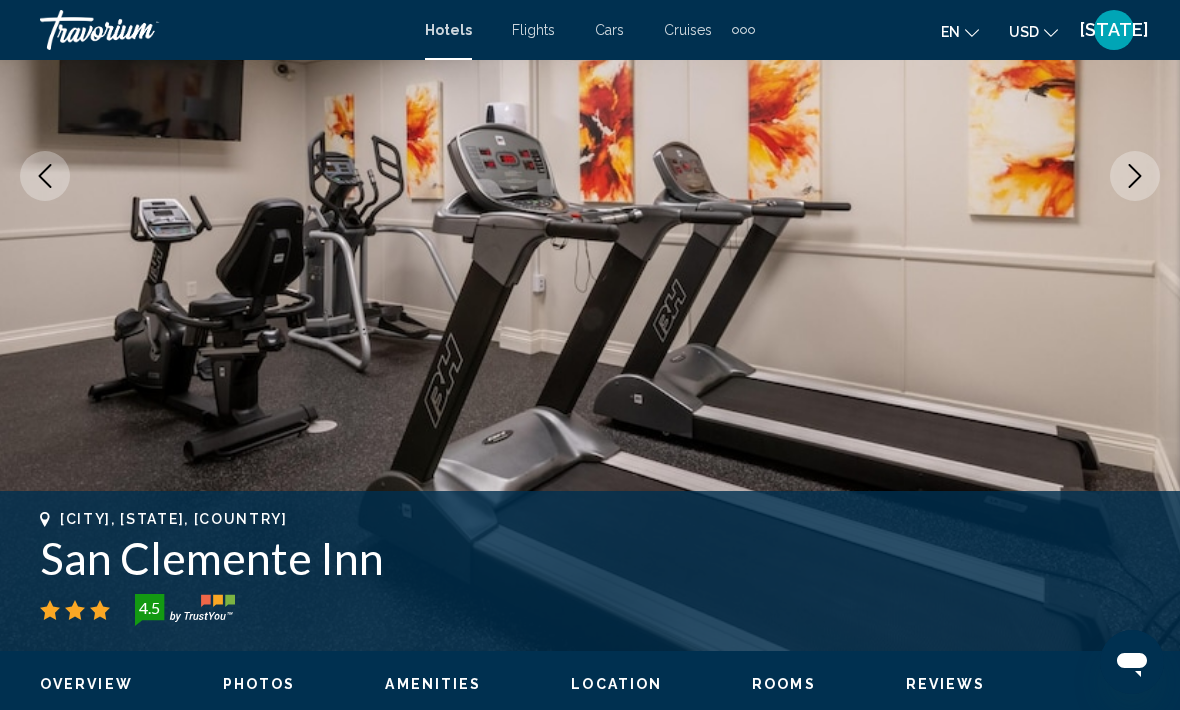 click 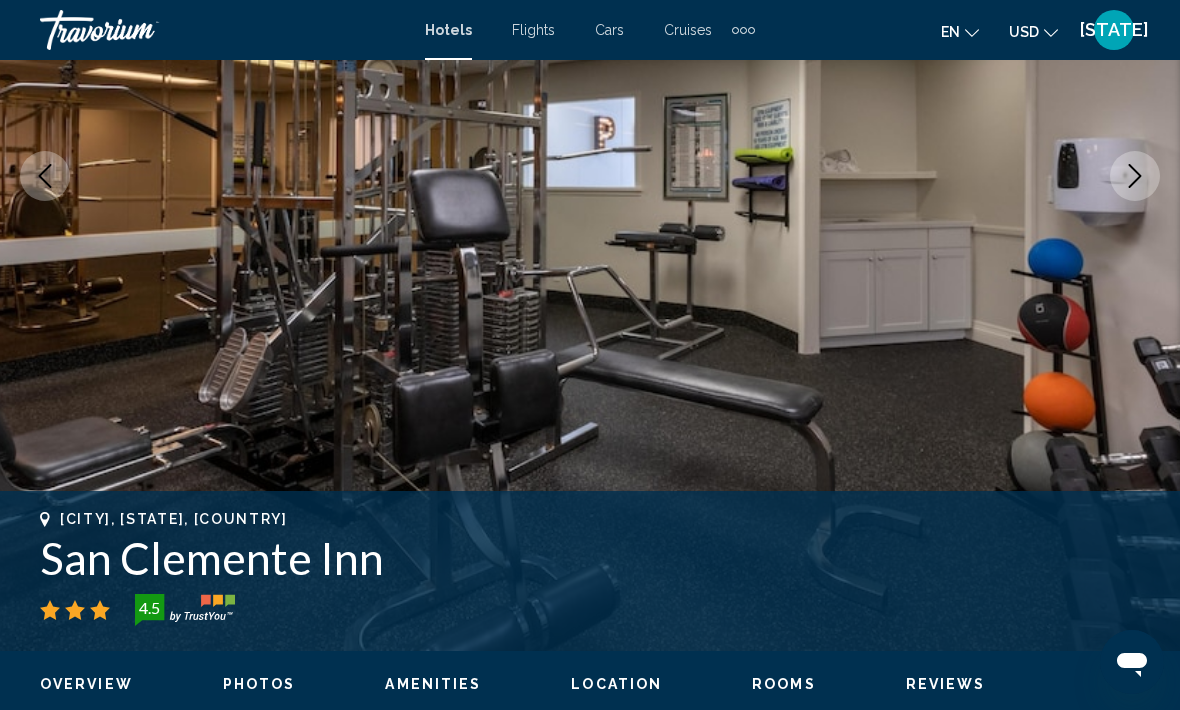 click 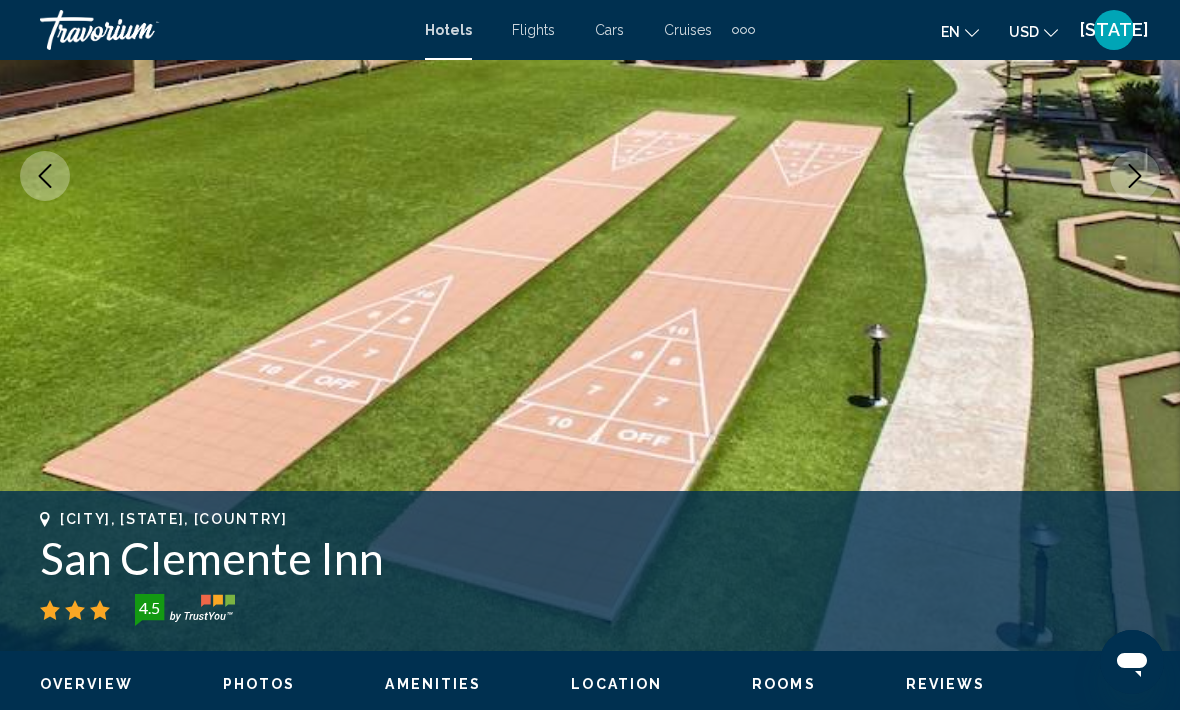 click 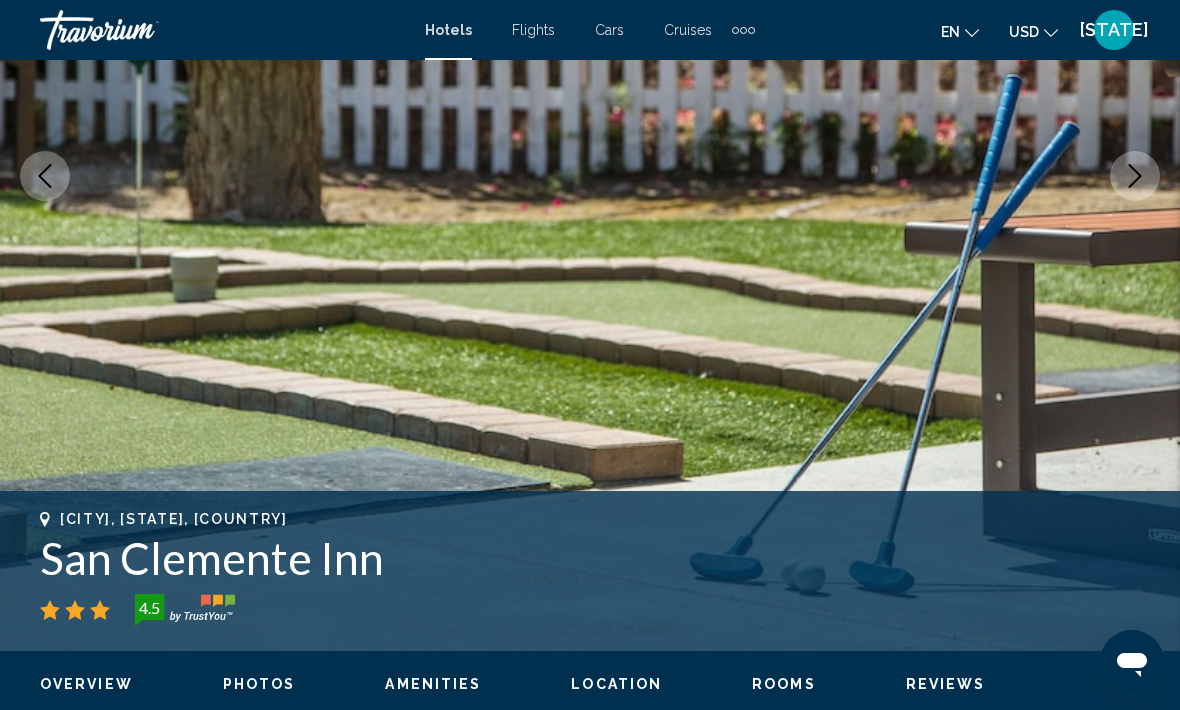 click at bounding box center [1135, 176] 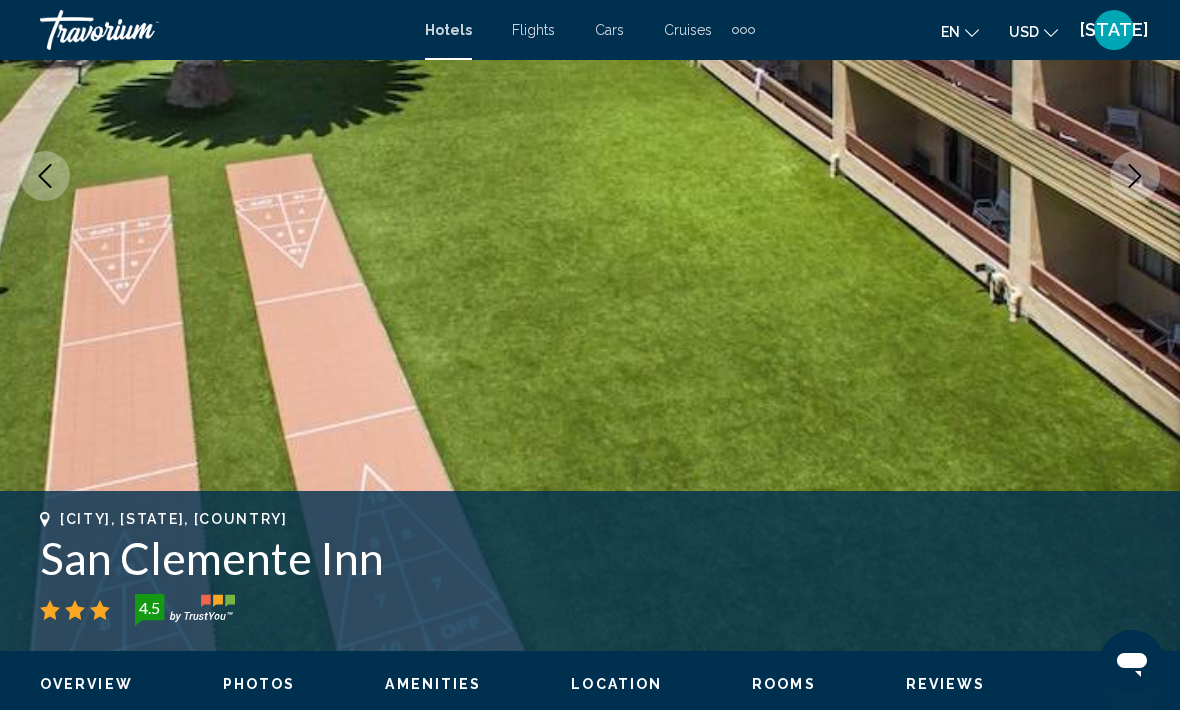 click at bounding box center [1135, 176] 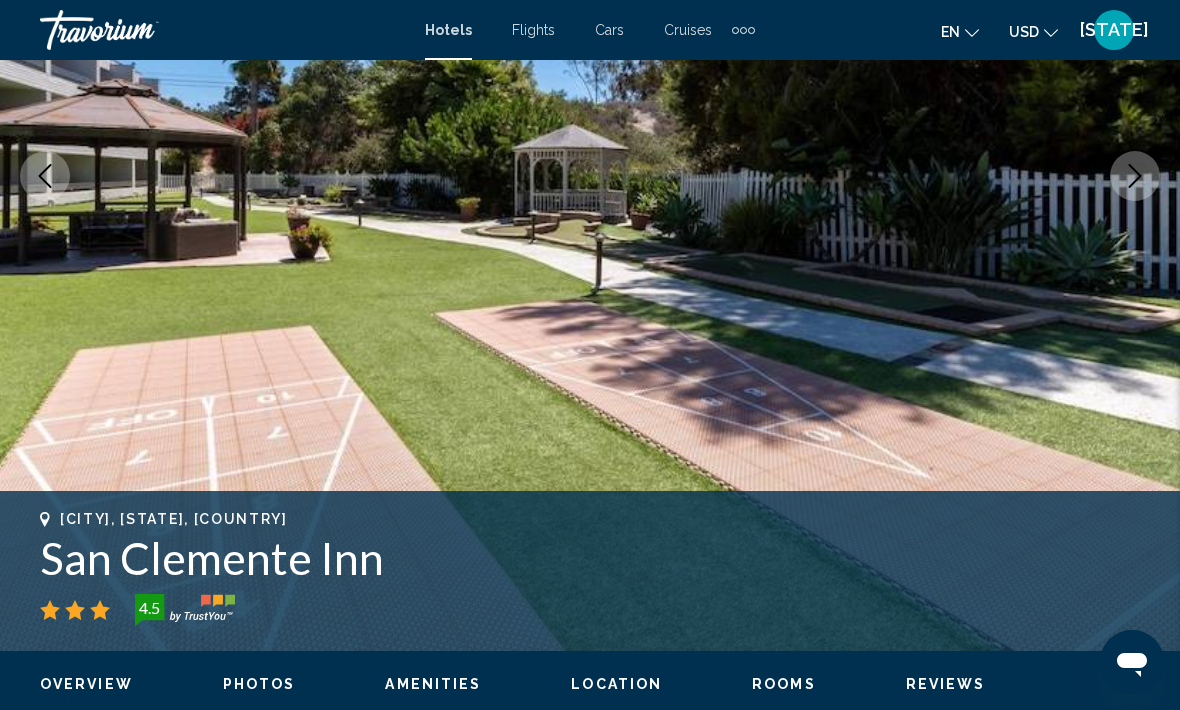 click at bounding box center (1135, 176) 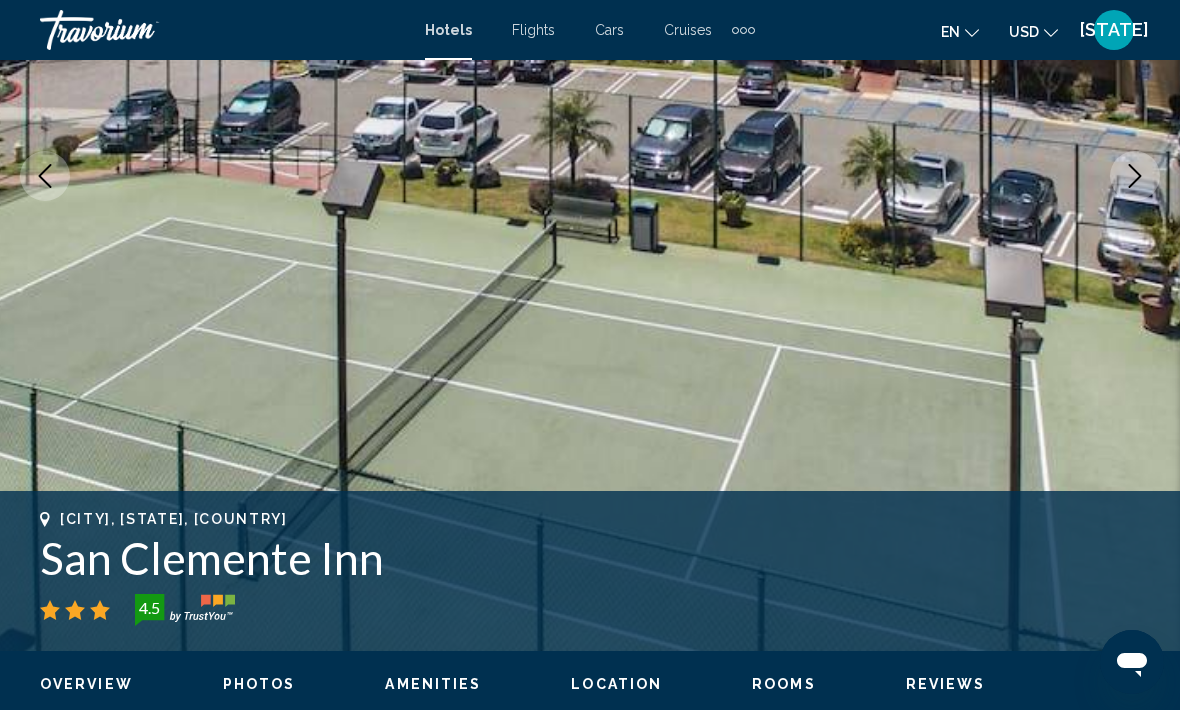 click at bounding box center (1135, 176) 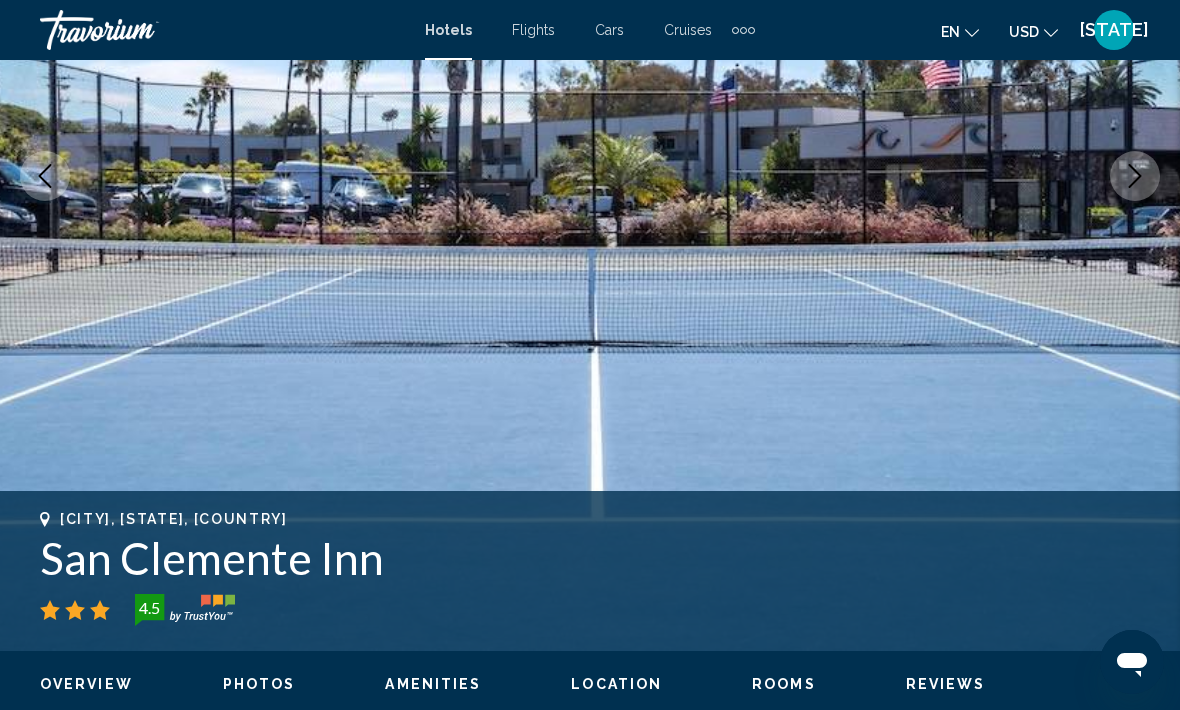 click 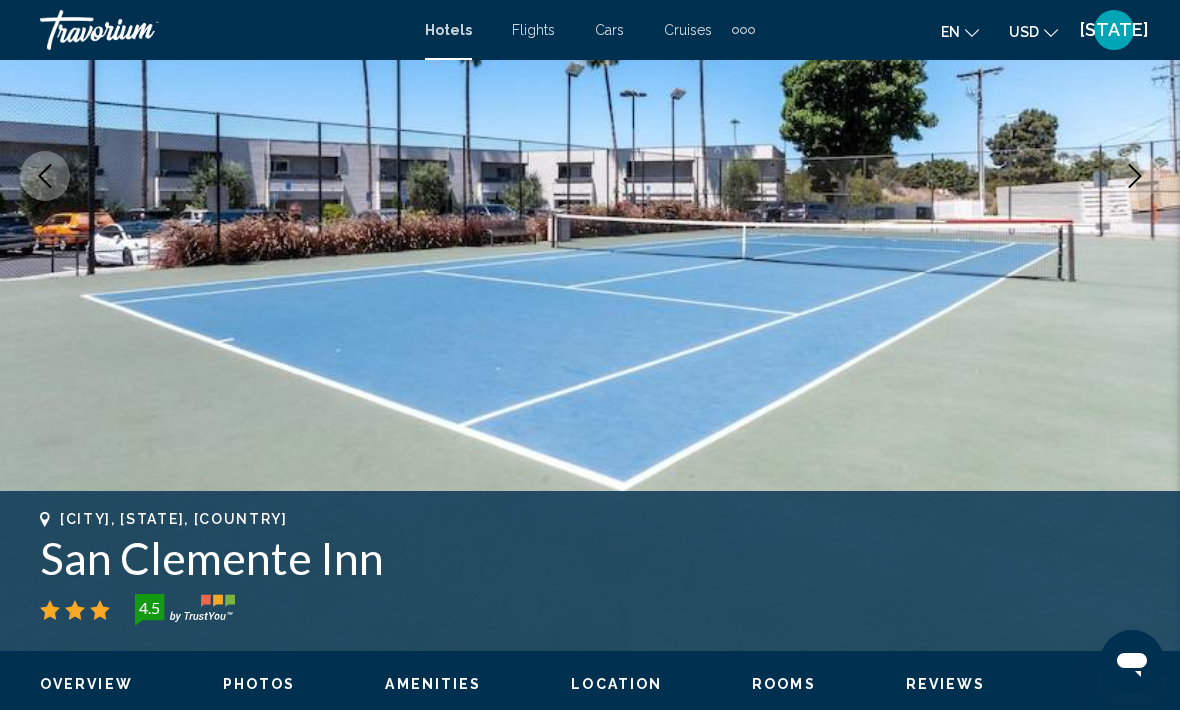 click at bounding box center (1135, 176) 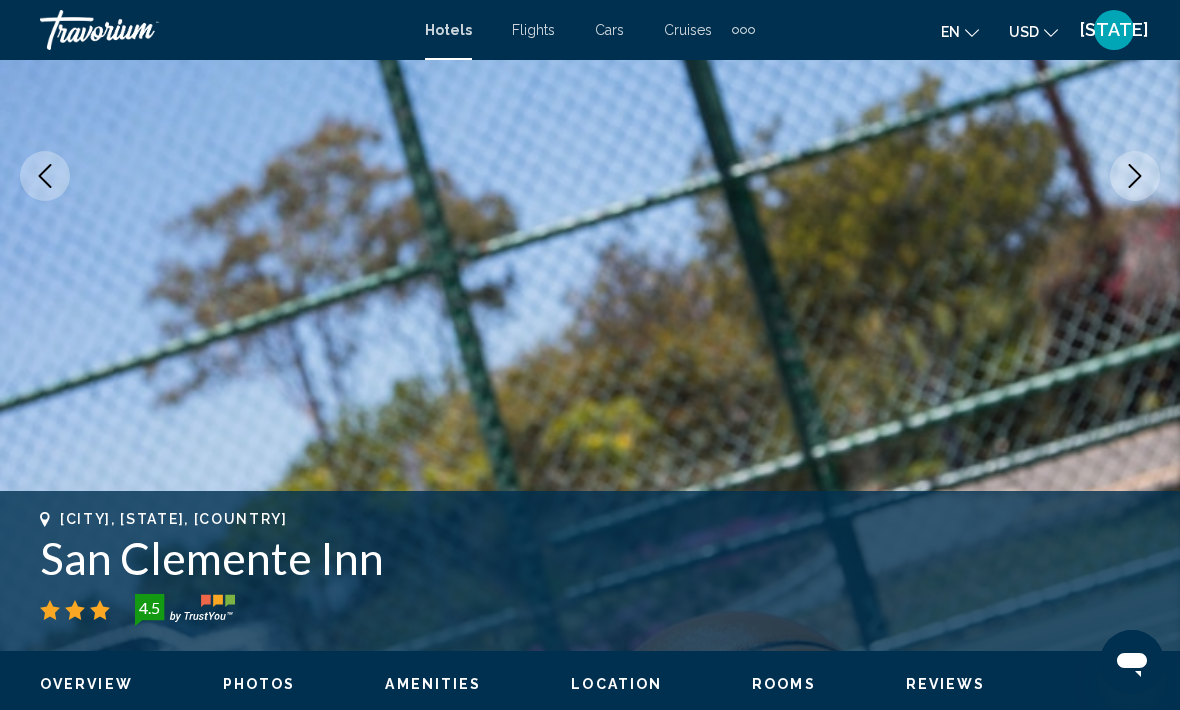 click at bounding box center (1135, 176) 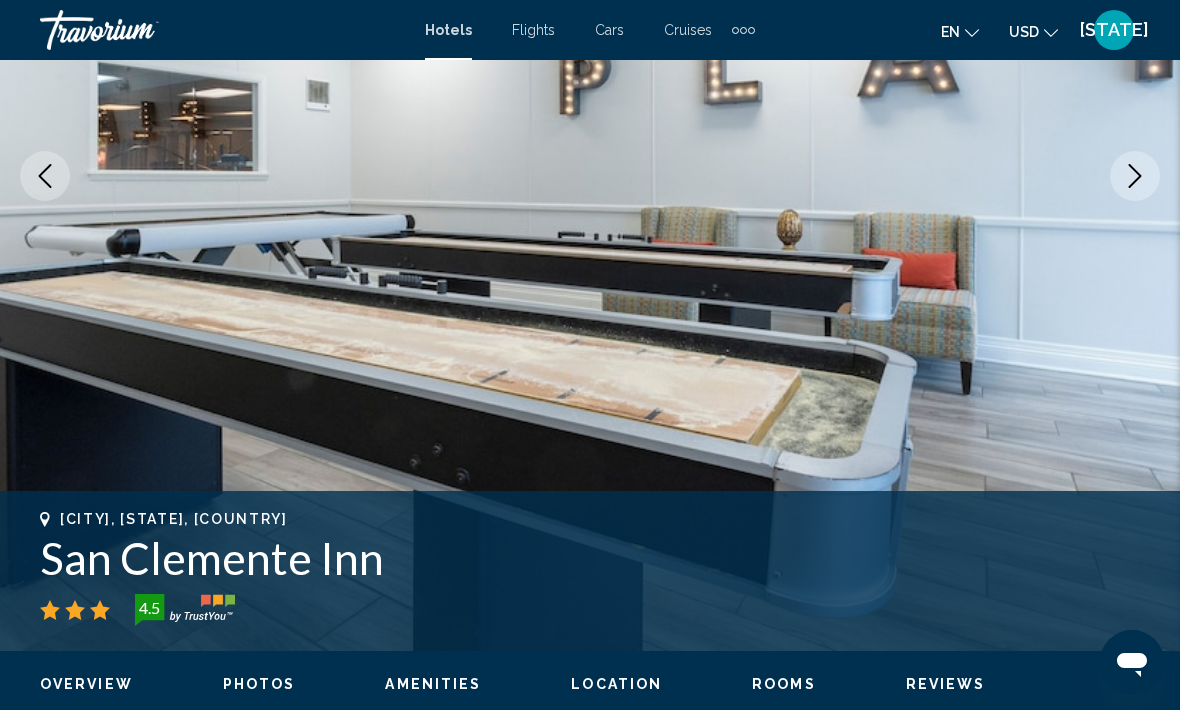 click 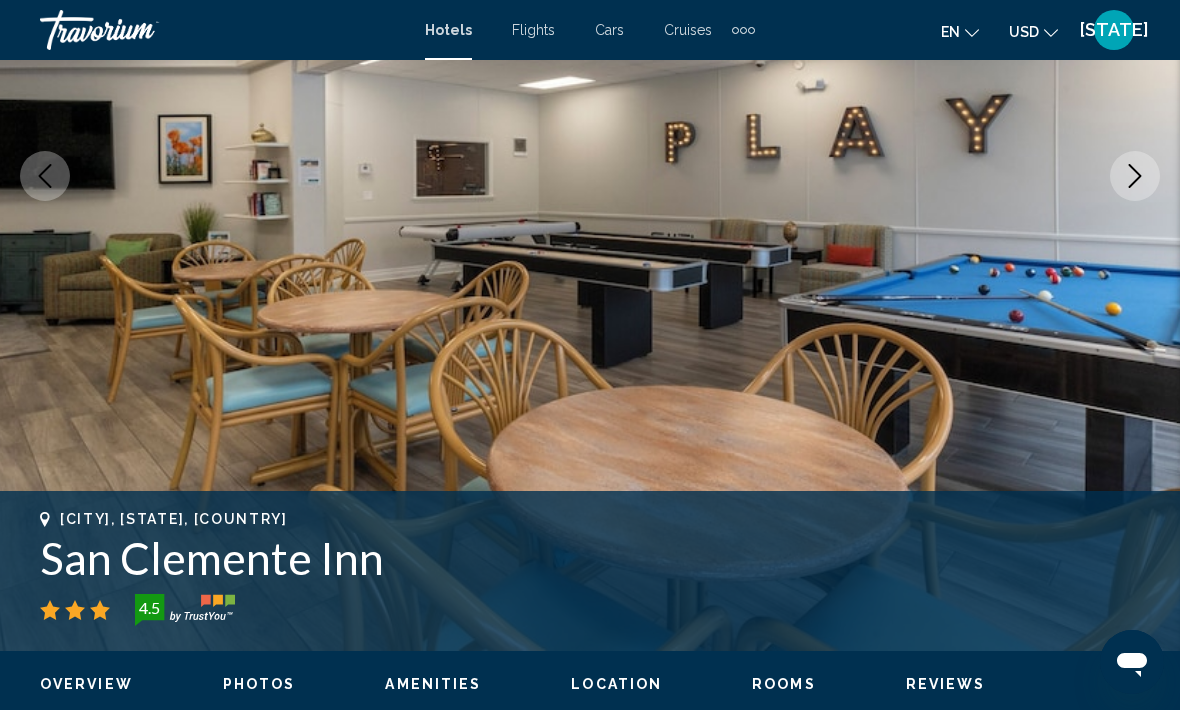 click at bounding box center (1135, 176) 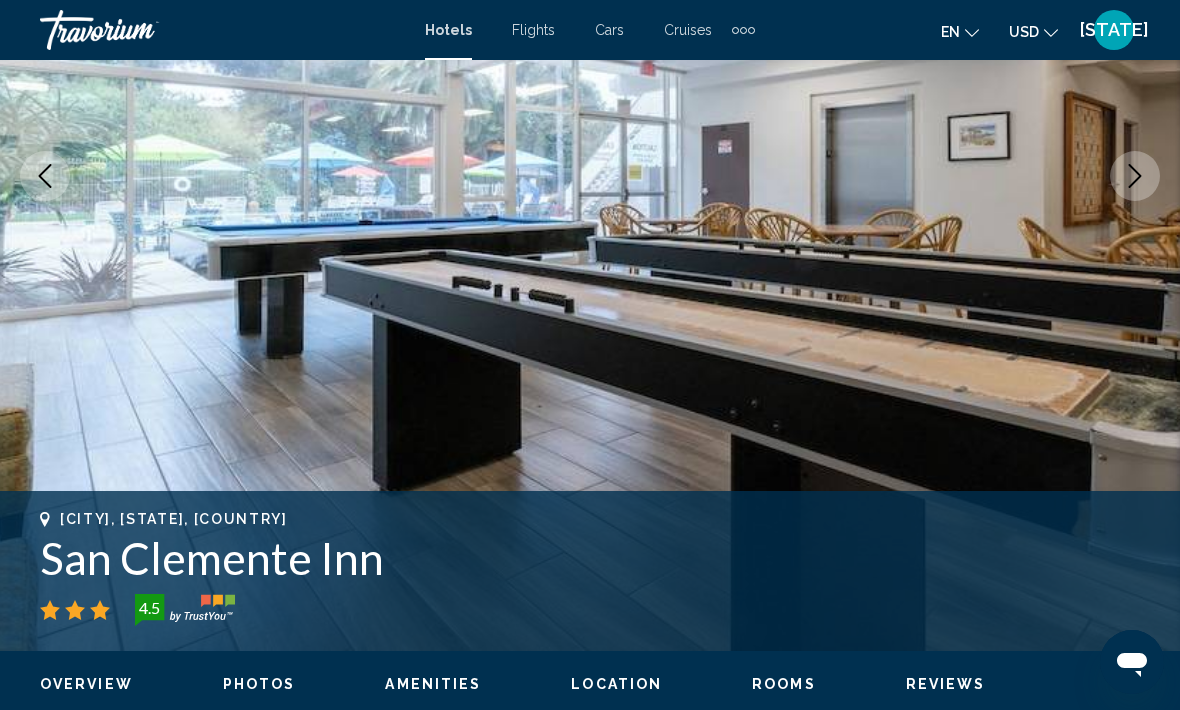 click at bounding box center [1135, 176] 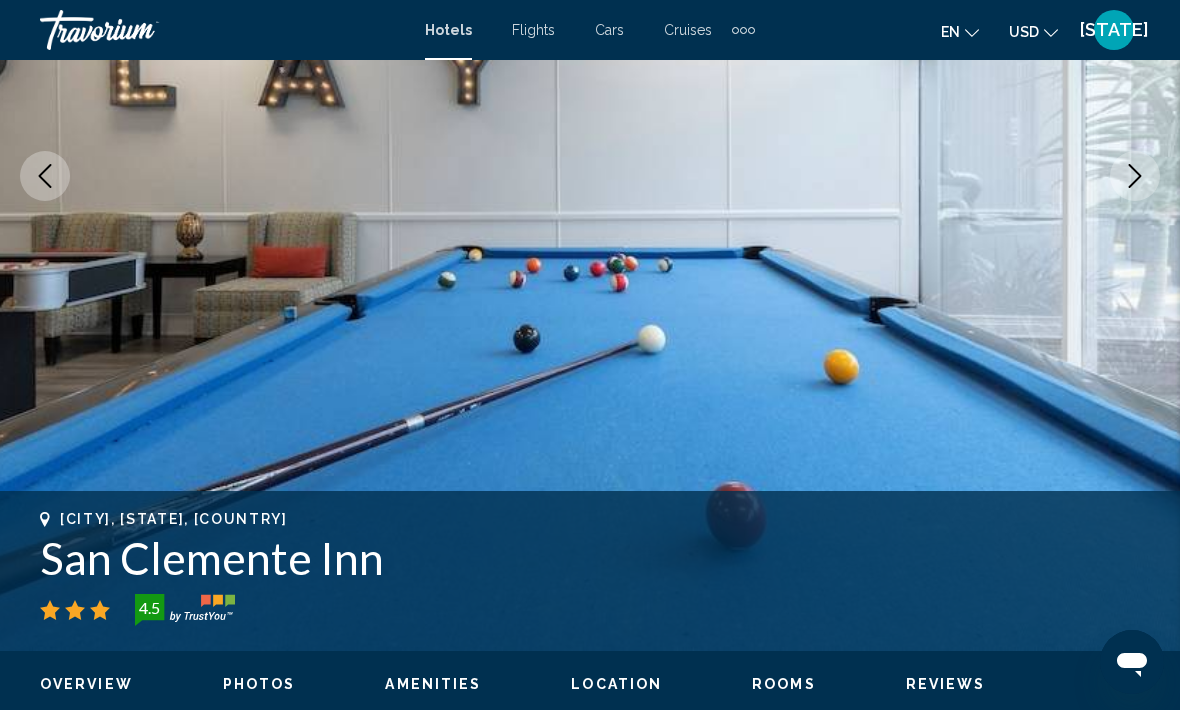 click 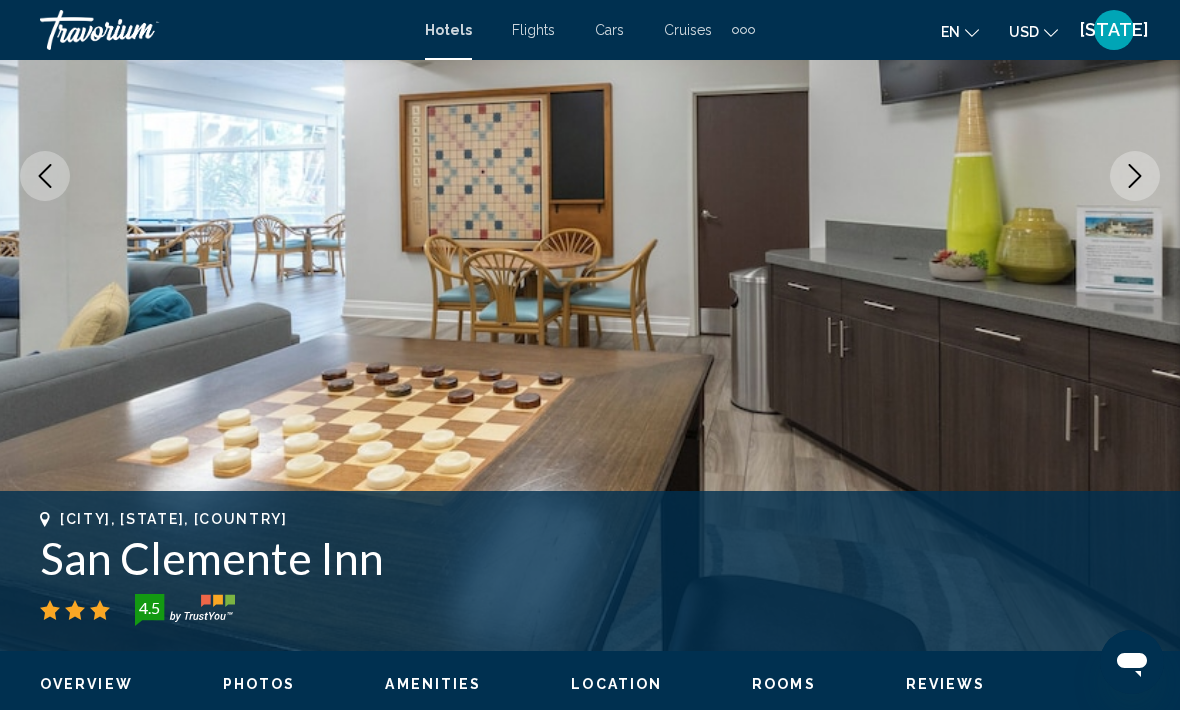 click 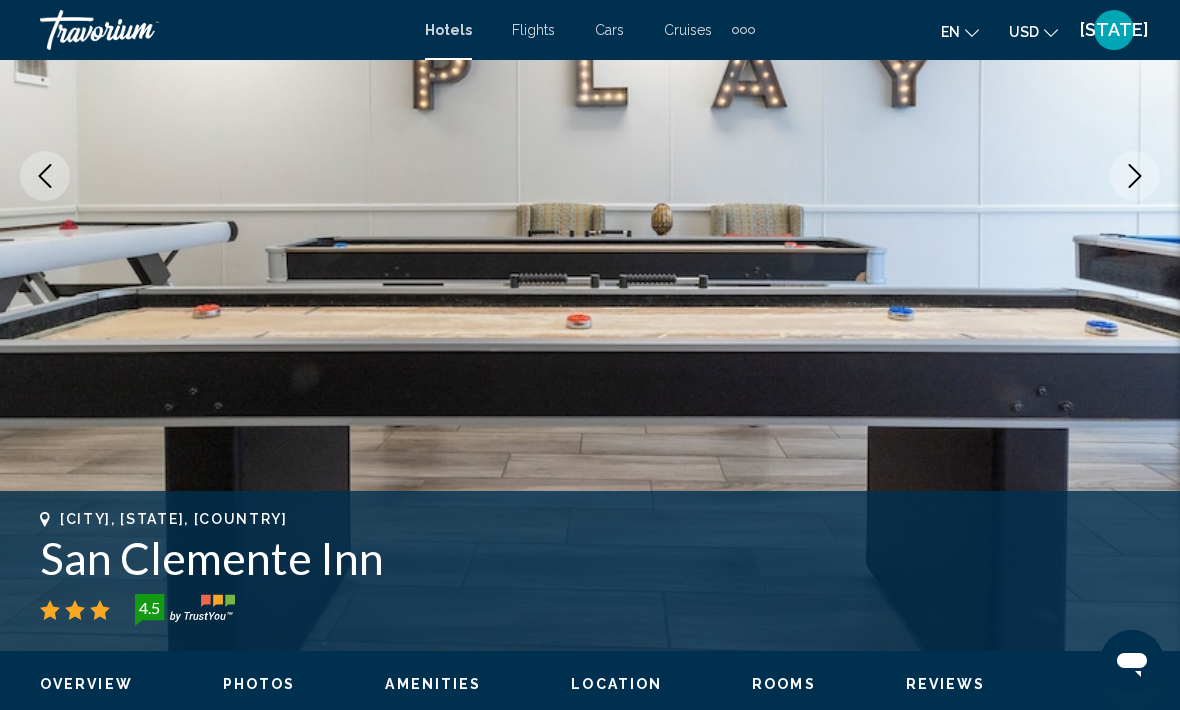 click at bounding box center [1135, 176] 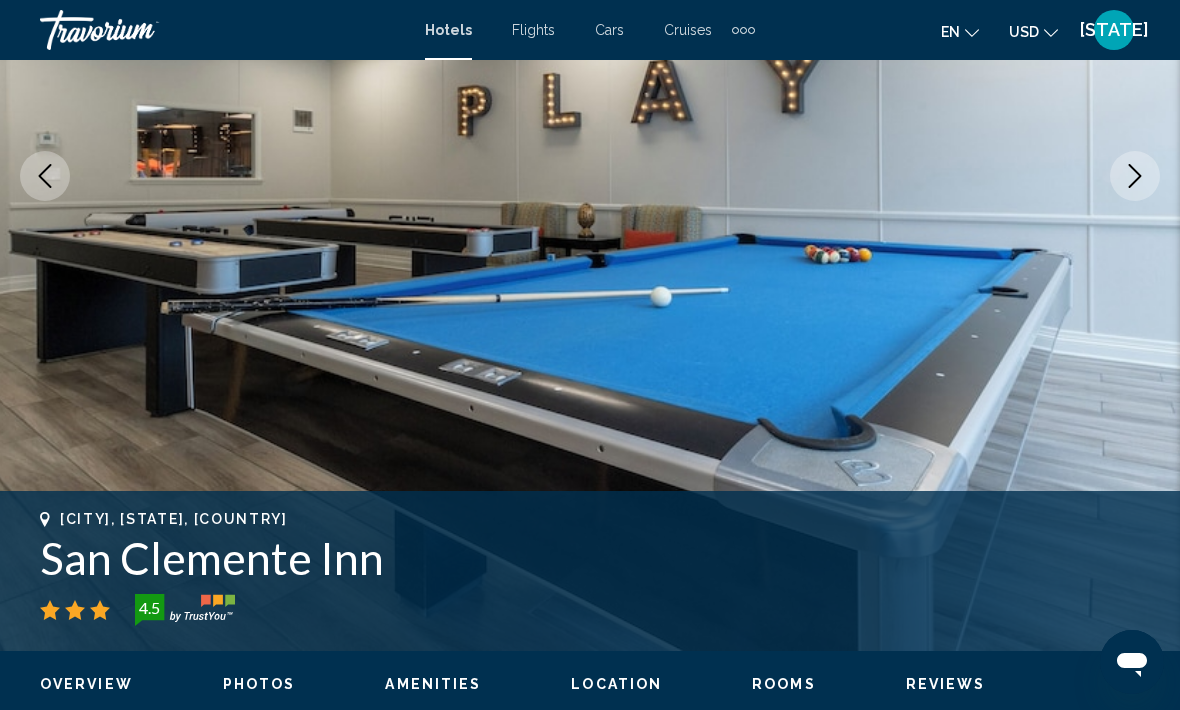 click at bounding box center [590, 176] 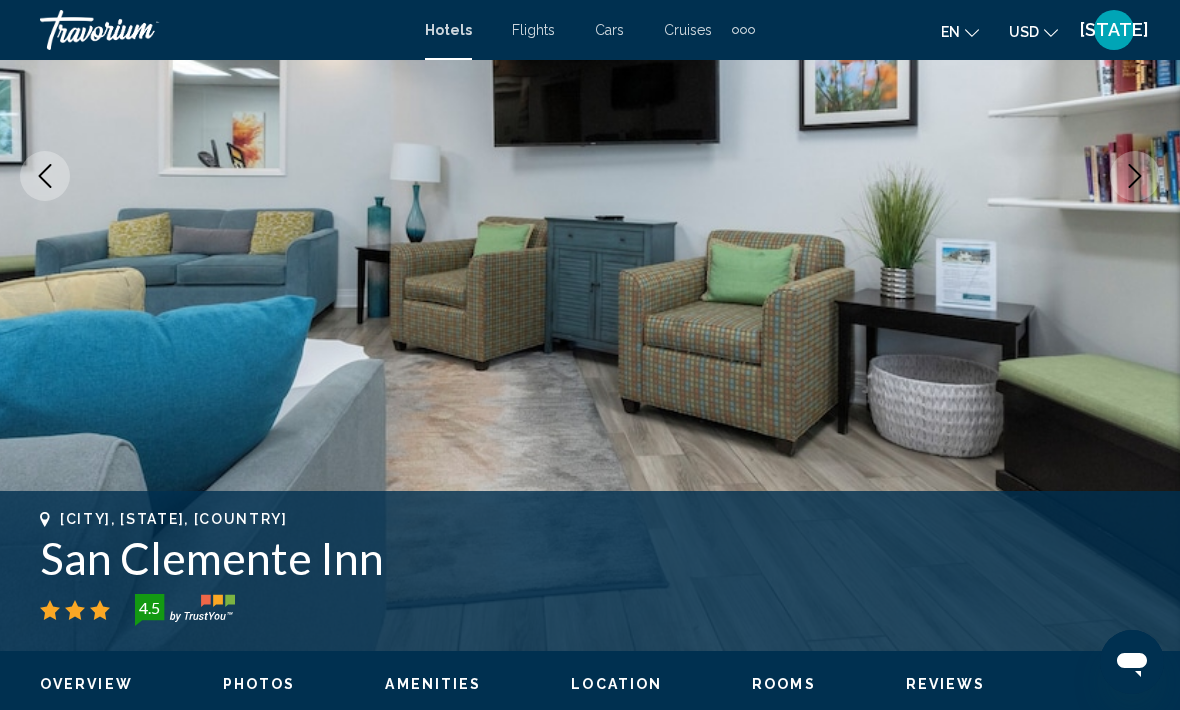 click 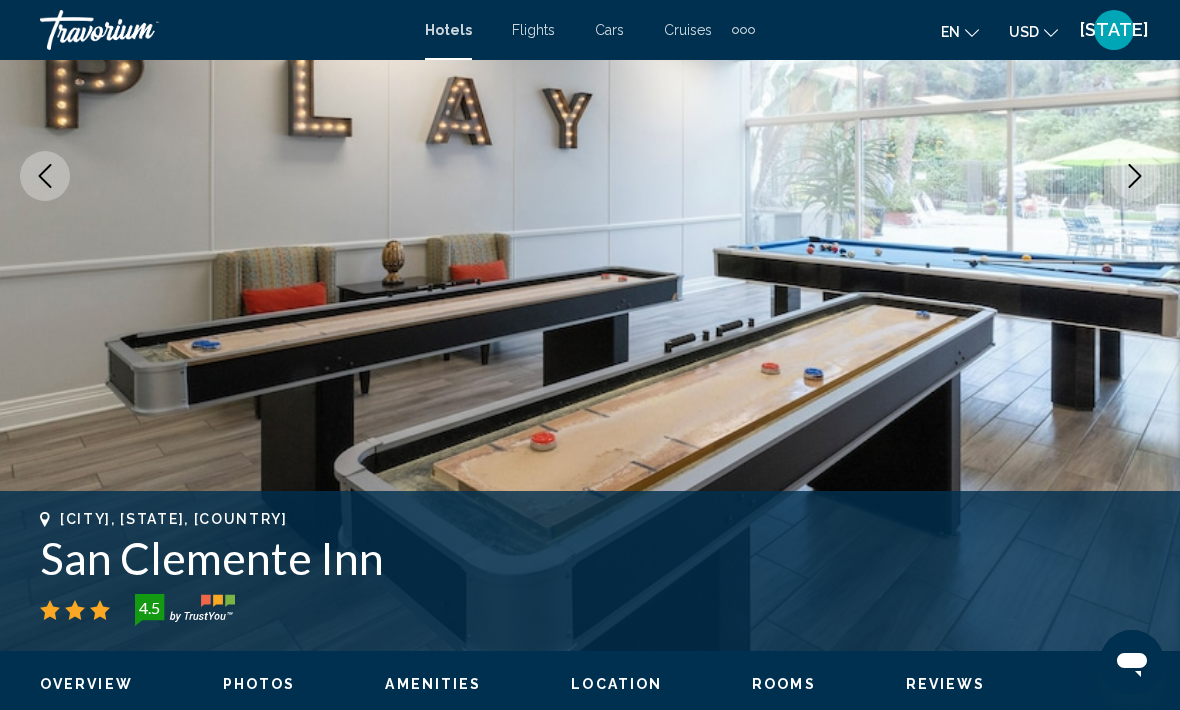 click 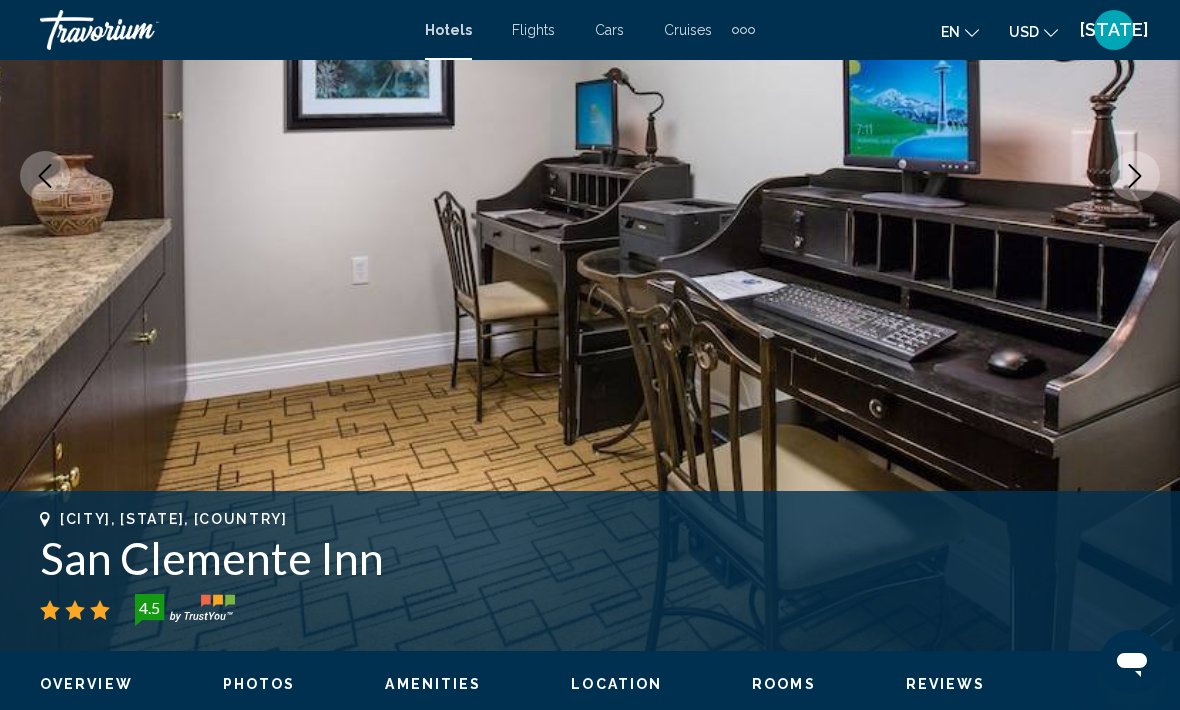 click 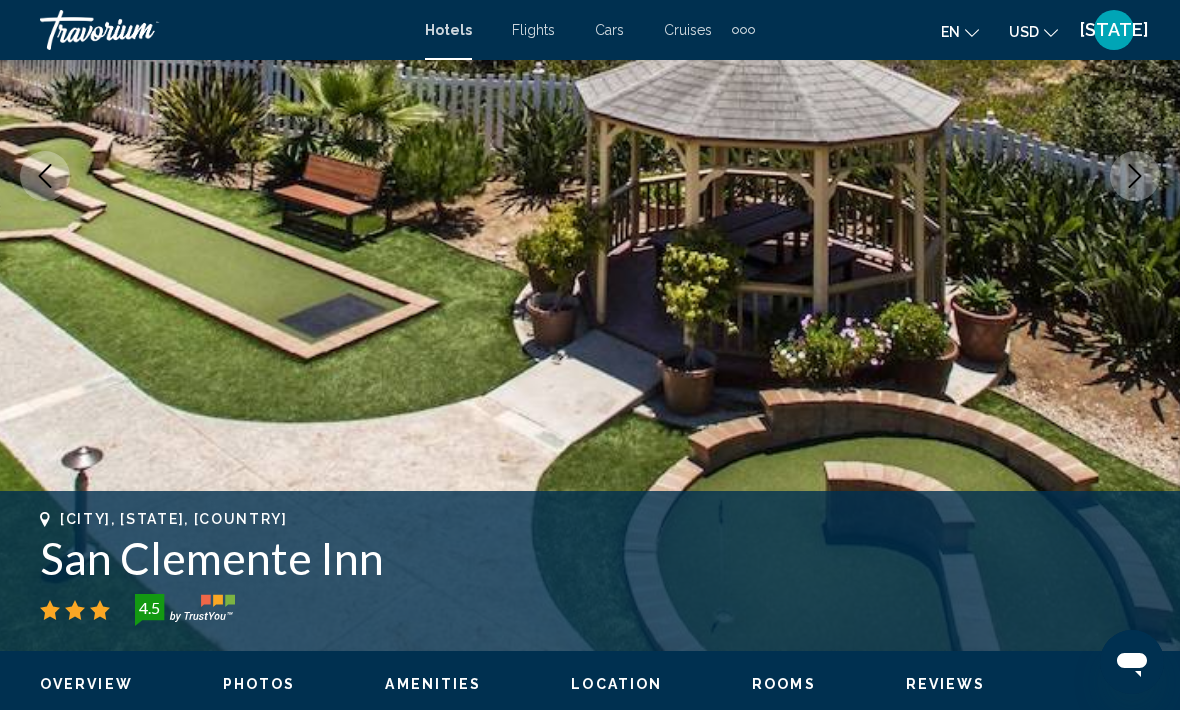 click 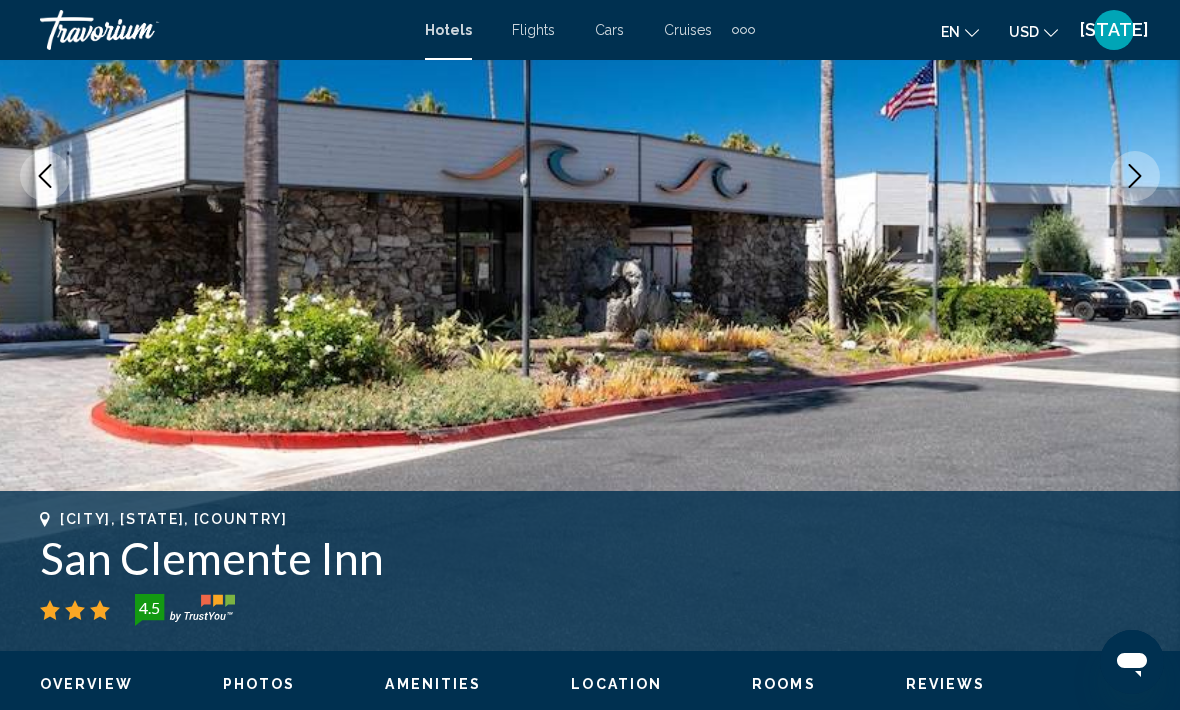click at bounding box center (1135, 176) 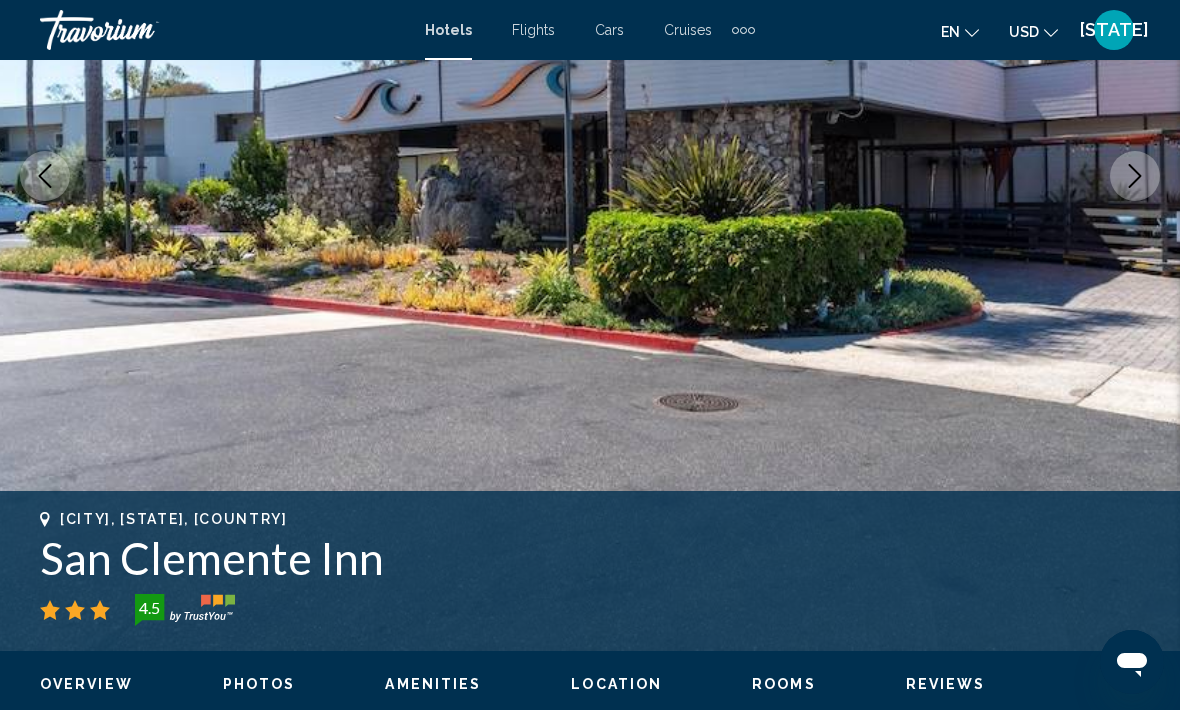click 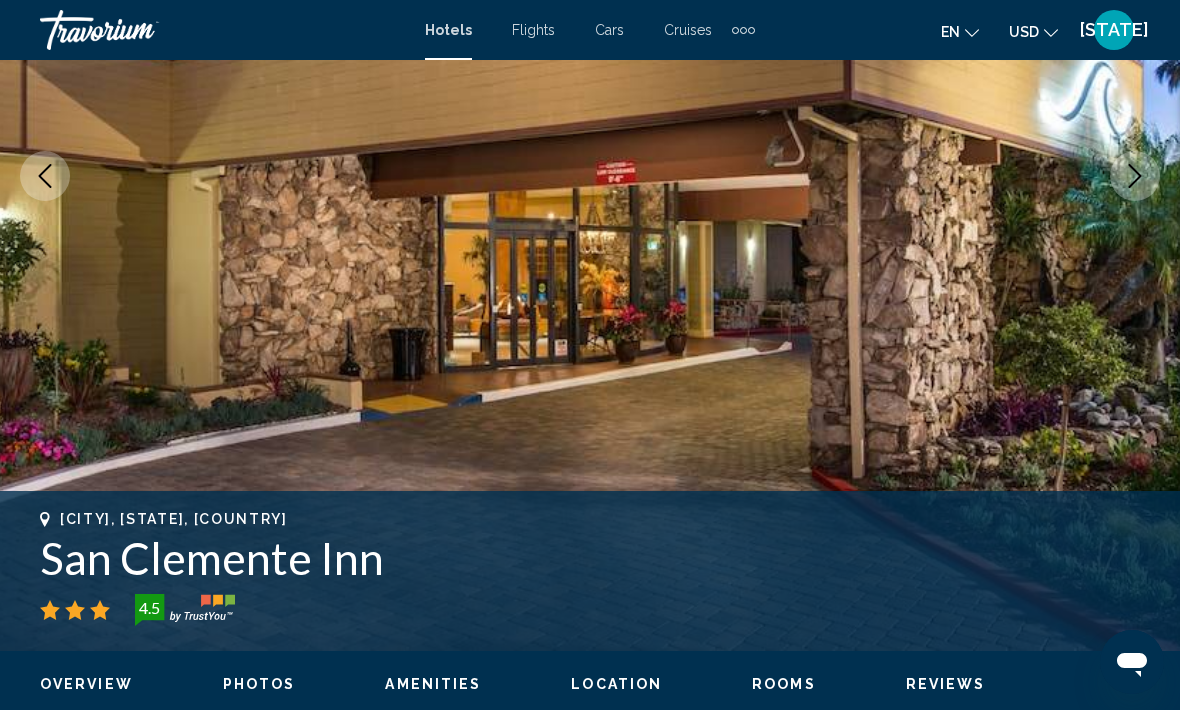 click at bounding box center (1135, 176) 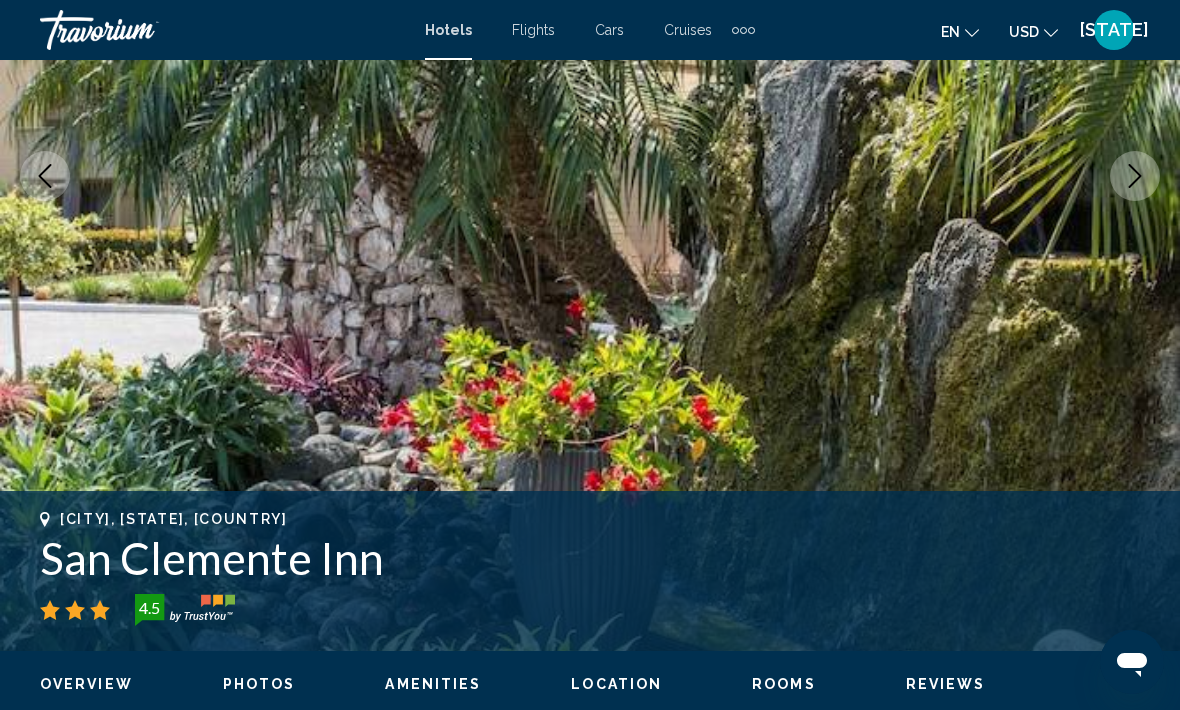click 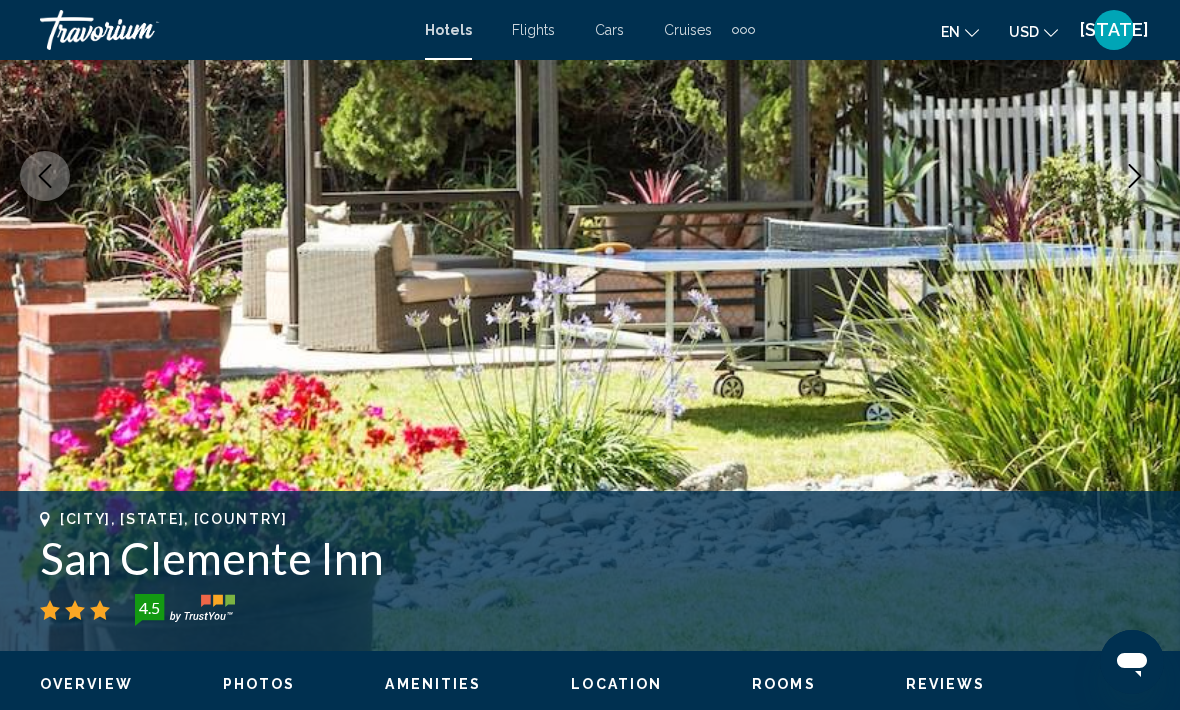 click at bounding box center (1135, 176) 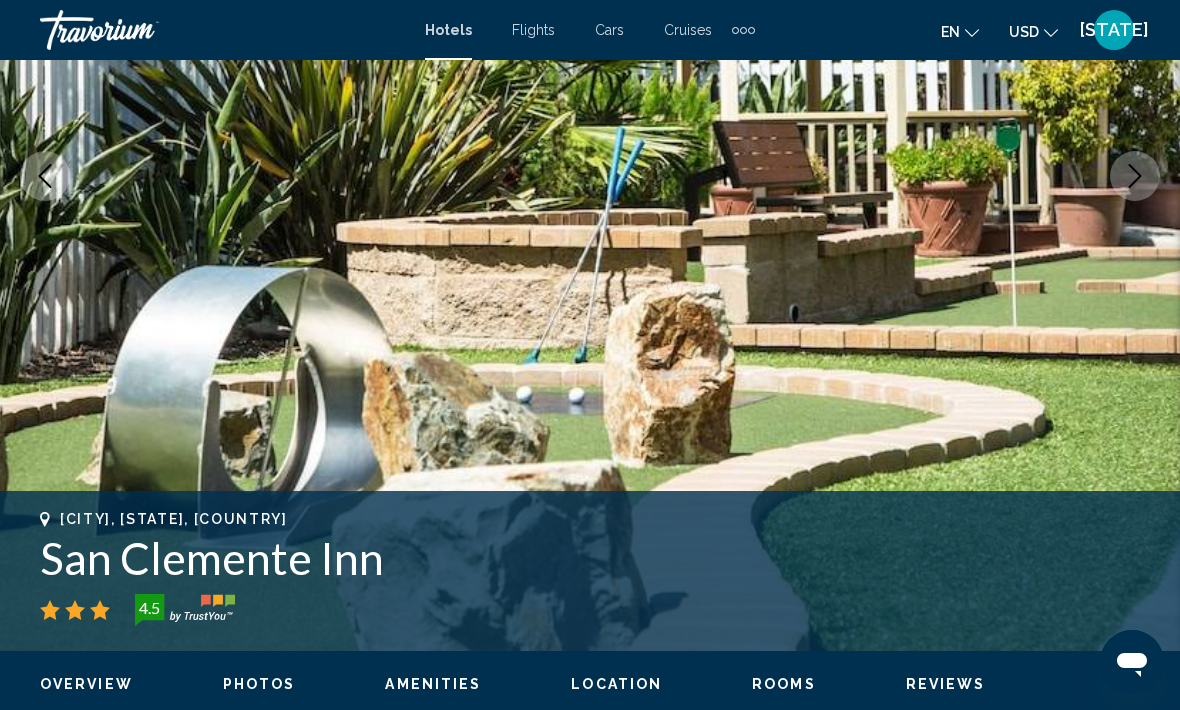 click 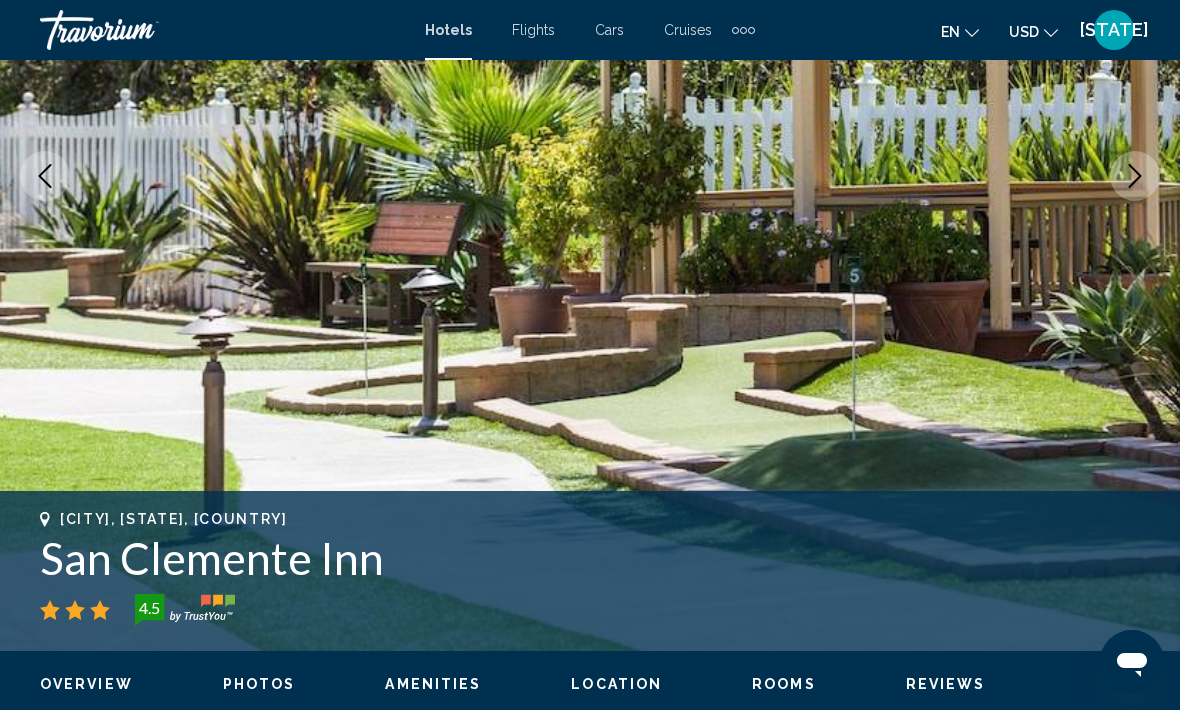 click at bounding box center [1135, 176] 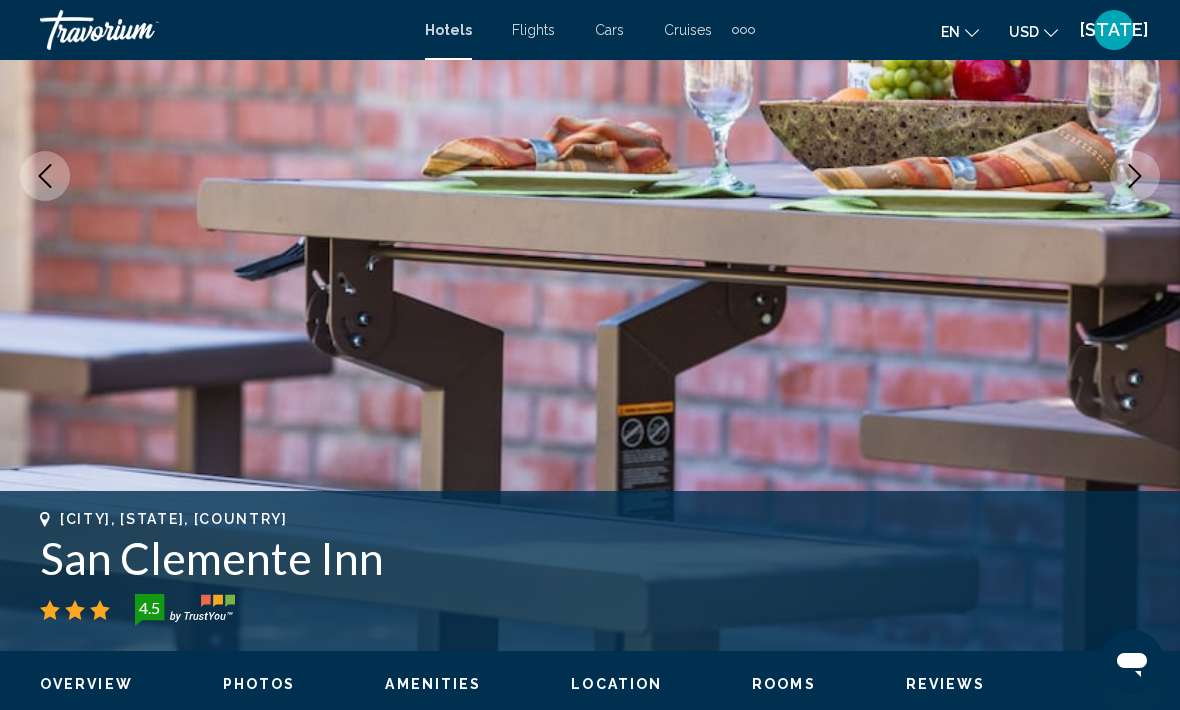 click at bounding box center [1135, 176] 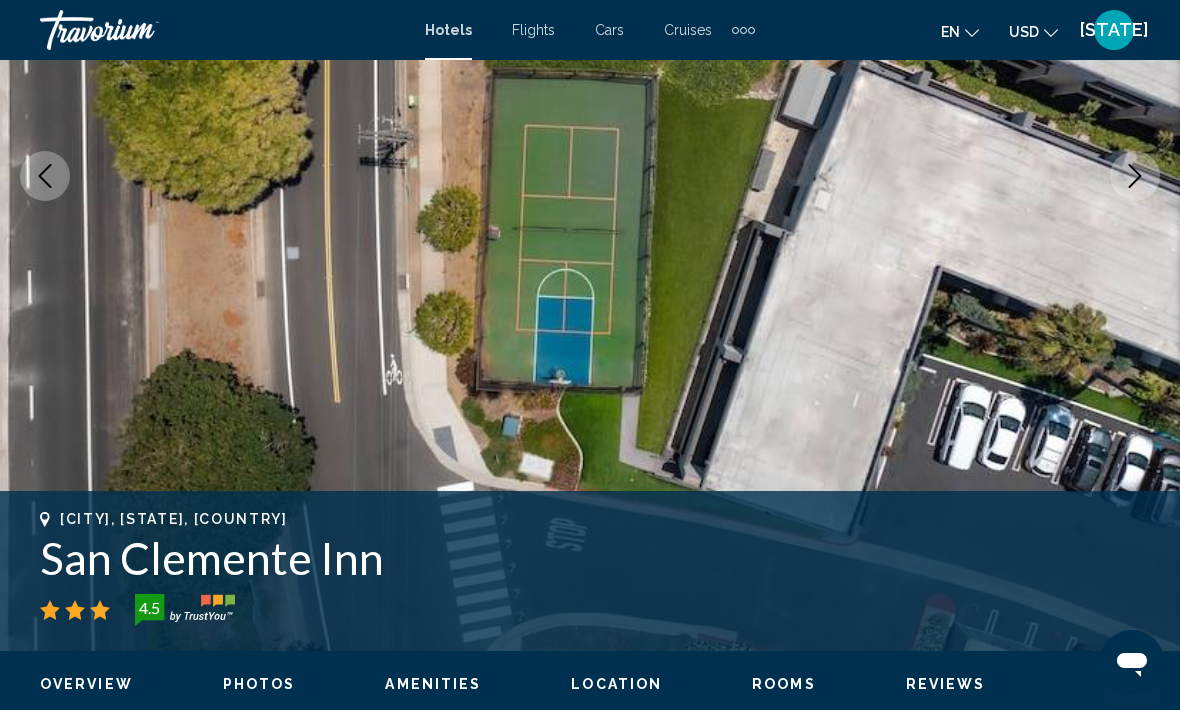 click 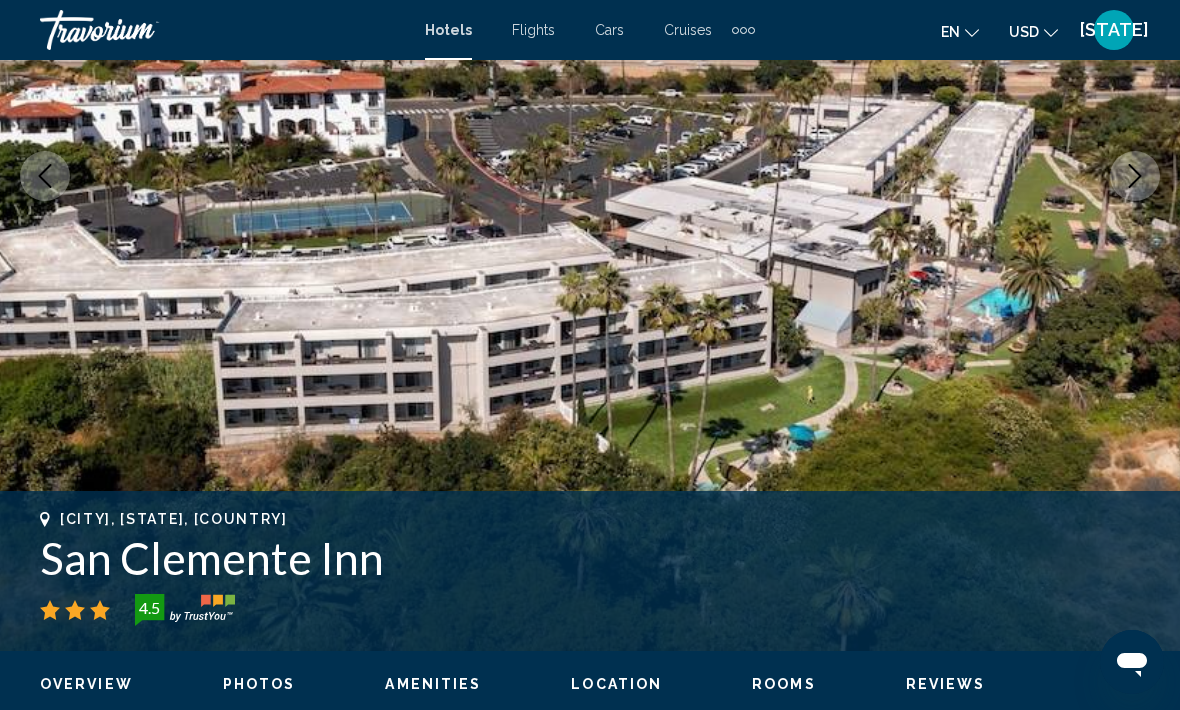 click 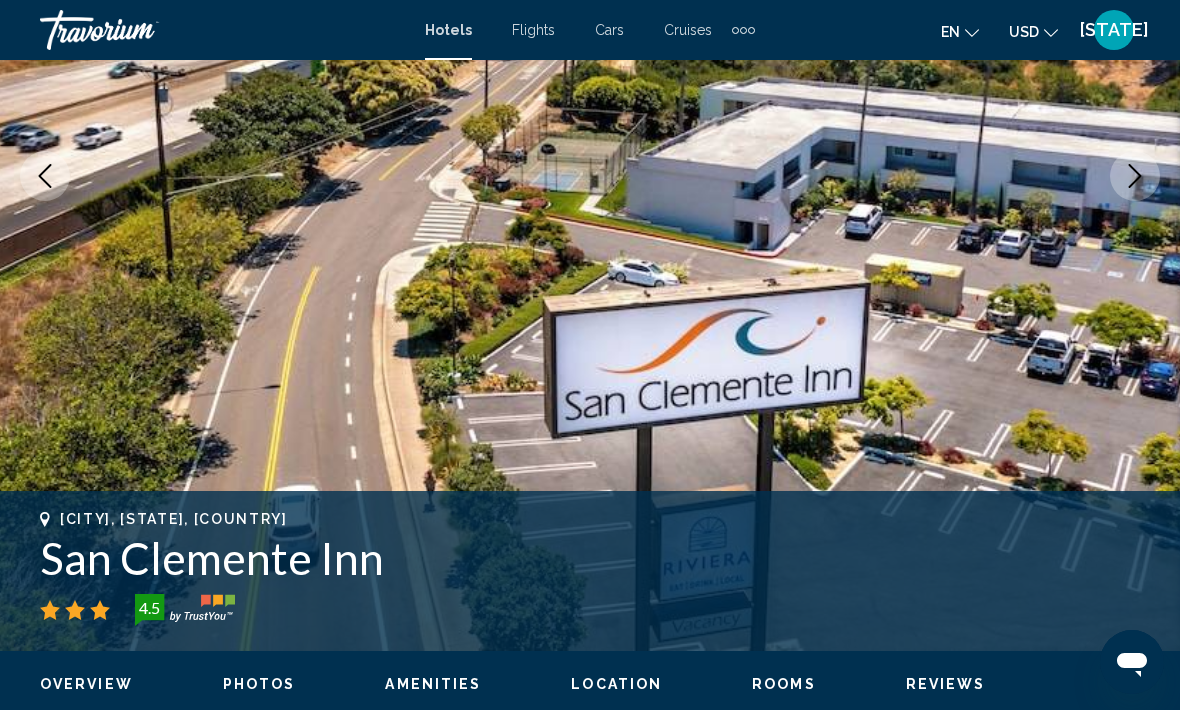 click 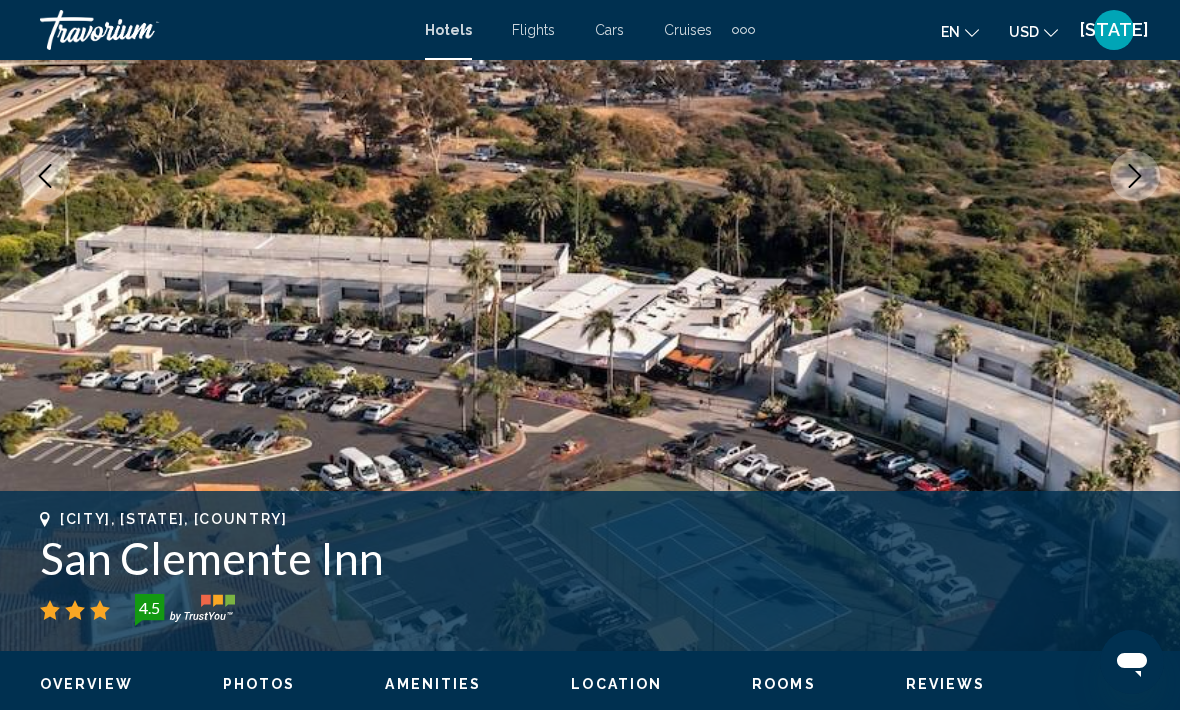 click 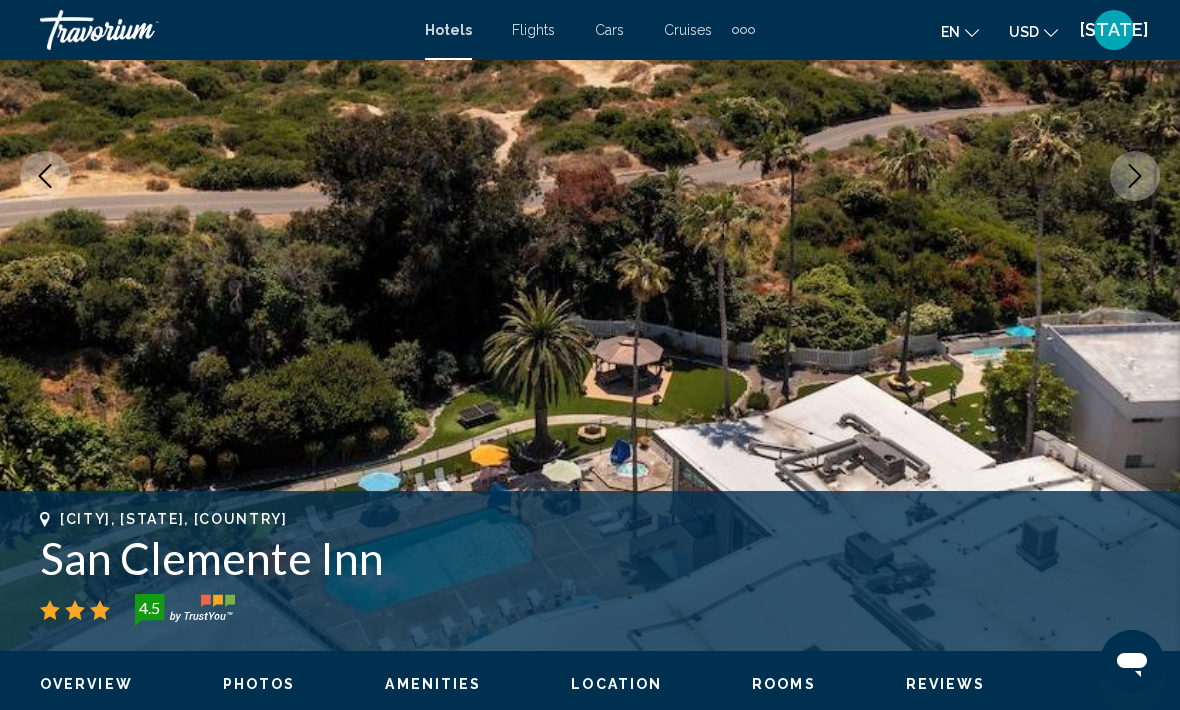 click 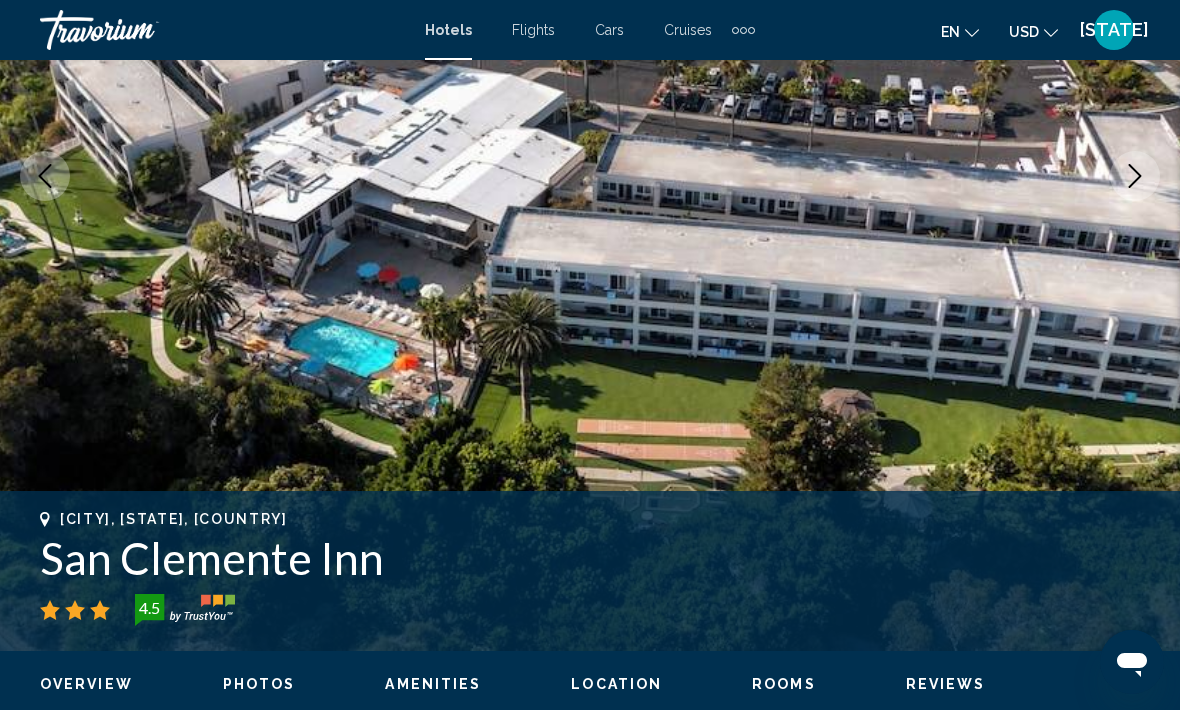 click 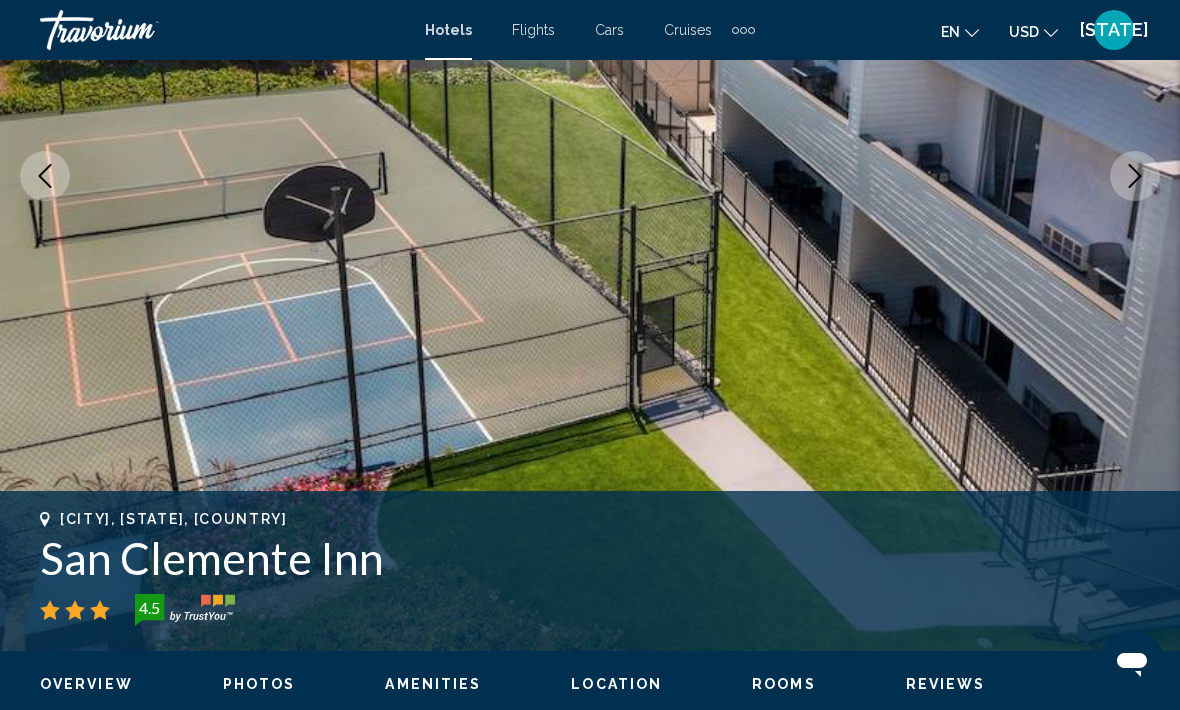 click at bounding box center (1135, 176) 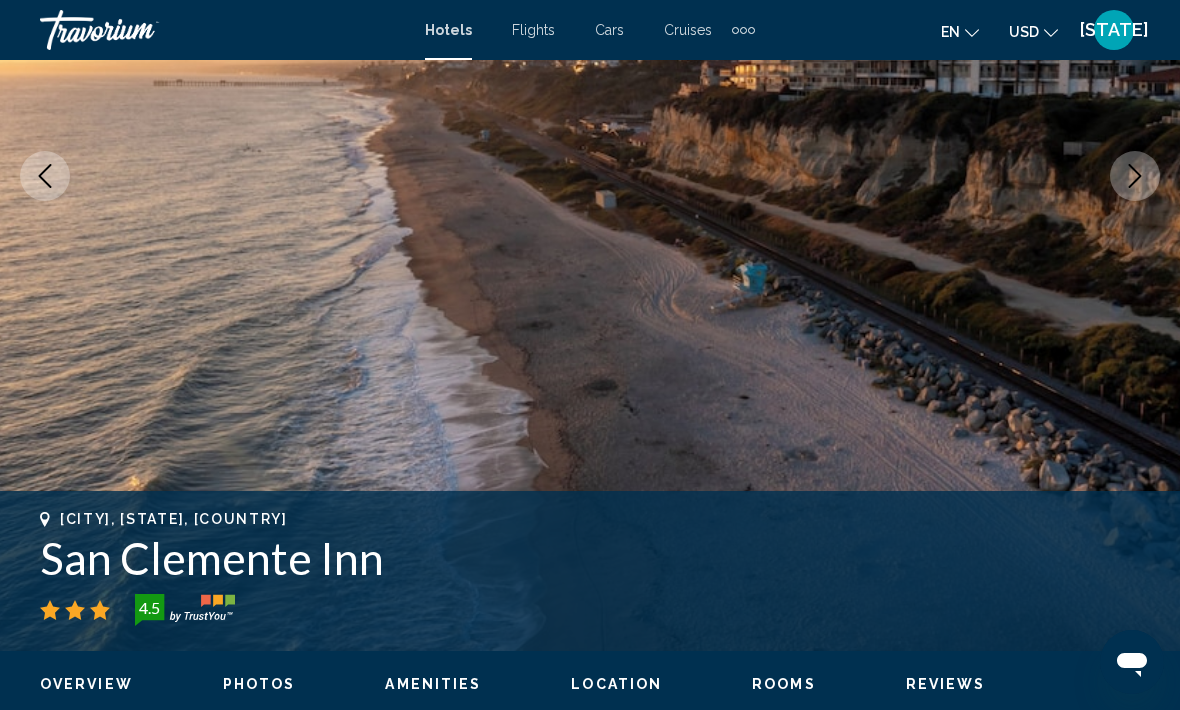 click 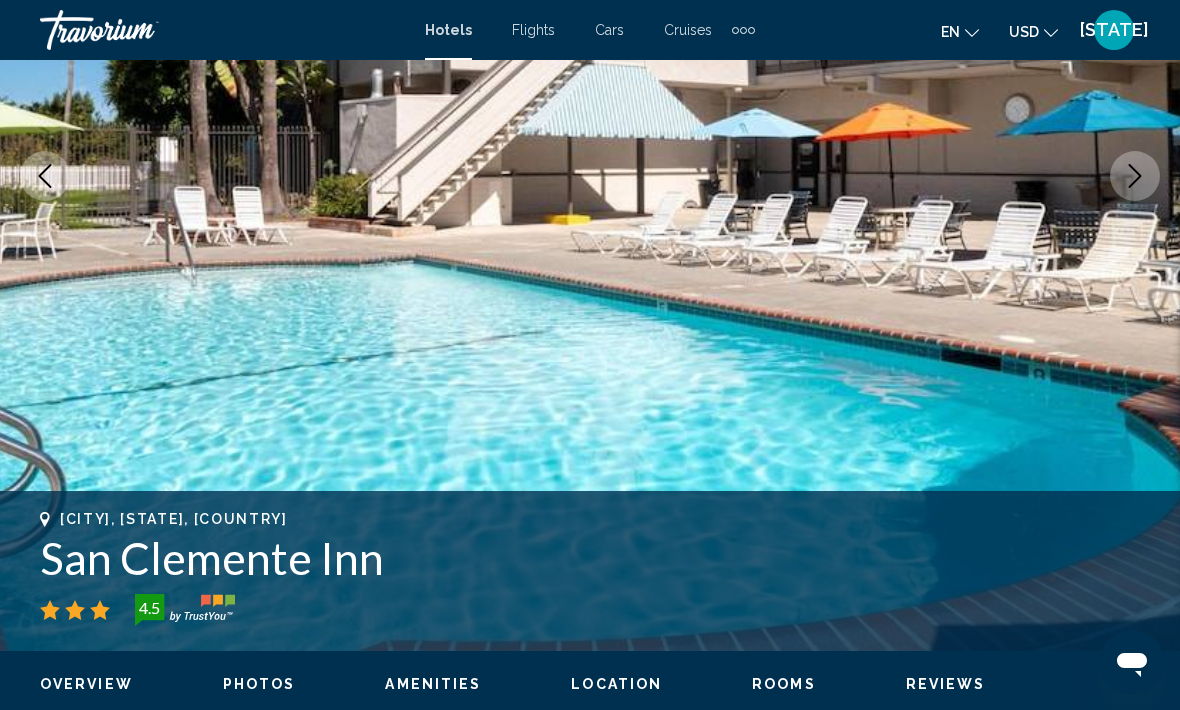 click 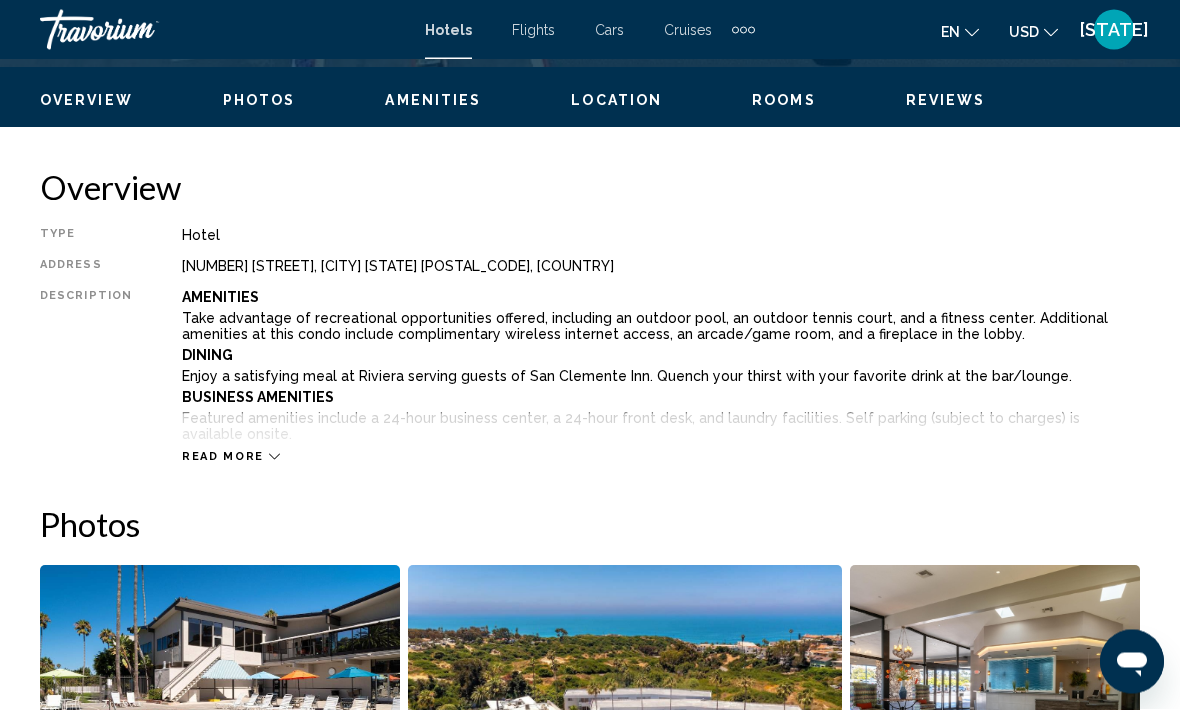 scroll, scrollTop: 944, scrollLeft: 0, axis: vertical 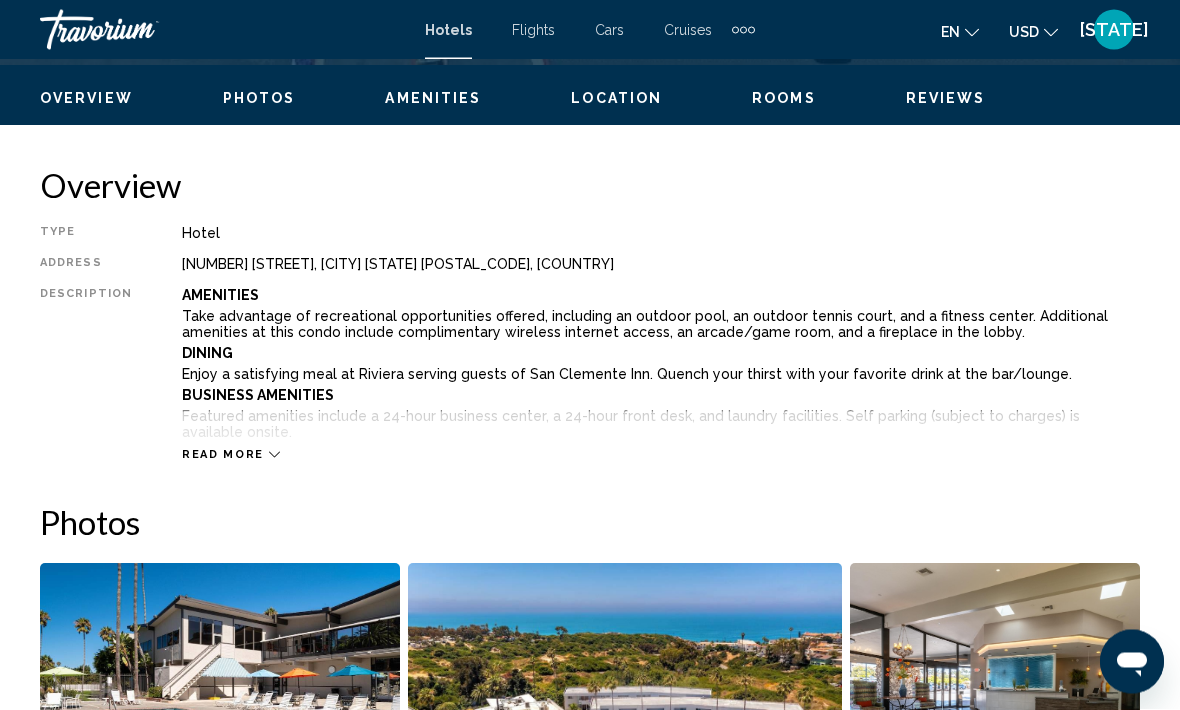 click on "Overview Type Hotel Address [NUMBER], [CITY] [STATE] [POSTAL_CODE], [COUNTRY] Description Amenities Take advantage of recreational opportunities offered, including an outdoor pool, an outdoor tennis court, and a fitness center. Additional amenities at this condo include complimentary wireless internet access, an arcade/game room, and a fireplace in the lobby. Dining Enjoy a satisfying meal at Riviera serving guests of [CITY]. Quench your thirst with your favorite drink at the bar/lounge. Business Amenities Featured amenities include a 24-hour business center, a 24-hour front desk, and laundry facilities. Self parking (subject to charges) is available onsite. Rooms Attractions Distances are displayed to the nearest 0.1 mile and kilometer. [CITY] Beach - [DISTANCE] / [DISTANCE]  [CITY] Event Center - [DISTANCE] / [DISTANCE]  [CITY] Municipal Golf Course - [DISTANCE] / [DISTANCE]  [CITY] State Beach - [DISTANCE] / [DISTANCE]  [CITY] Beach - [DISTANCE] / [DISTANCE]  [CITY] Beach - [DISTANCE] / [DISTANCE]  Location anytime" at bounding box center (590, 2677) 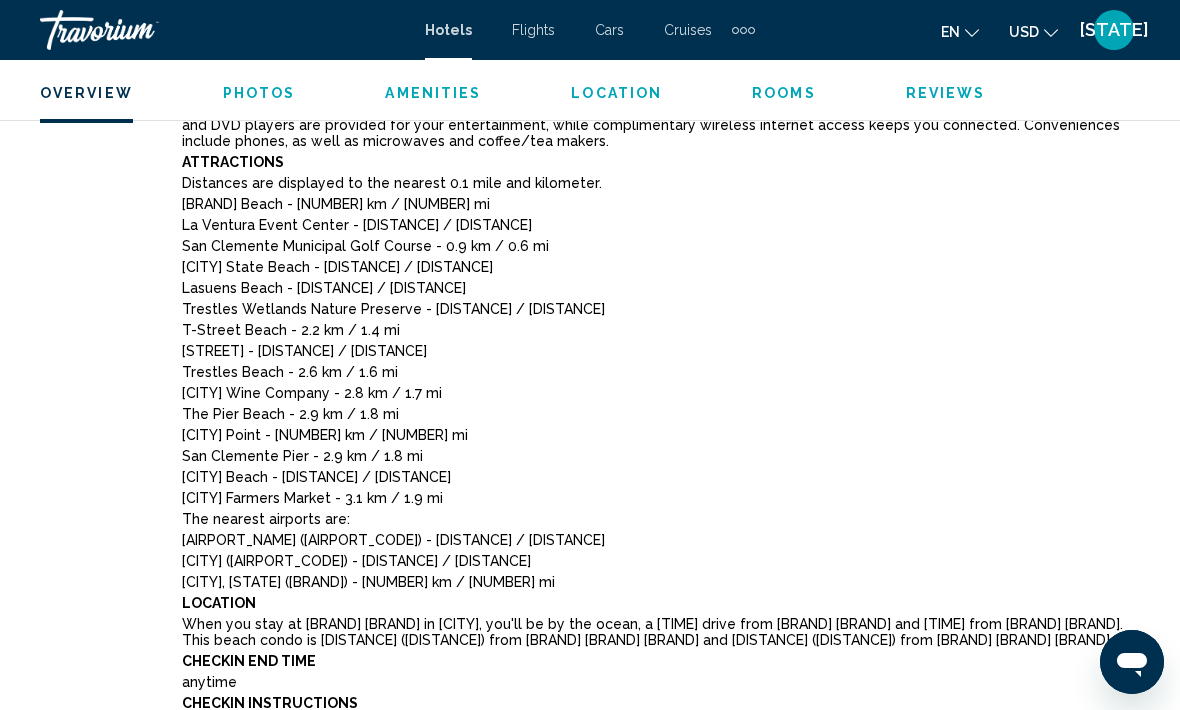 scroll, scrollTop: 1310, scrollLeft: 0, axis: vertical 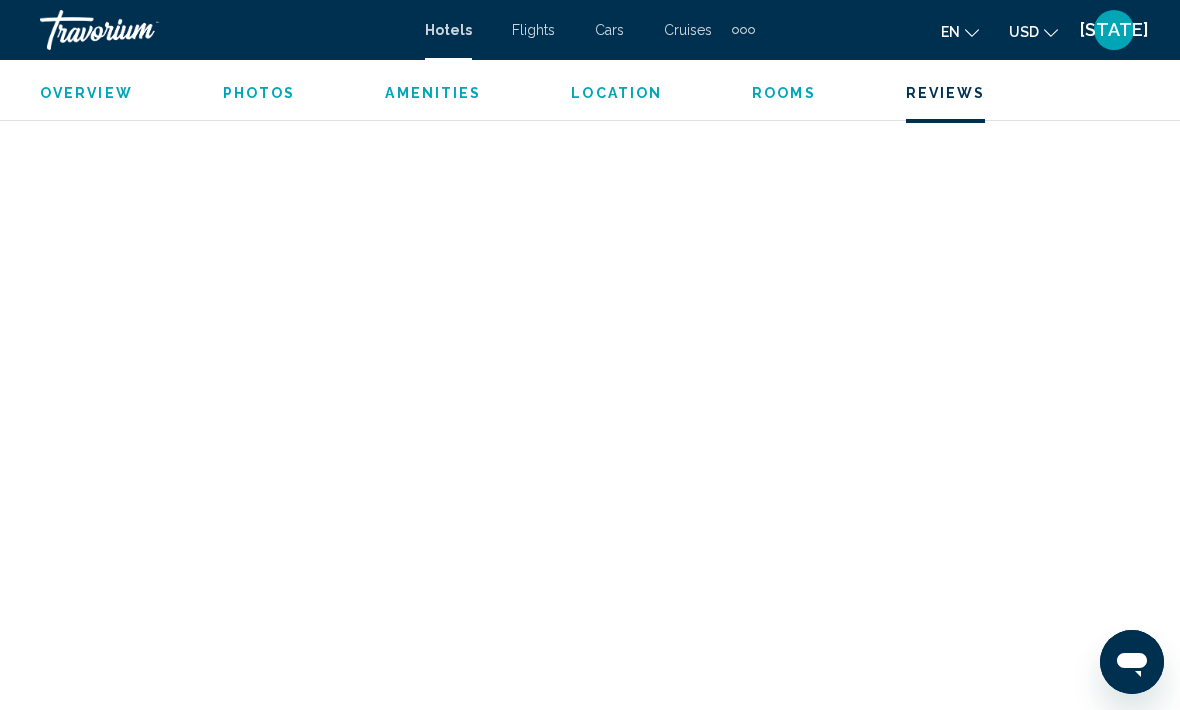 click on "Amenities" at bounding box center [433, 93] 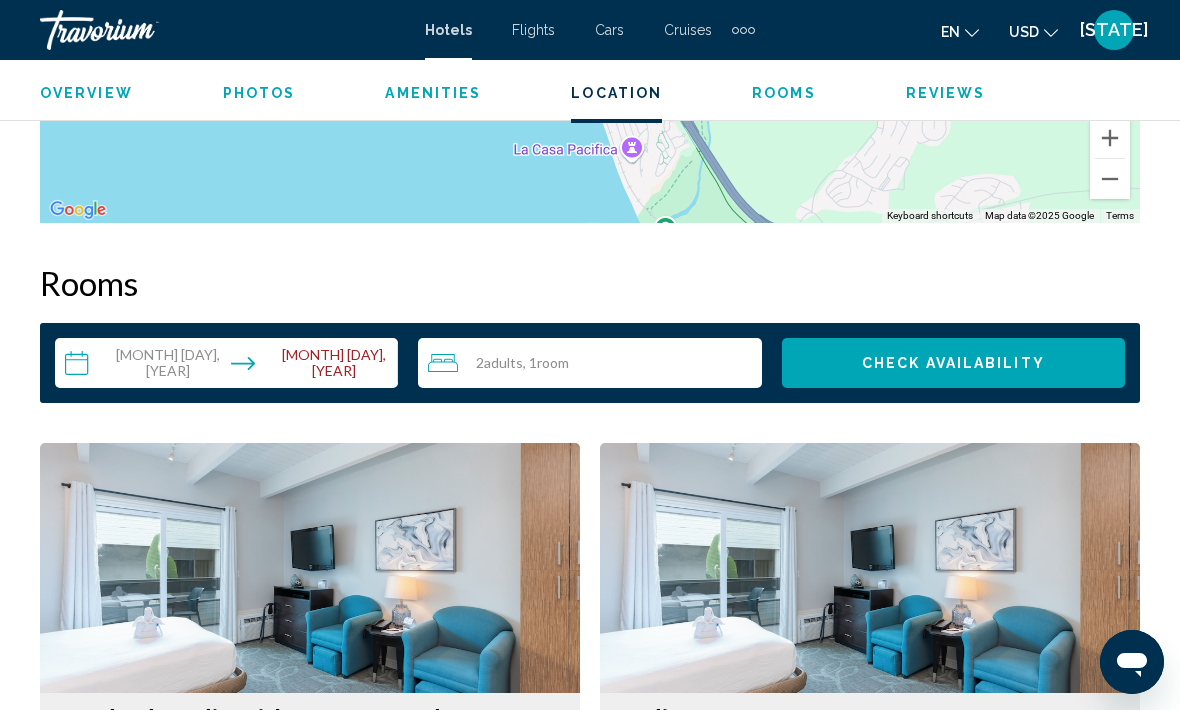 scroll, scrollTop: 3776, scrollLeft: 0, axis: vertical 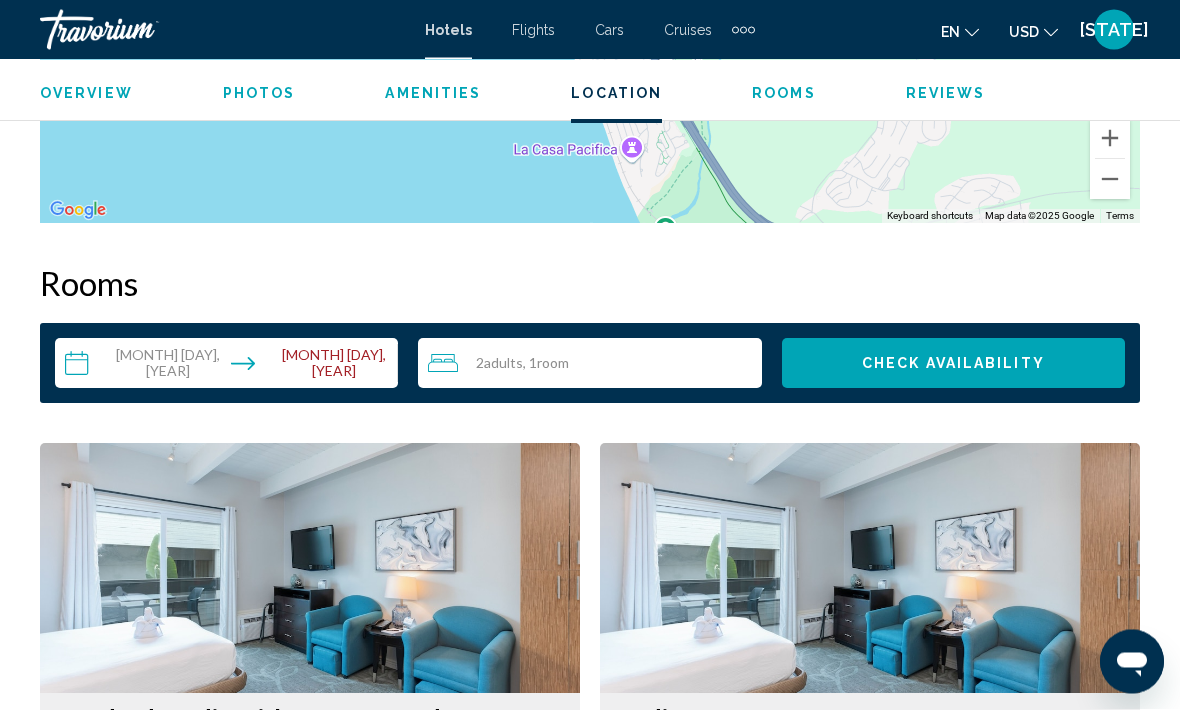 click on "**********" at bounding box center (230, 367) 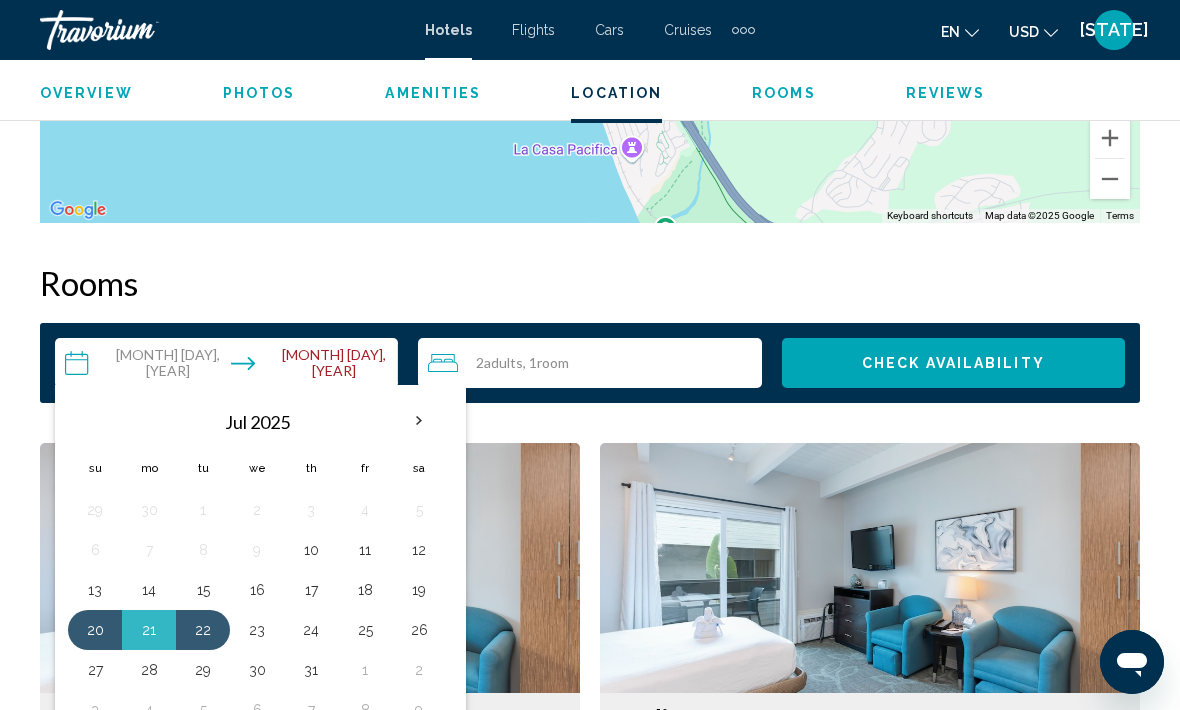 click on "19" at bounding box center [419, 590] 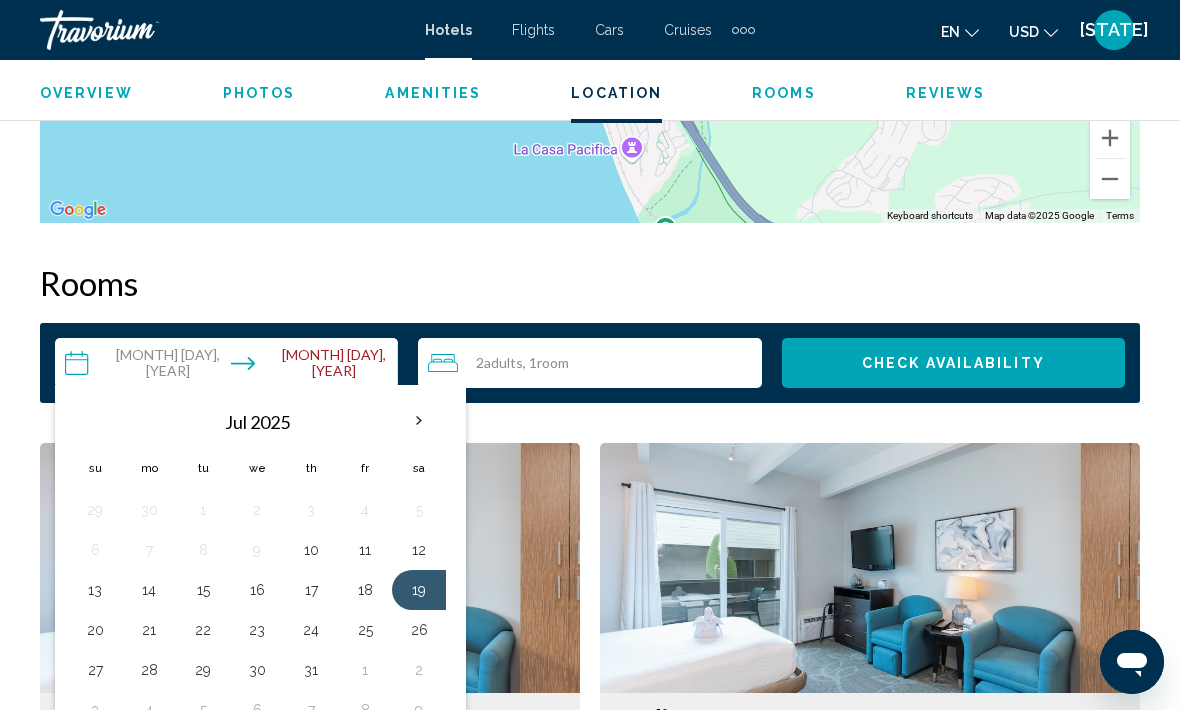 click on "**********" at bounding box center [230, 366] 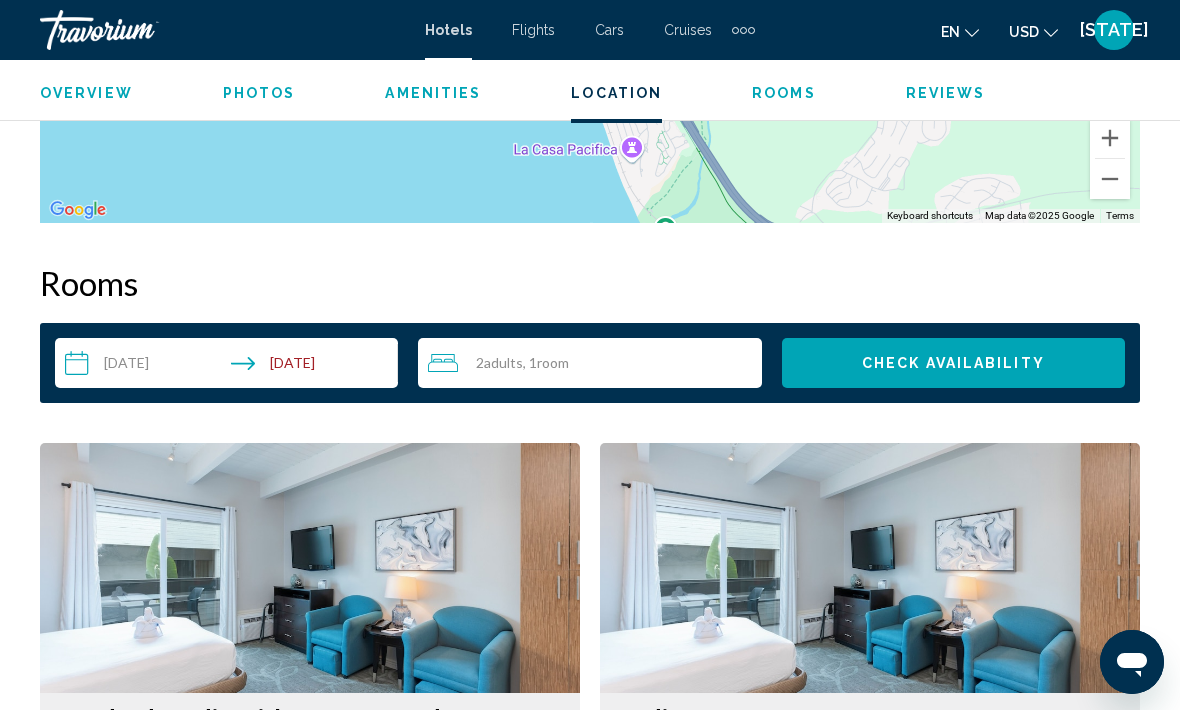 click on "Check Availability" at bounding box center (953, 364) 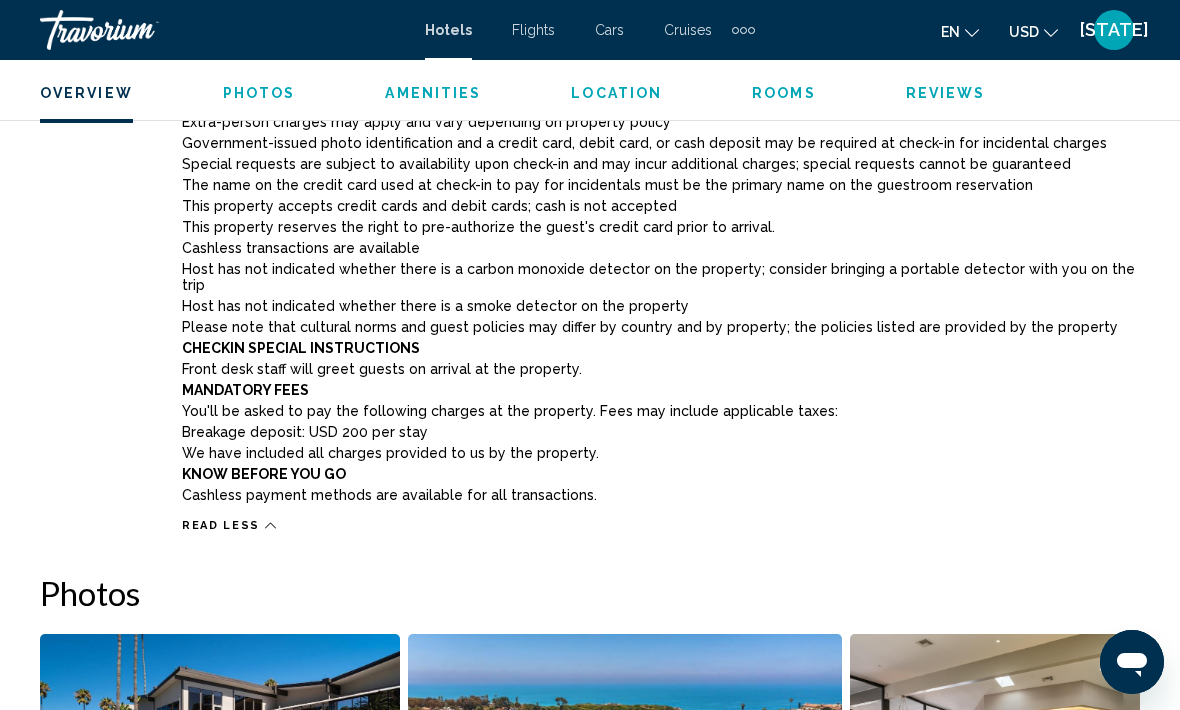 scroll, scrollTop: 1881, scrollLeft: 0, axis: vertical 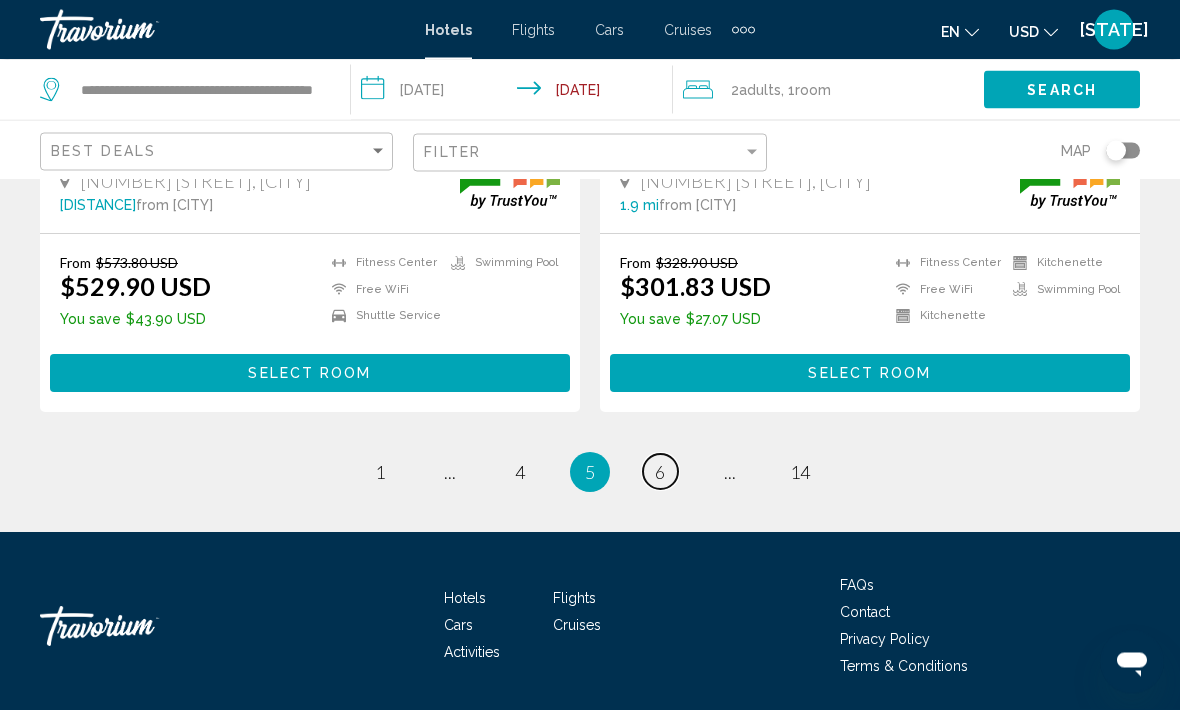 click on "6" at bounding box center (660, 473) 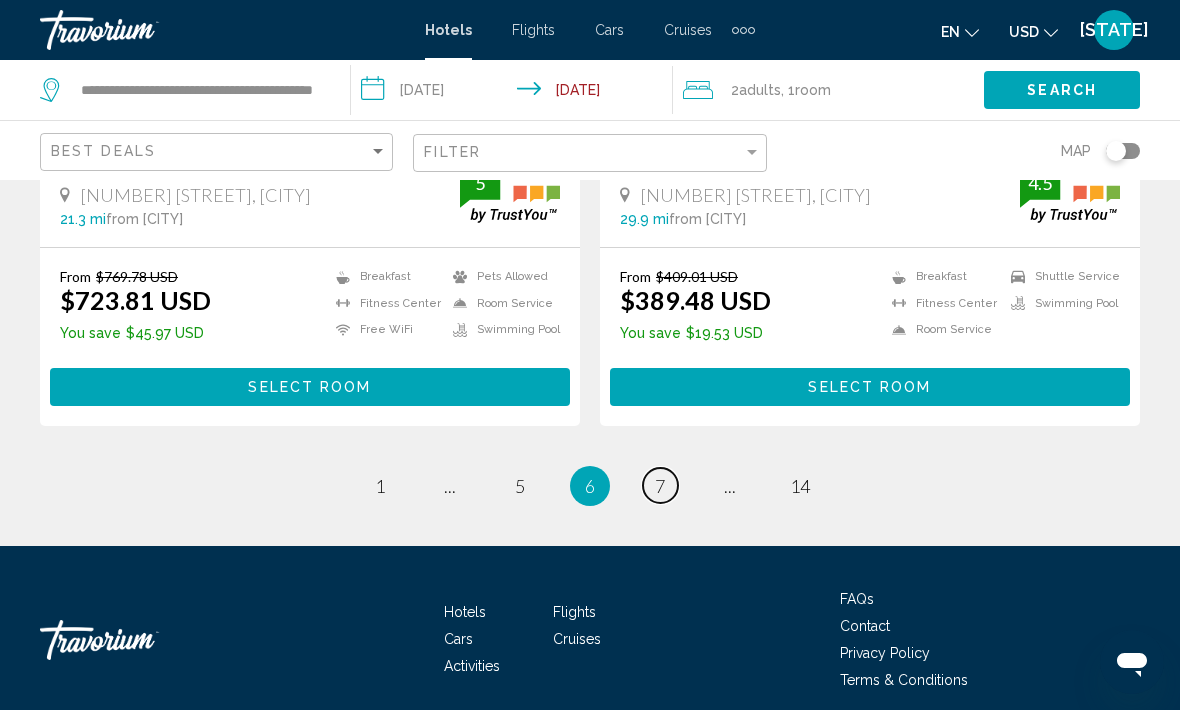 scroll, scrollTop: 4200, scrollLeft: 0, axis: vertical 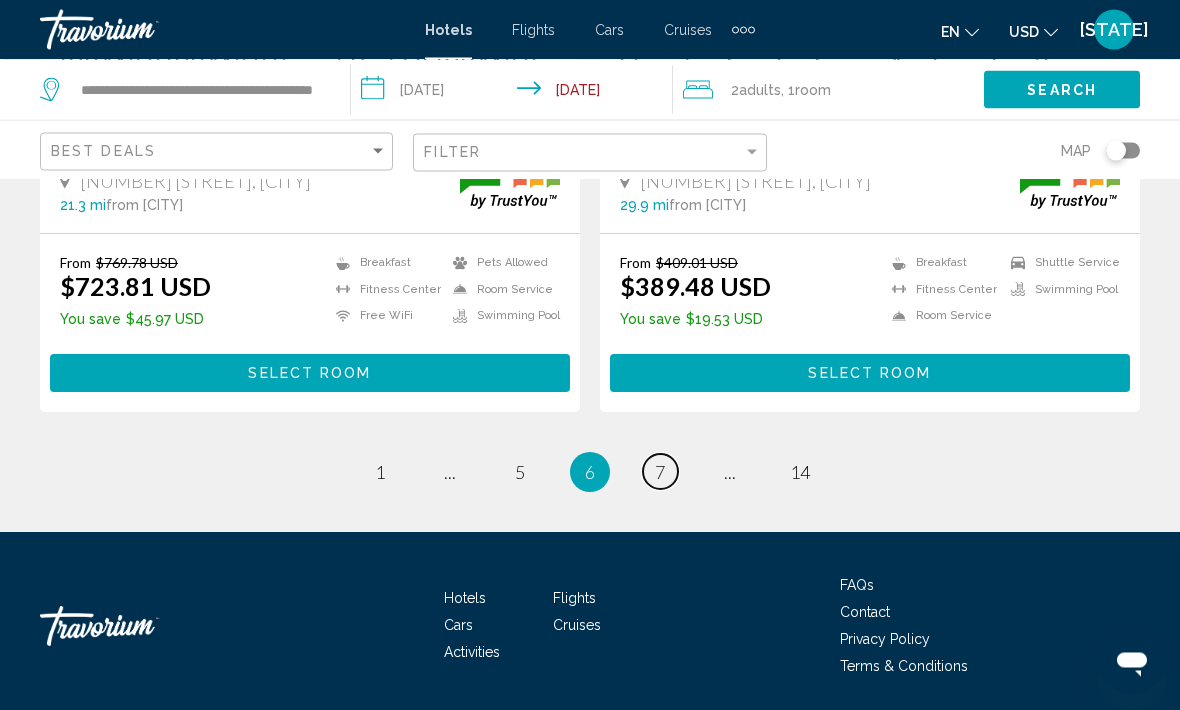 click on "7" at bounding box center (660, 473) 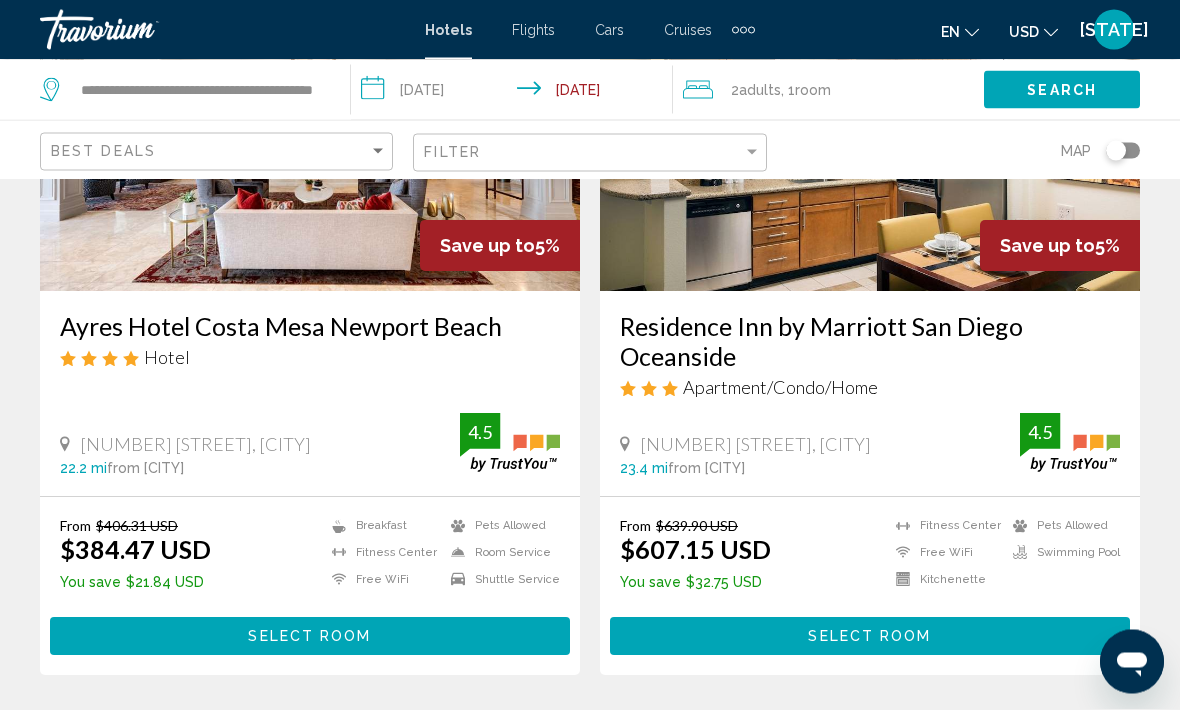 scroll, scrollTop: 279, scrollLeft: 0, axis: vertical 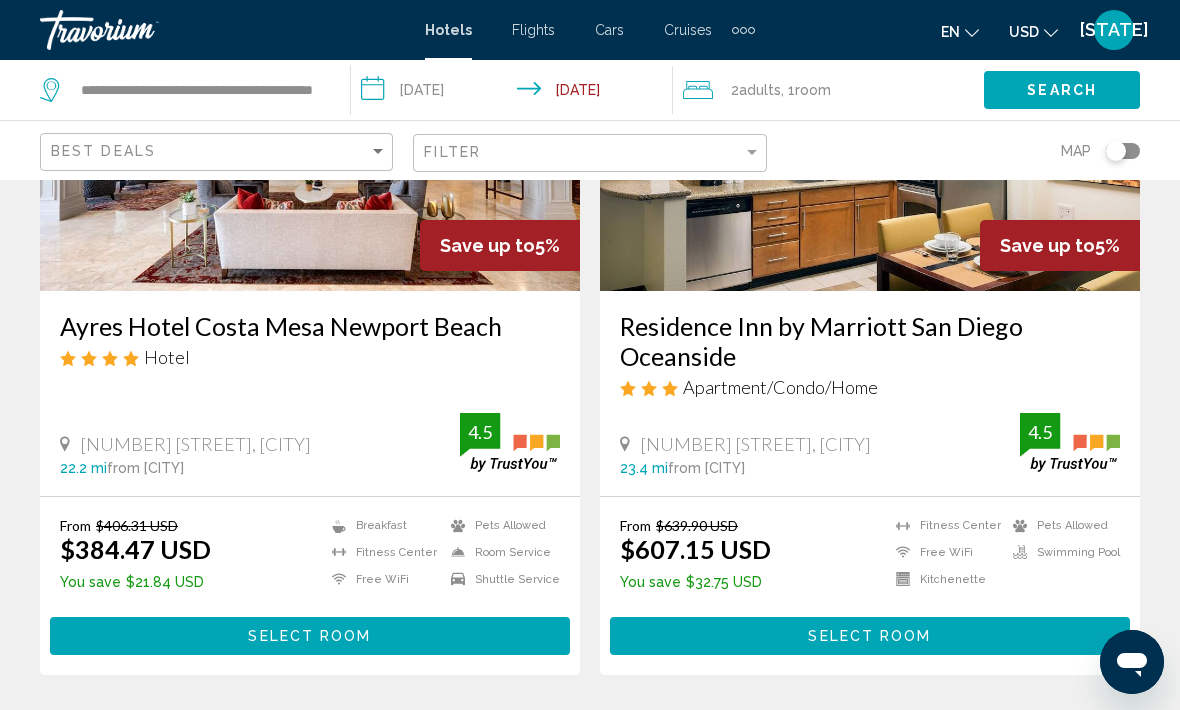 click on "Save up to" at bounding box center (487, 245) 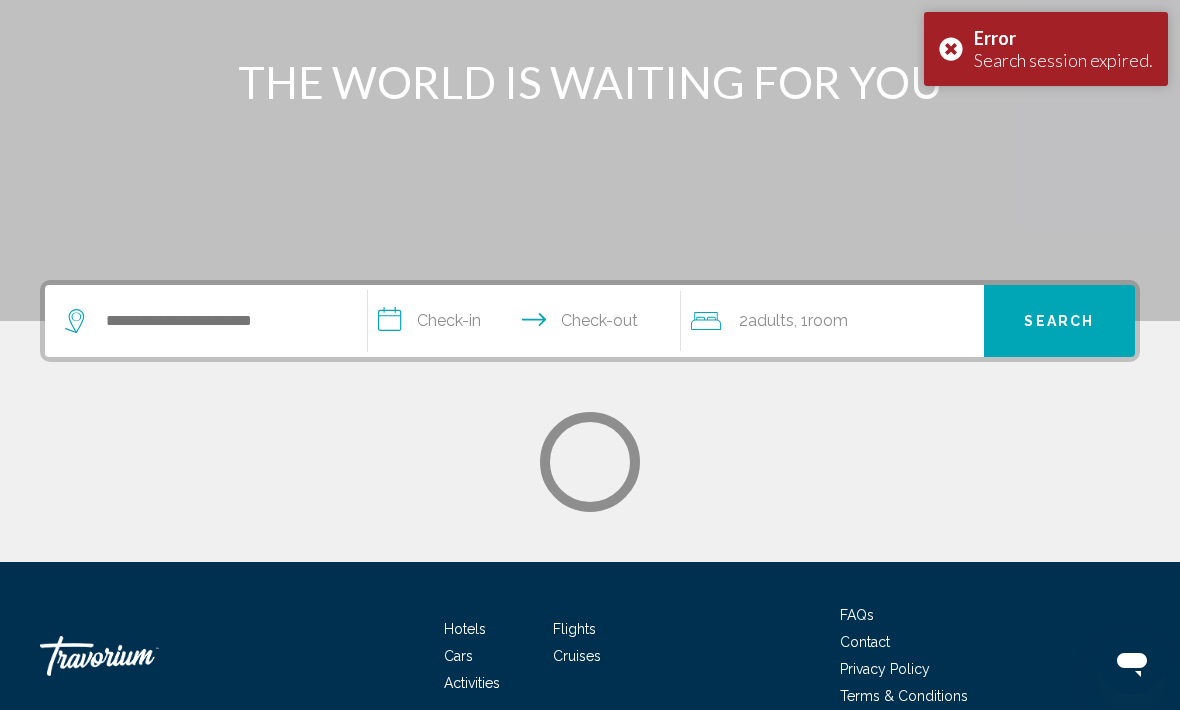 scroll, scrollTop: 0, scrollLeft: 0, axis: both 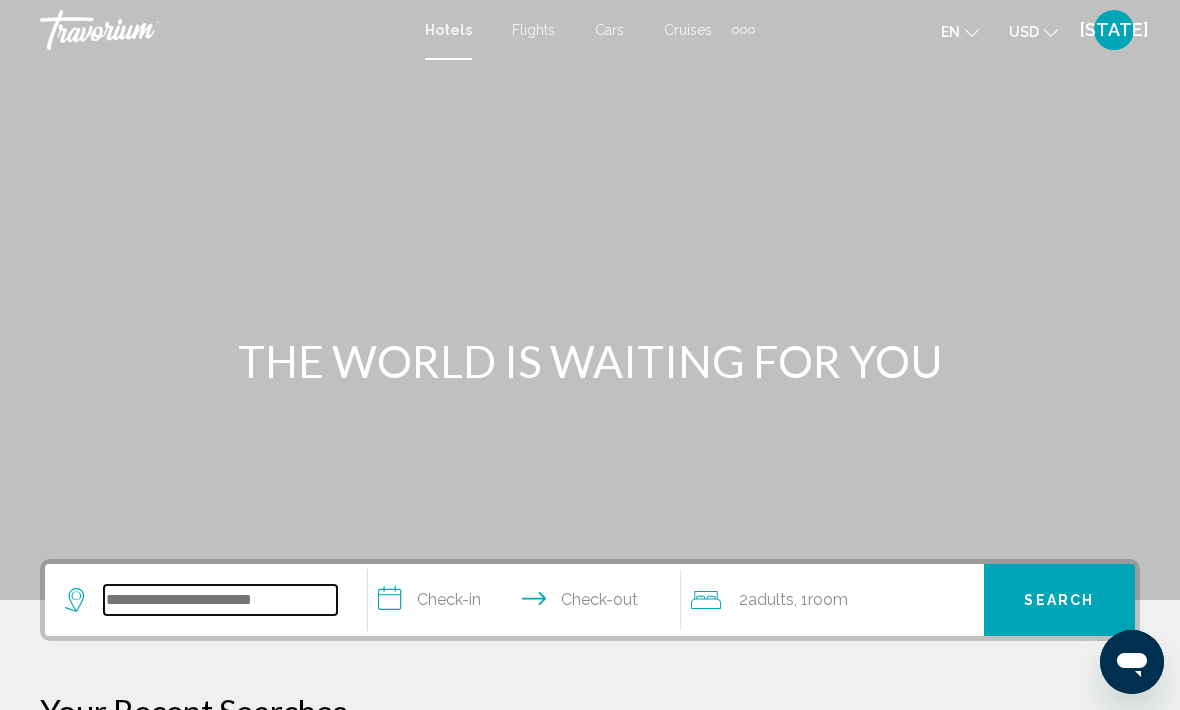 click at bounding box center (220, 600) 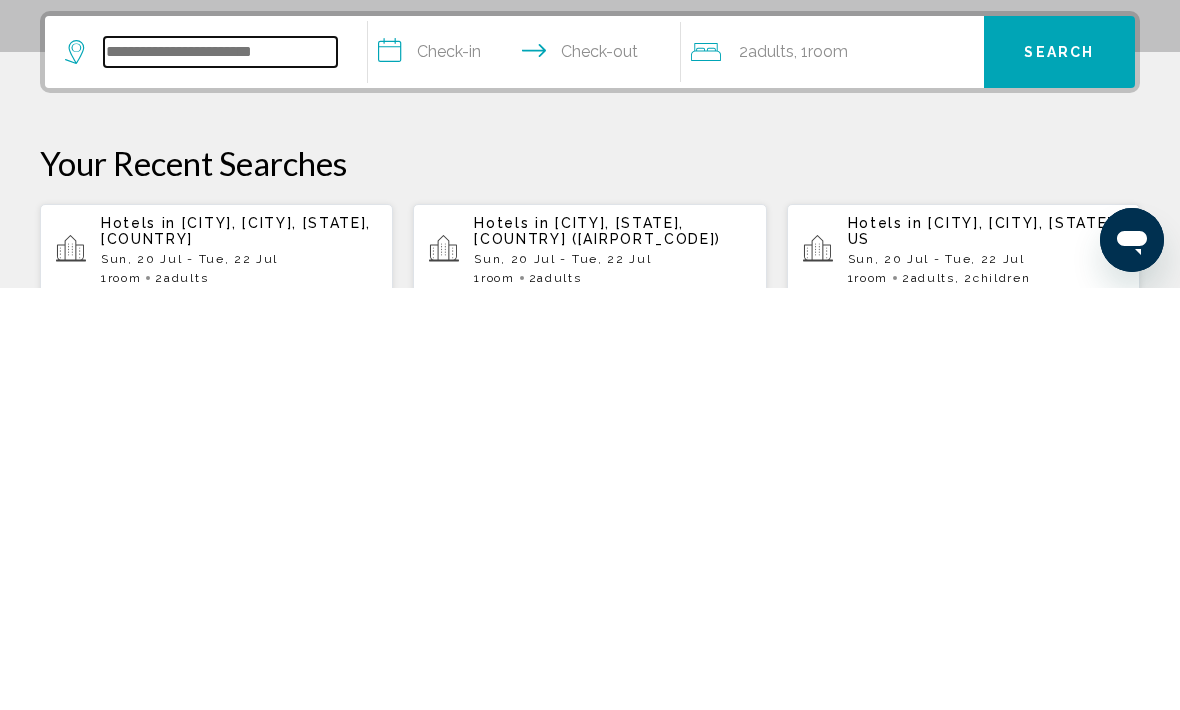 scroll, scrollTop: 127, scrollLeft: 0, axis: vertical 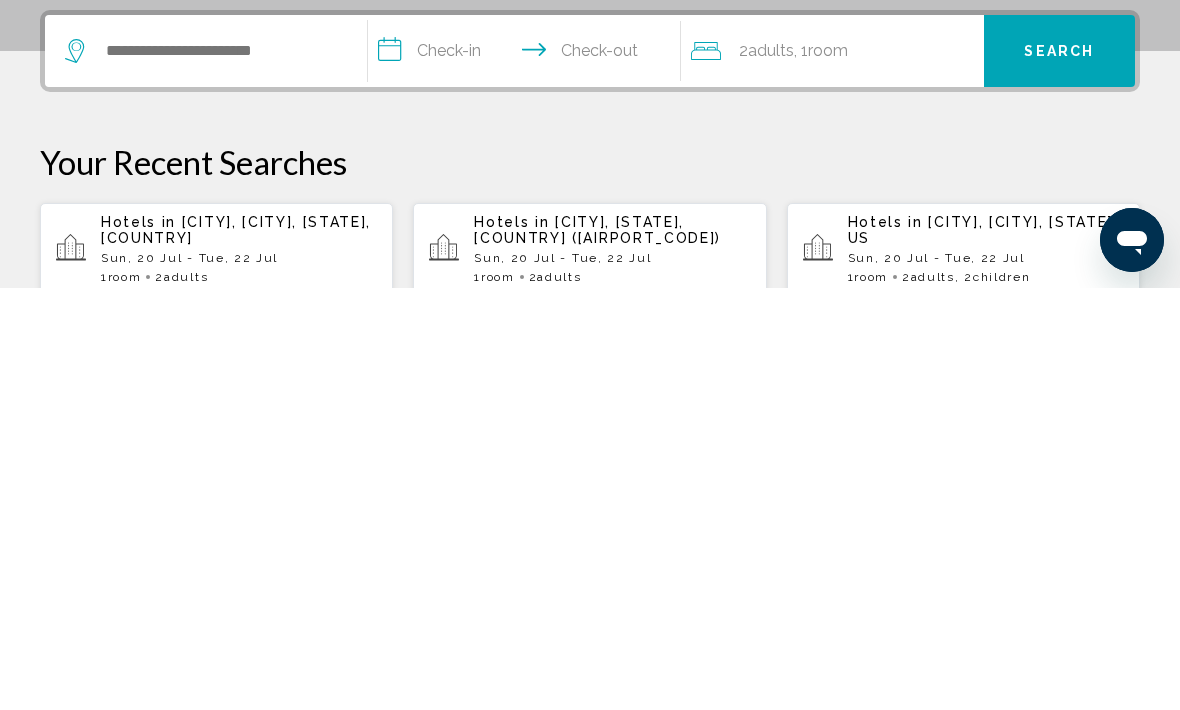 click on "Sun, 20 Jul - Tue, 22 Jul" at bounding box center [239, 680] 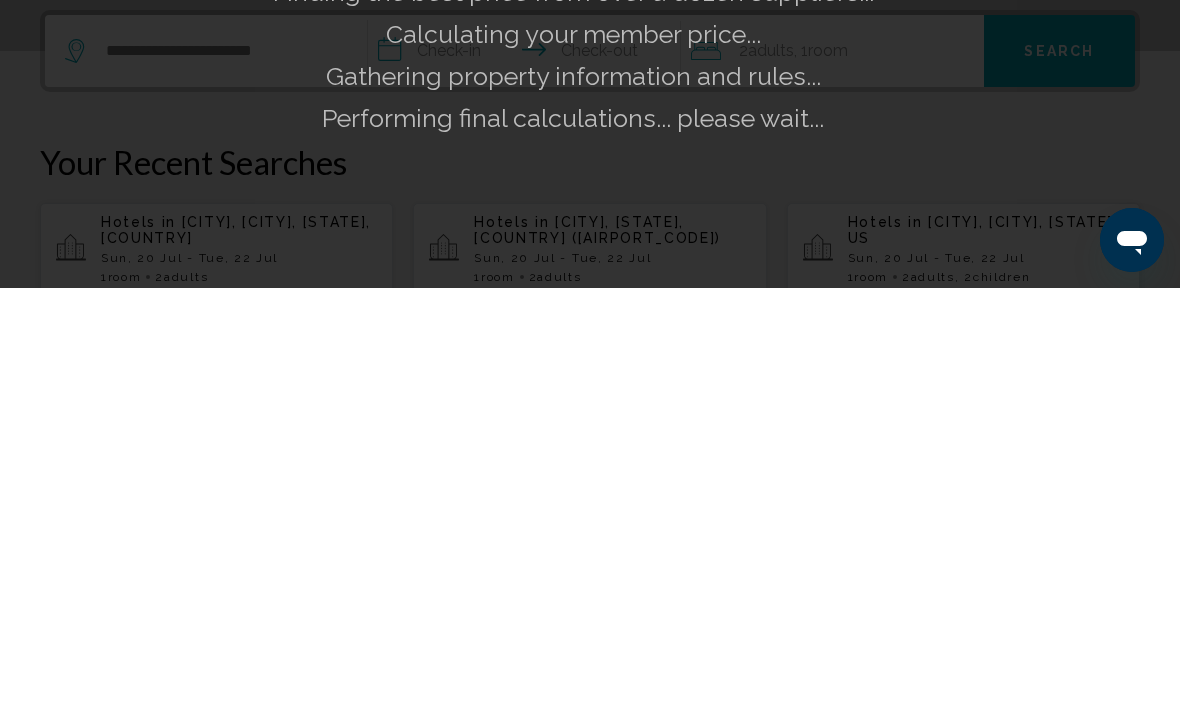 scroll, scrollTop: 549, scrollLeft: 0, axis: vertical 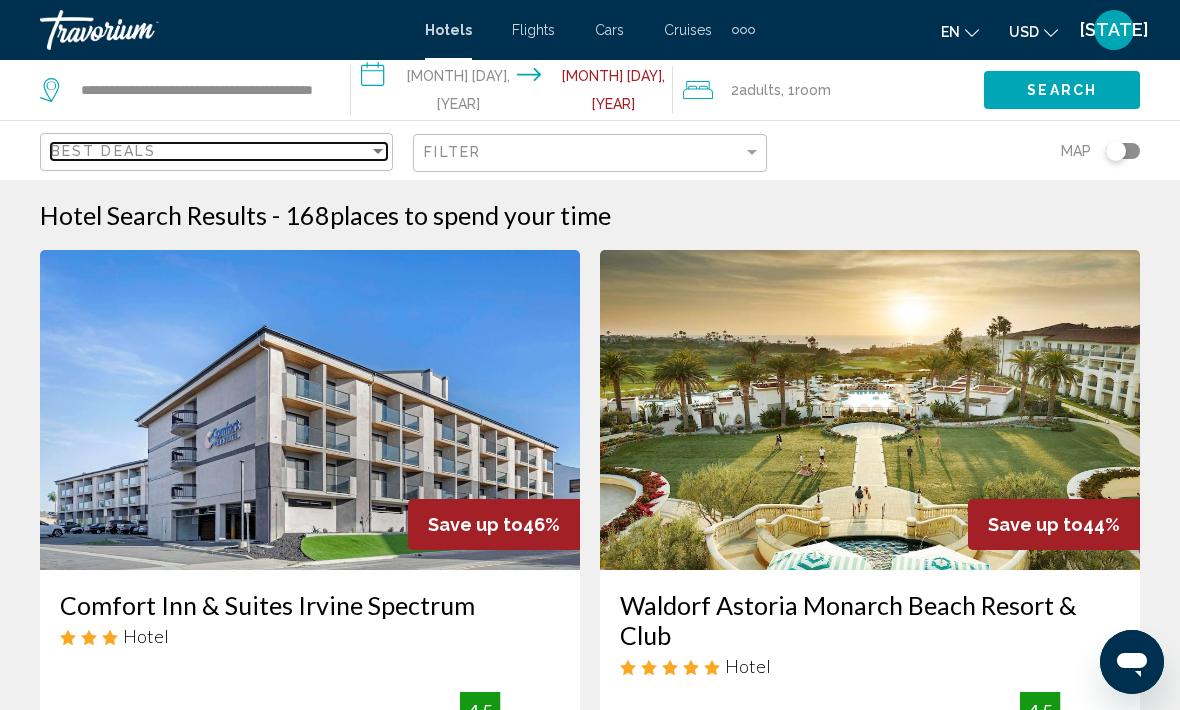 click at bounding box center (378, 151) 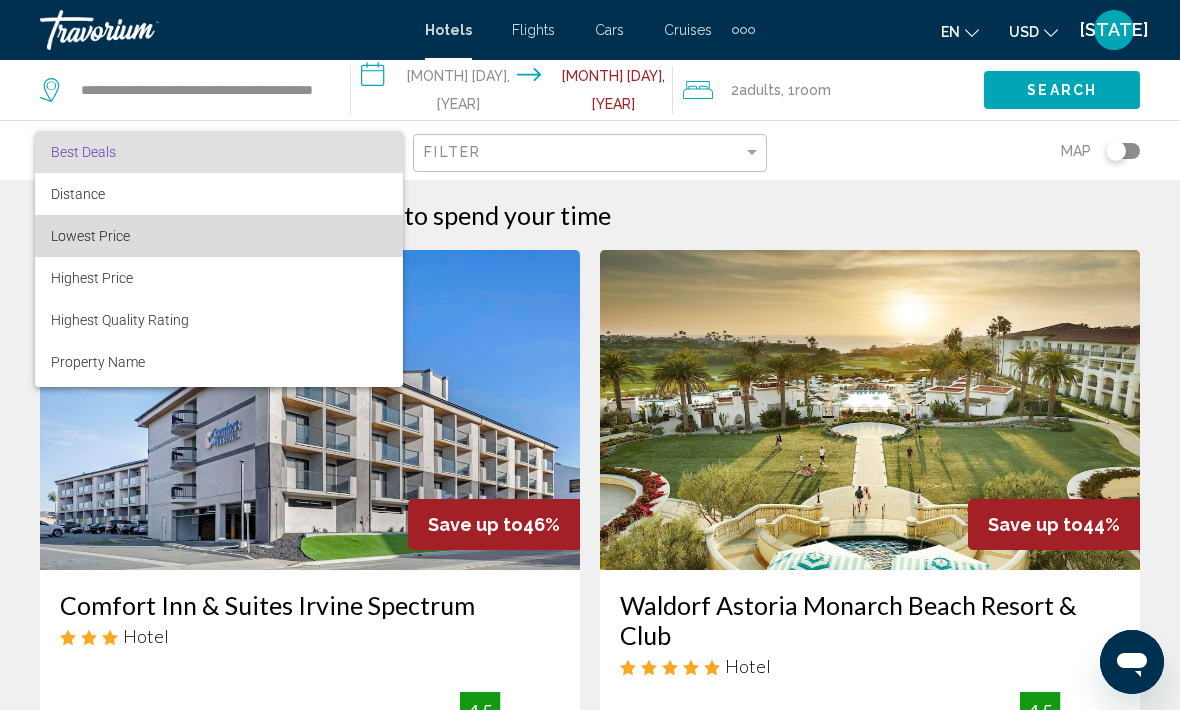 click on "Lowest Price" at bounding box center (90, 236) 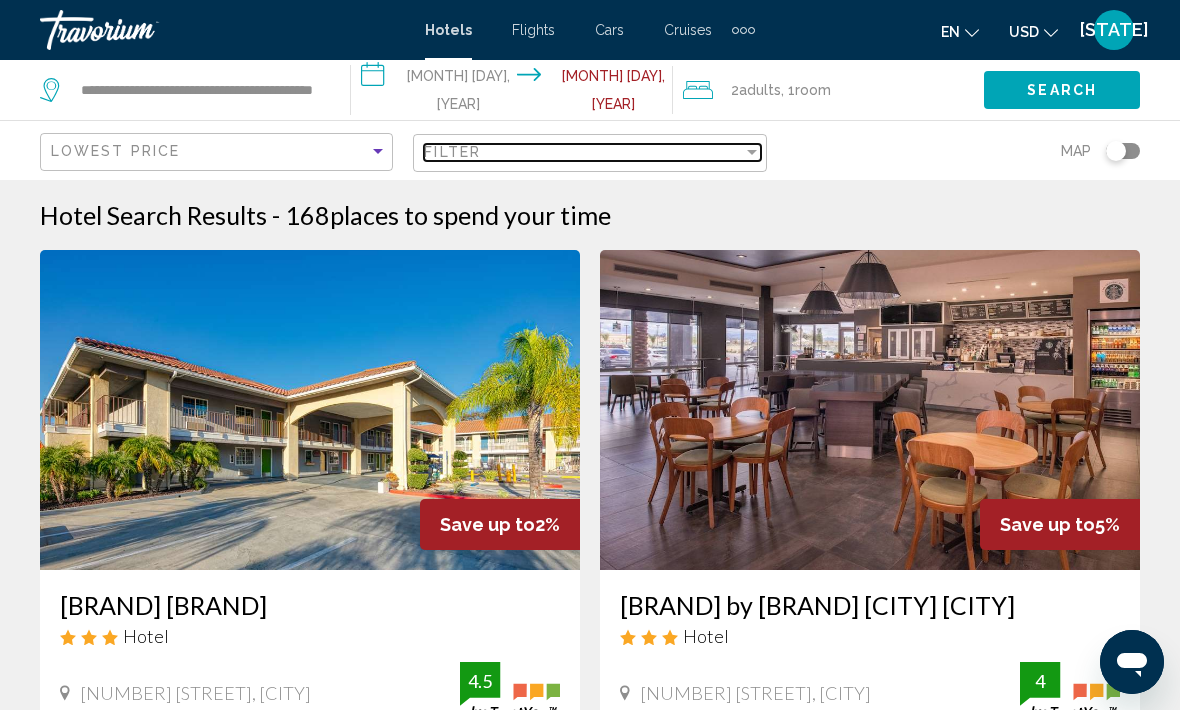 click at bounding box center [752, 152] 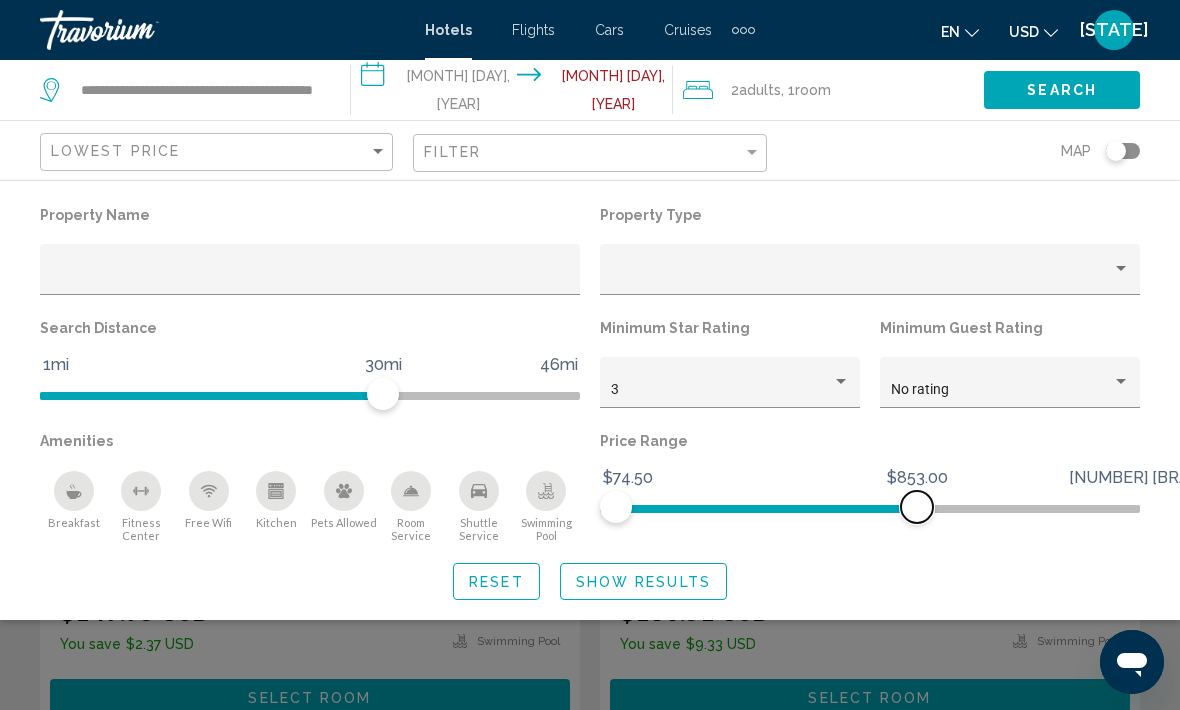 scroll, scrollTop: 186, scrollLeft: 0, axis: vertical 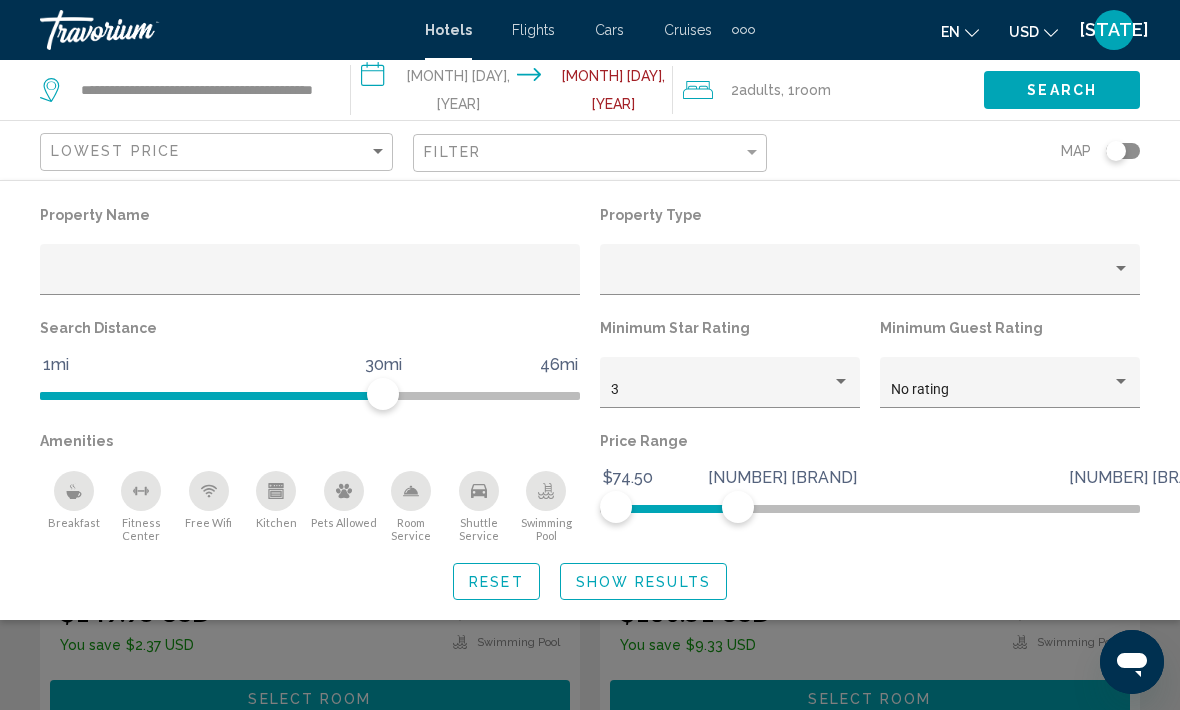 click on "Show Results" 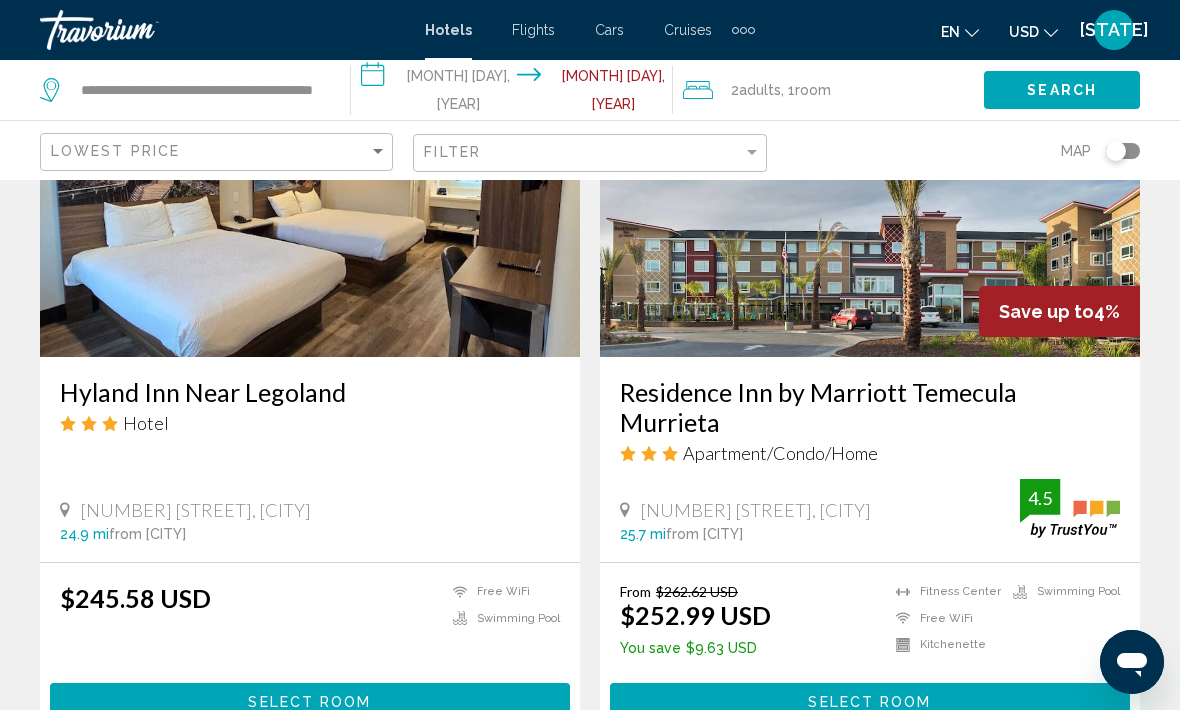 scroll, scrollTop: 3900, scrollLeft: 0, axis: vertical 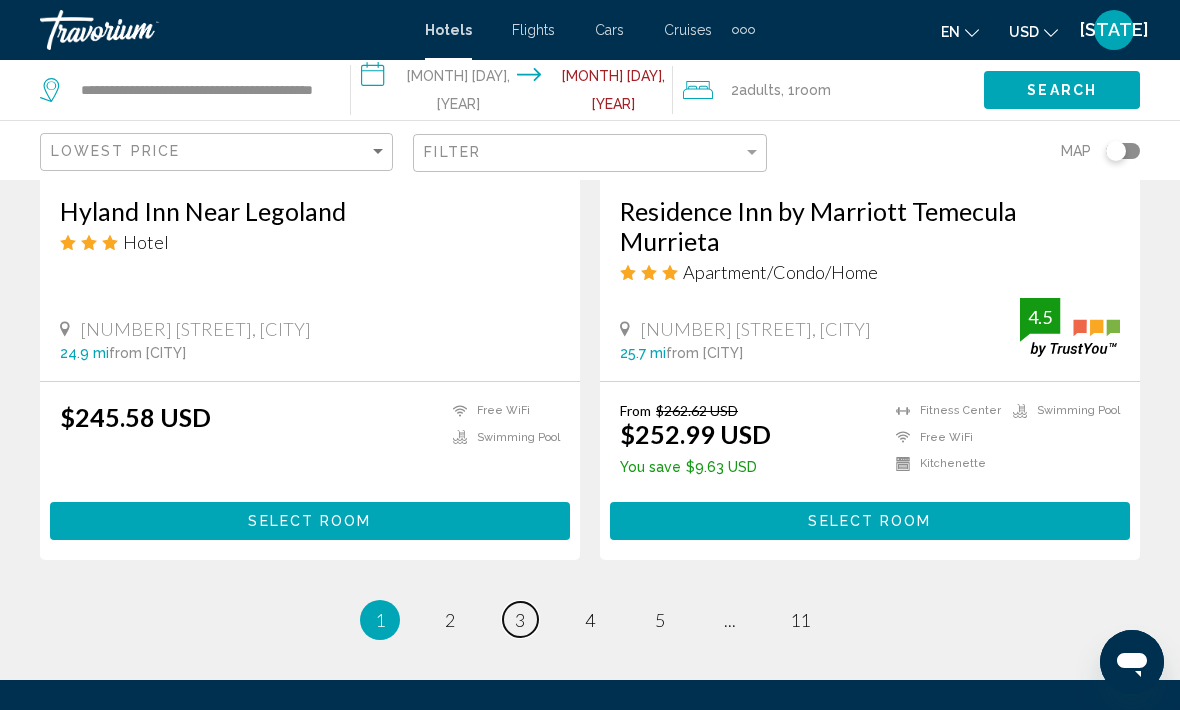 click on "page  3" at bounding box center (520, 619) 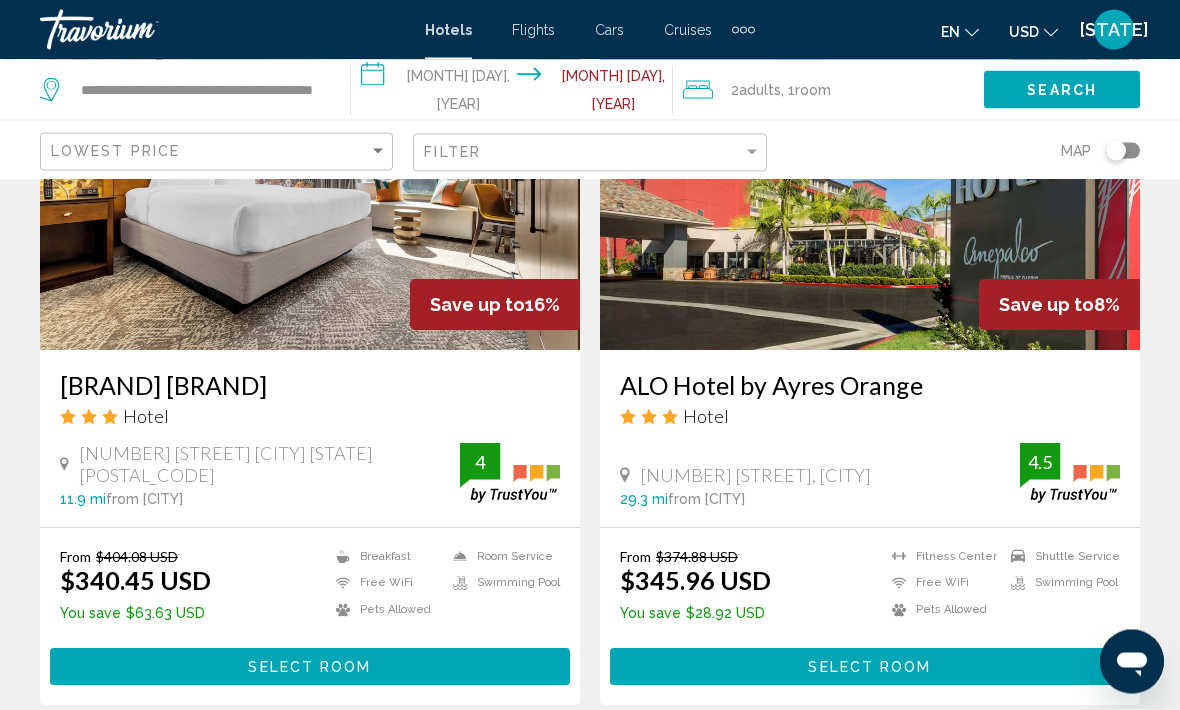 scroll, scrollTop: 3940, scrollLeft: 0, axis: vertical 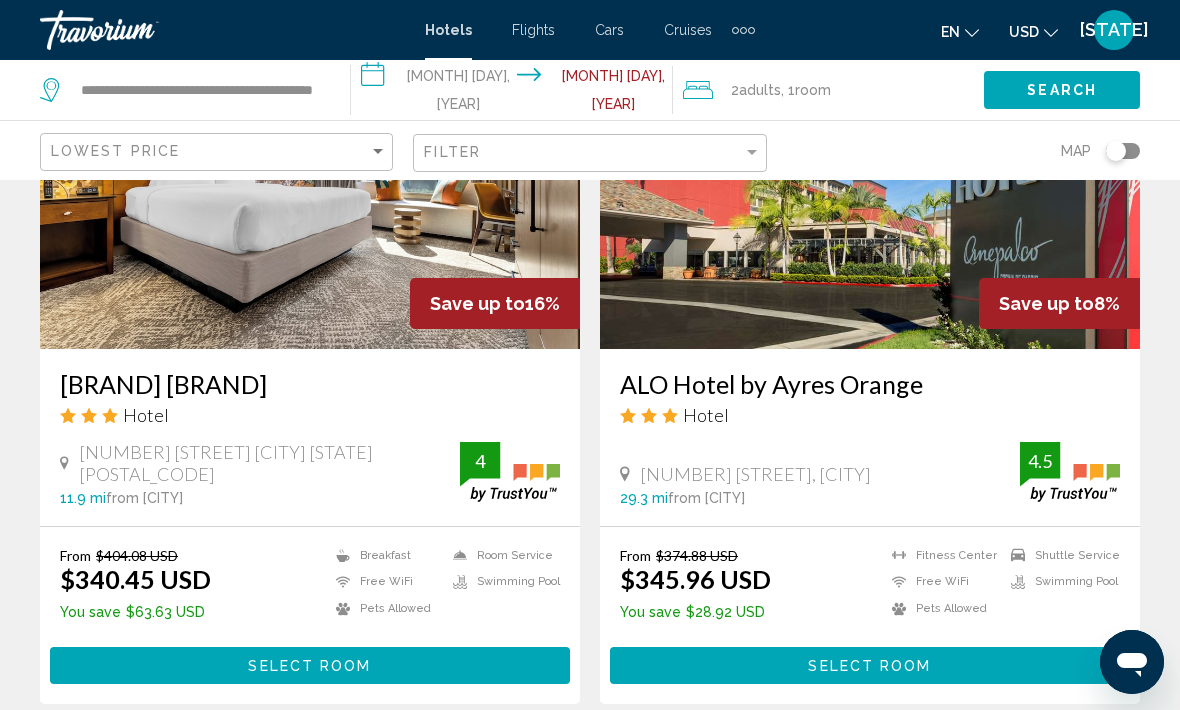 click on "4" at bounding box center [590, 764] 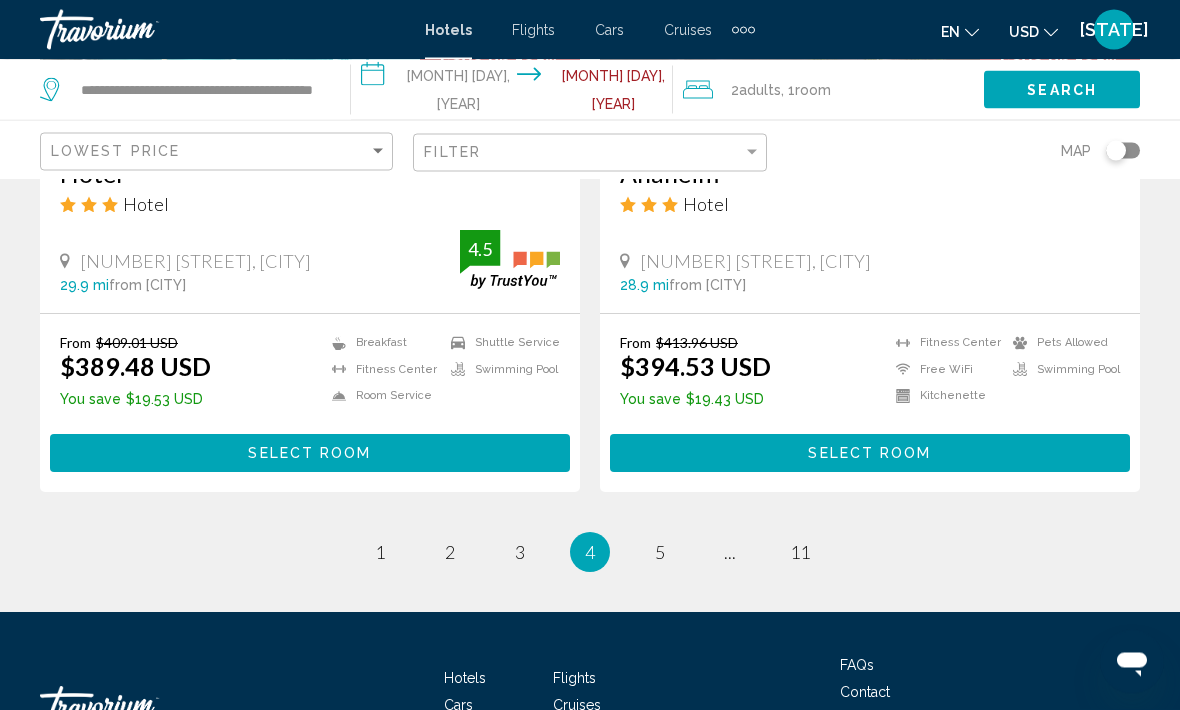 scroll, scrollTop: 4120, scrollLeft: 0, axis: vertical 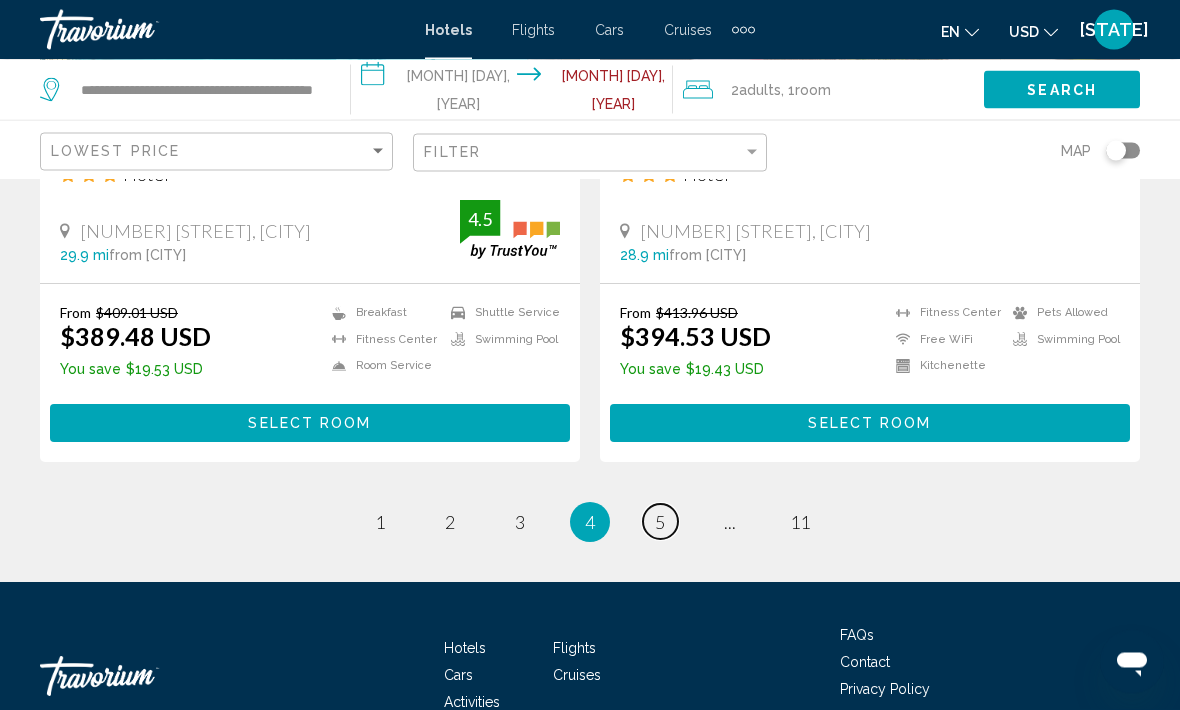 click on "5" at bounding box center (660, 523) 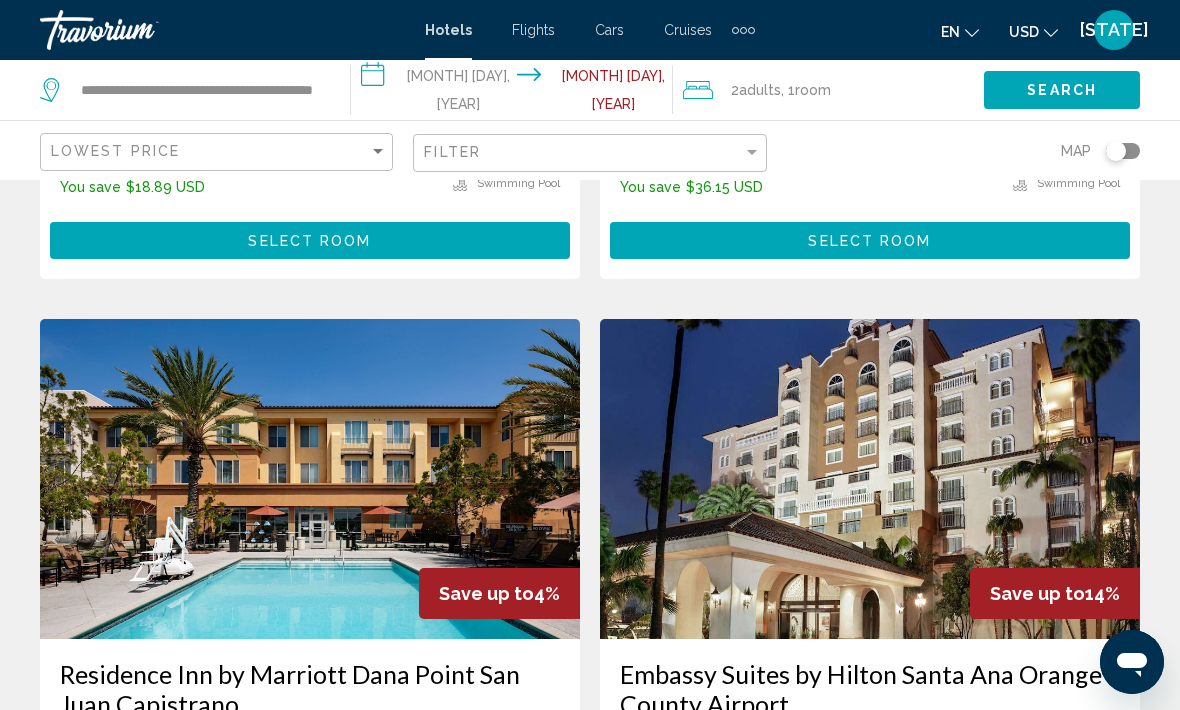 scroll, scrollTop: 2130, scrollLeft: 0, axis: vertical 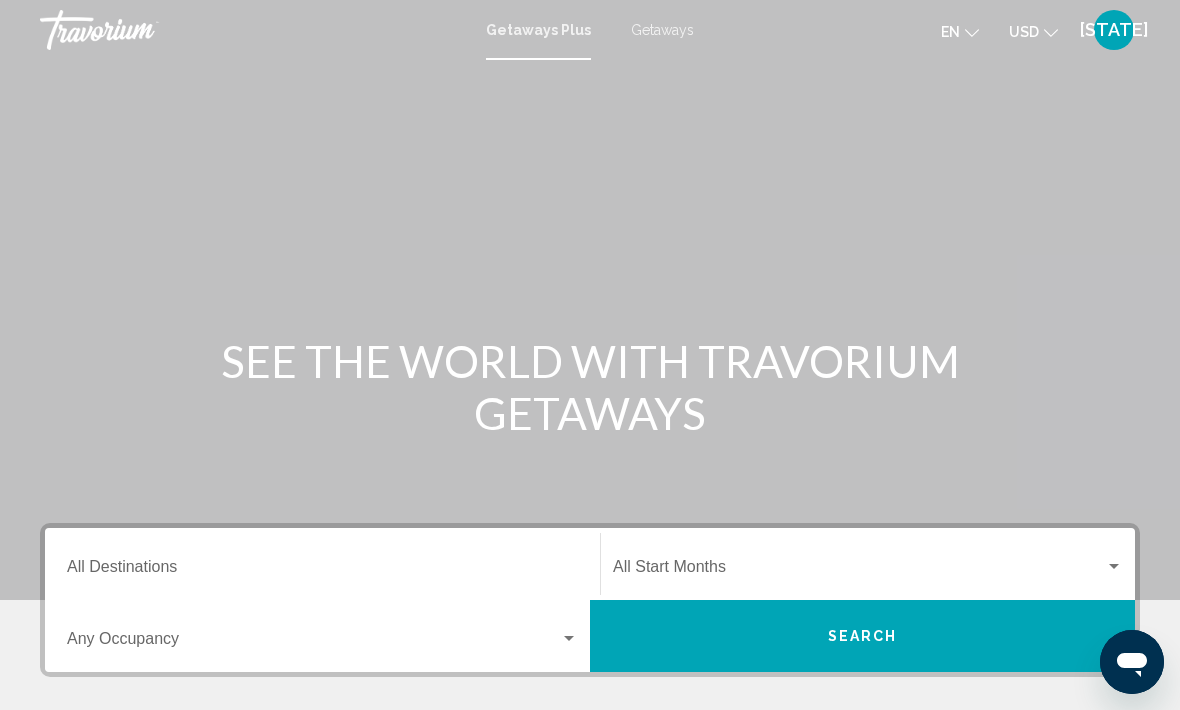 click on "GetawaysPlus Getaways en
English Español Français Italiano Português русский USD
USD ($) MXN (Mex$) CAD (Can$) GBP (£) EUR (€) AUD (A$) NZD (NZ$) CNY (CN¥) NV Login" at bounding box center (590, 30) 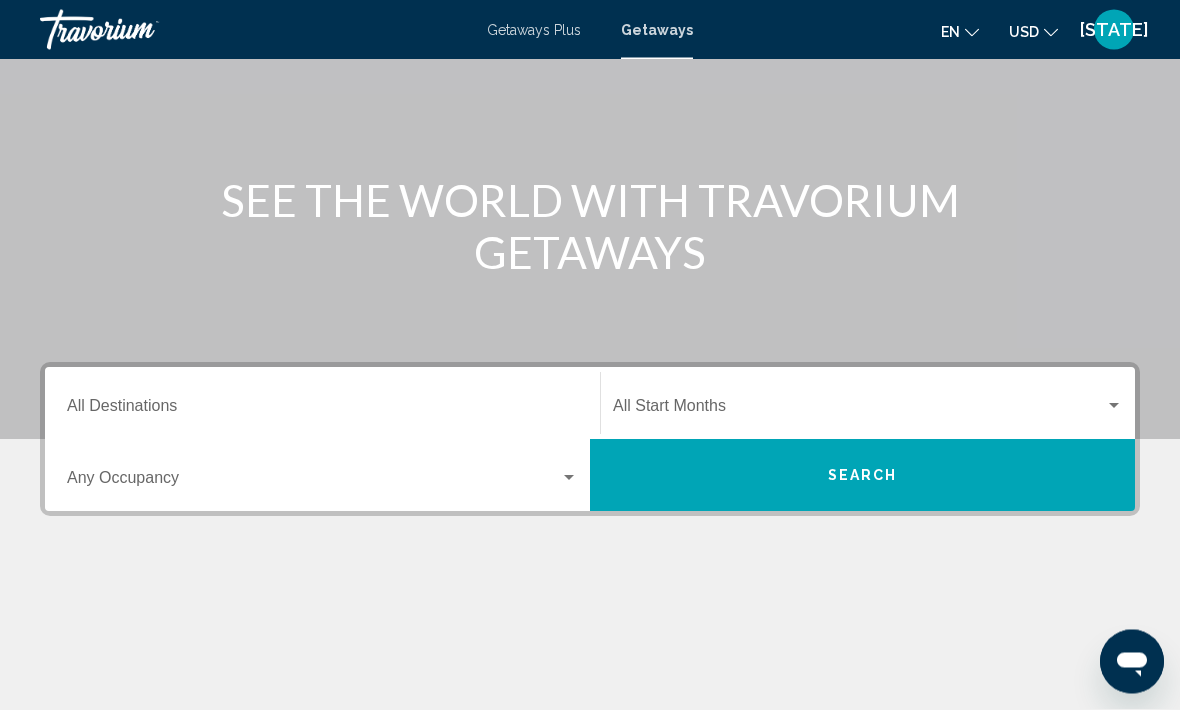 click on "Destination All Destinations" at bounding box center (322, 411) 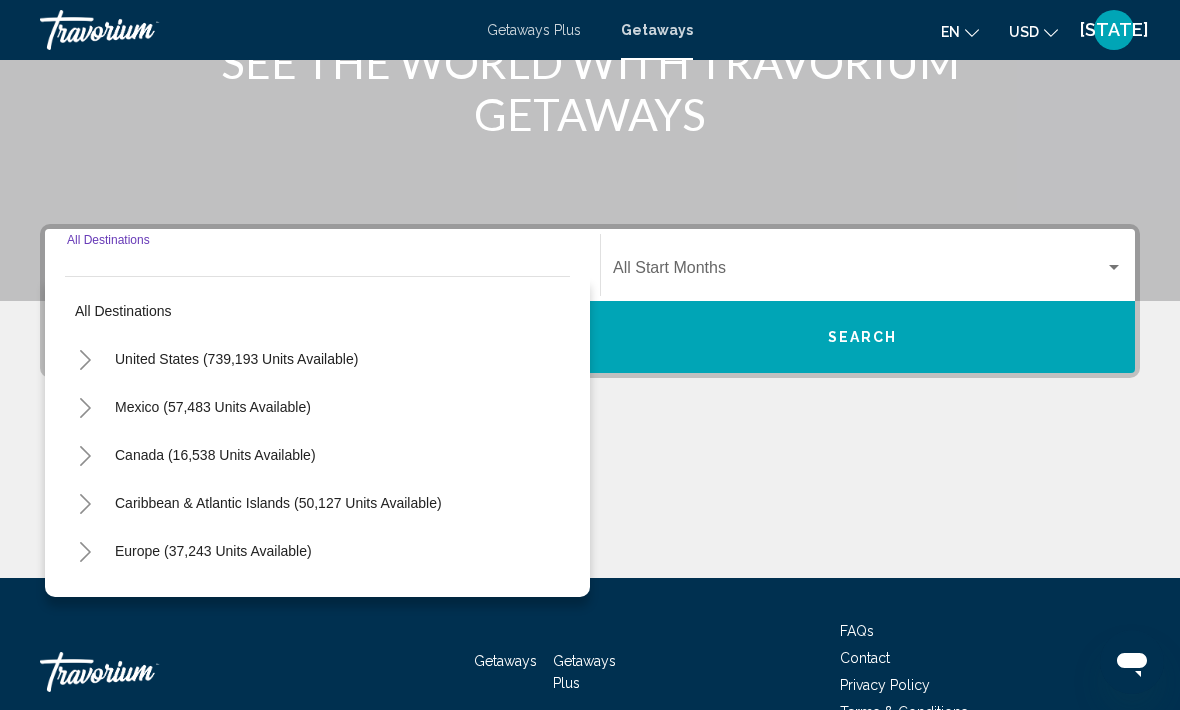 scroll, scrollTop: 346, scrollLeft: 0, axis: vertical 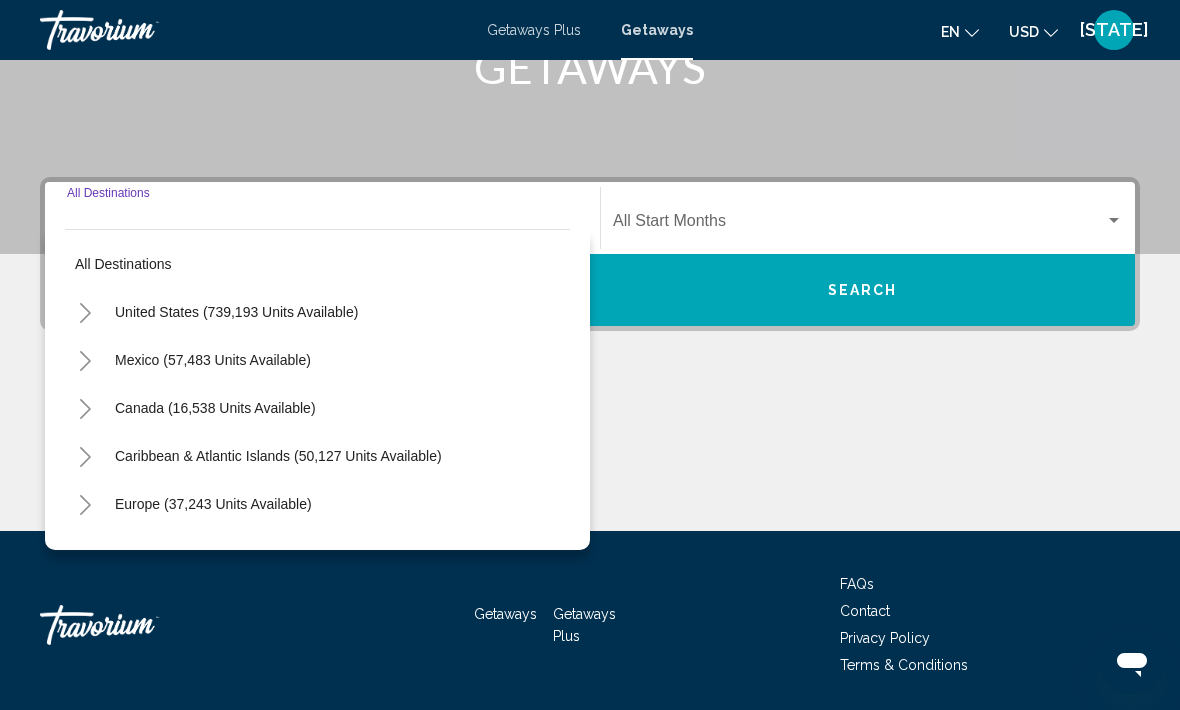 click on "United States (739,193 units available)" at bounding box center (213, 360) 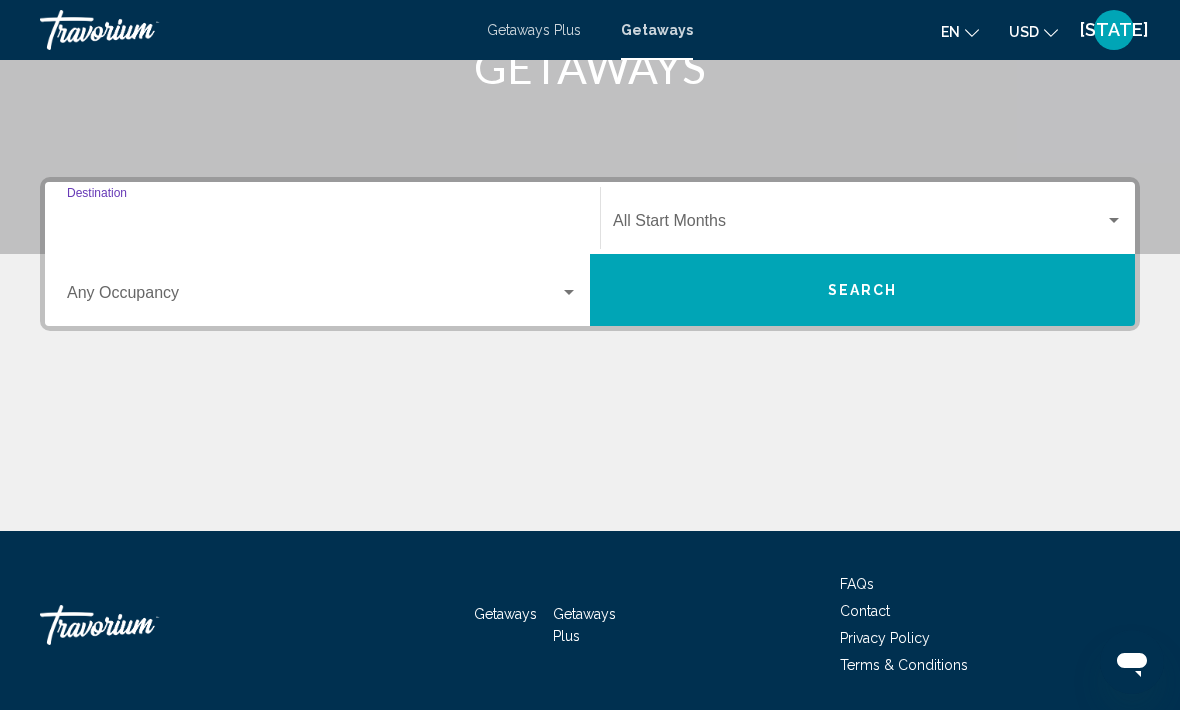 type on "**********" 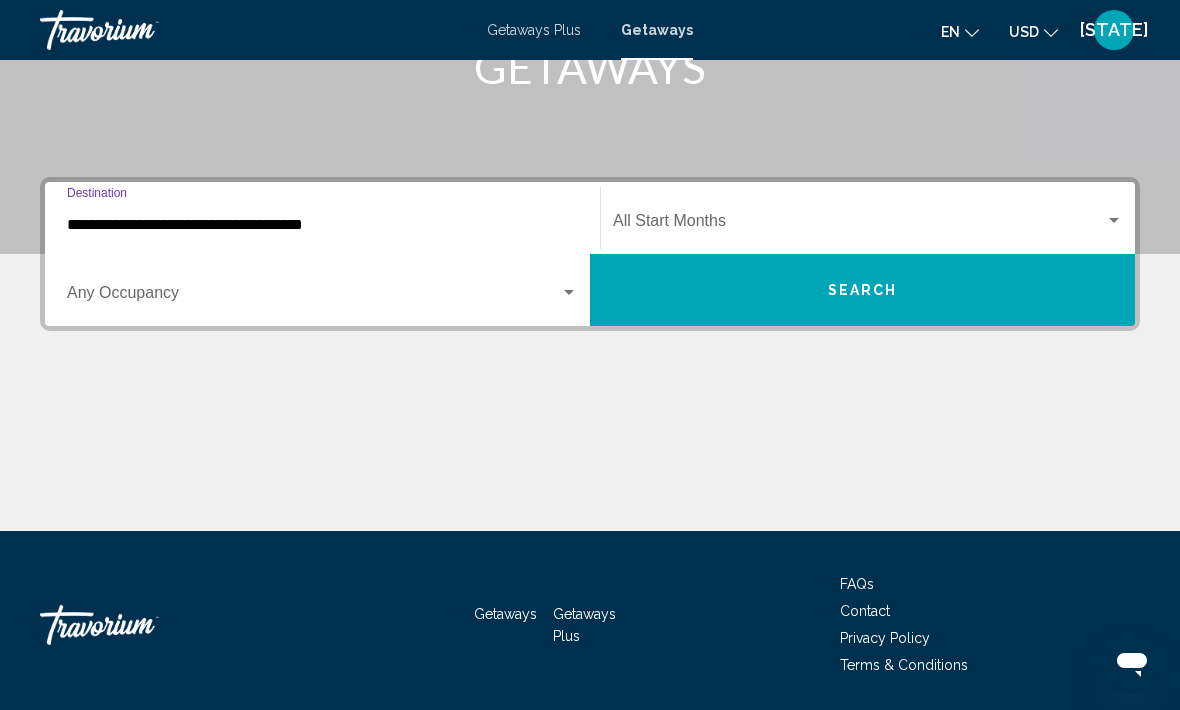 click at bounding box center (859, 225) 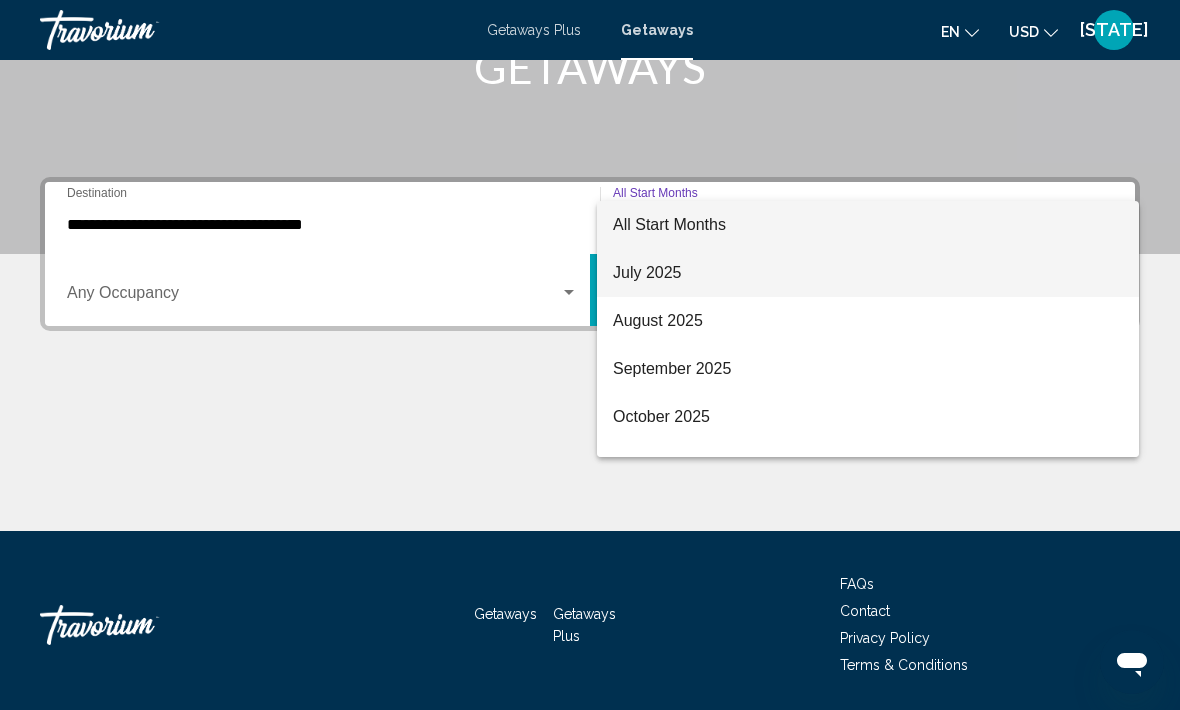 click on "July 2025" at bounding box center (868, 273) 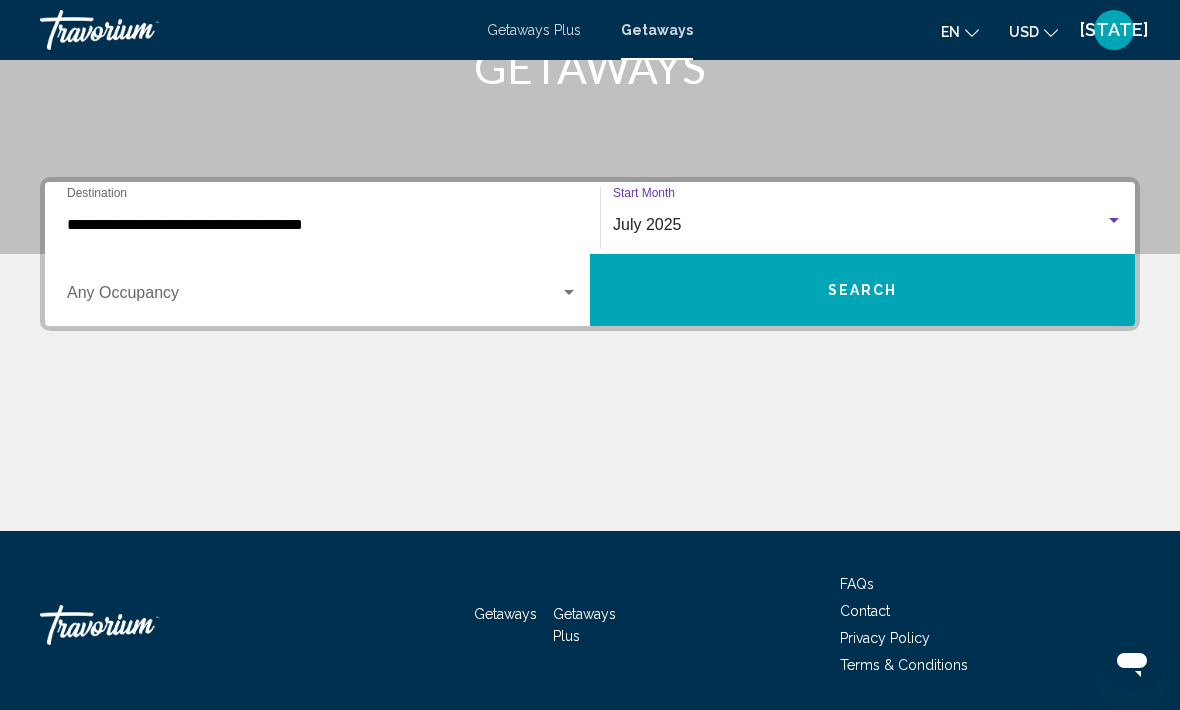 click on "Search" at bounding box center (863, 291) 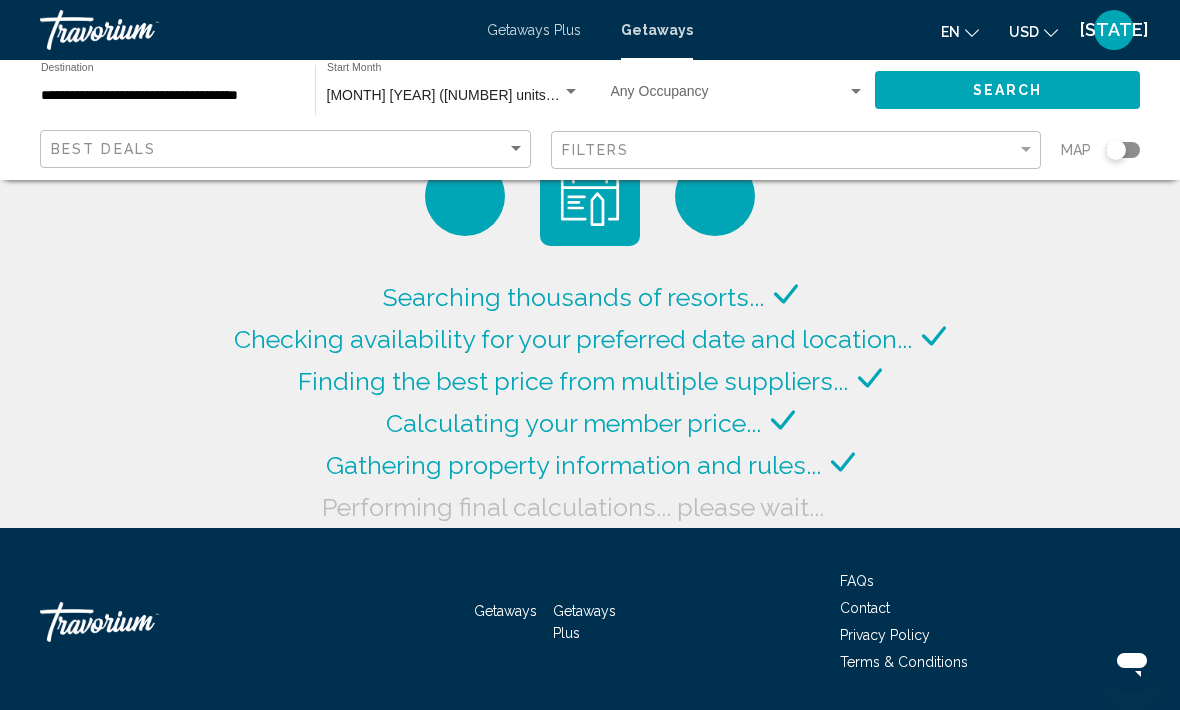 scroll, scrollTop: 1, scrollLeft: 0, axis: vertical 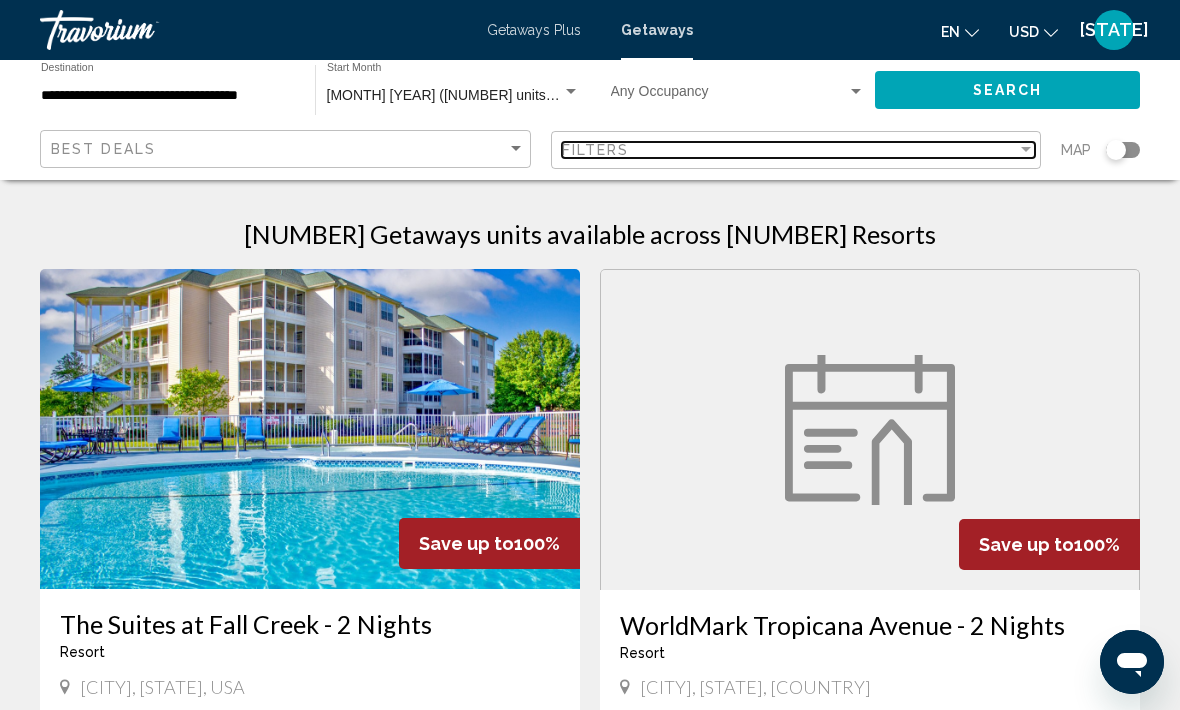 click at bounding box center [1026, 149] 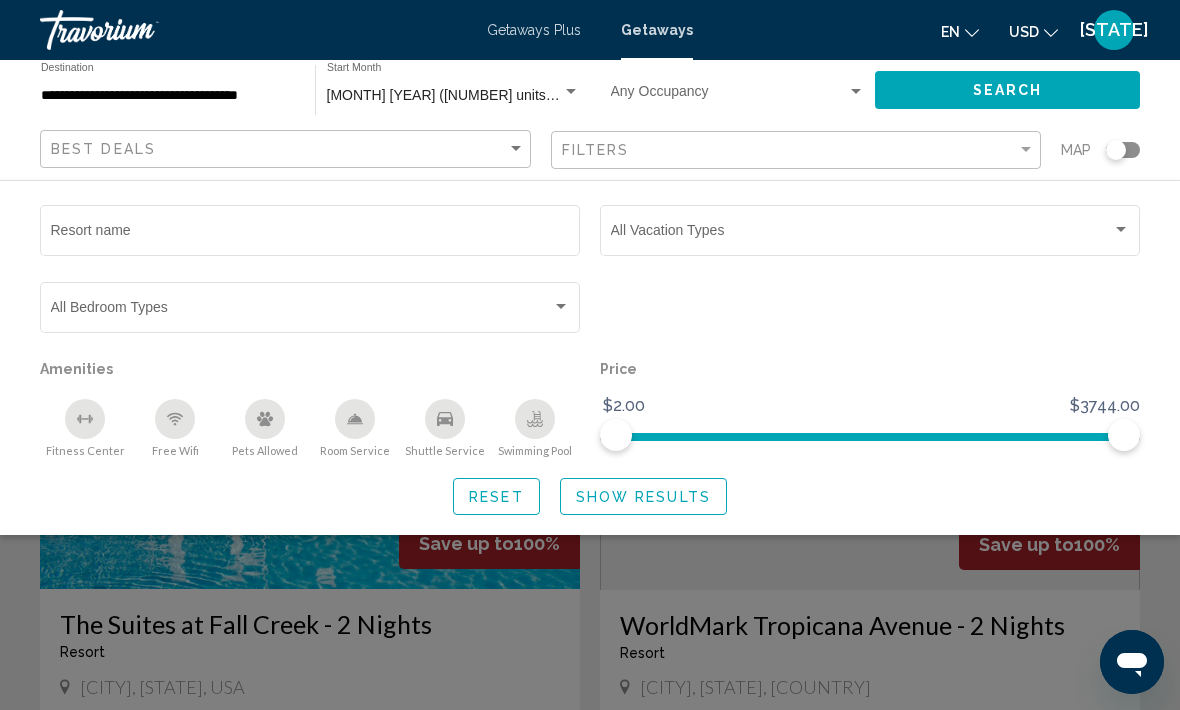 click on "Resort name" at bounding box center [310, 234] 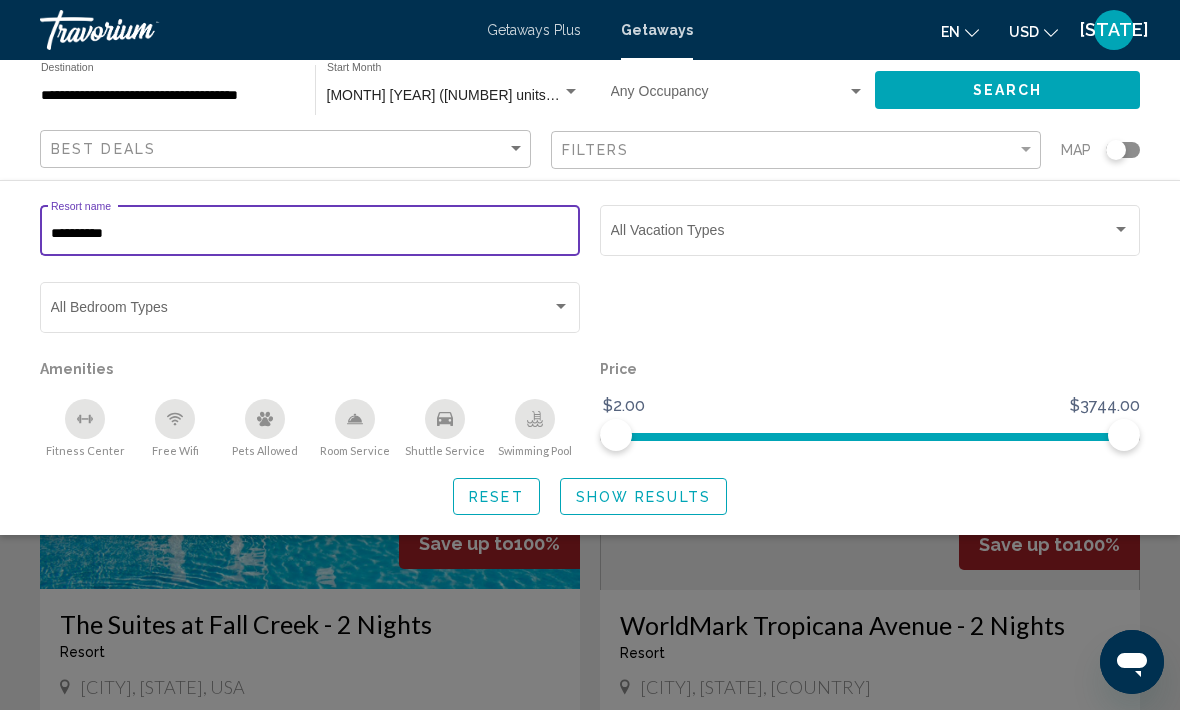 type on "**********" 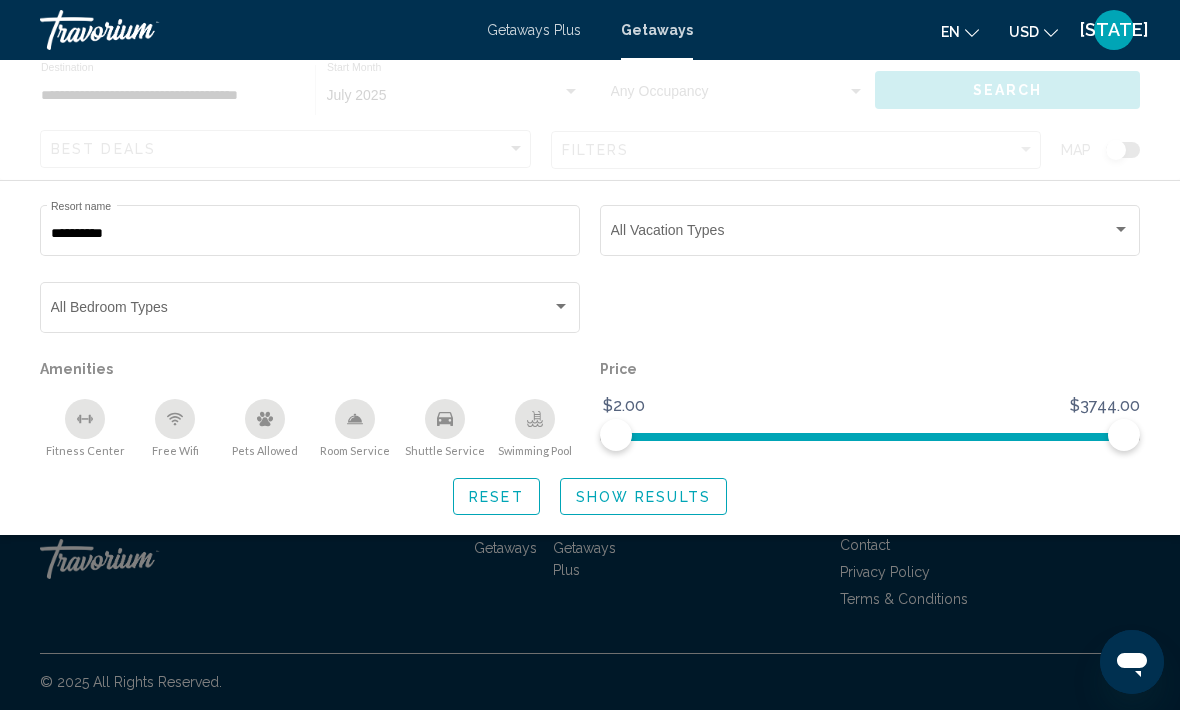 scroll, scrollTop: 0, scrollLeft: 0, axis: both 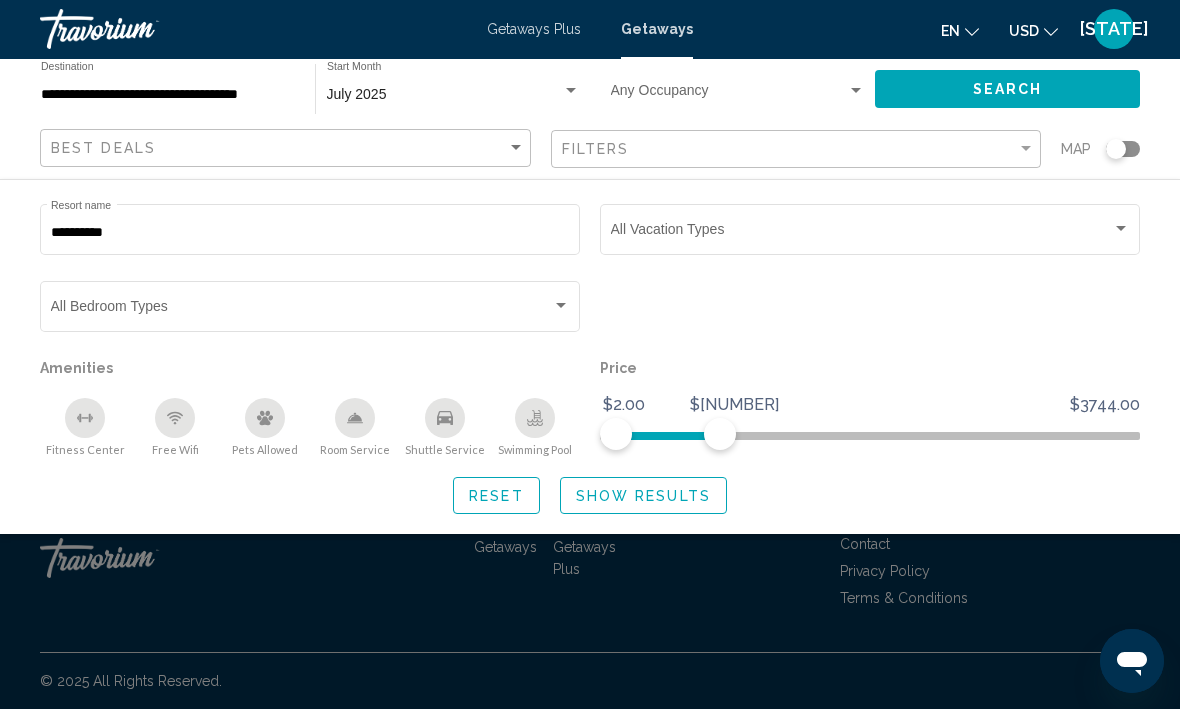 click on "Show Results" 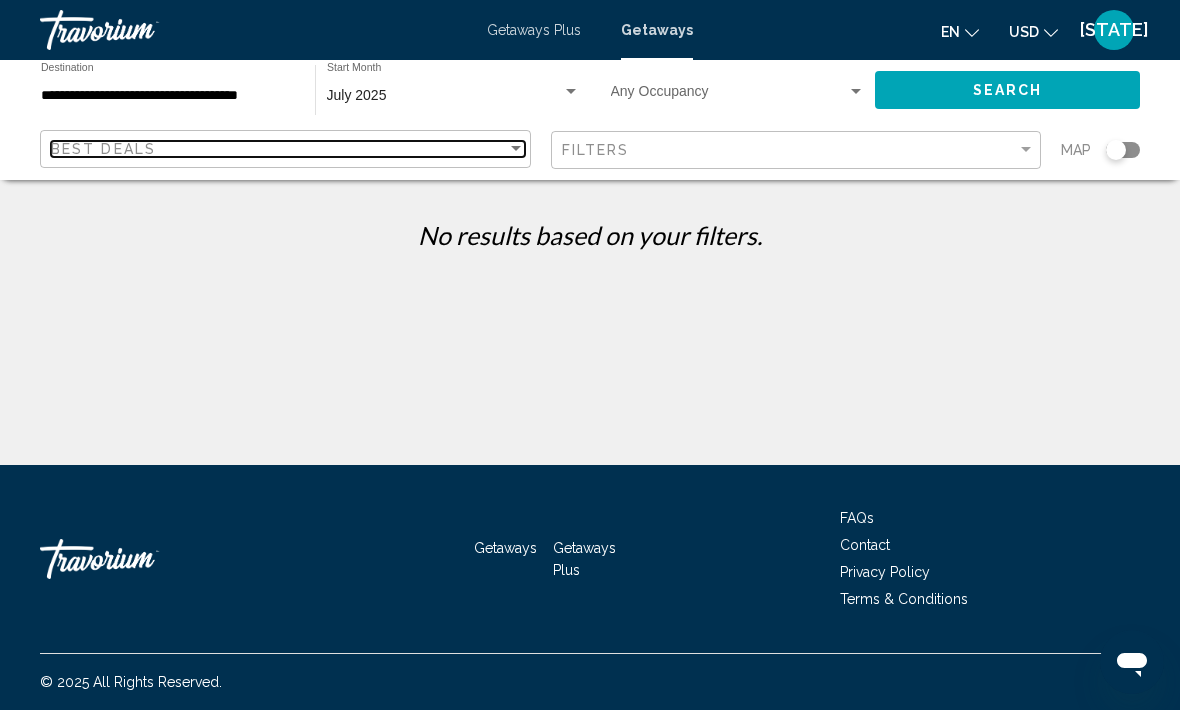click at bounding box center (516, 149) 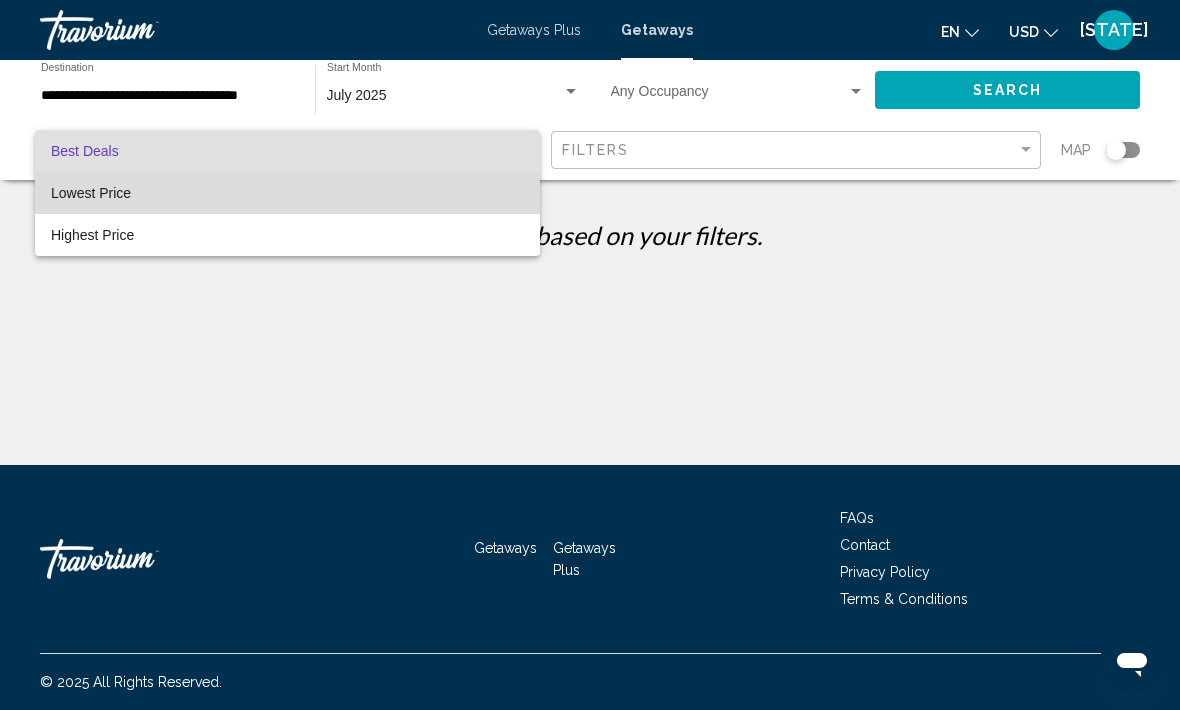 click on "Lowest Price" at bounding box center [91, 193] 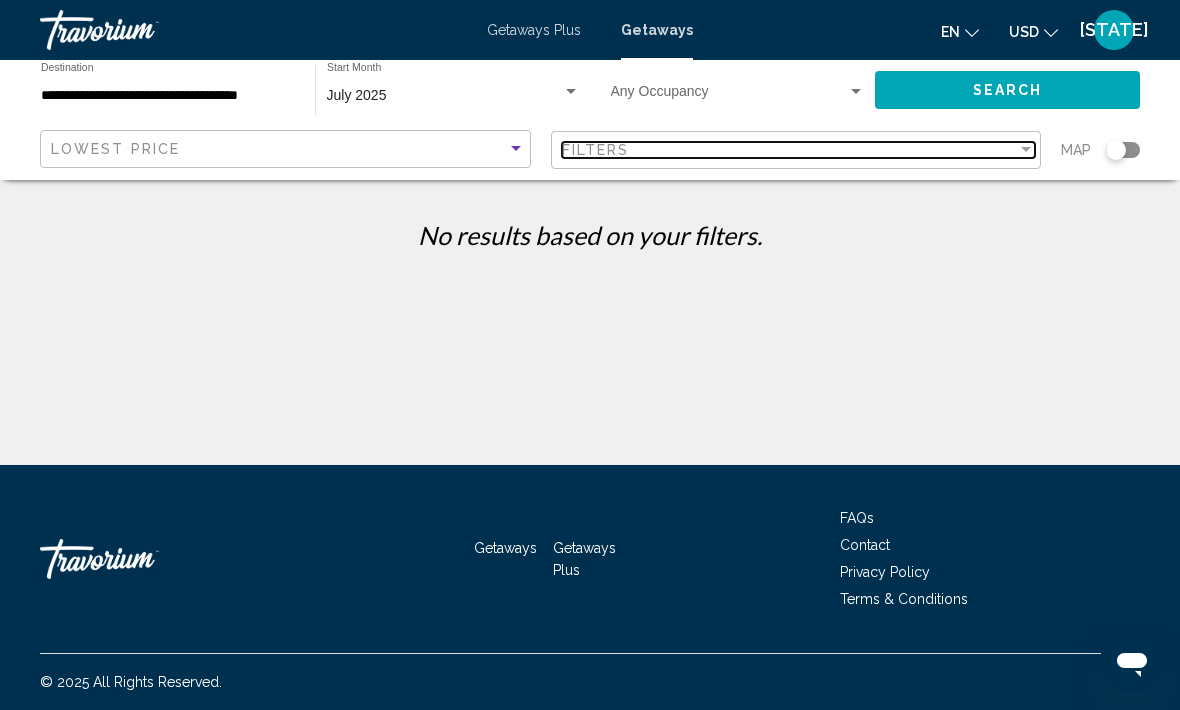 click on "Filters" at bounding box center [790, 150] 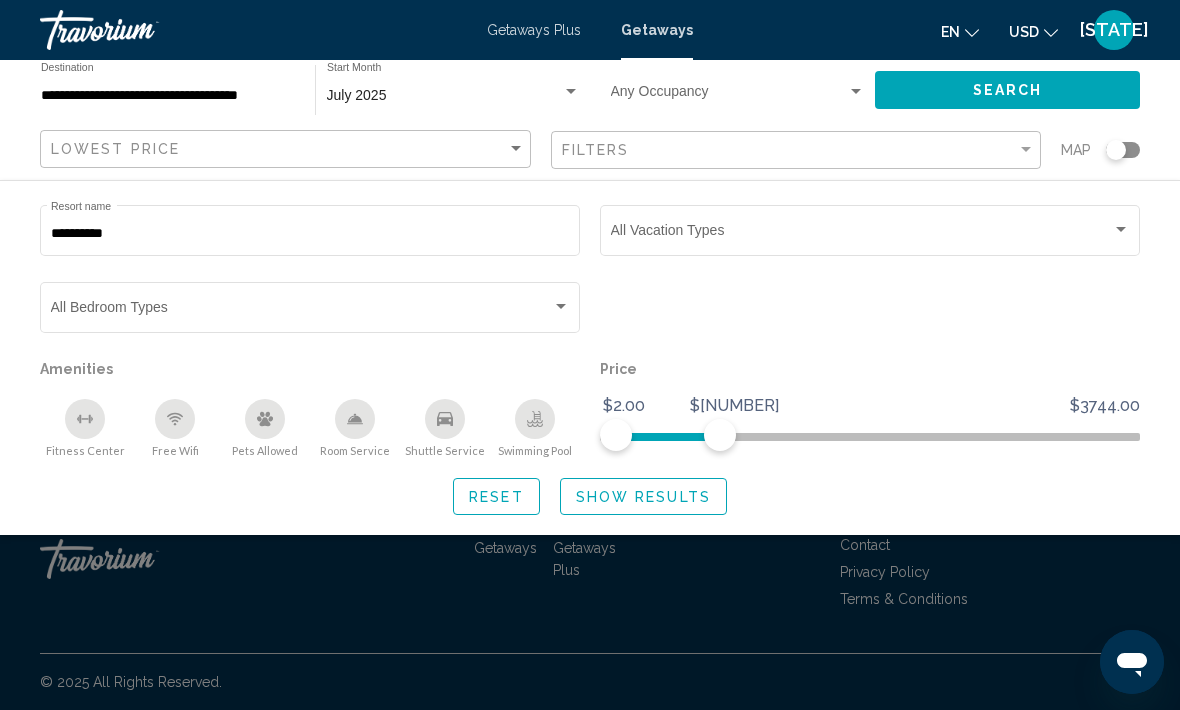 click on "**********" at bounding box center (310, 234) 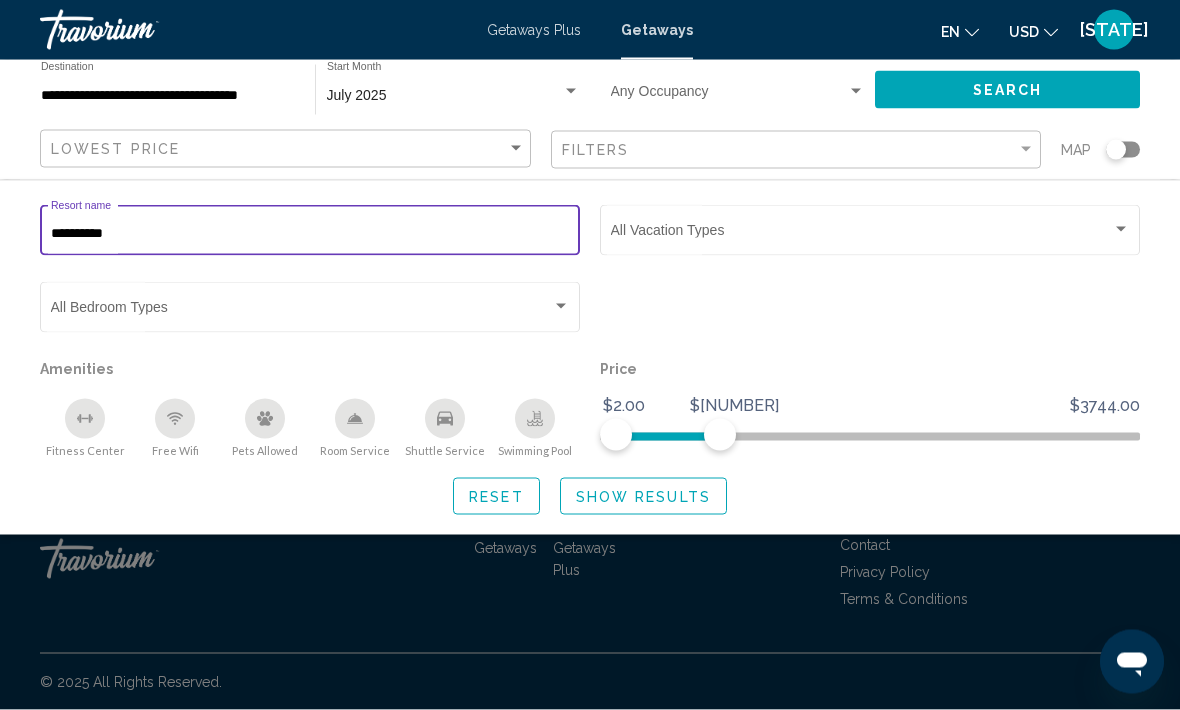 type on "**********" 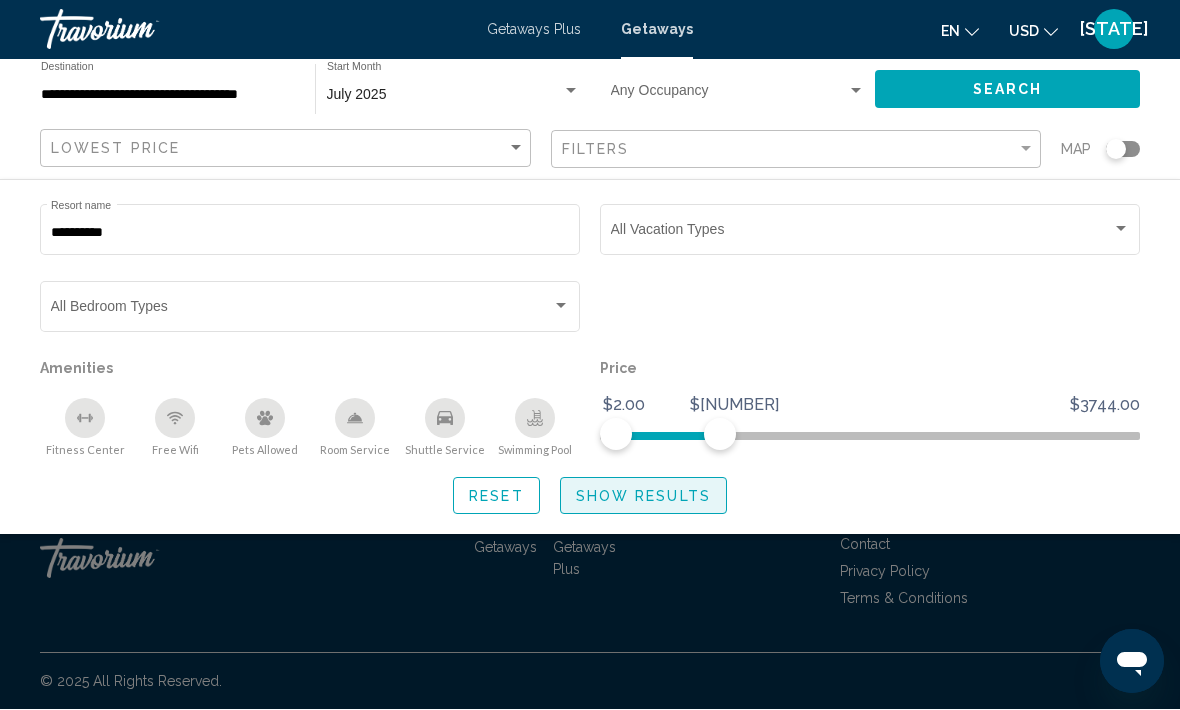 click on "Show Results" 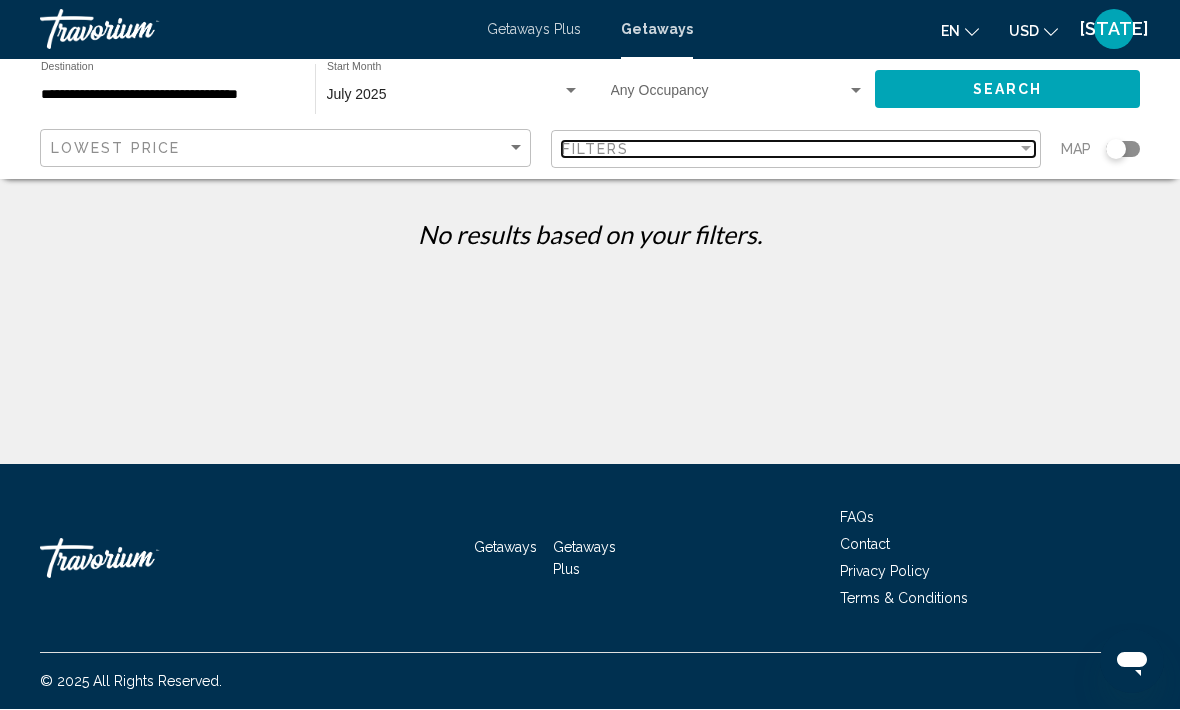 click at bounding box center (1026, 149) 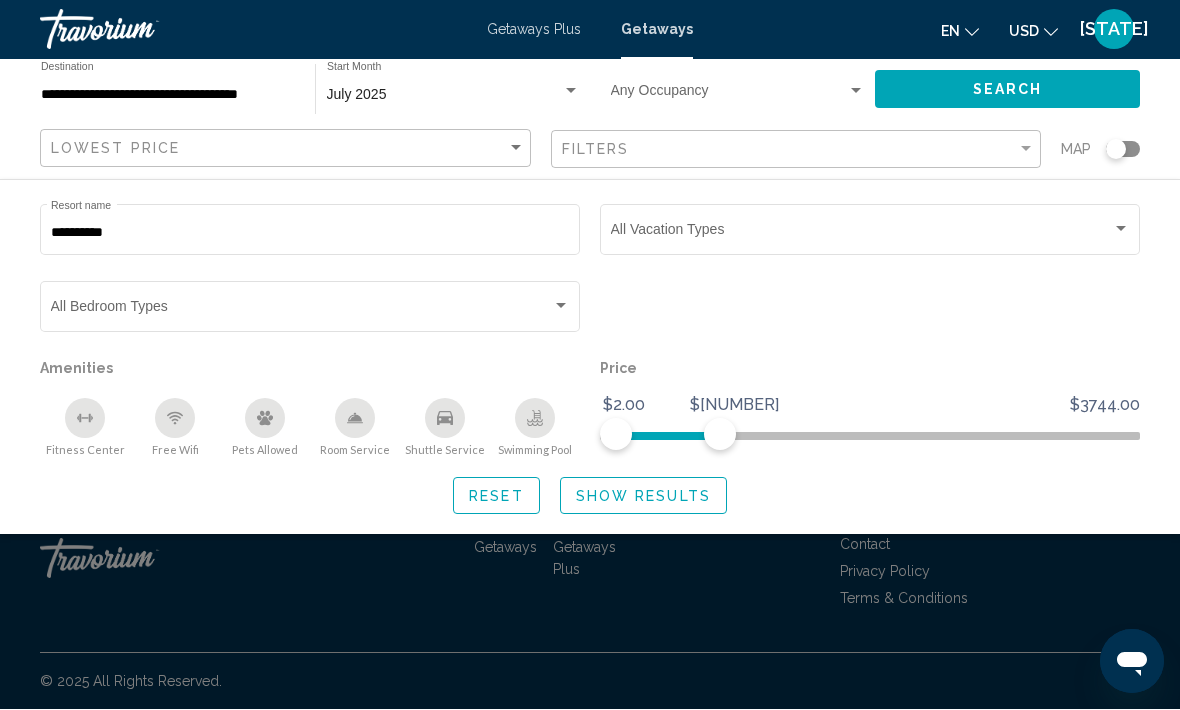 click on "**********" at bounding box center [310, 234] 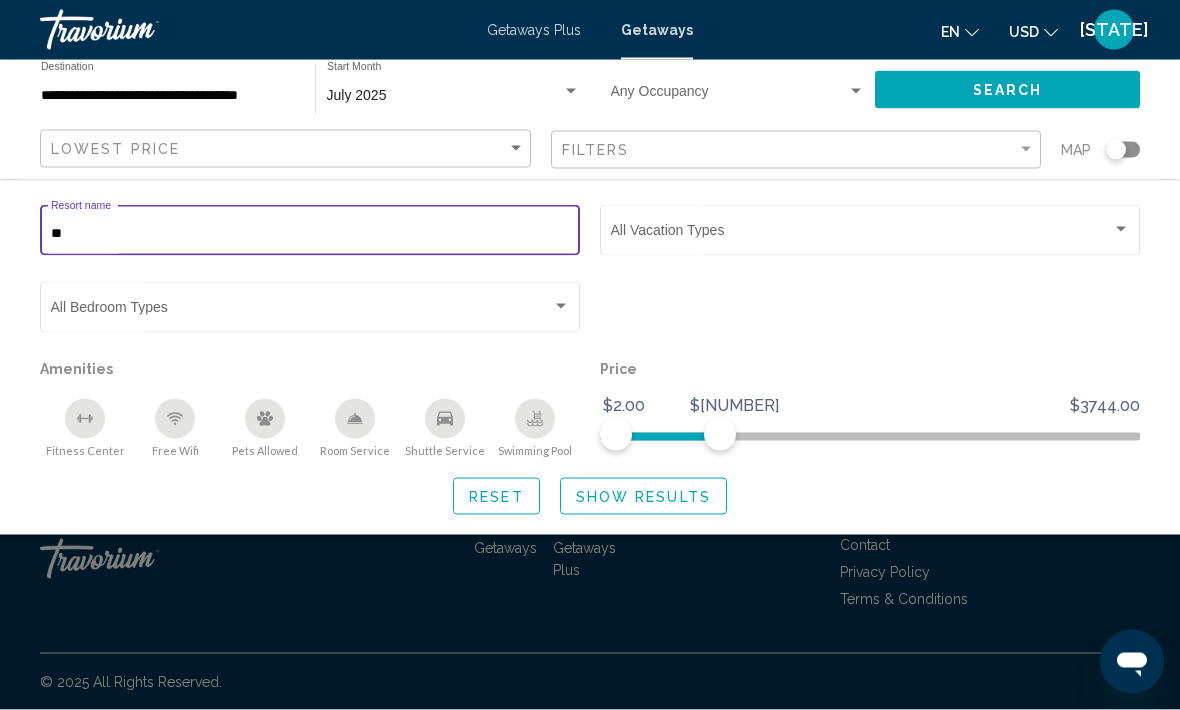 type on "*" 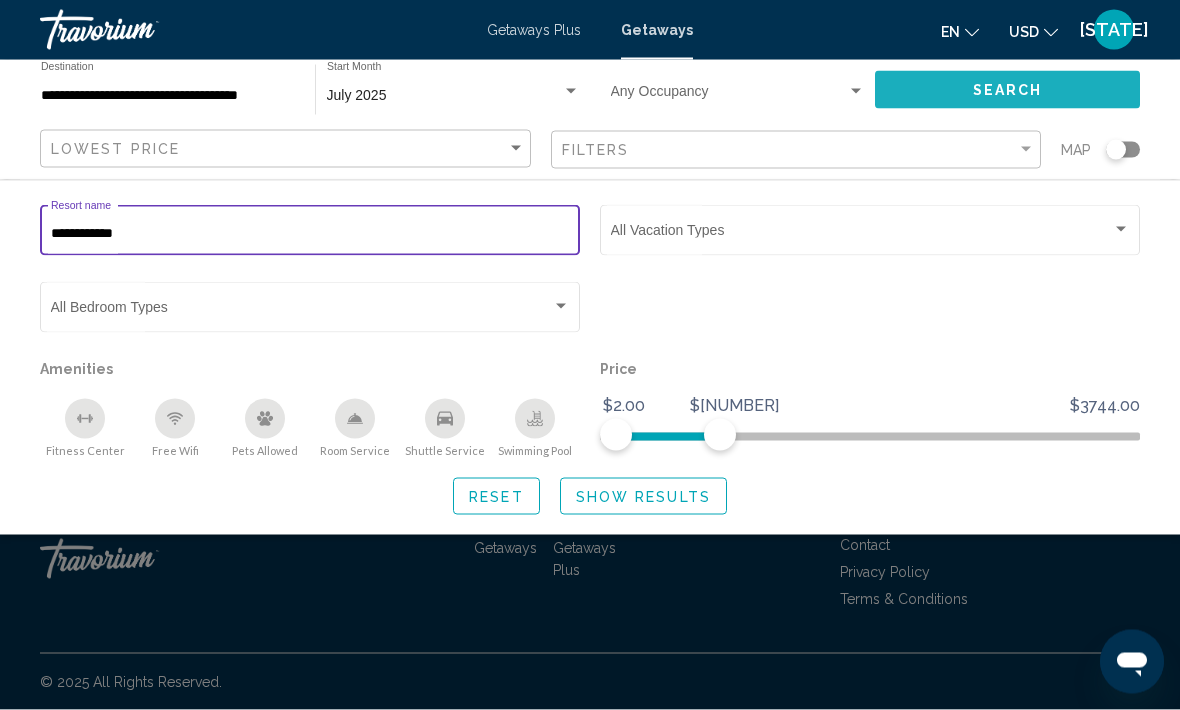 type on "**********" 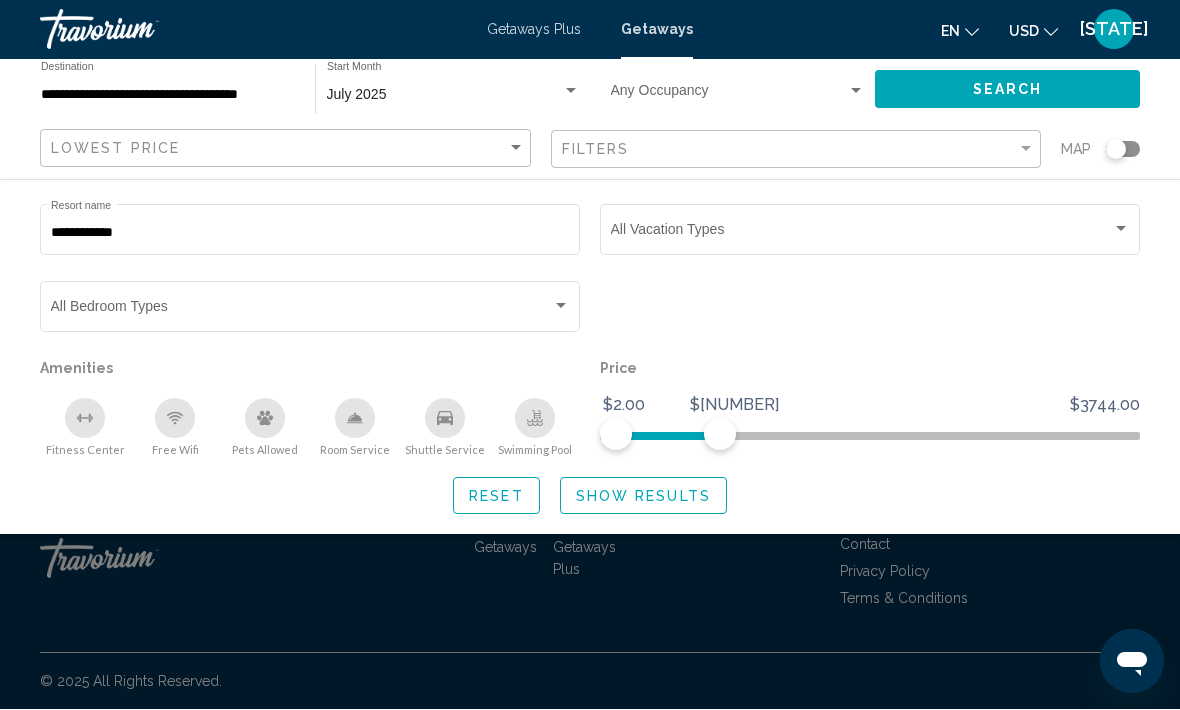 click on "Show Results" 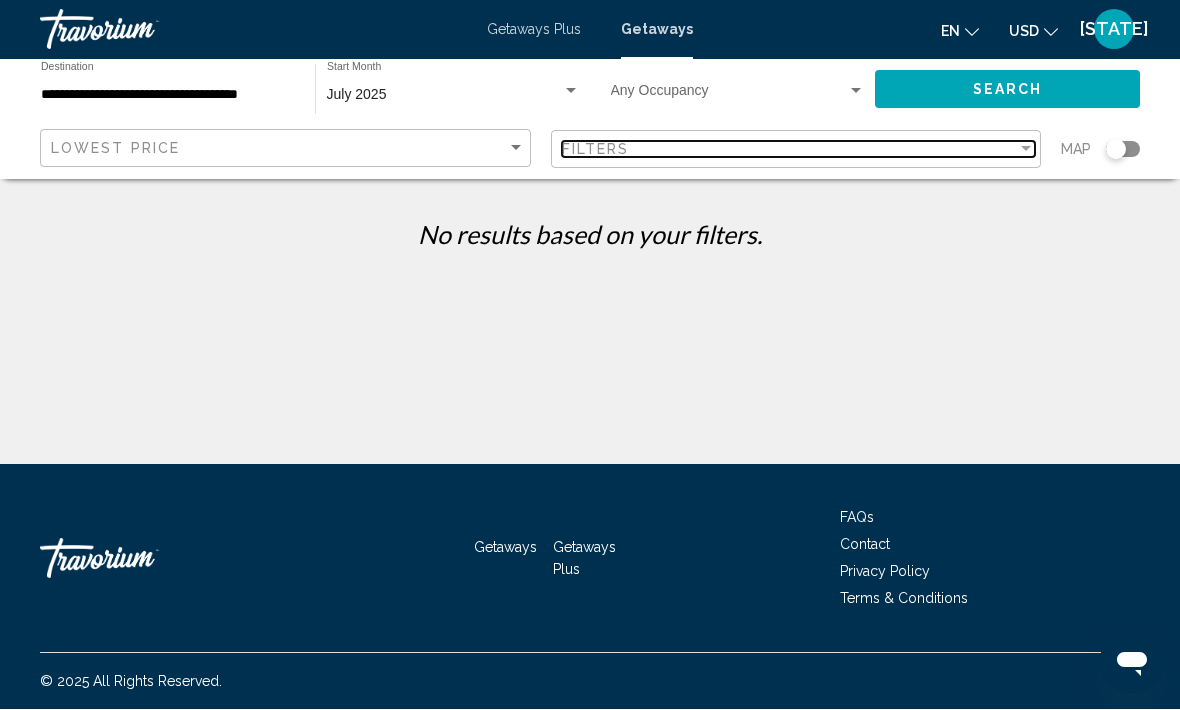 click at bounding box center [1026, 150] 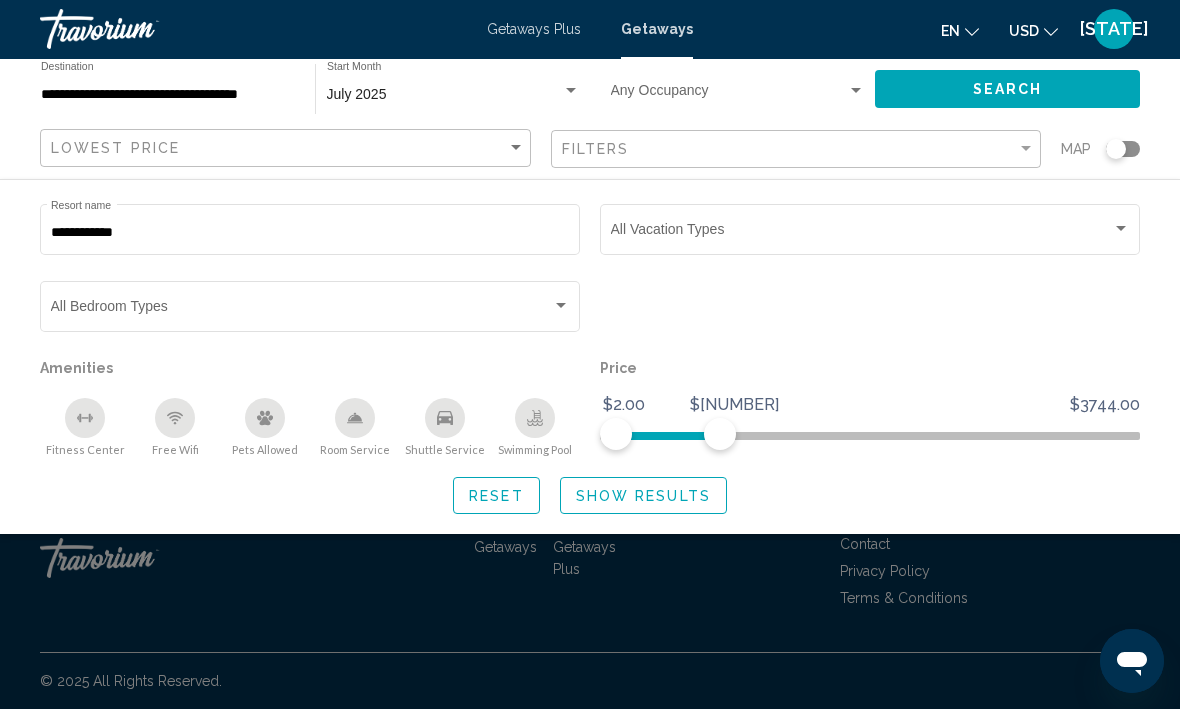 click on "**********" 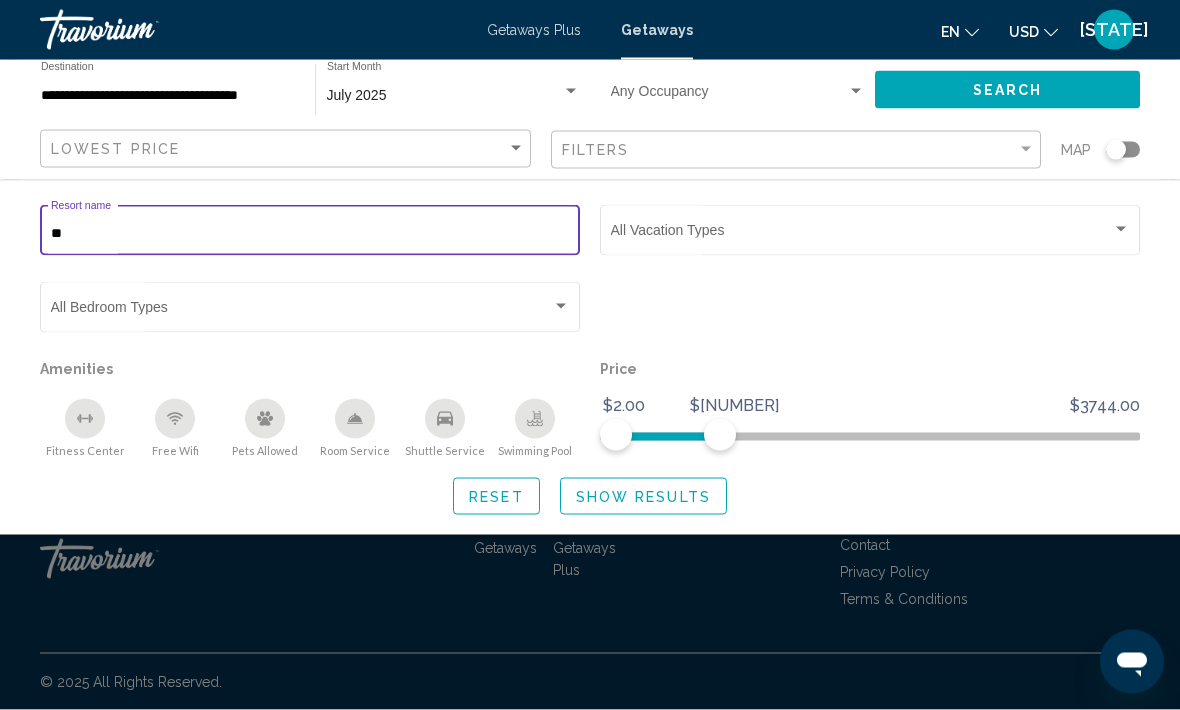 type on "*" 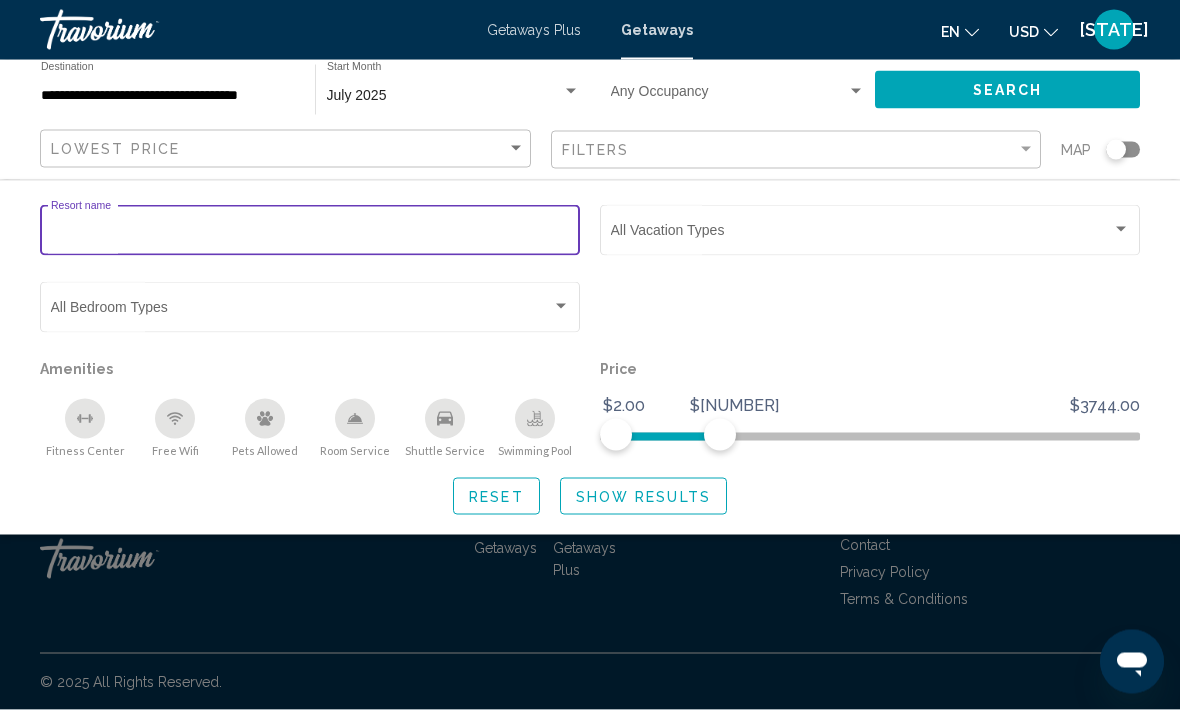 type 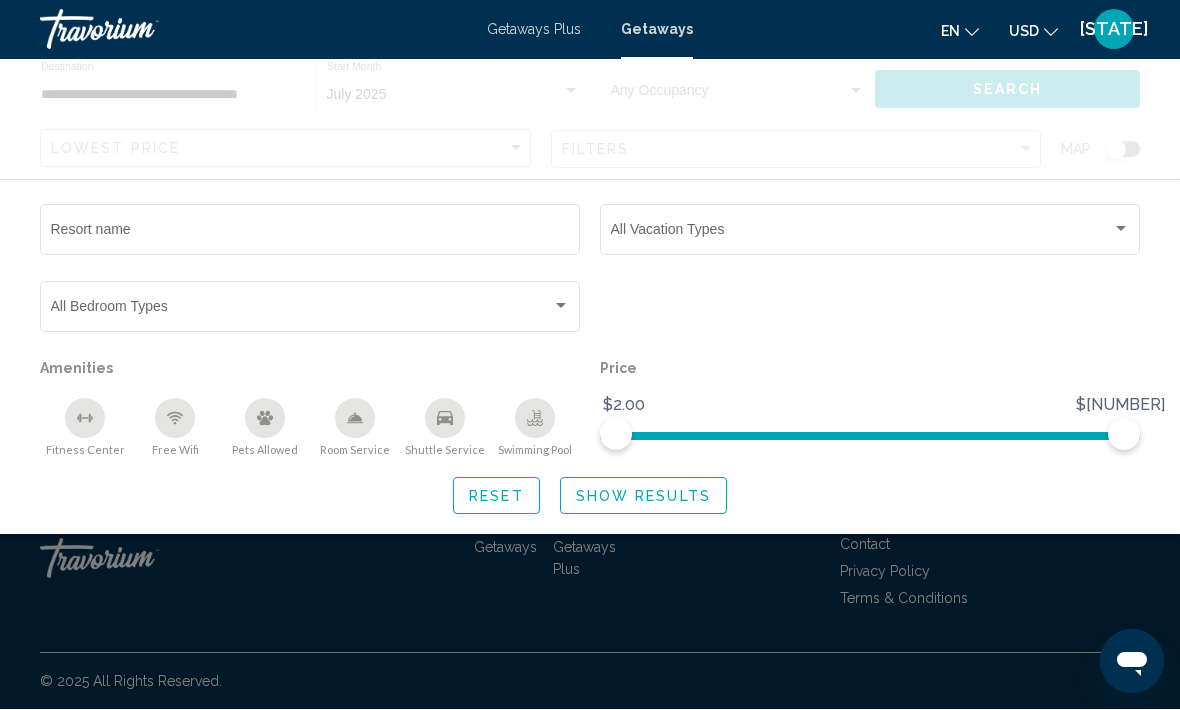 scroll, scrollTop: 1, scrollLeft: 0, axis: vertical 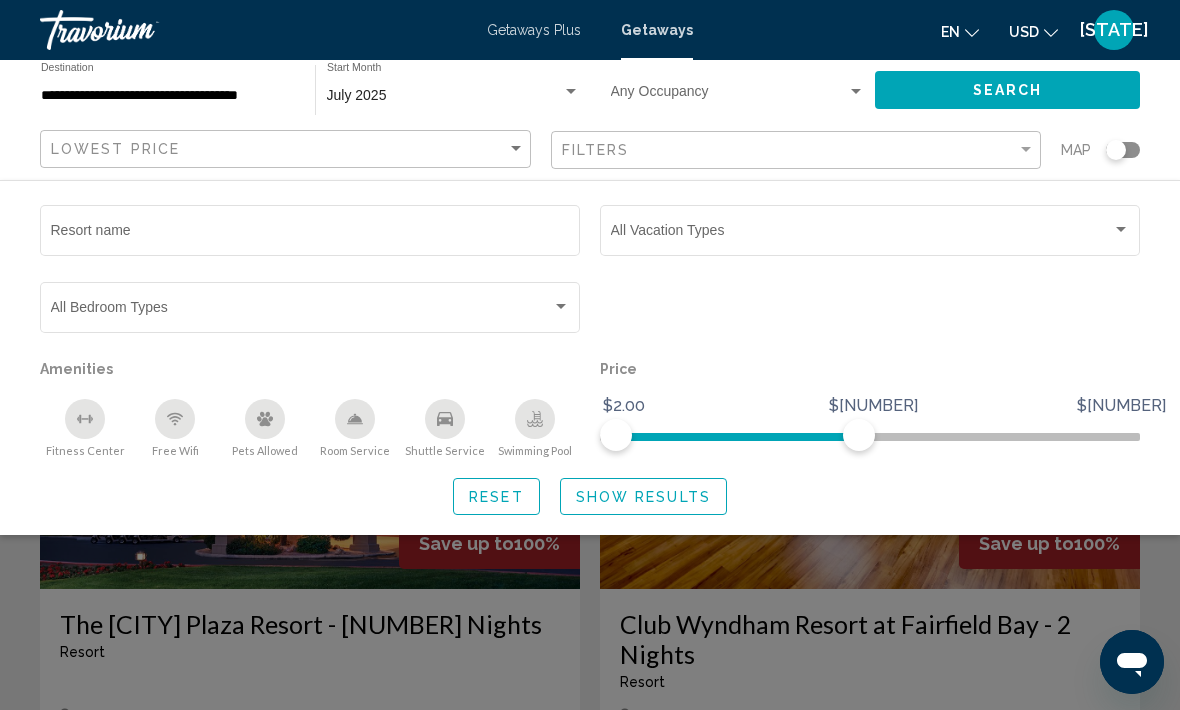click on "Show Results" 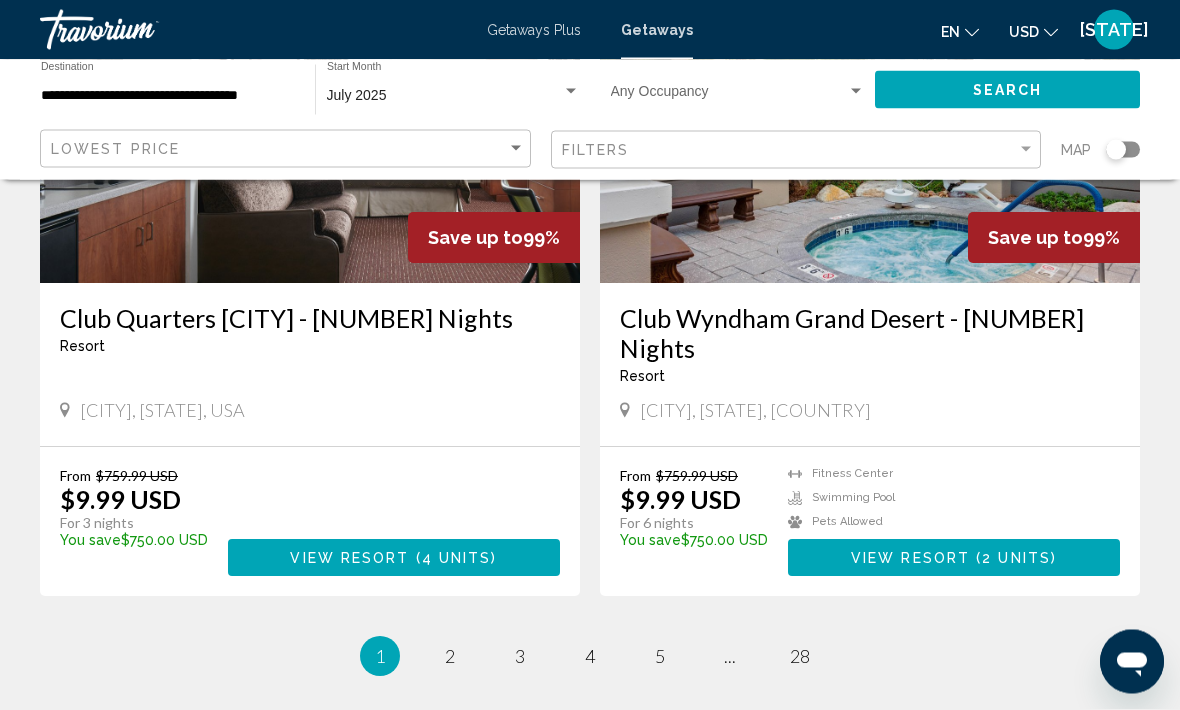 scroll, scrollTop: 3584, scrollLeft: 0, axis: vertical 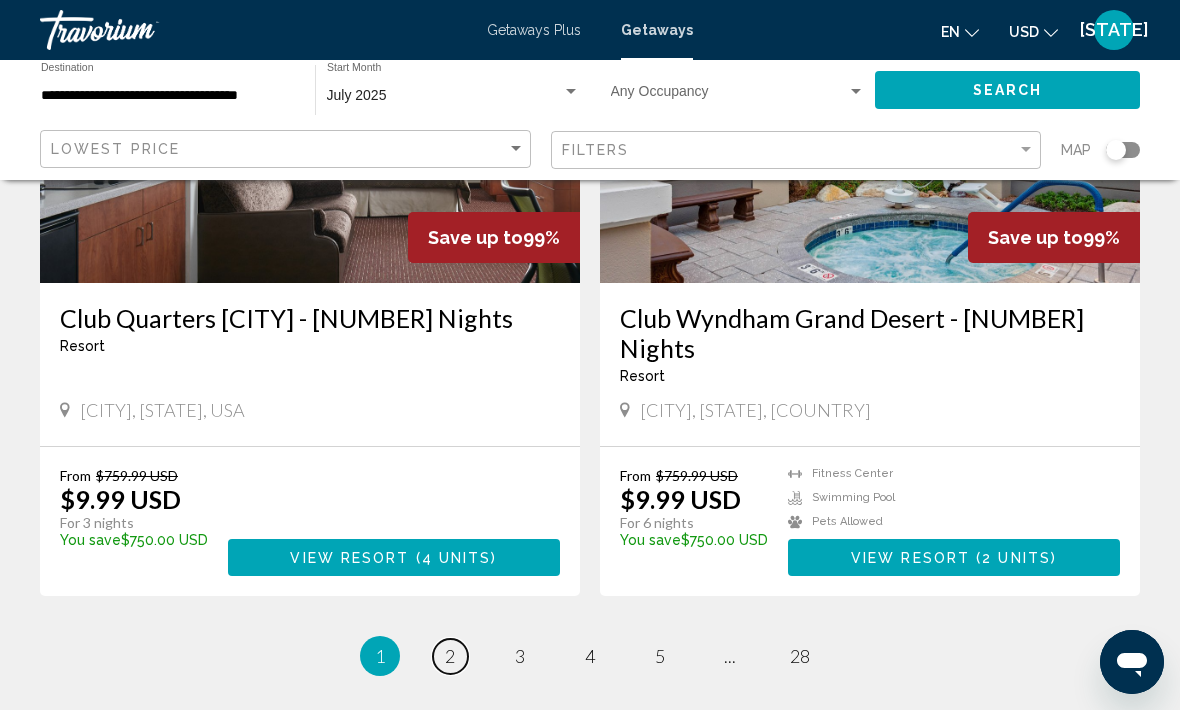 click on "page  2" at bounding box center [450, 656] 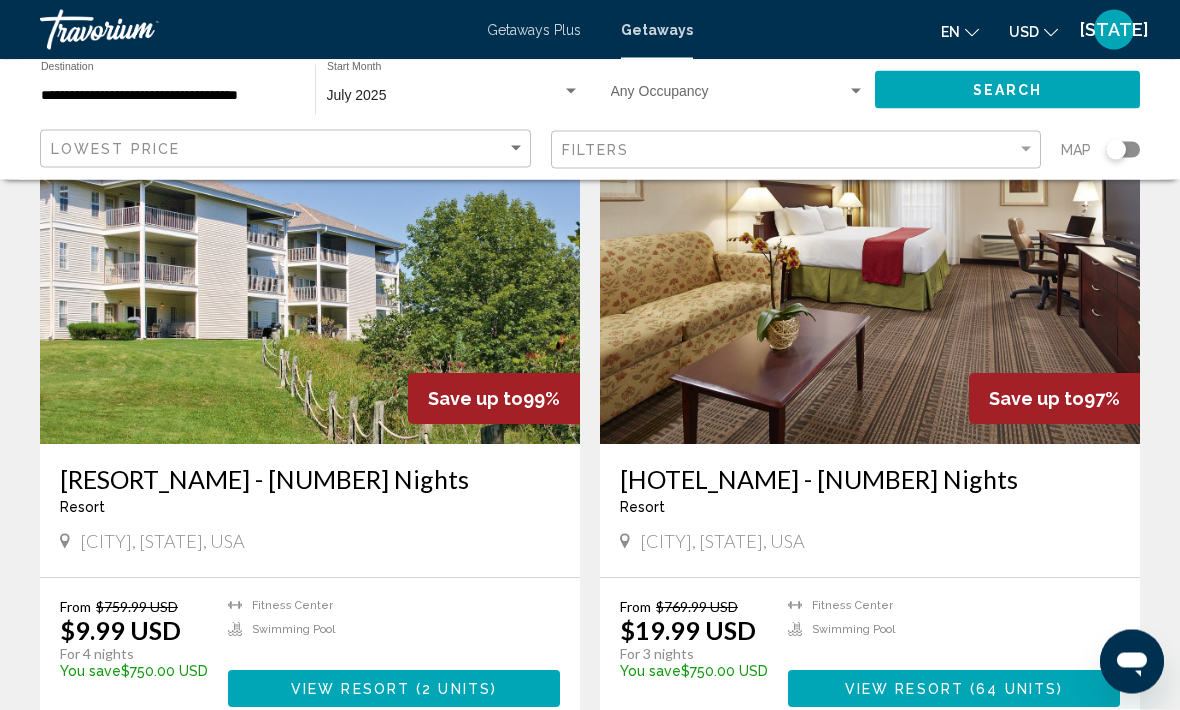 scroll, scrollTop: 150, scrollLeft: 0, axis: vertical 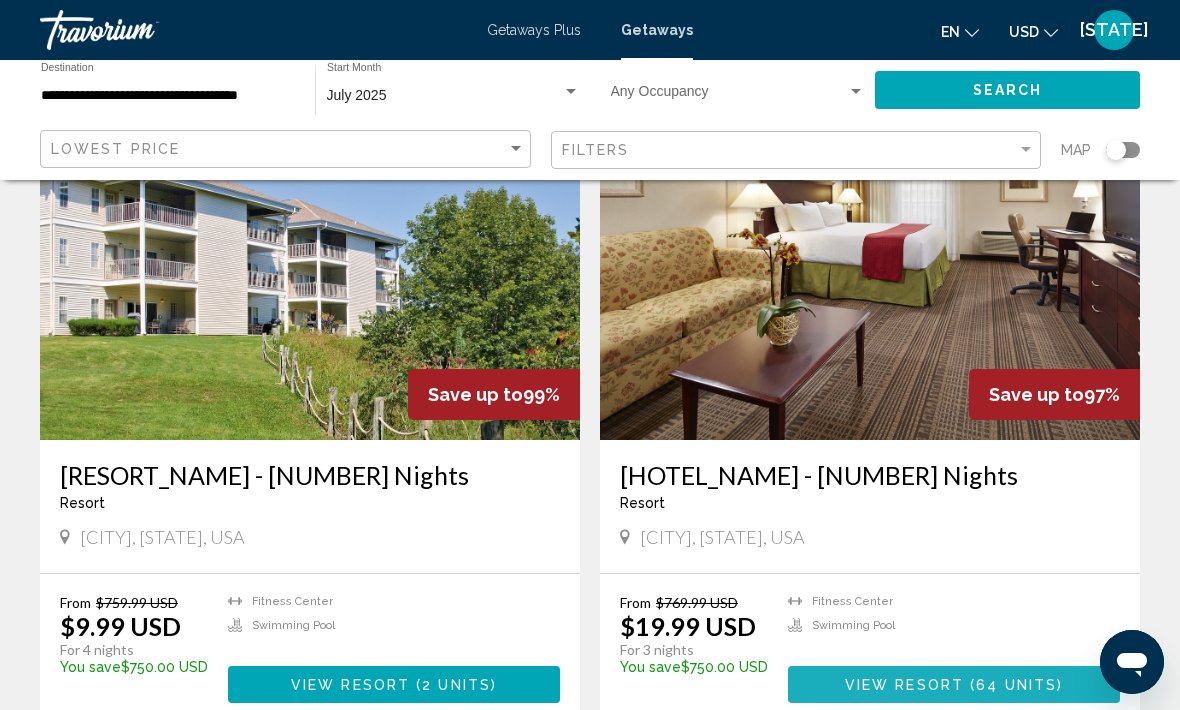 click on "( 64 units )" at bounding box center [1013, 685] 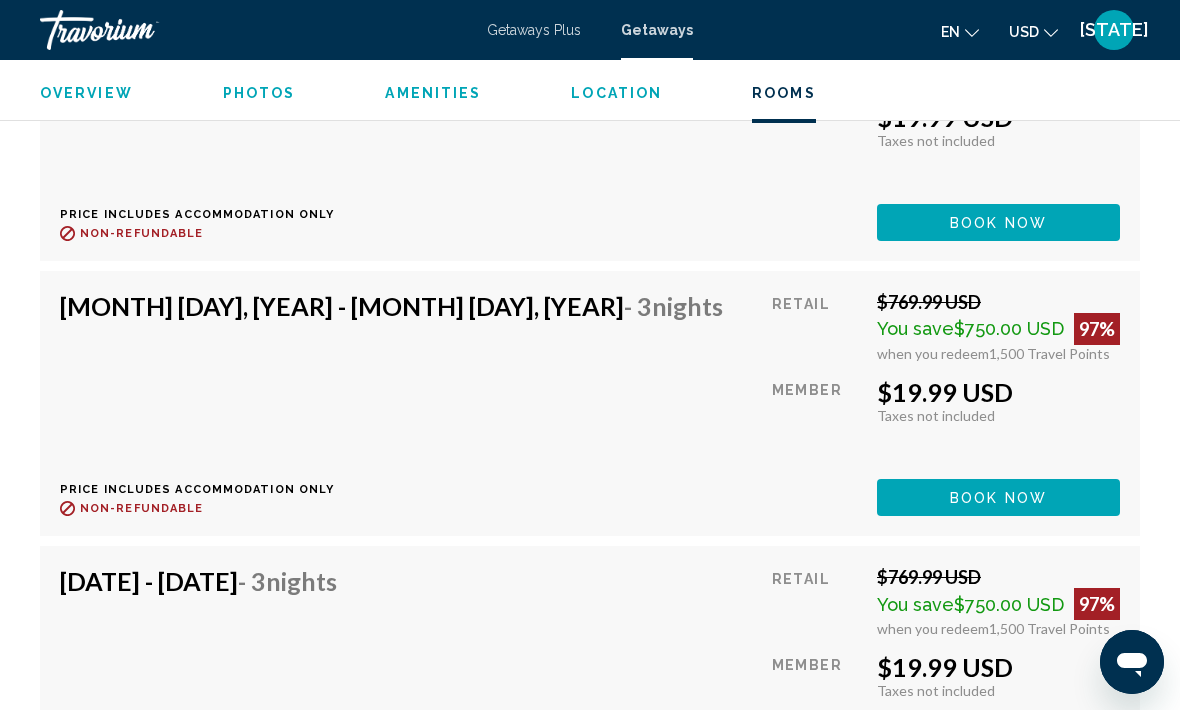 scroll, scrollTop: 3727, scrollLeft: 0, axis: vertical 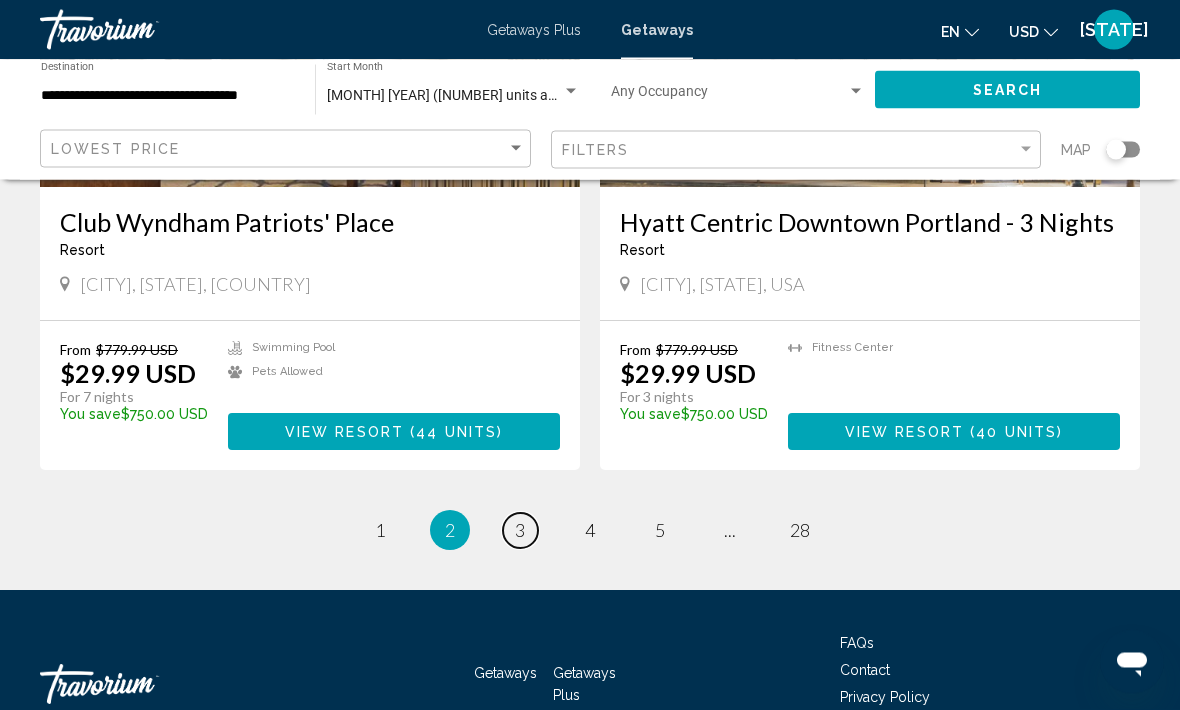 click on "page  3" at bounding box center (520, 531) 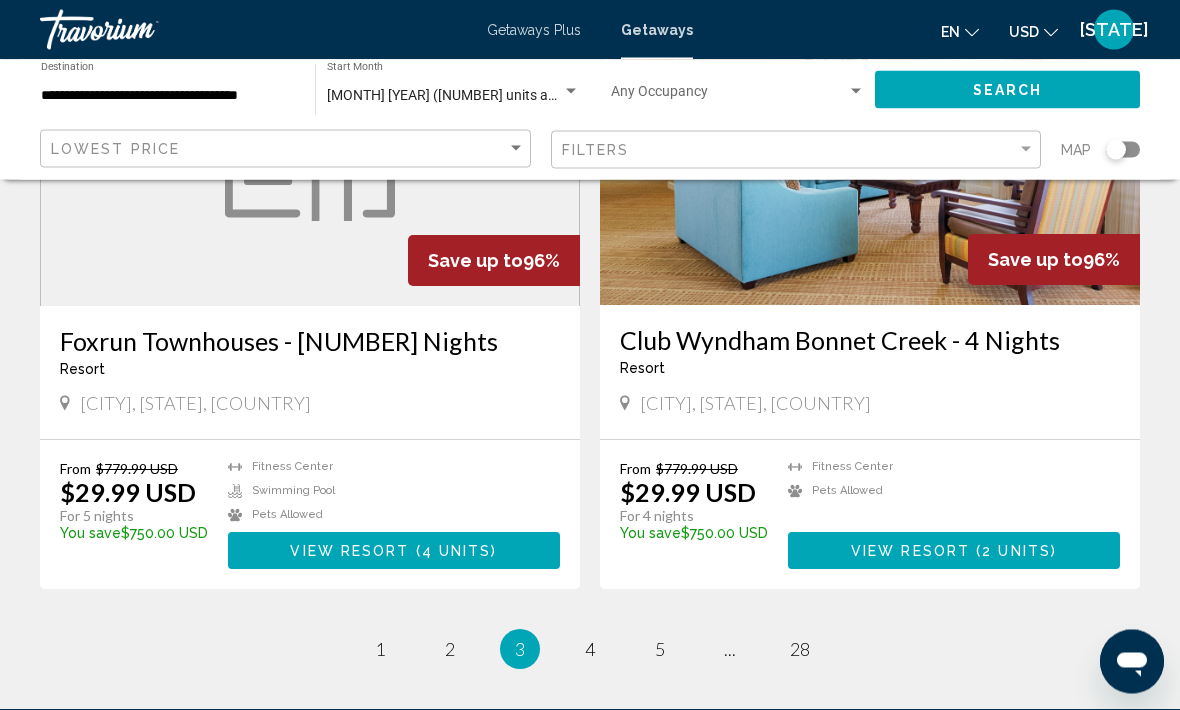 scroll, scrollTop: 3593, scrollLeft: 0, axis: vertical 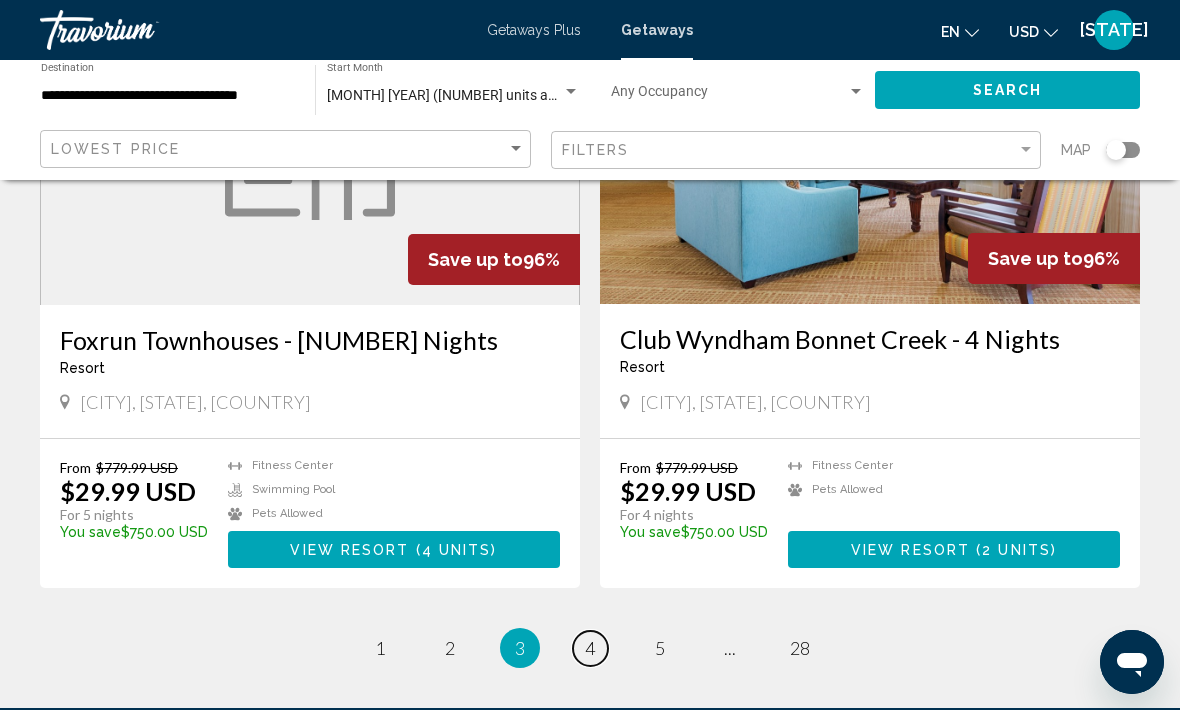 click on "page  4" at bounding box center (590, 648) 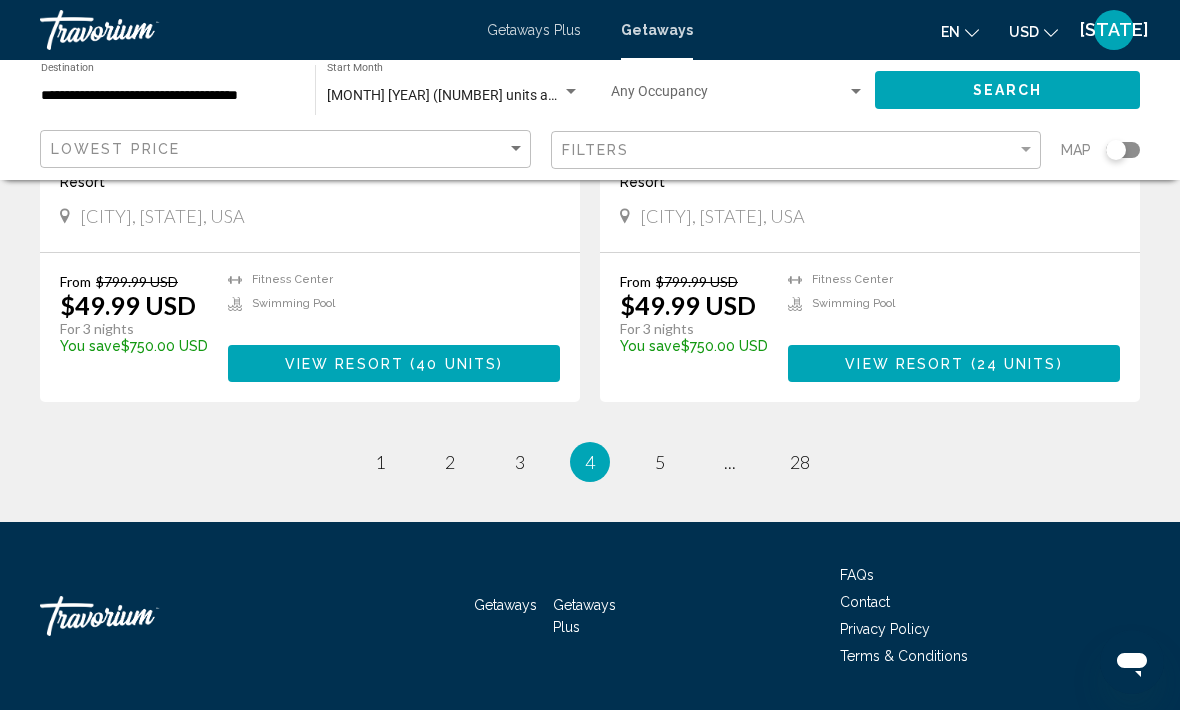scroll, scrollTop: 3741, scrollLeft: 0, axis: vertical 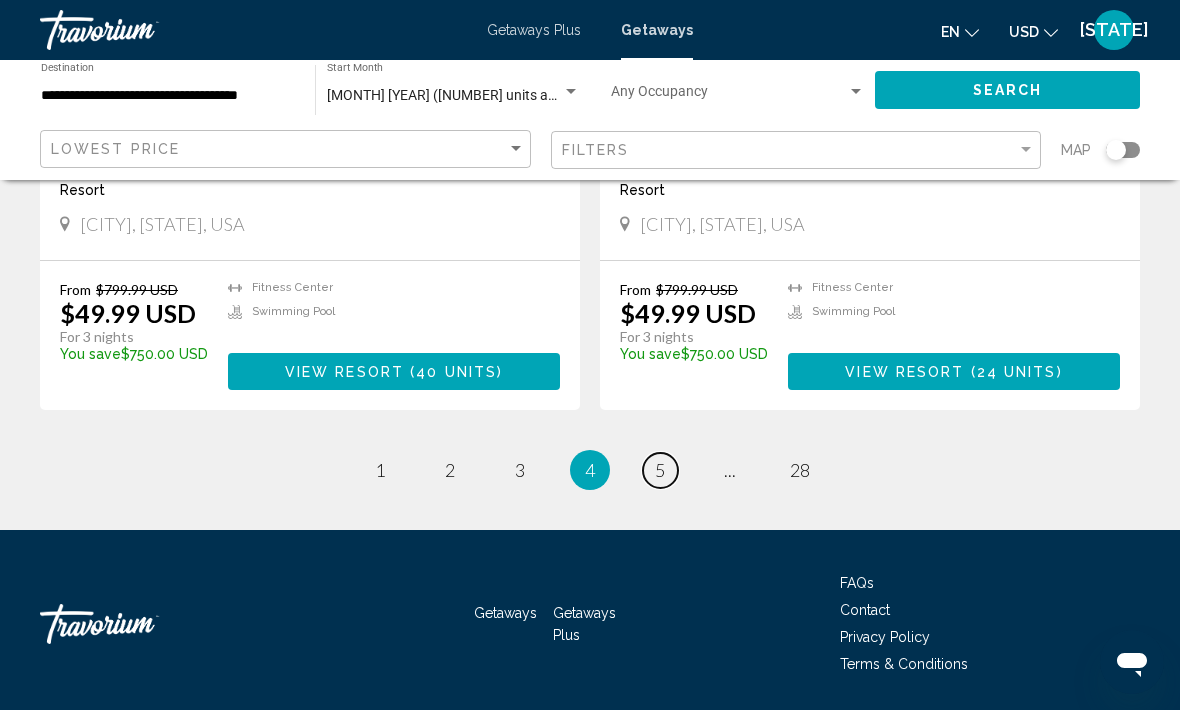 click on "5" at bounding box center [660, 470] 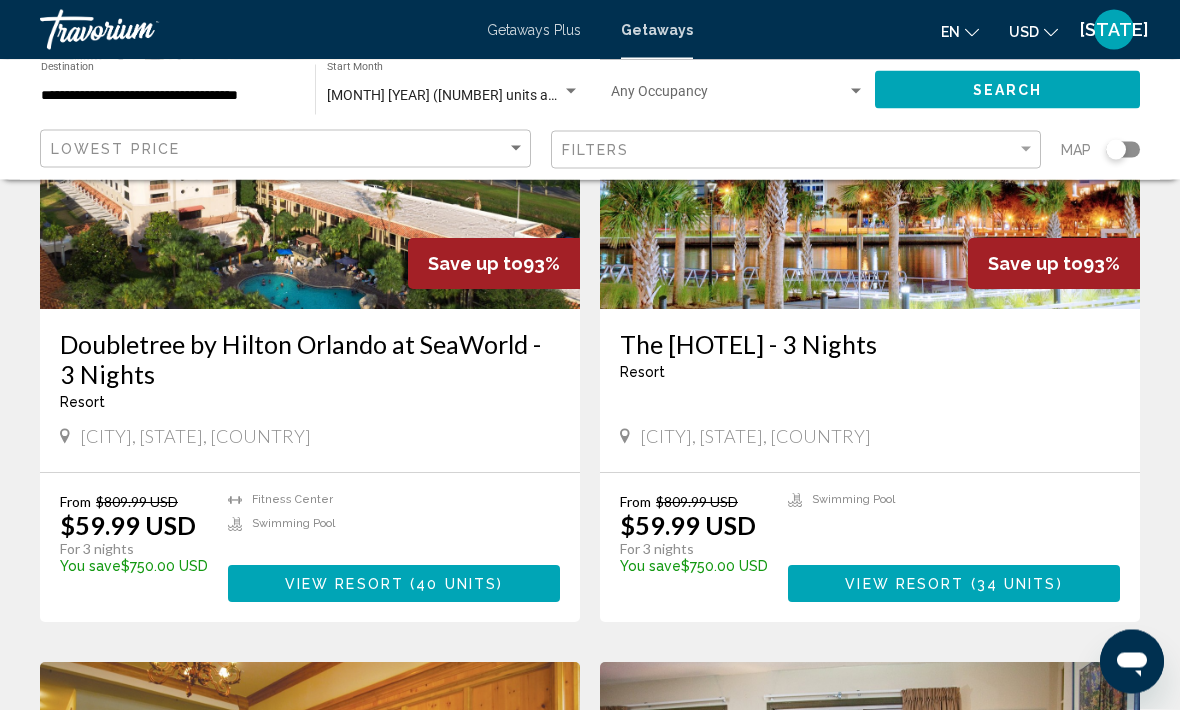 scroll, scrollTop: 1628, scrollLeft: 0, axis: vertical 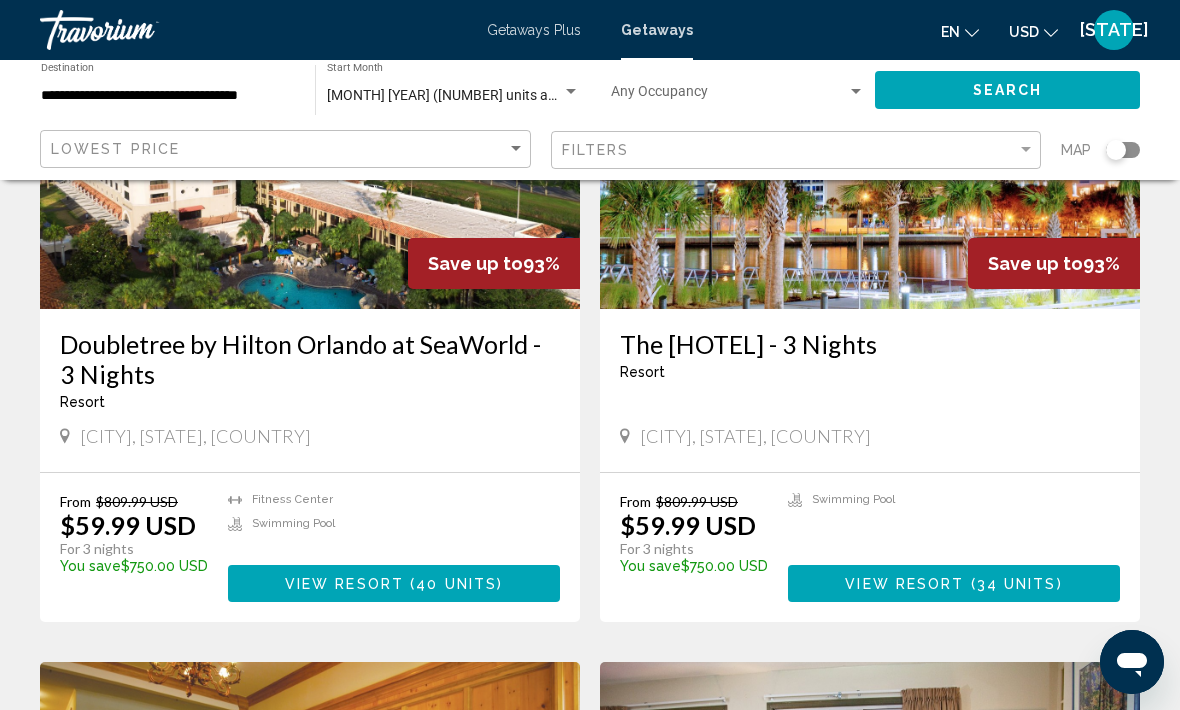 click on "34 units" at bounding box center [1017, 584] 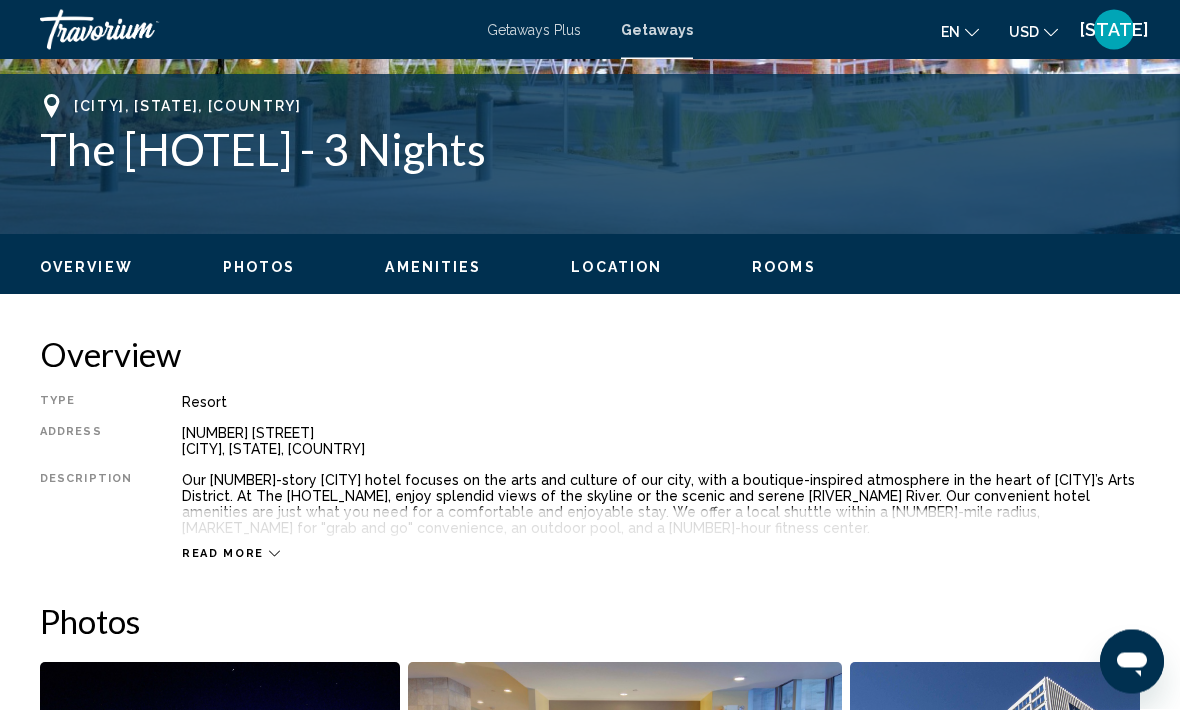 scroll, scrollTop: 804, scrollLeft: 0, axis: vertical 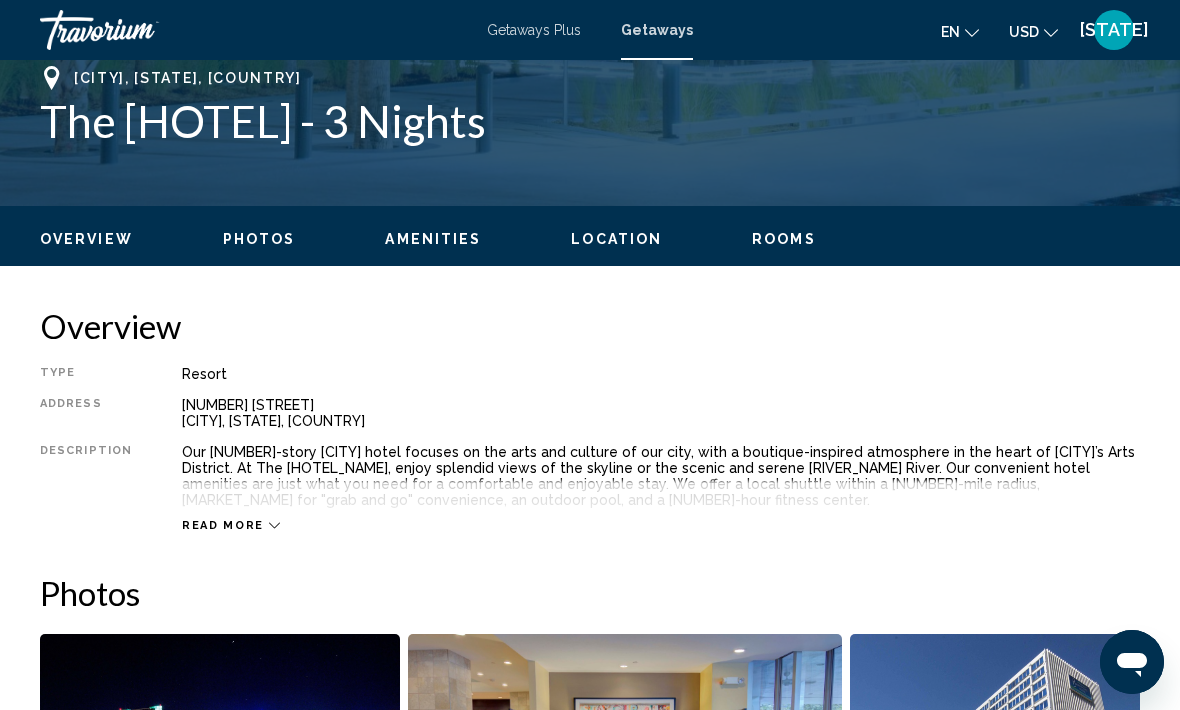click on "Read more" at bounding box center (223, 525) 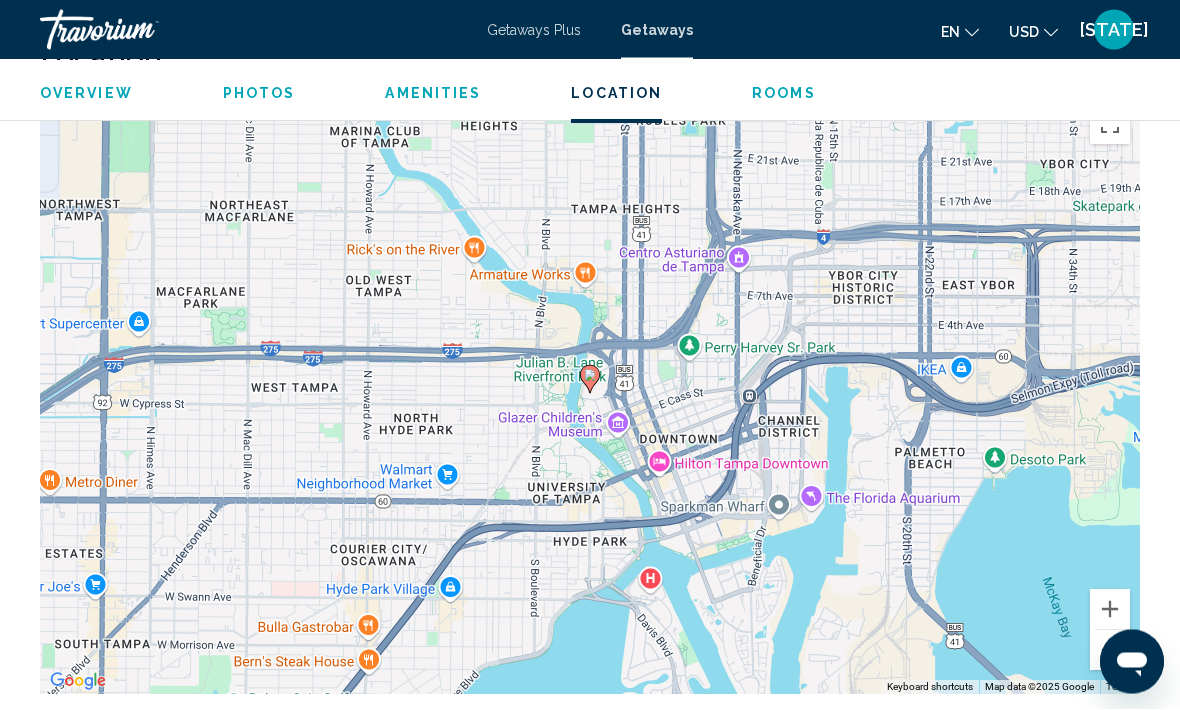 scroll, scrollTop: 2534, scrollLeft: 0, axis: vertical 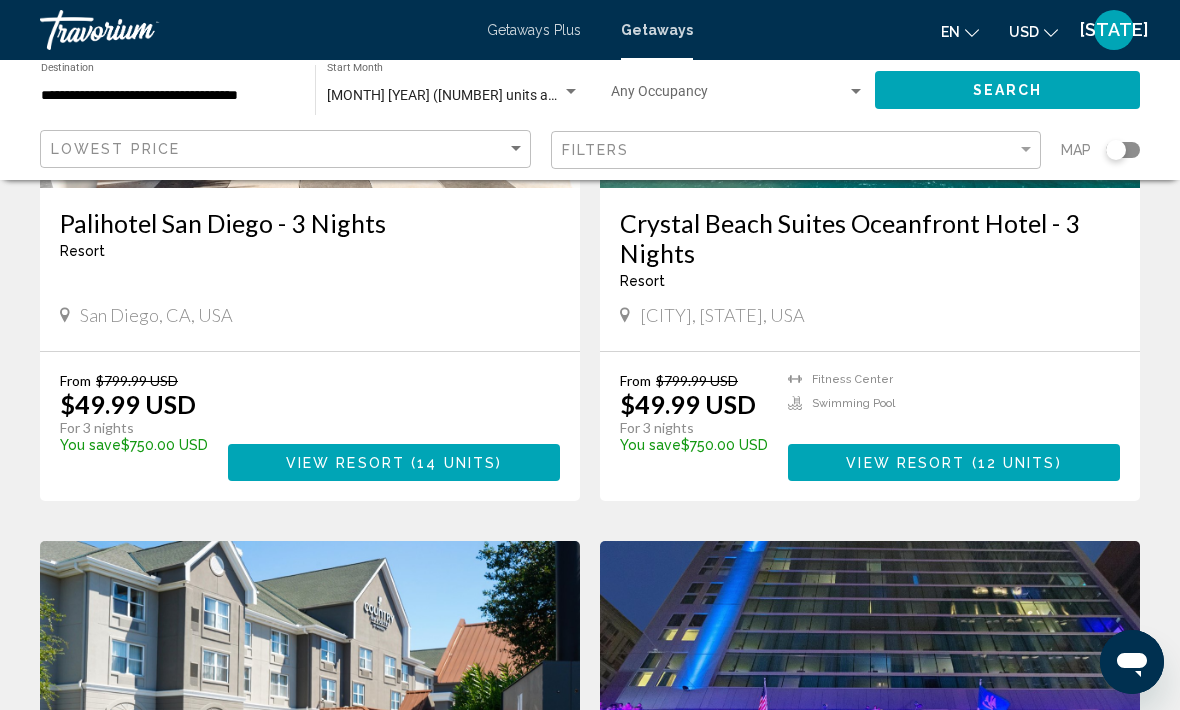 click on "14 units" at bounding box center (456, 463) 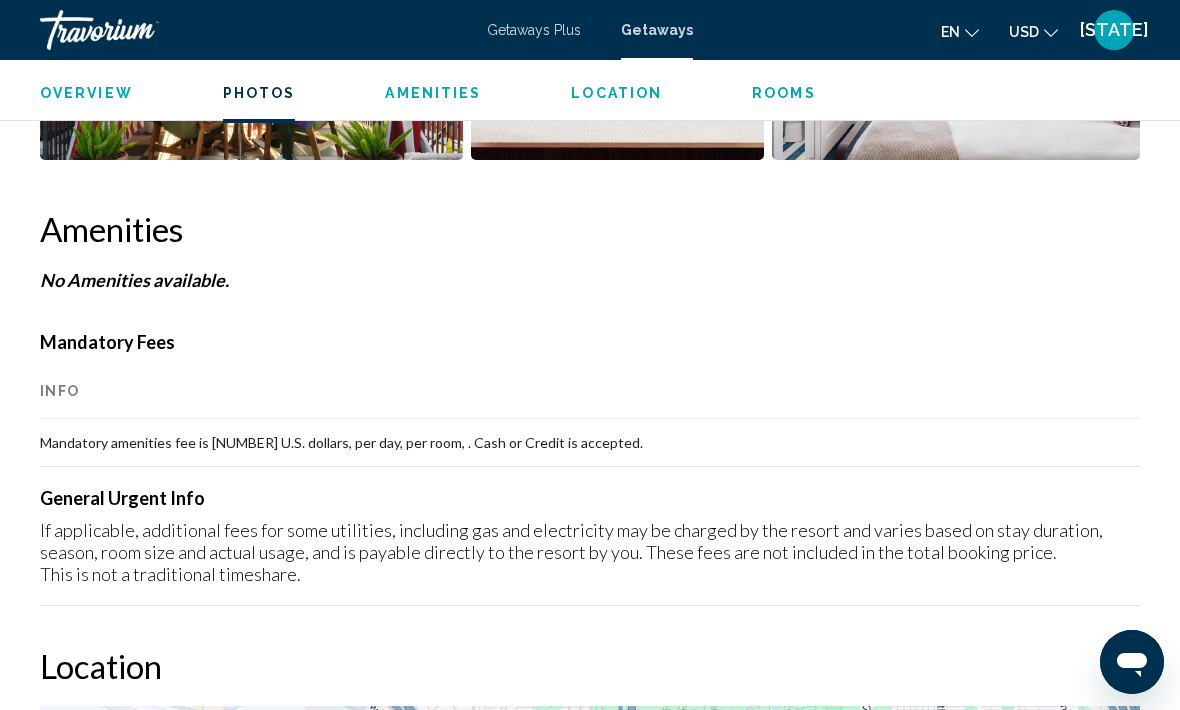 scroll, scrollTop: 97, scrollLeft: 0, axis: vertical 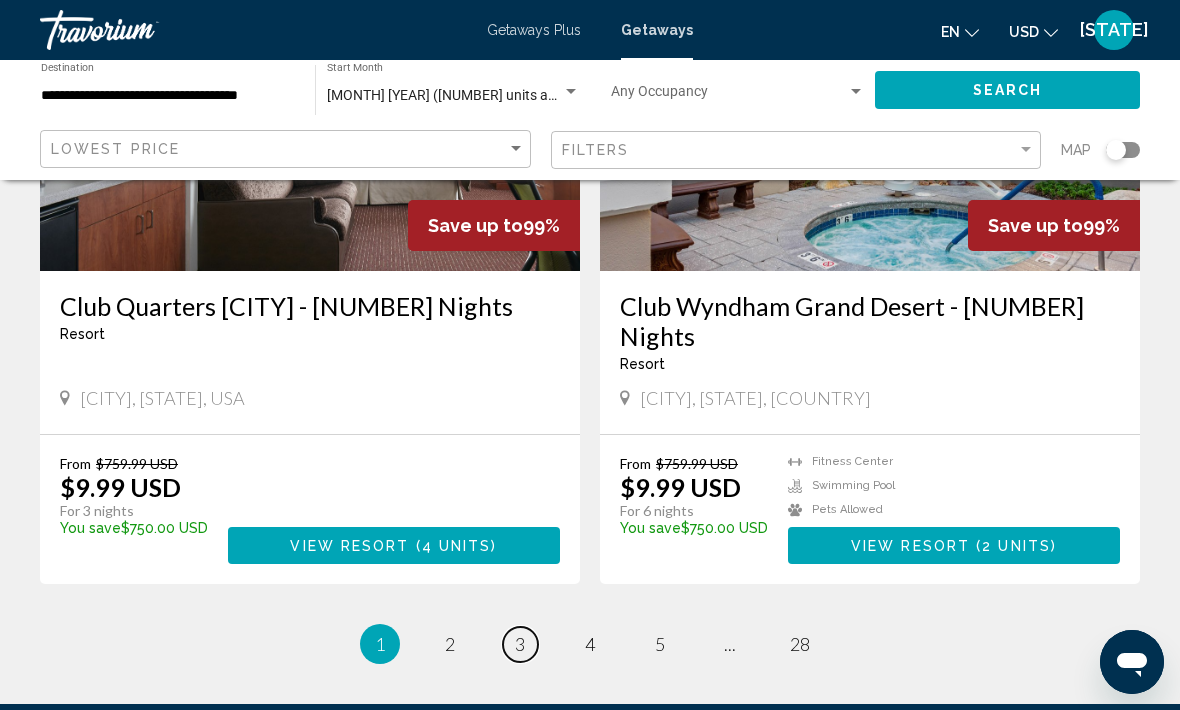 click on "3" at bounding box center (520, 644) 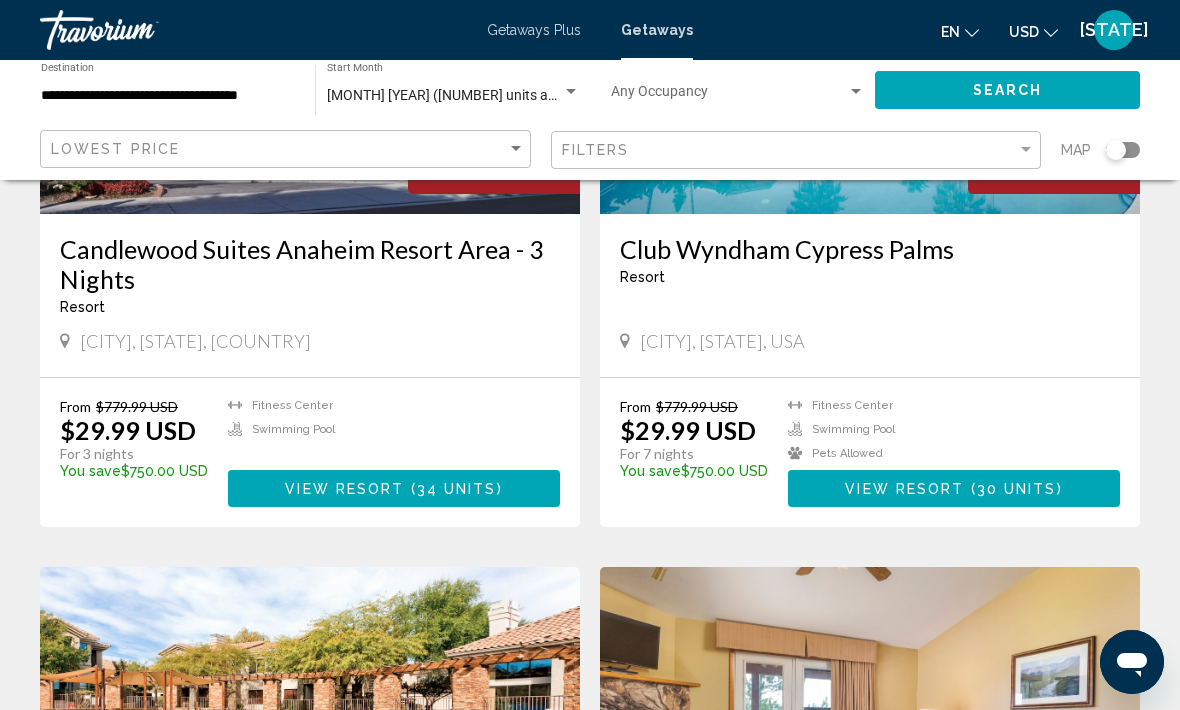 scroll, scrollTop: 373, scrollLeft: 0, axis: vertical 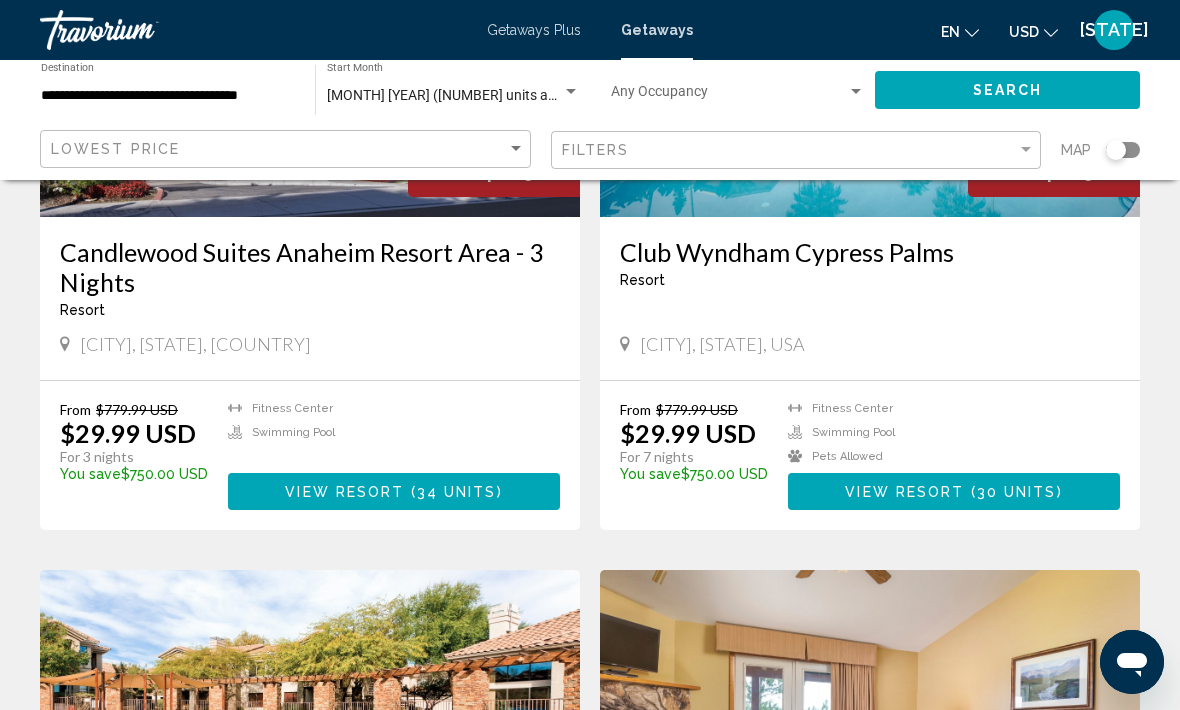 click on "View Resort    ( 34 units )" at bounding box center [393, 491] 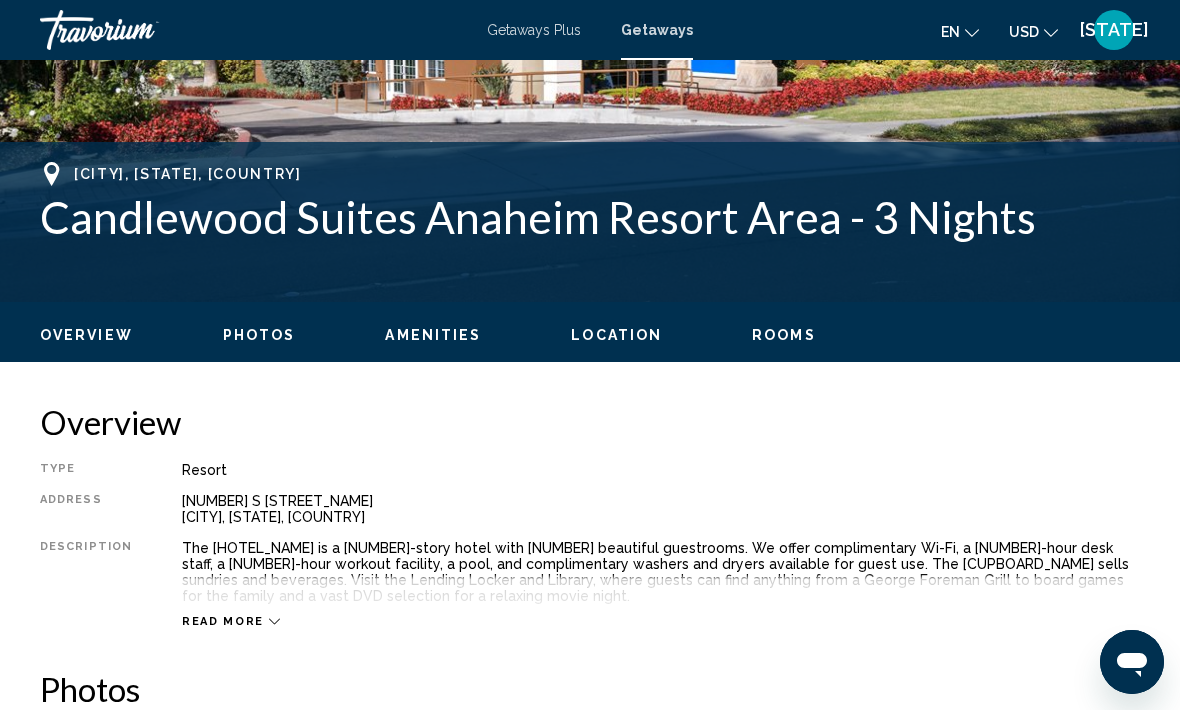 scroll, scrollTop: 721, scrollLeft: 0, axis: vertical 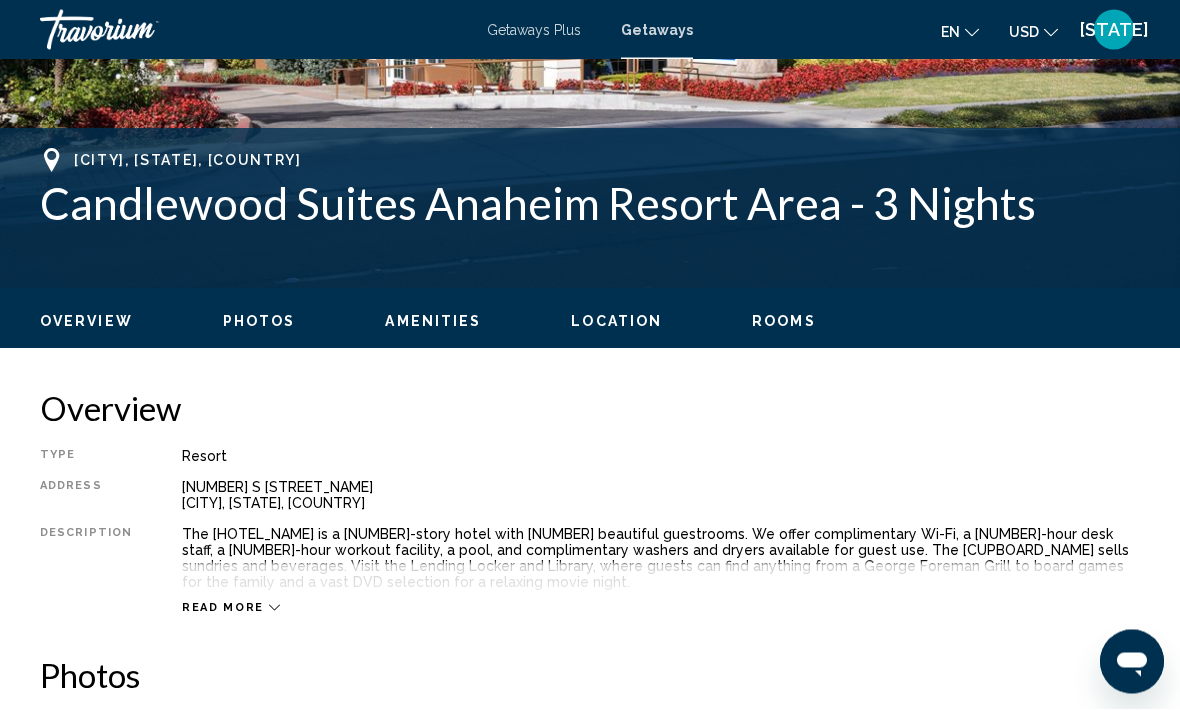 click 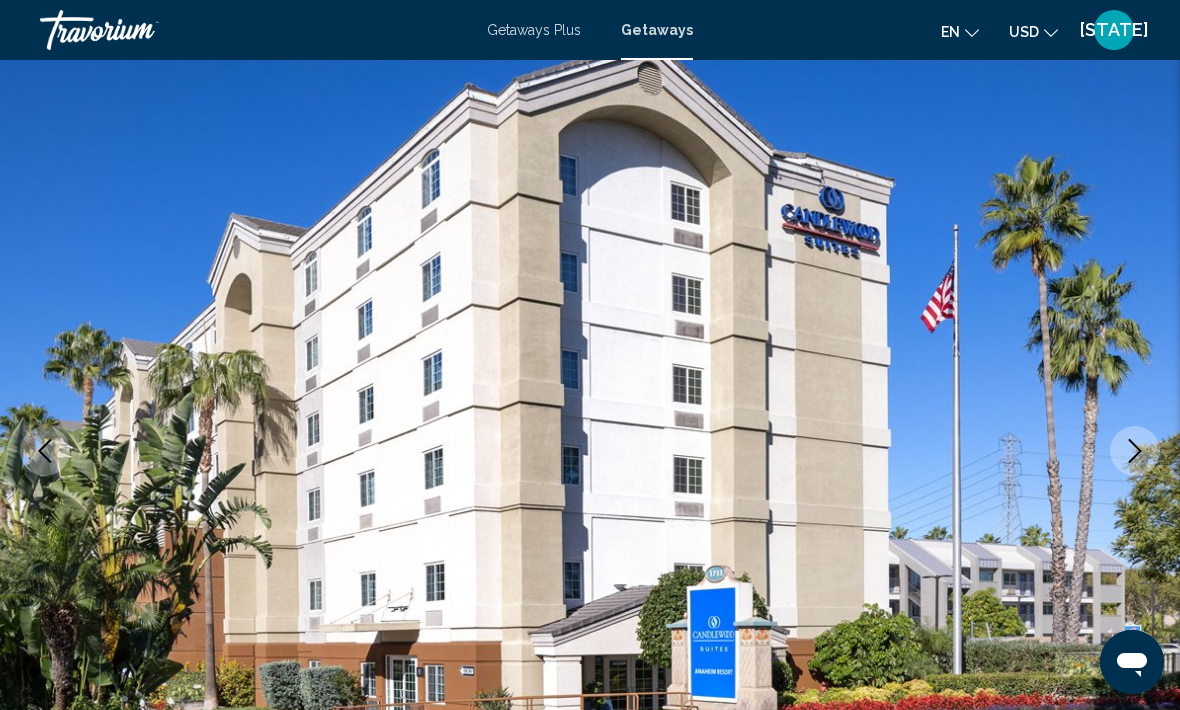 scroll, scrollTop: 0, scrollLeft: 0, axis: both 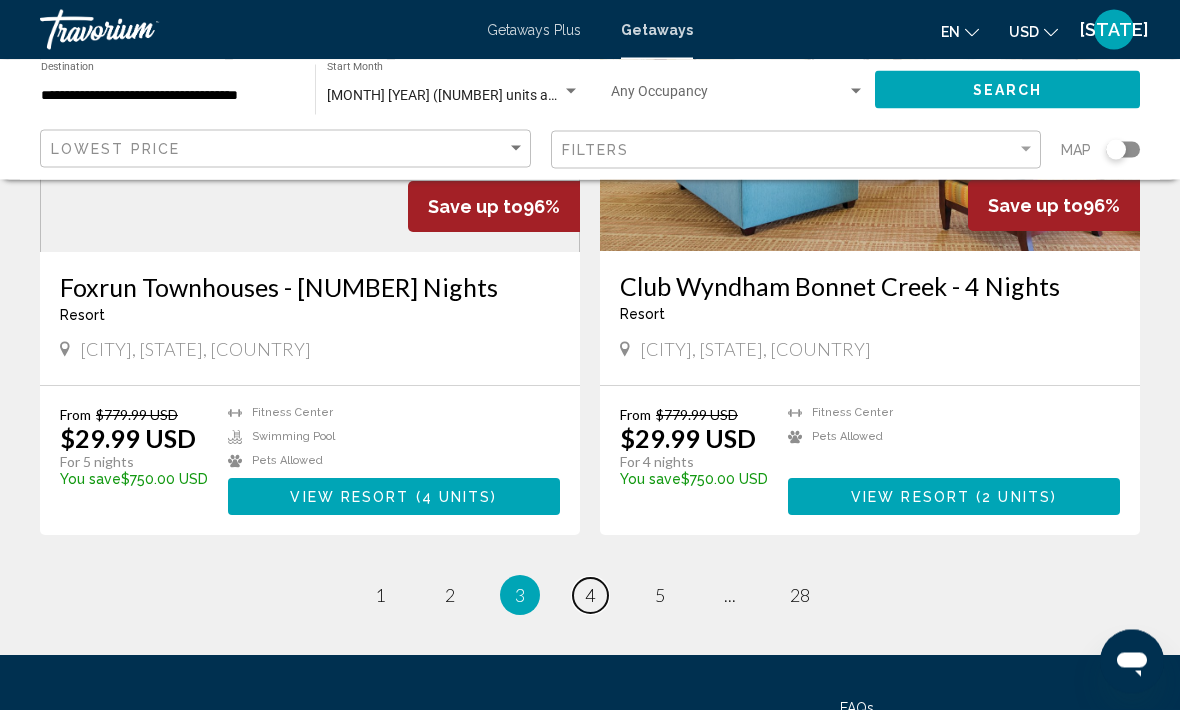 click on "4" at bounding box center (590, 596) 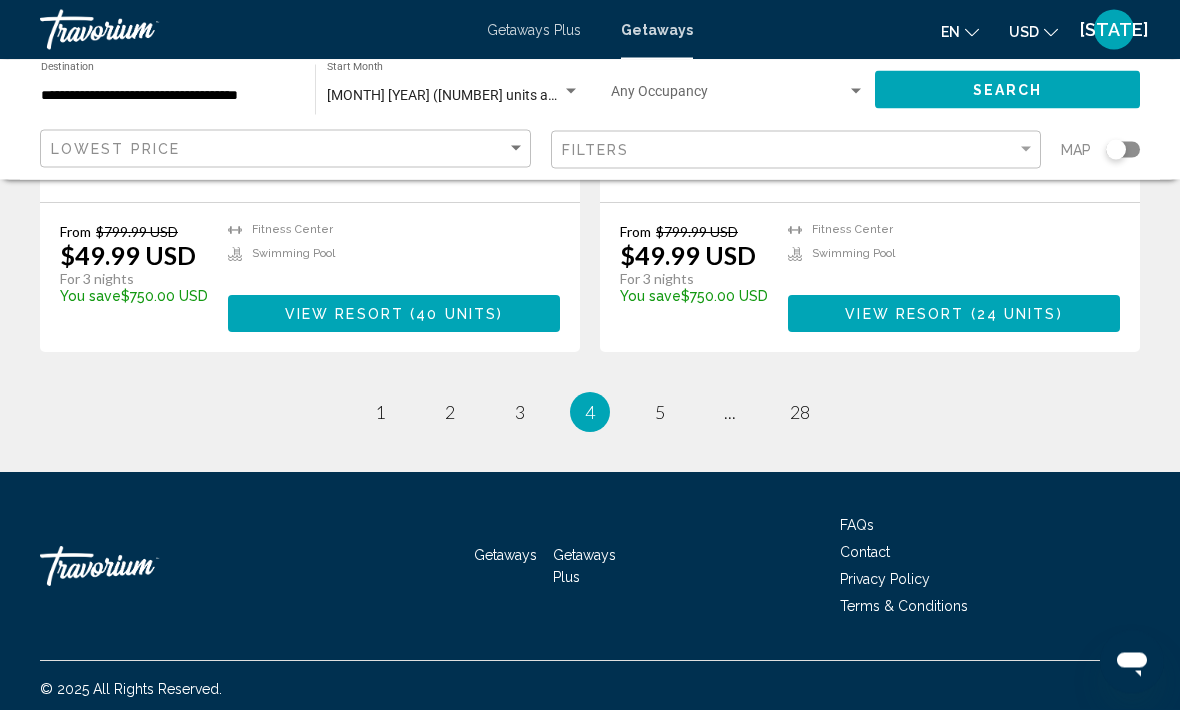 scroll, scrollTop: 3801, scrollLeft: 0, axis: vertical 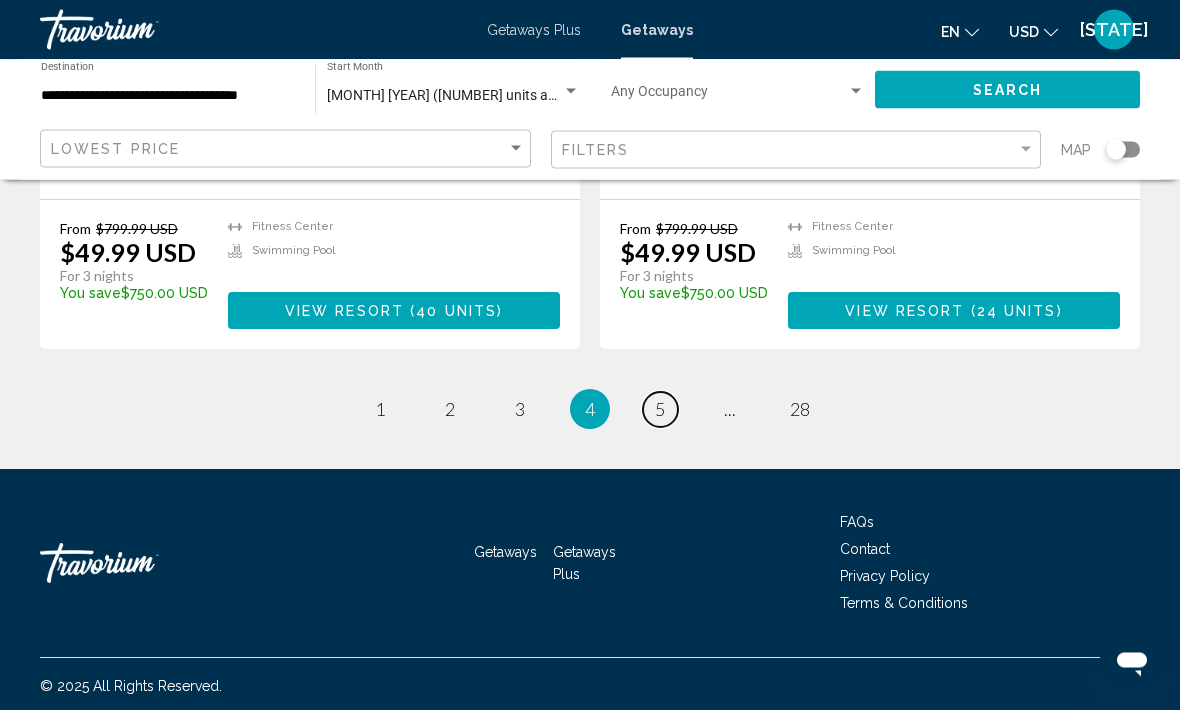 click on "5" at bounding box center [660, 410] 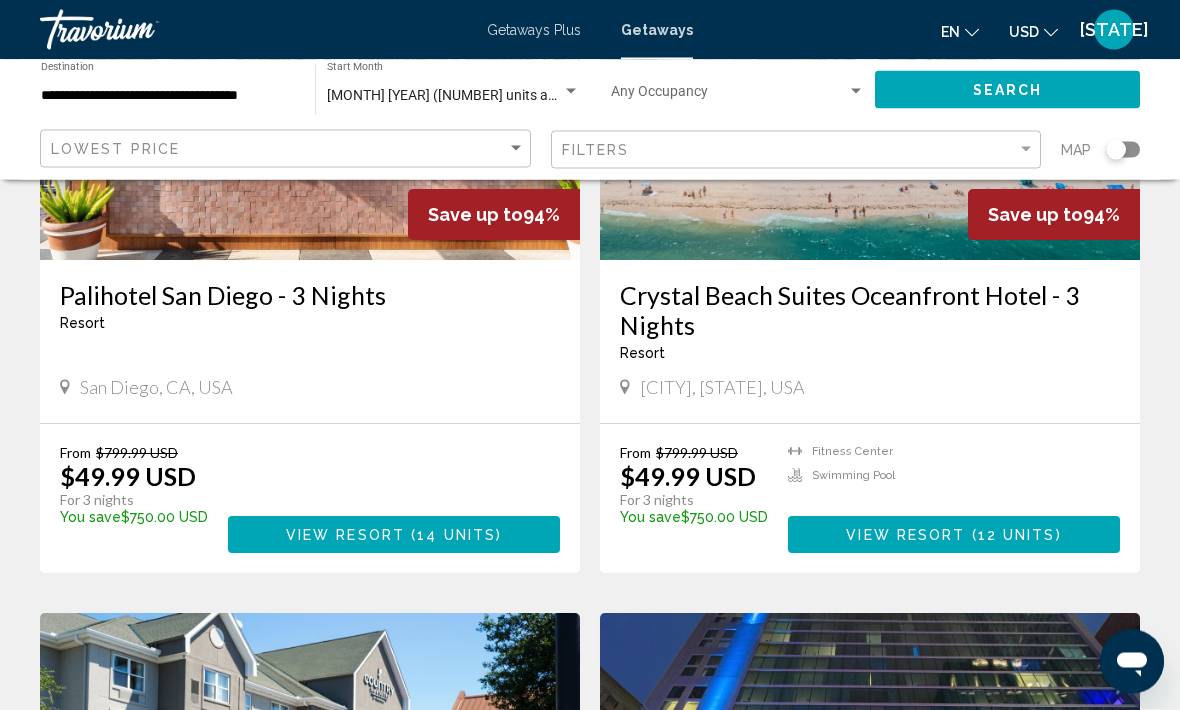scroll, scrollTop: 349, scrollLeft: 0, axis: vertical 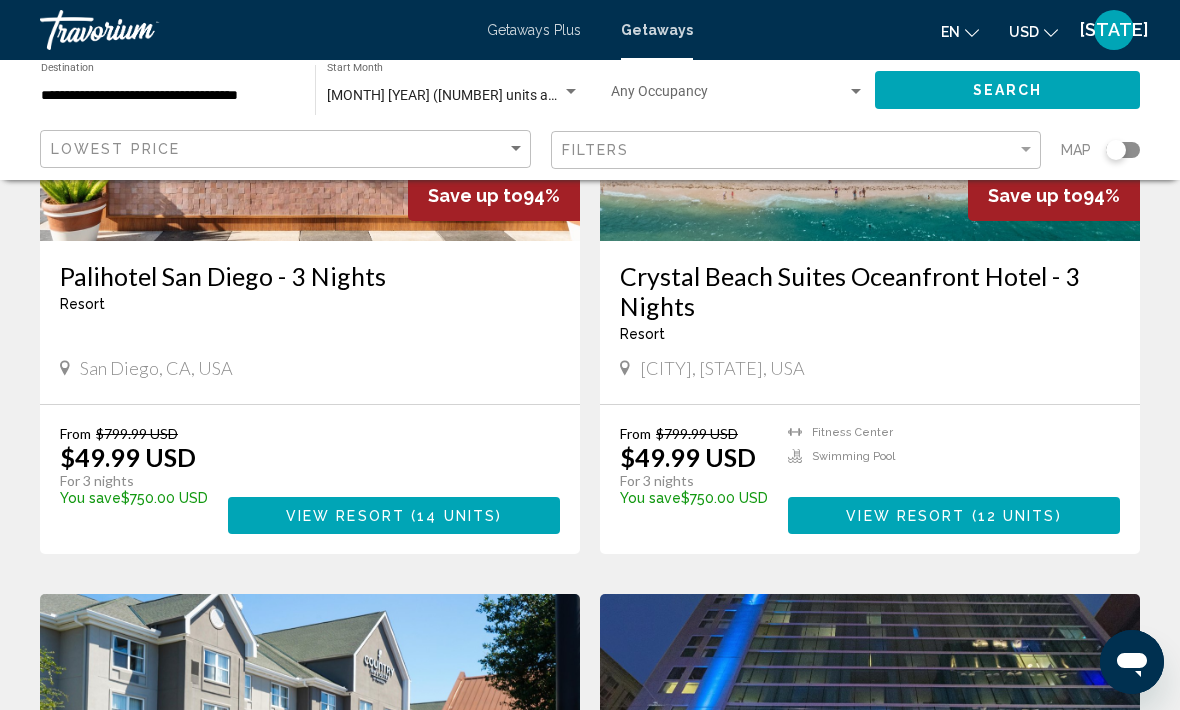 click on "View Resort" at bounding box center [345, 516] 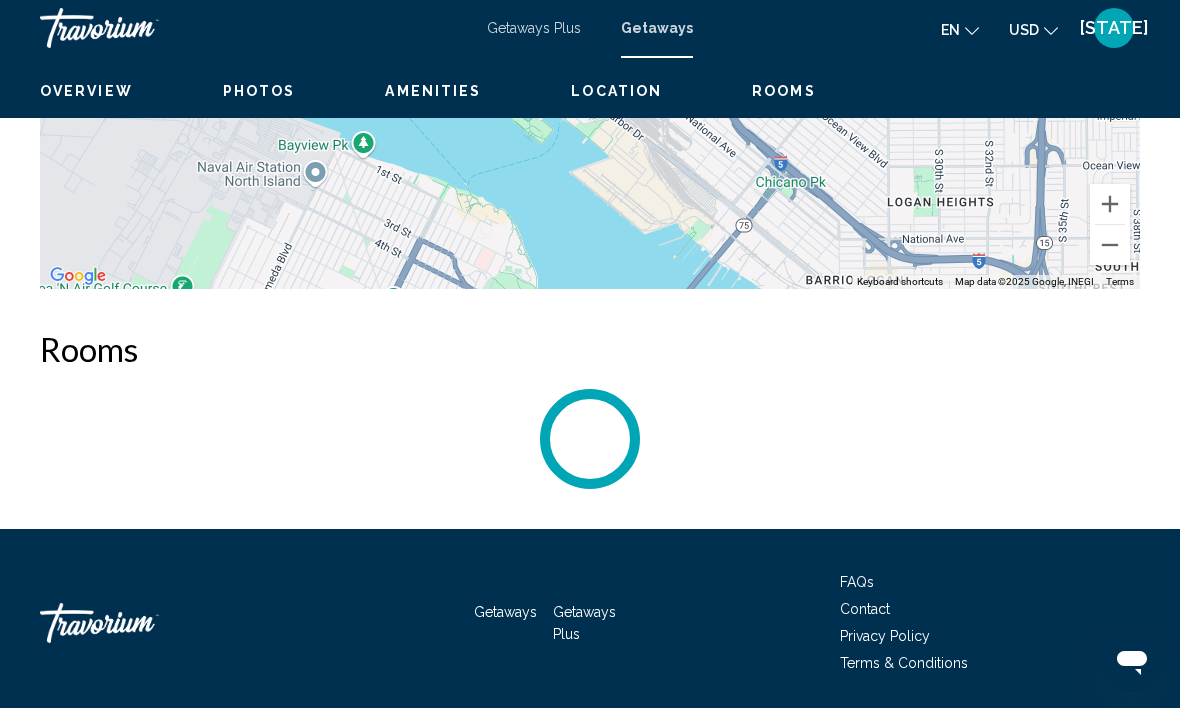 scroll, scrollTop: 2800, scrollLeft: 0, axis: vertical 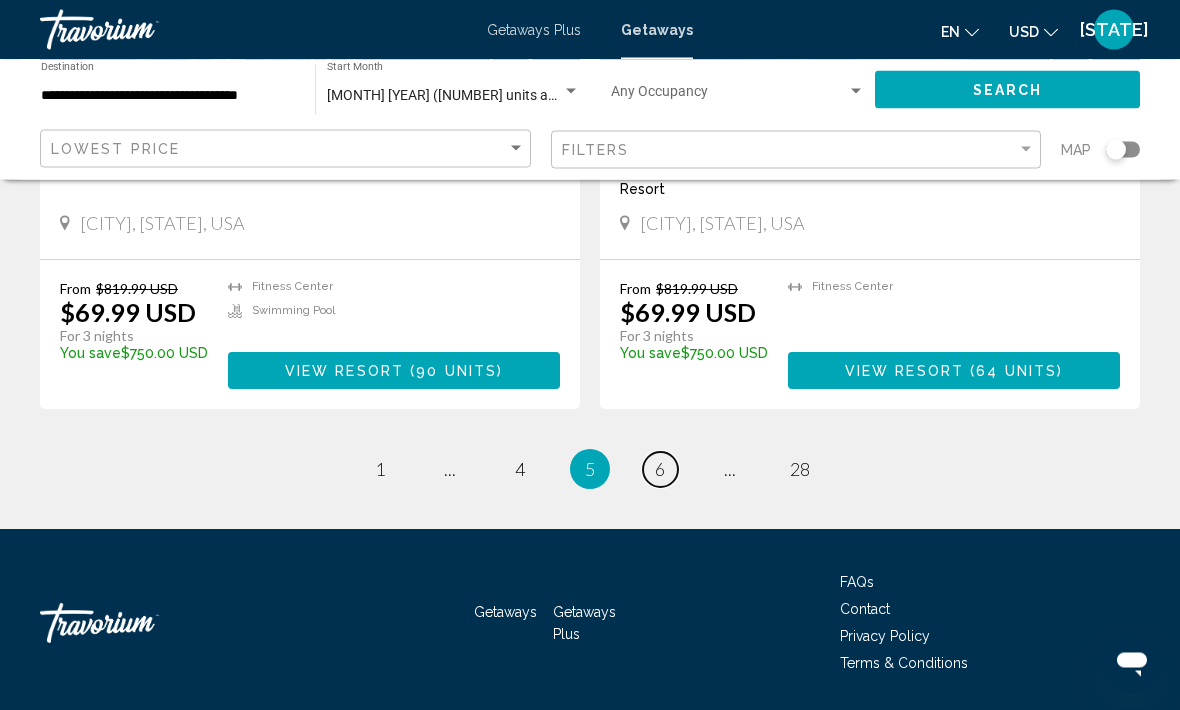 click on "6" at bounding box center (660, 470) 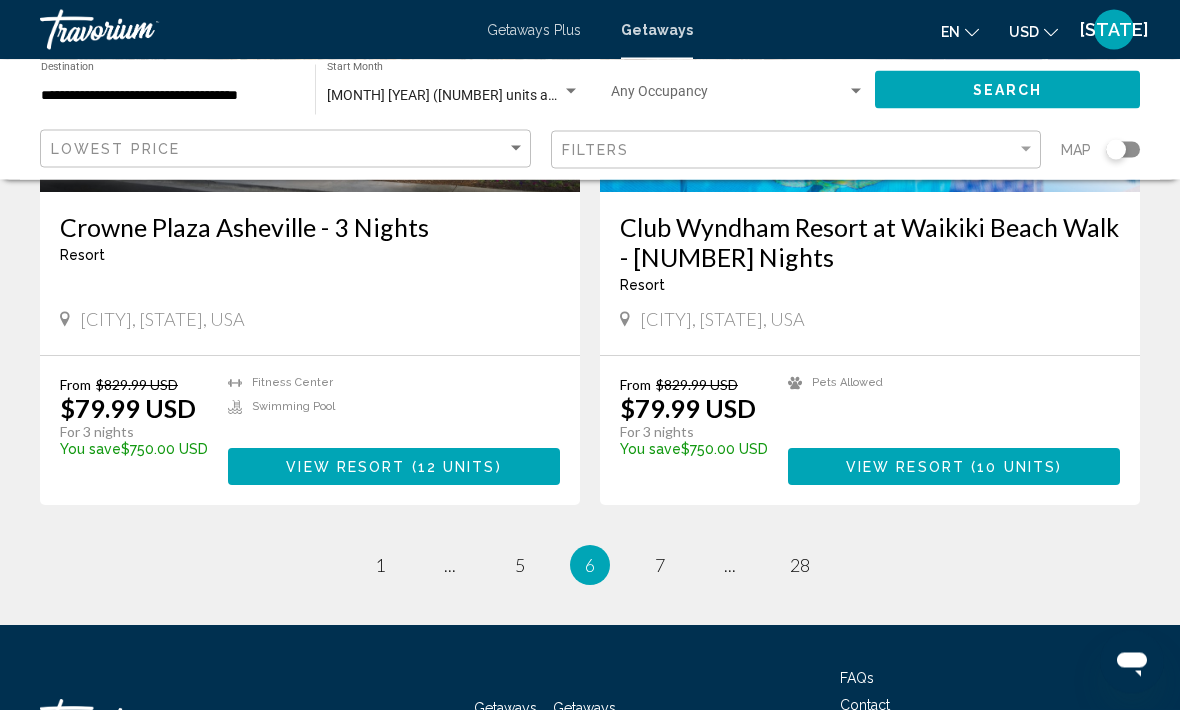 scroll, scrollTop: 3705, scrollLeft: 0, axis: vertical 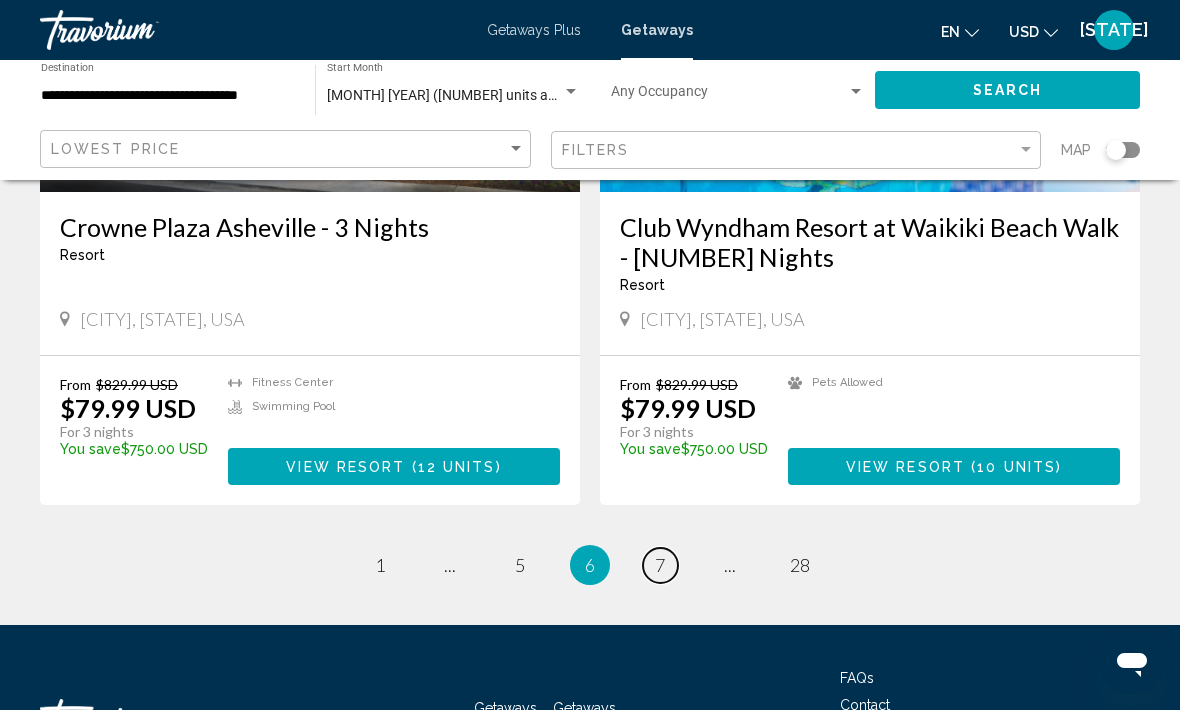 click on "7" at bounding box center (660, 565) 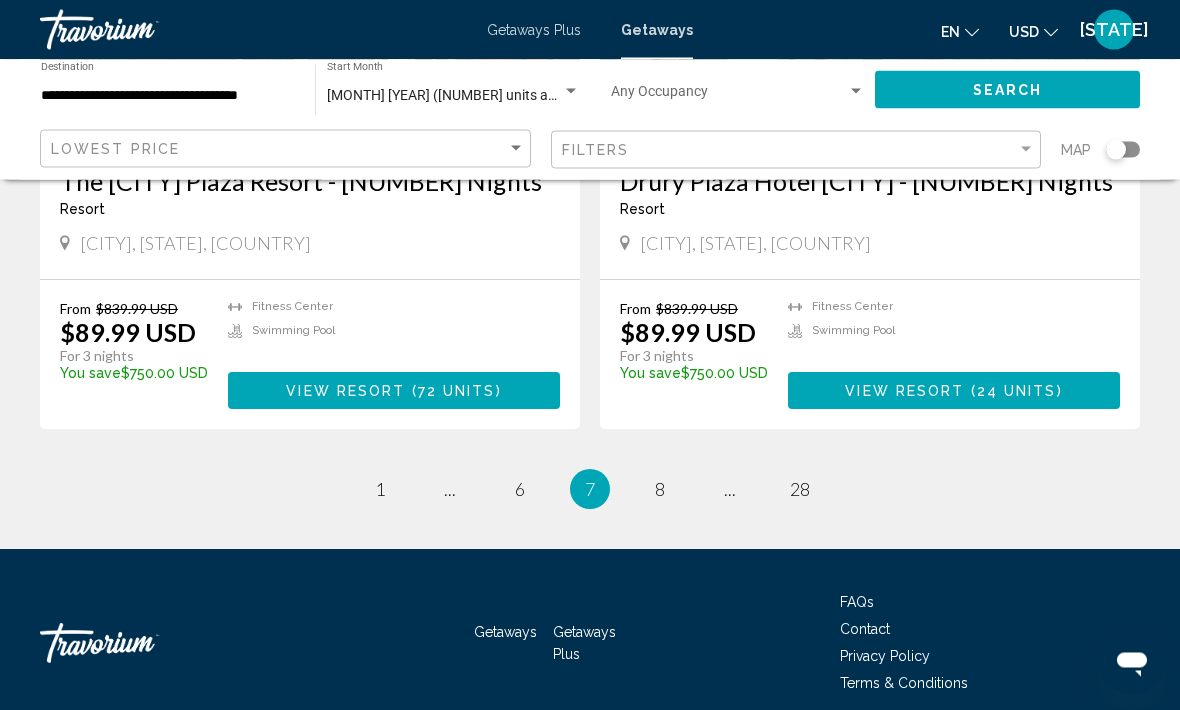 scroll, scrollTop: 3770, scrollLeft: 0, axis: vertical 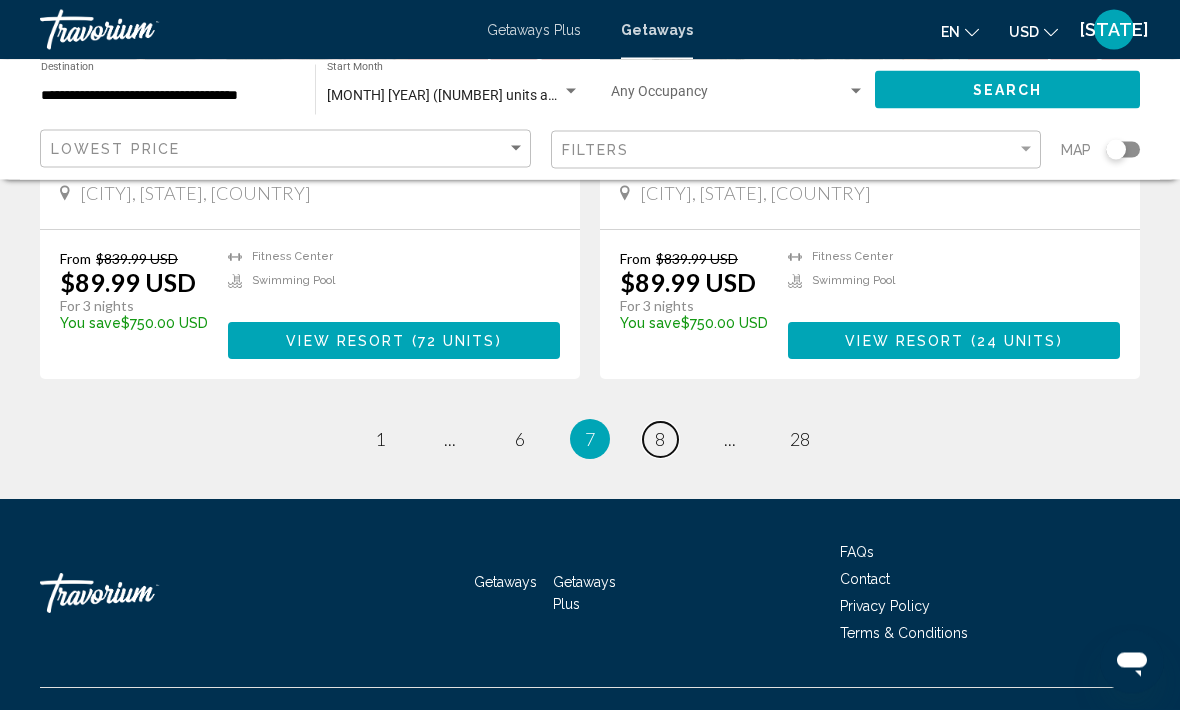 click on "page  8" at bounding box center [660, 440] 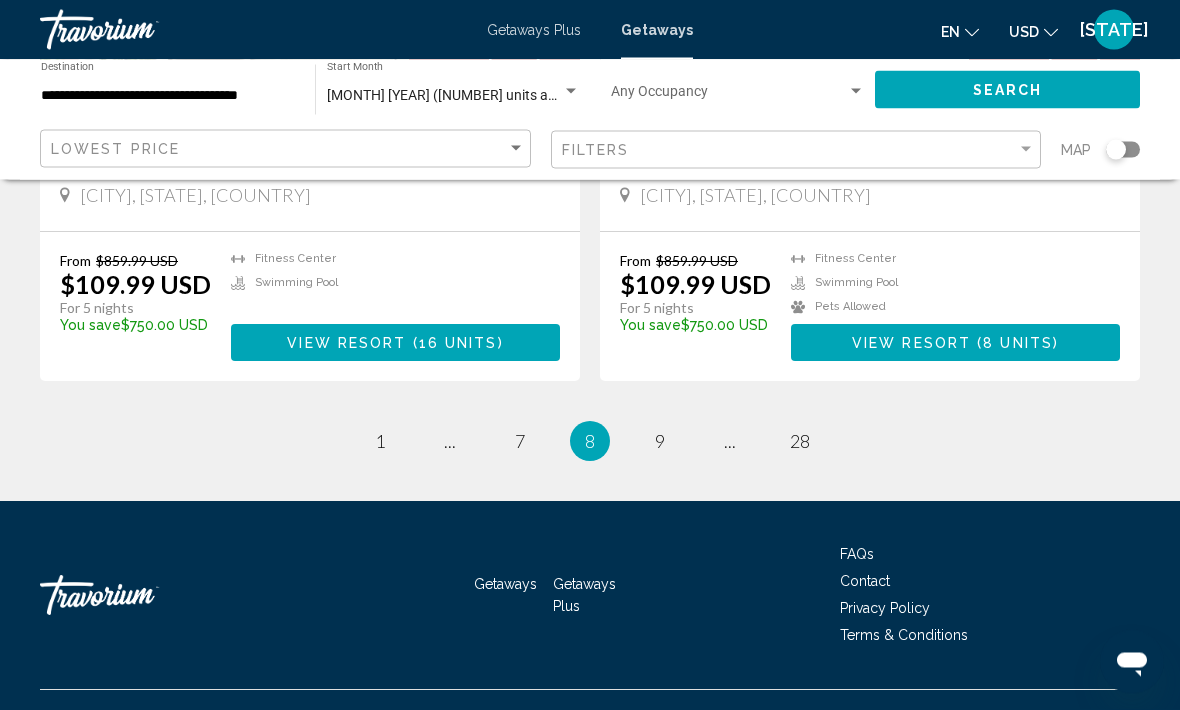 scroll, scrollTop: 3770, scrollLeft: 0, axis: vertical 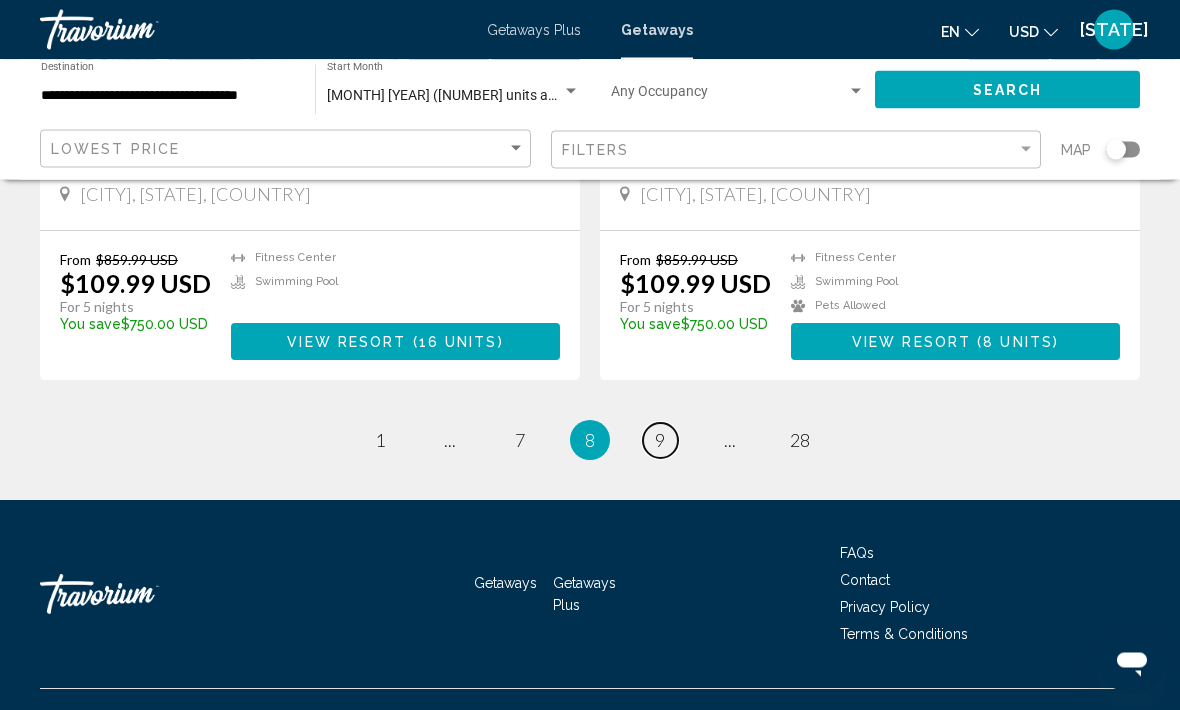 click on "page  9" at bounding box center [660, 441] 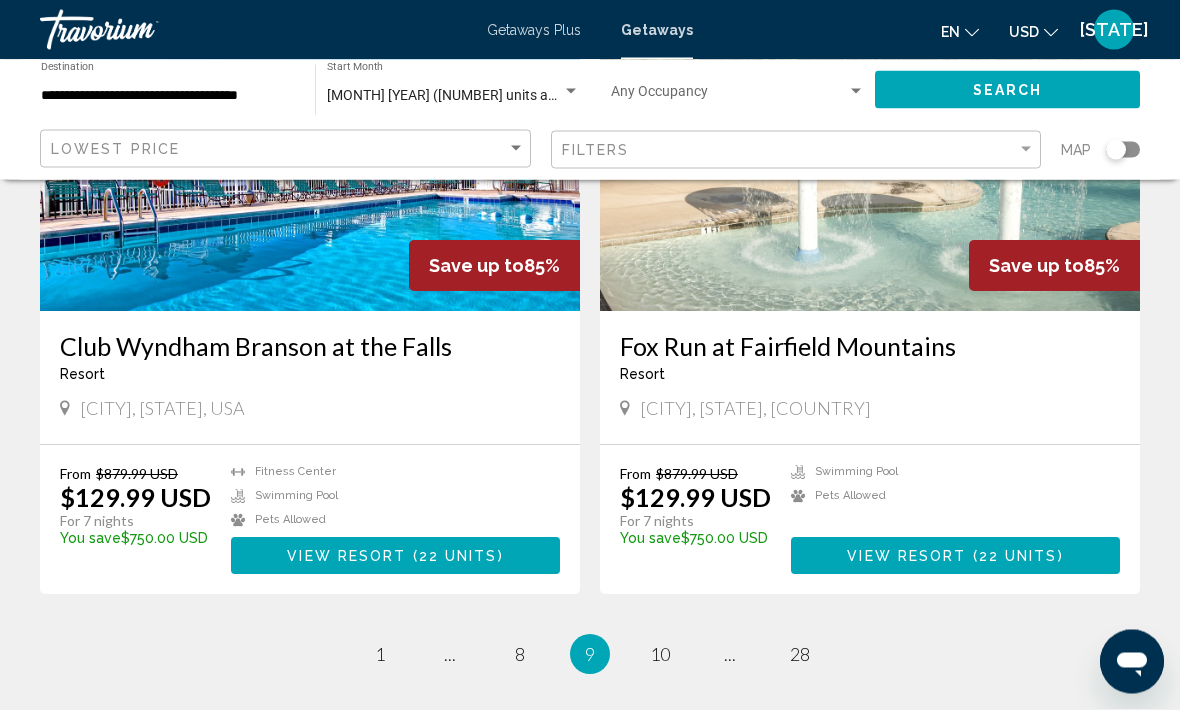 scroll, scrollTop: 3527, scrollLeft: 0, axis: vertical 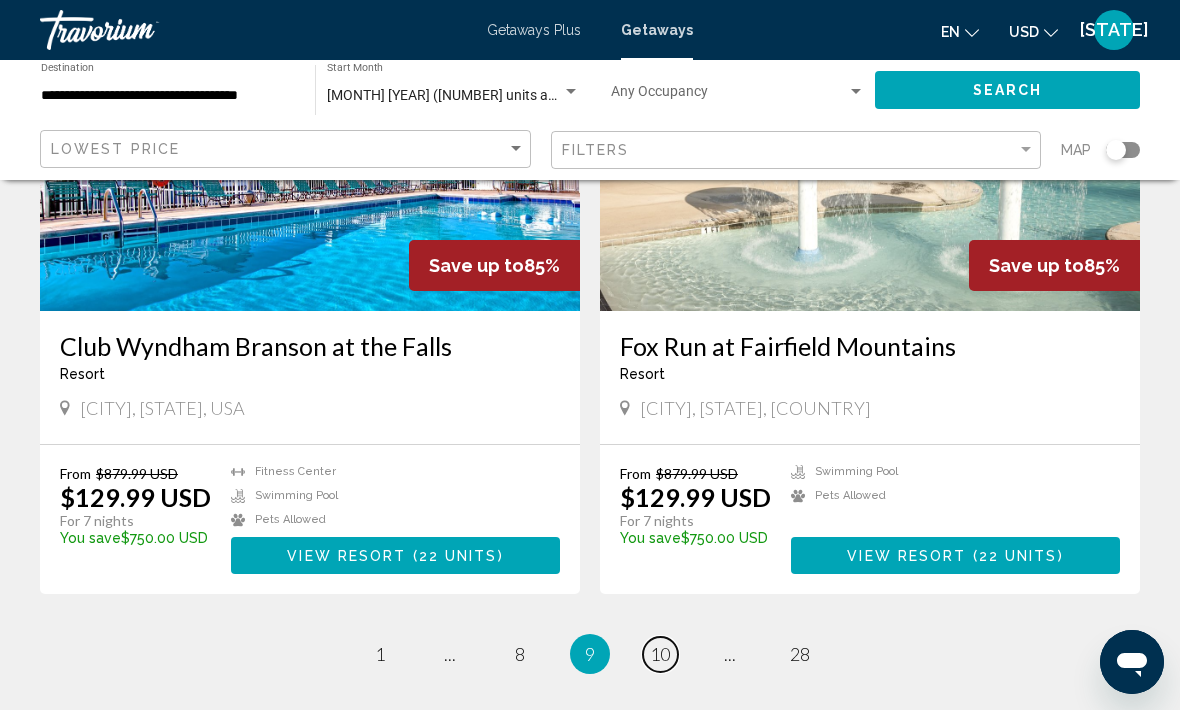 click on "10" at bounding box center (660, 654) 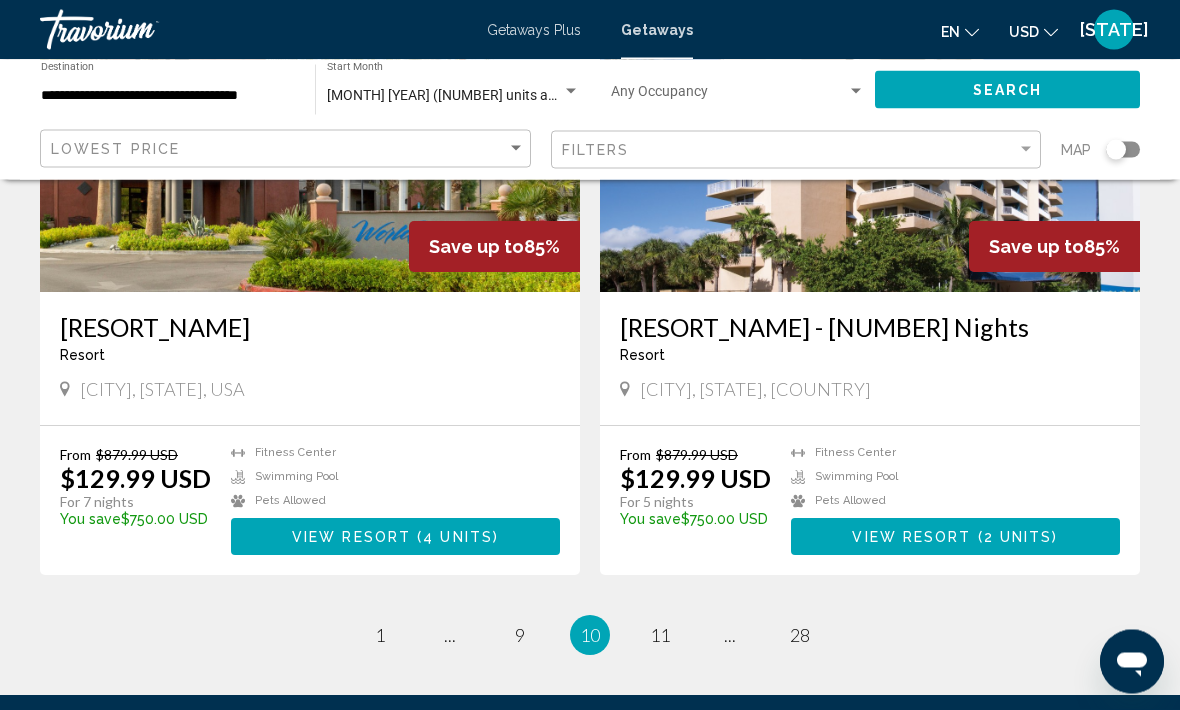 scroll, scrollTop: 3546, scrollLeft: 0, axis: vertical 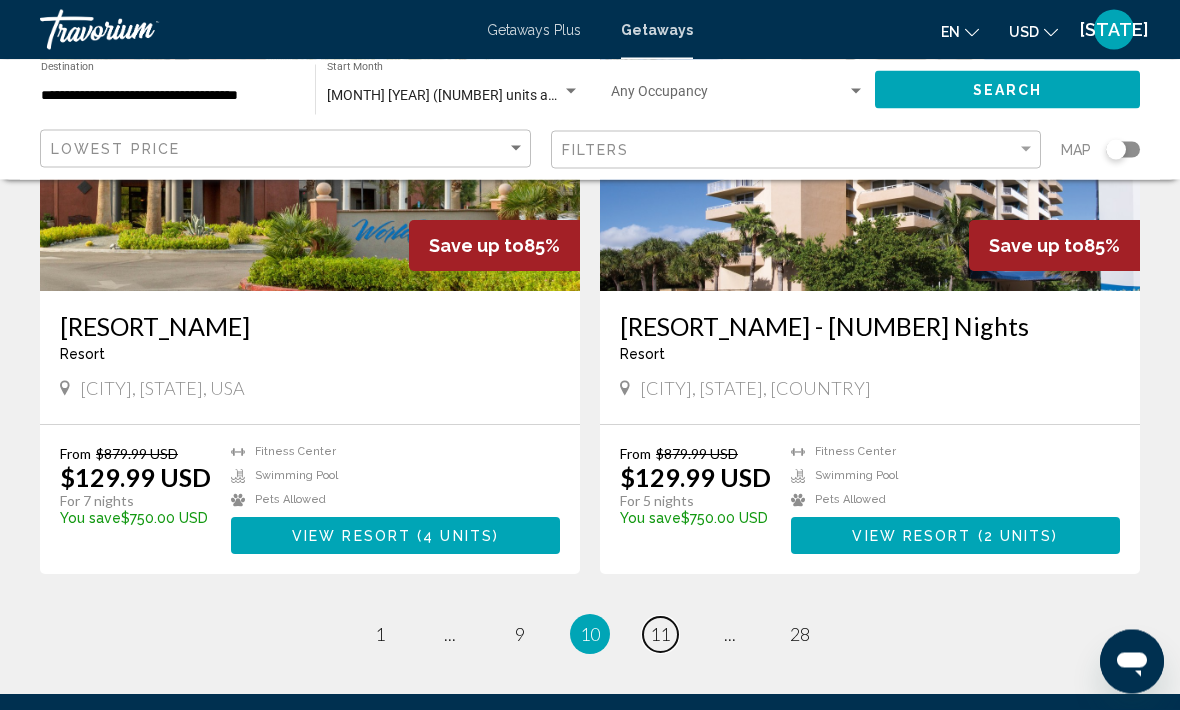 click on "11" at bounding box center [660, 635] 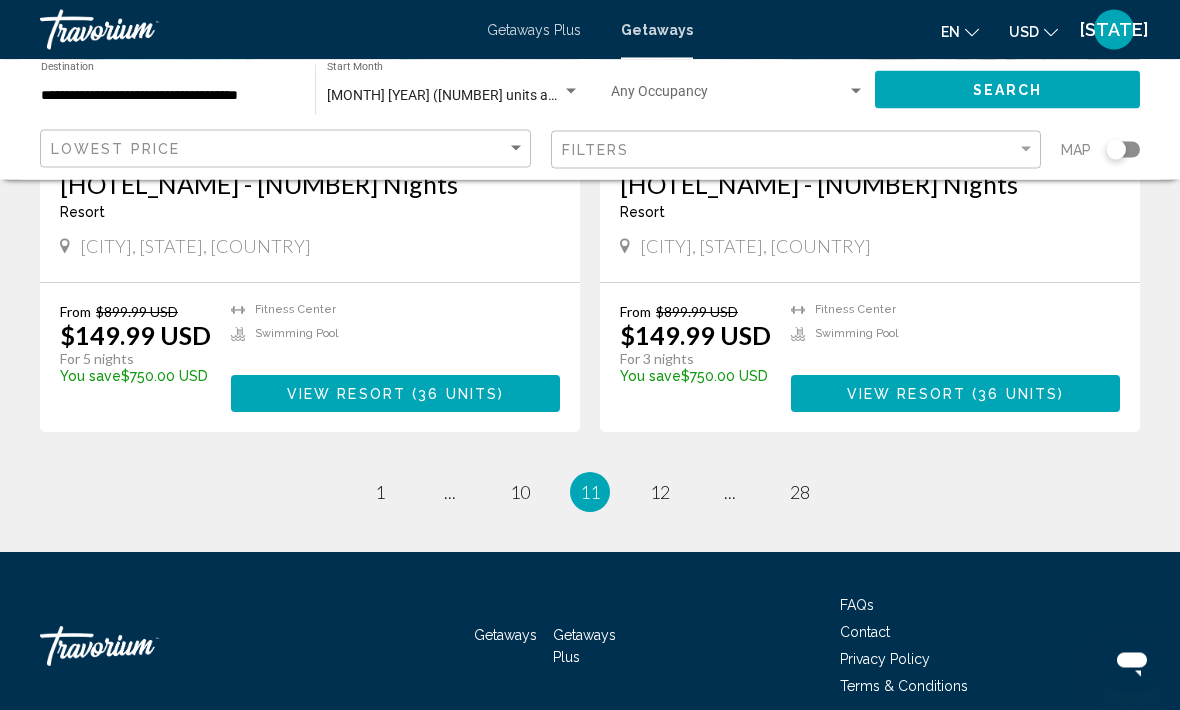scroll, scrollTop: 3800, scrollLeft: 0, axis: vertical 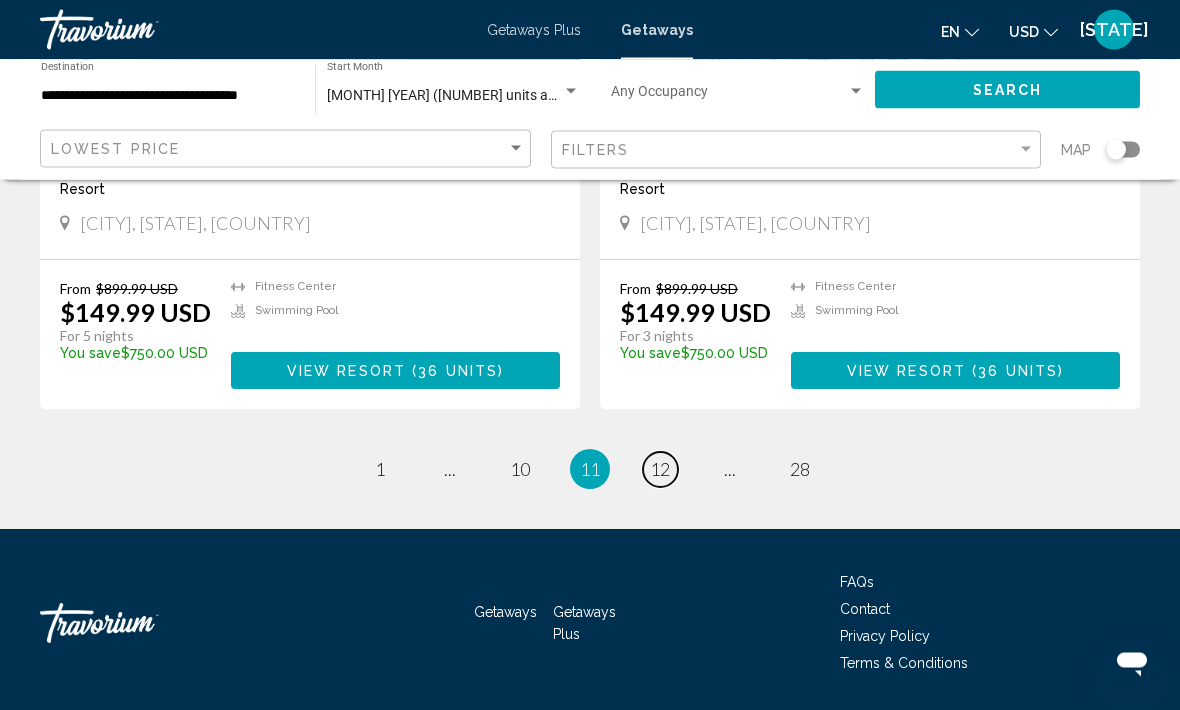 click on "12" at bounding box center (660, 470) 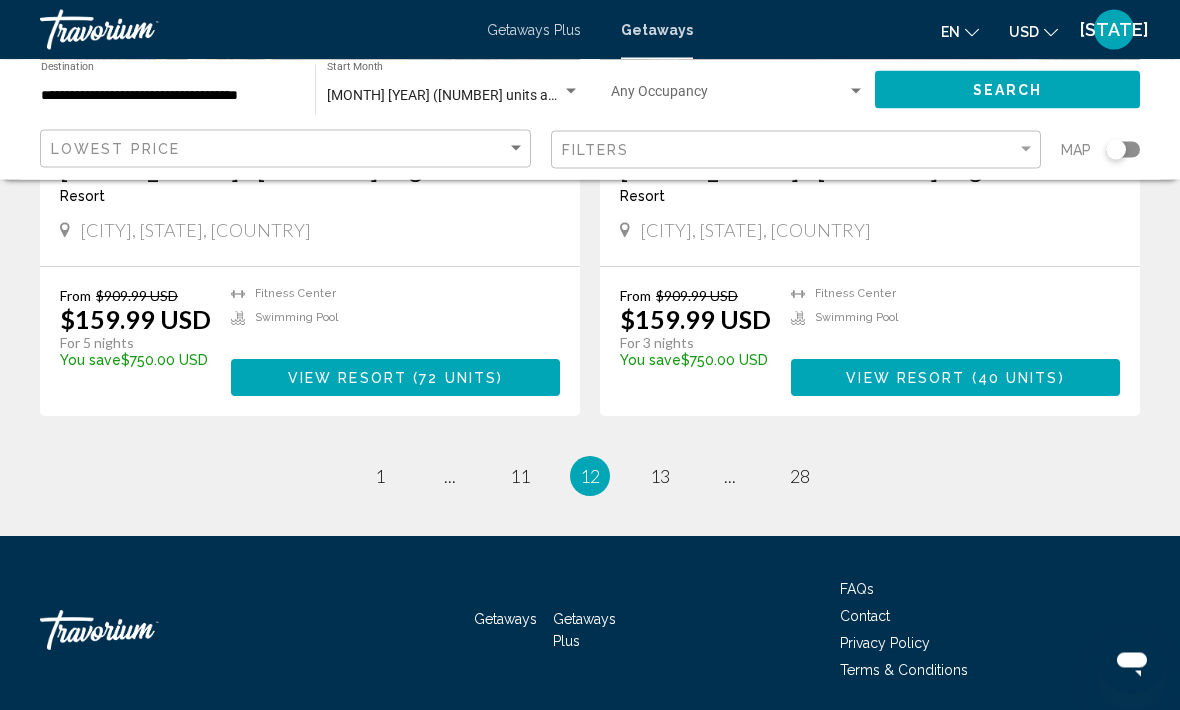 scroll, scrollTop: 3740, scrollLeft: 0, axis: vertical 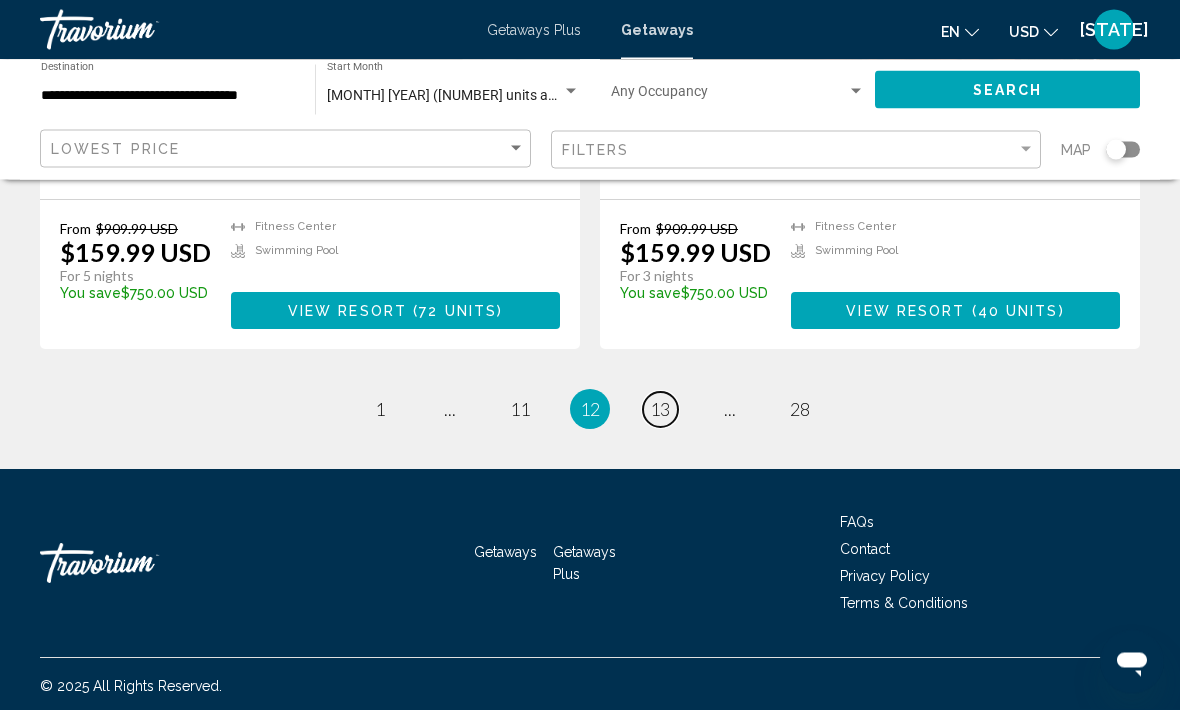 click on "page  13" at bounding box center [660, 410] 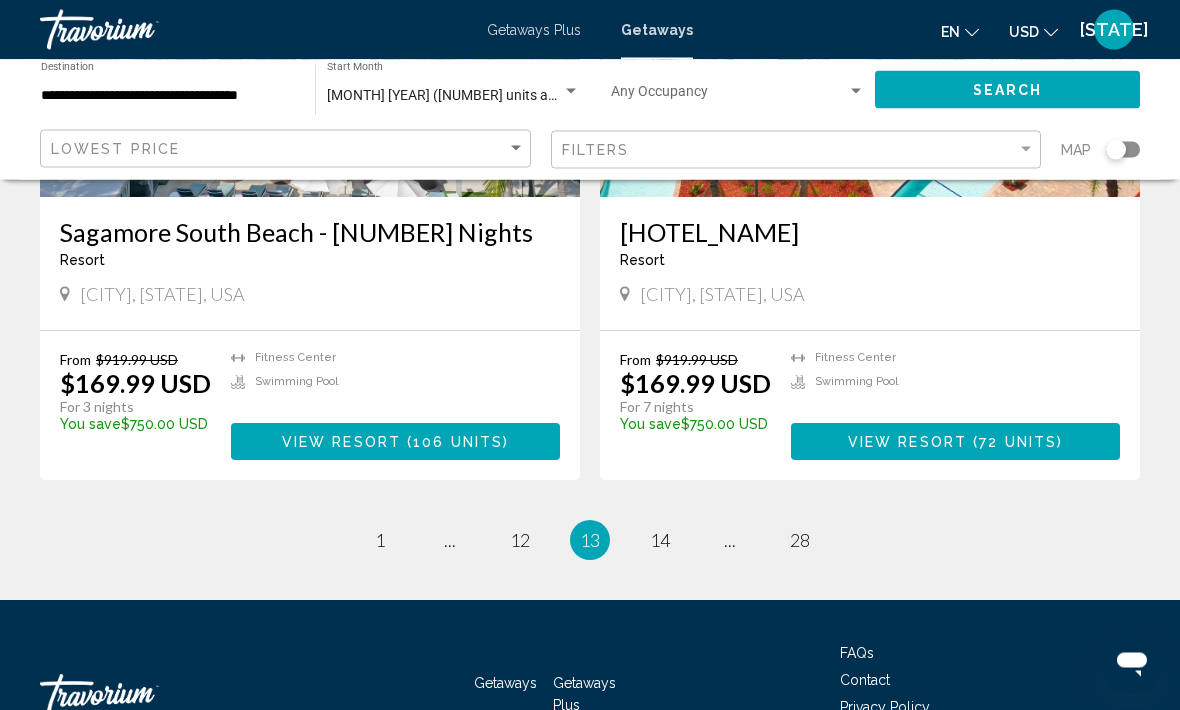 scroll, scrollTop: 3611, scrollLeft: 0, axis: vertical 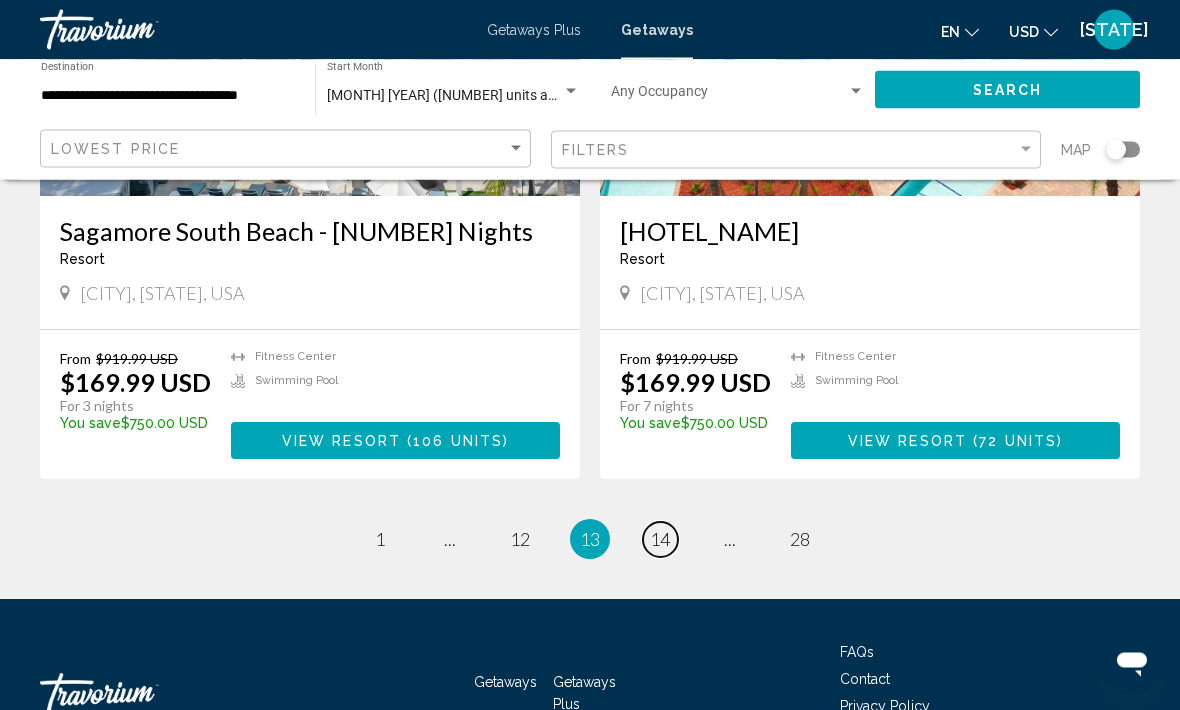click on "14" at bounding box center (660, 540) 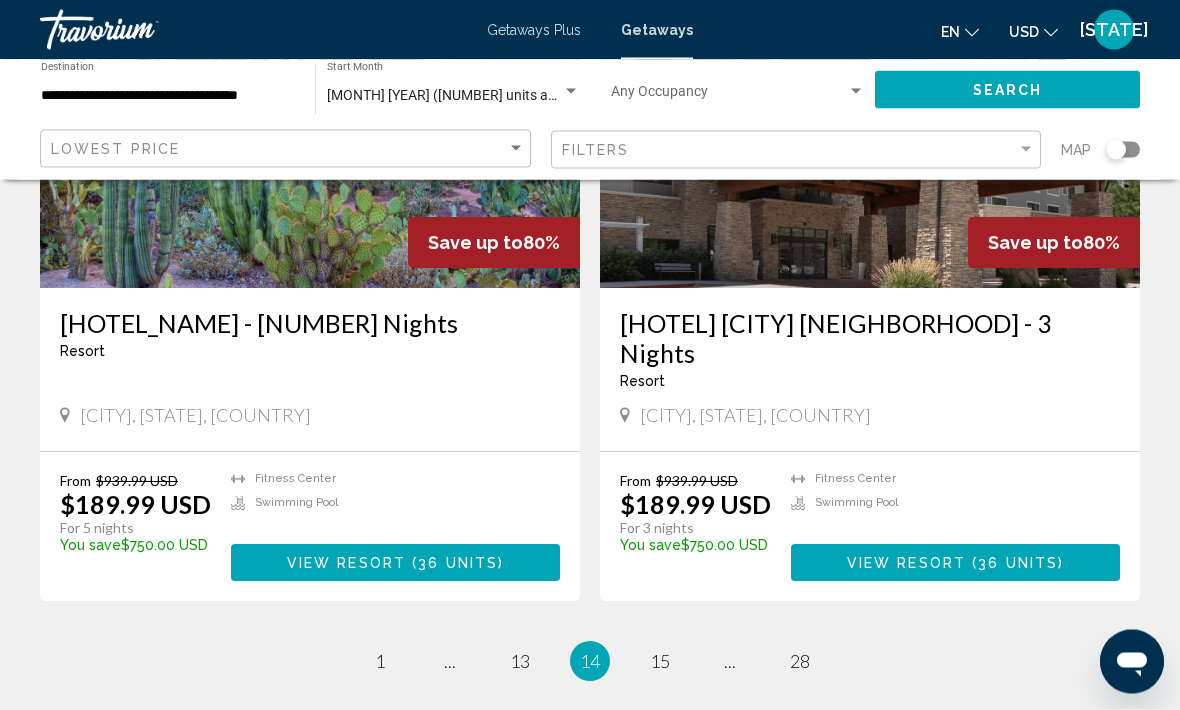 scroll, scrollTop: 3549, scrollLeft: 0, axis: vertical 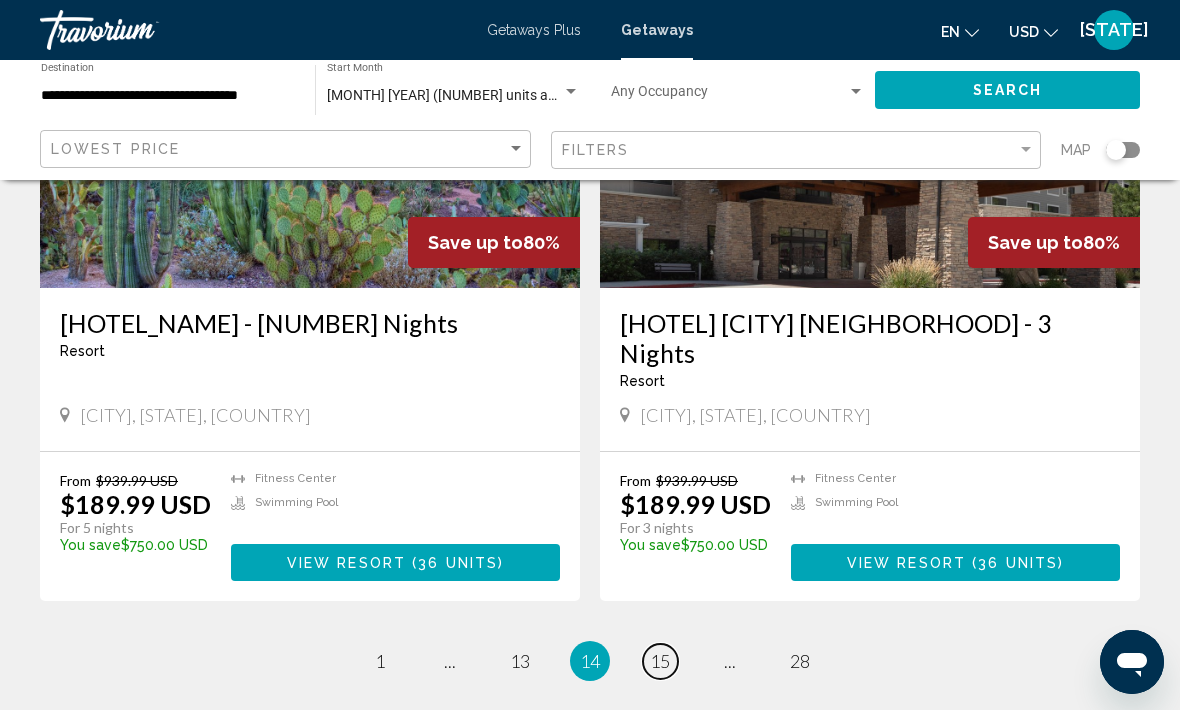 click on "15" at bounding box center (660, 661) 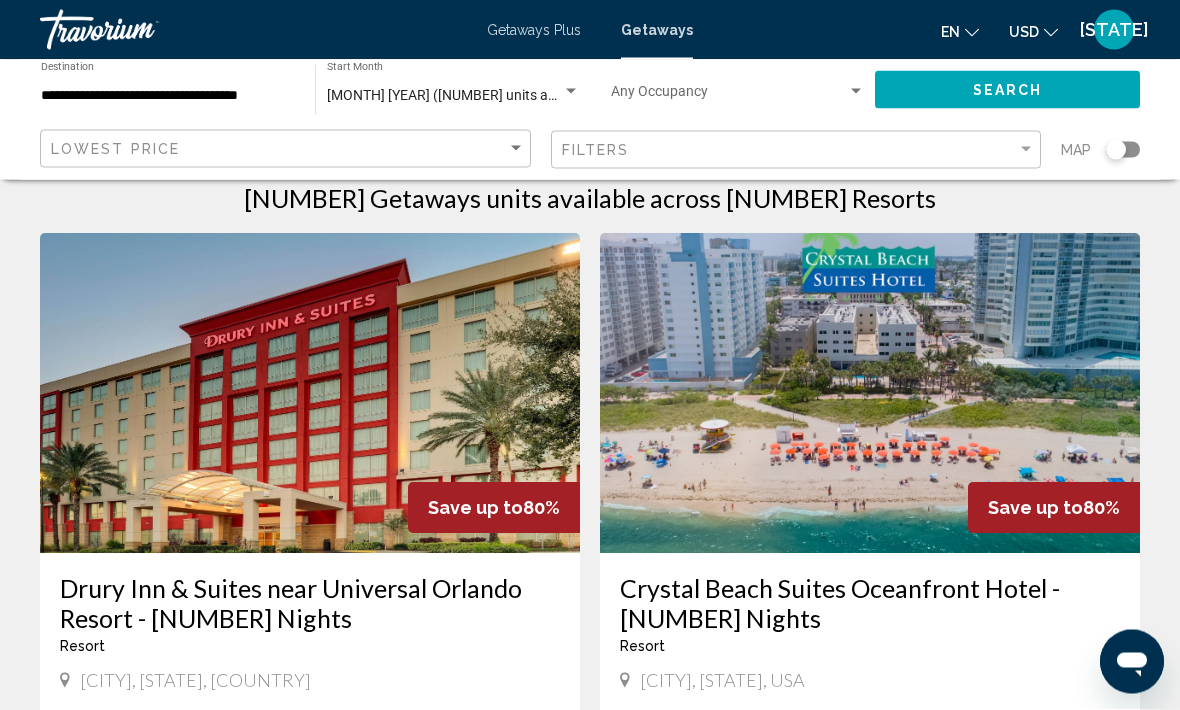 scroll, scrollTop: 0, scrollLeft: 0, axis: both 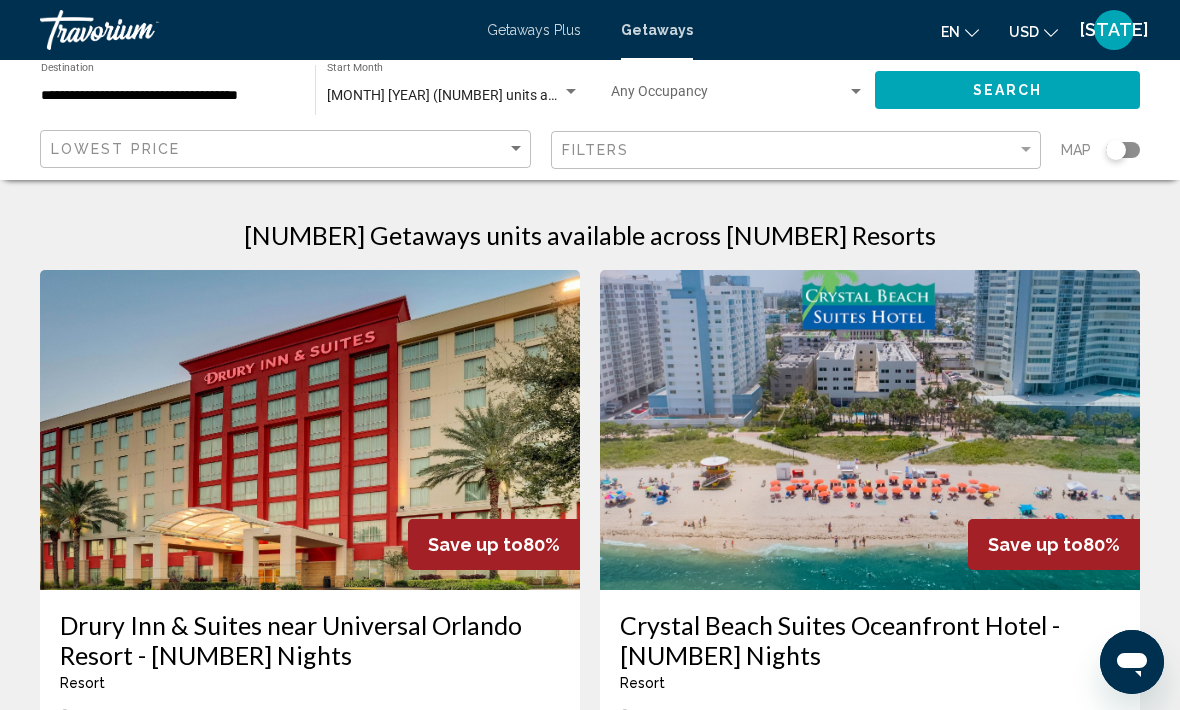 click on "Getaways Plus" at bounding box center [534, 30] 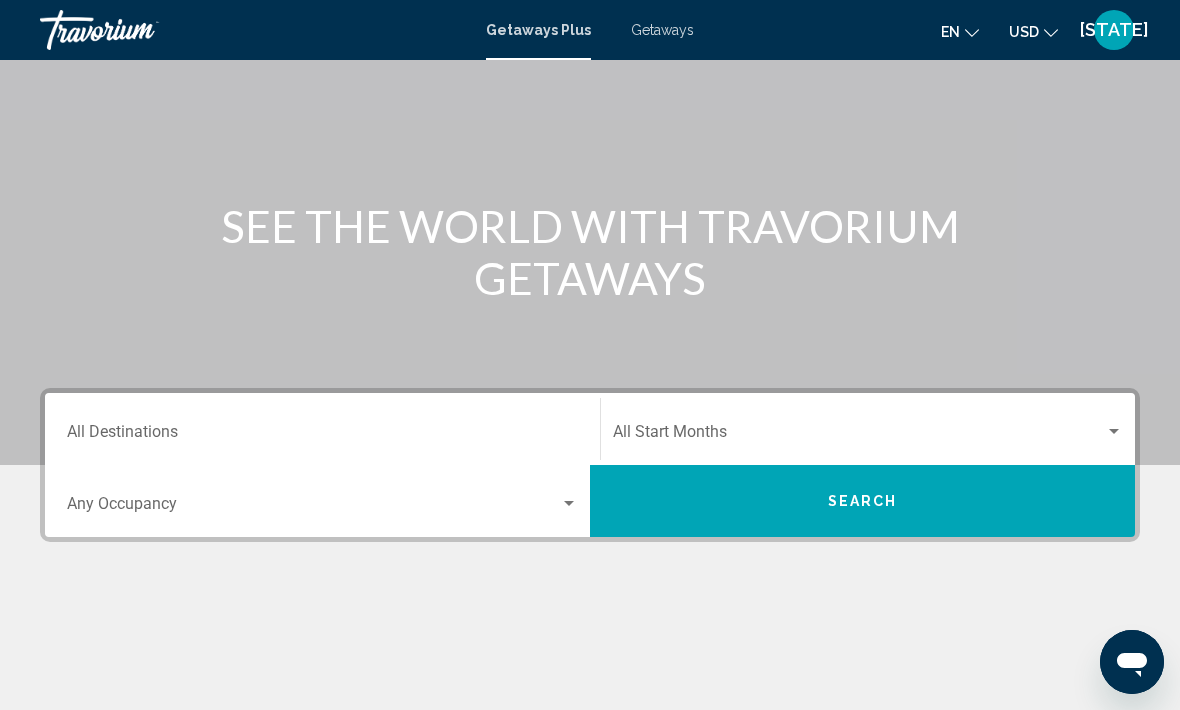 click on "Destination All Destinations" at bounding box center [322, 436] 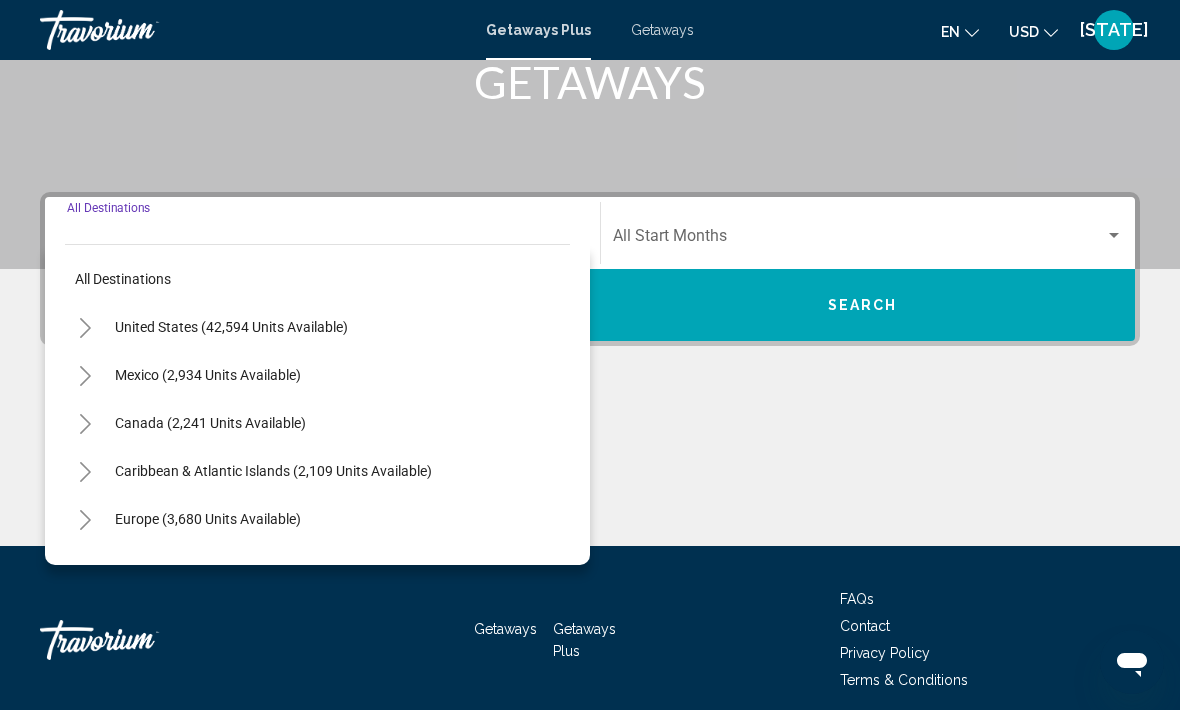scroll, scrollTop: 346, scrollLeft: 0, axis: vertical 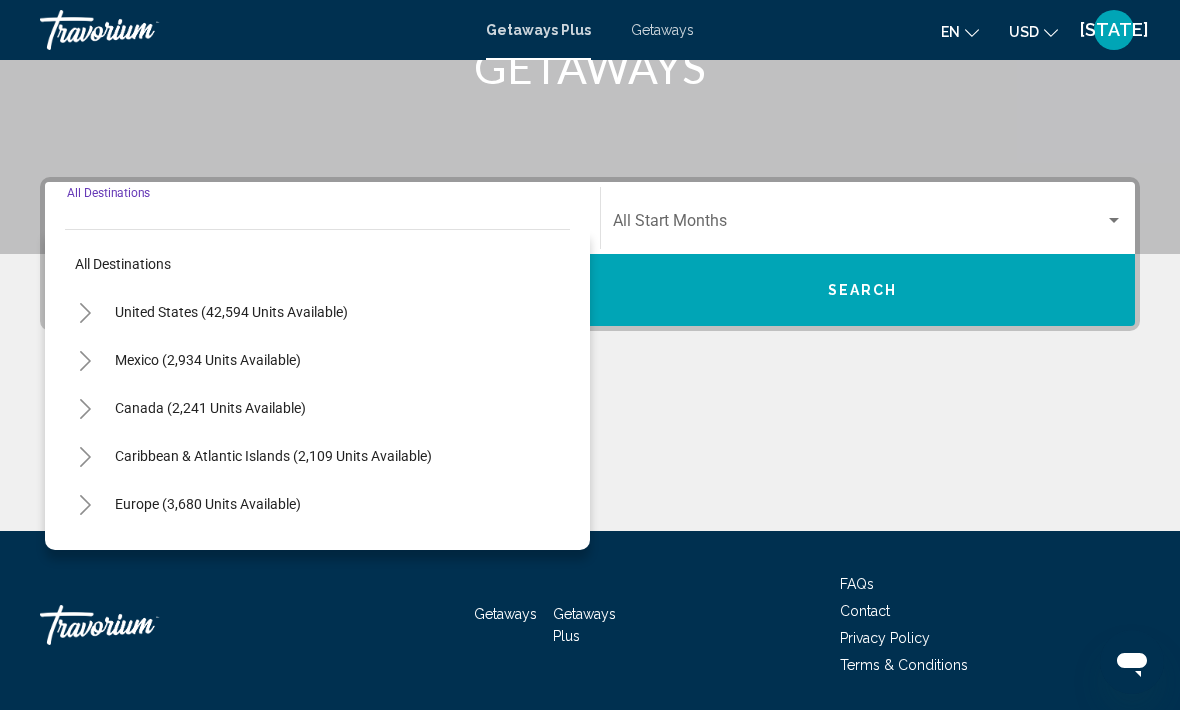 click on "United States (42,594 units available)" at bounding box center (208, 360) 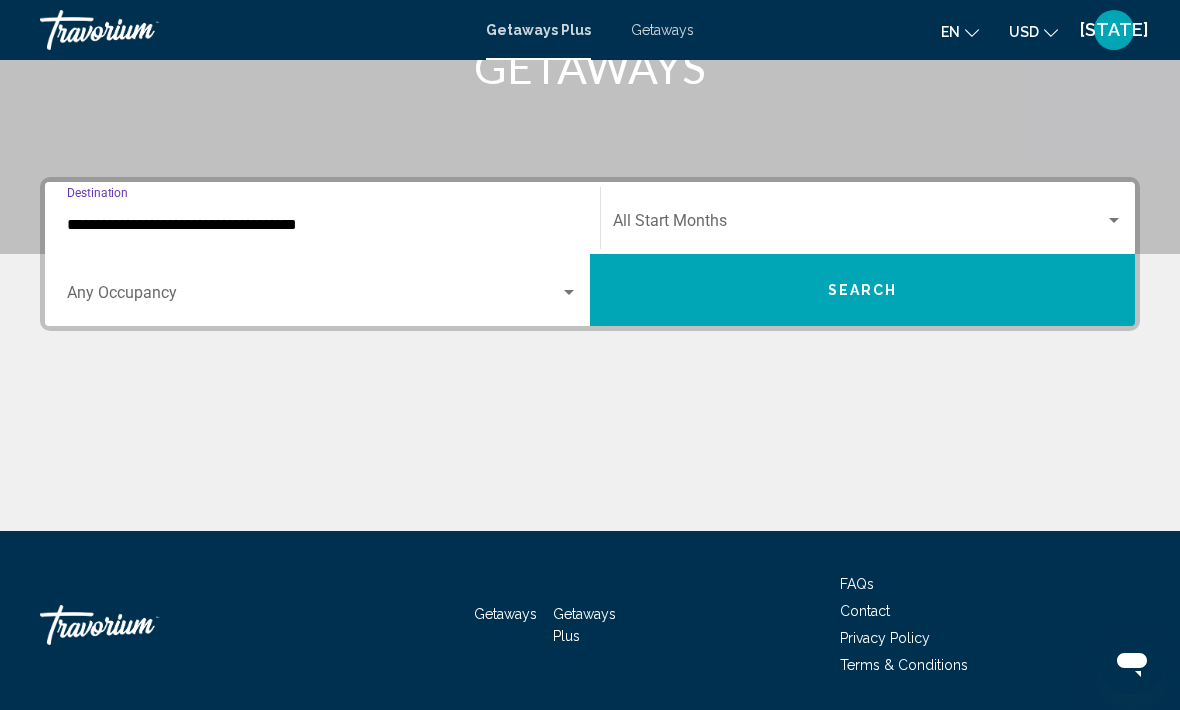 click on "**********" at bounding box center (322, 225) 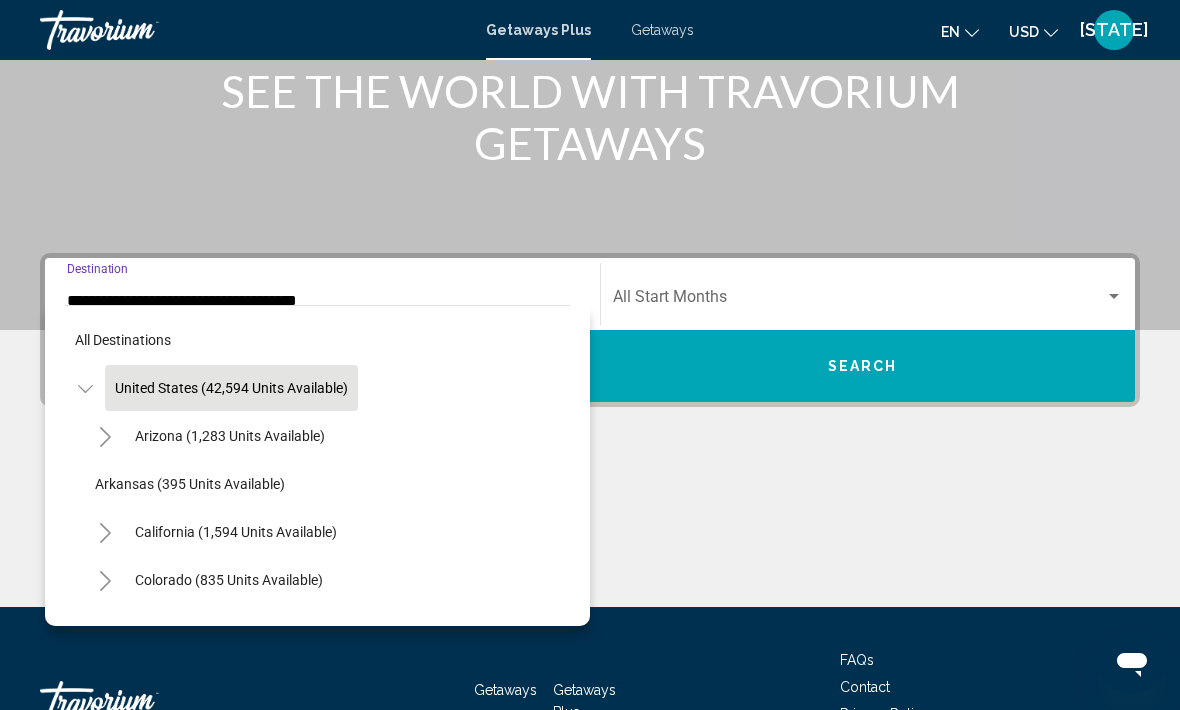click on "California (1,594 units available)" 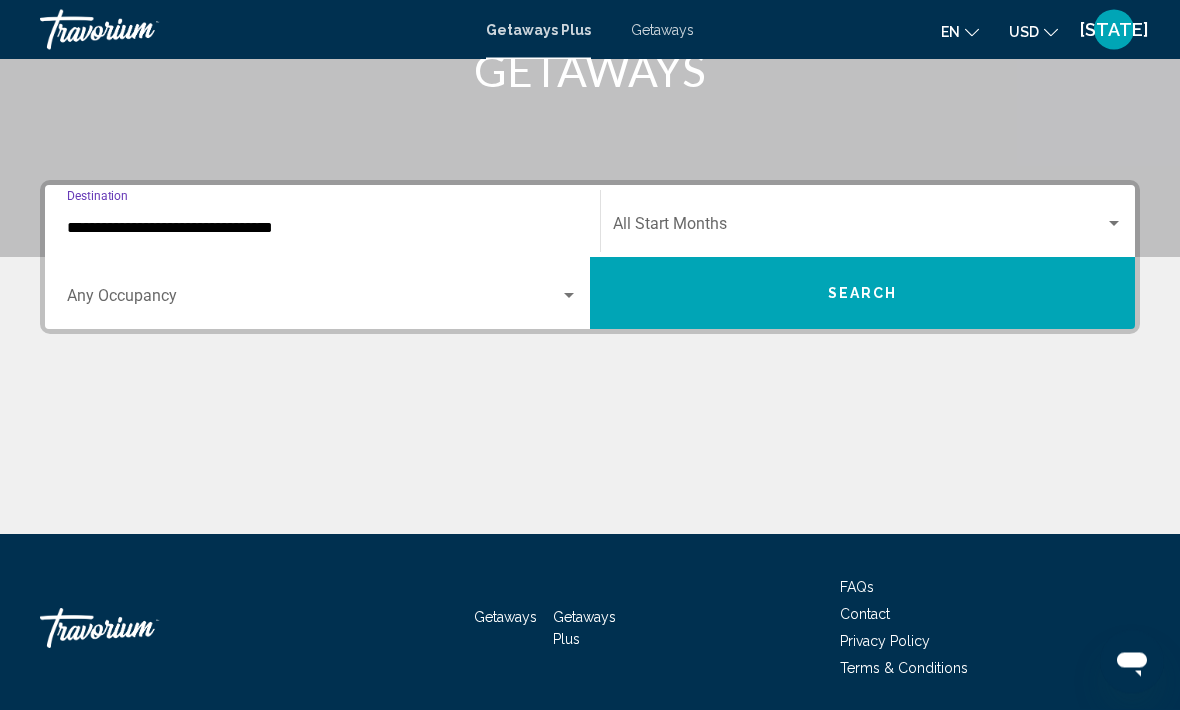 scroll, scrollTop: 346, scrollLeft: 0, axis: vertical 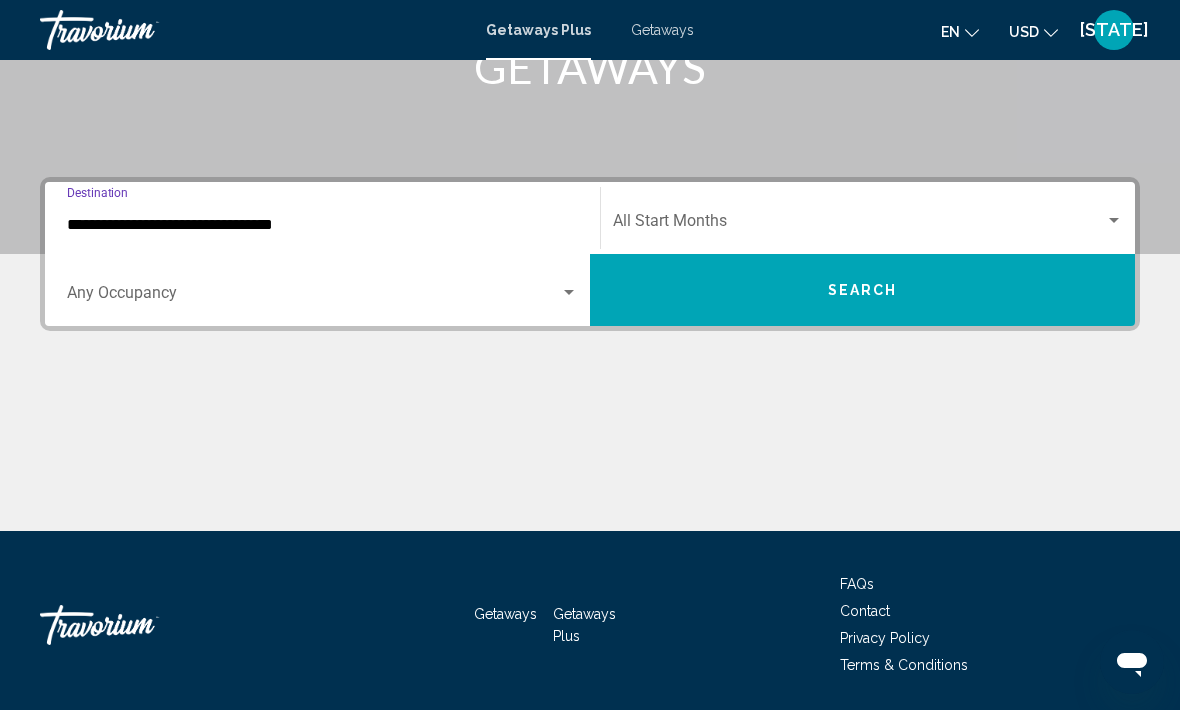 click at bounding box center [859, 225] 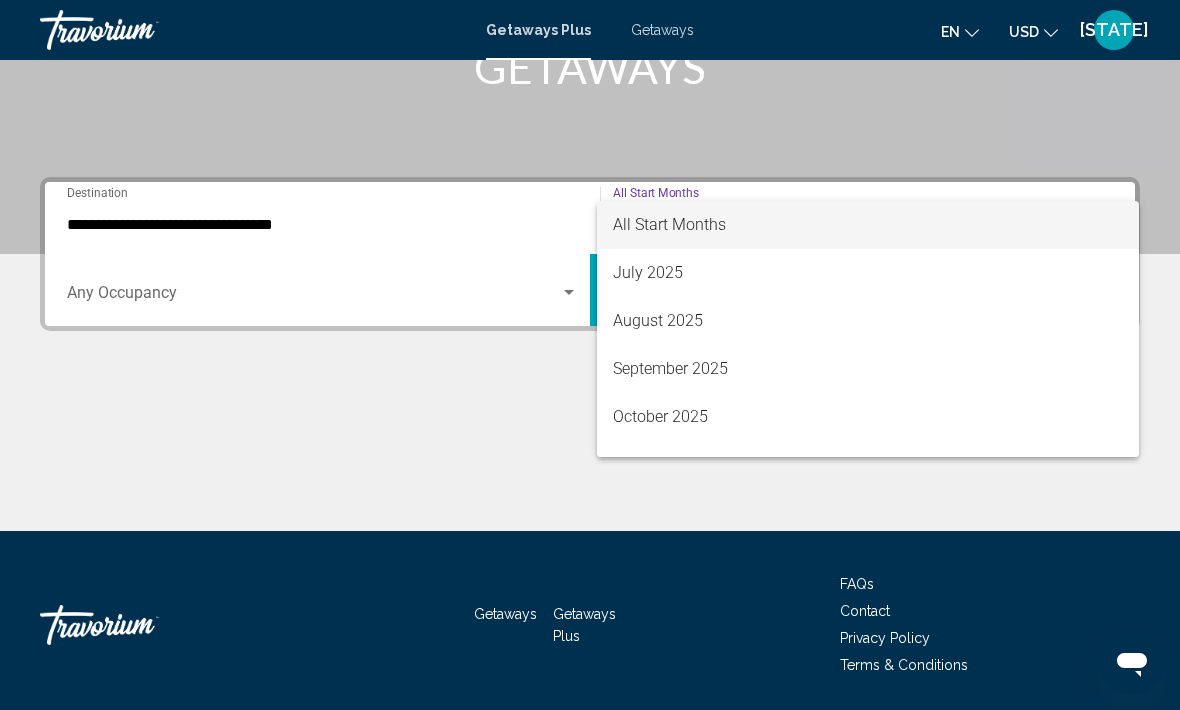click at bounding box center [590, 355] 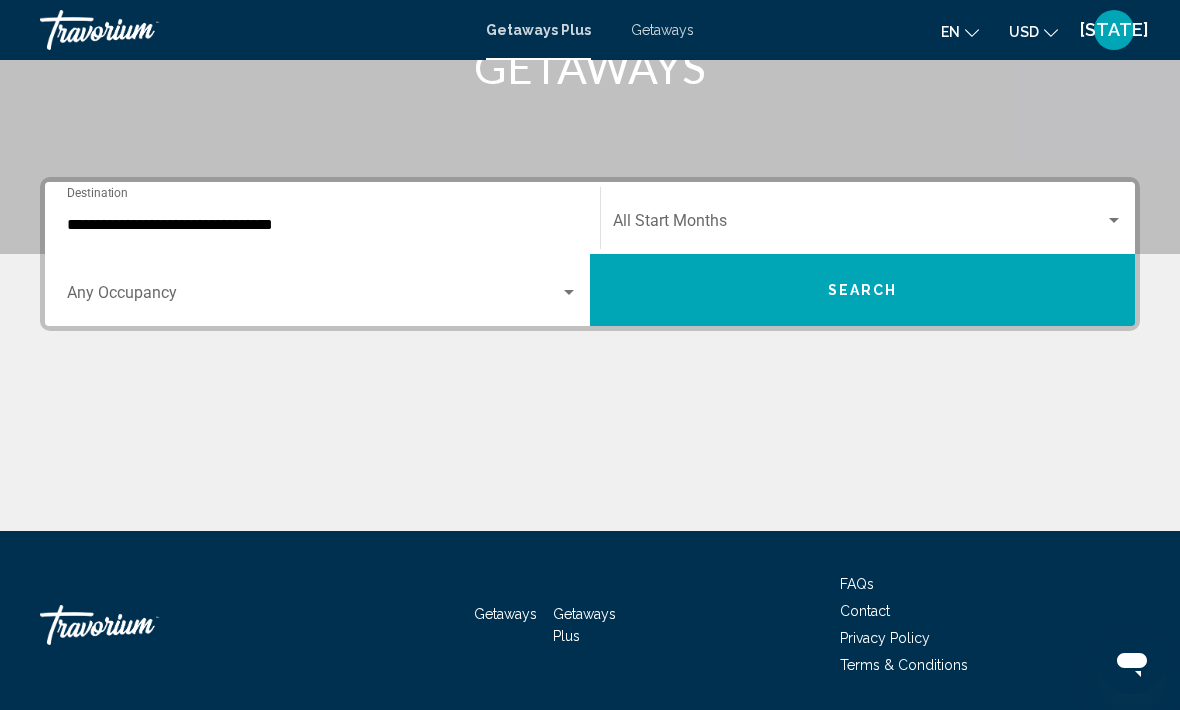 click on "Occupancy Any Occupancy" at bounding box center (322, 290) 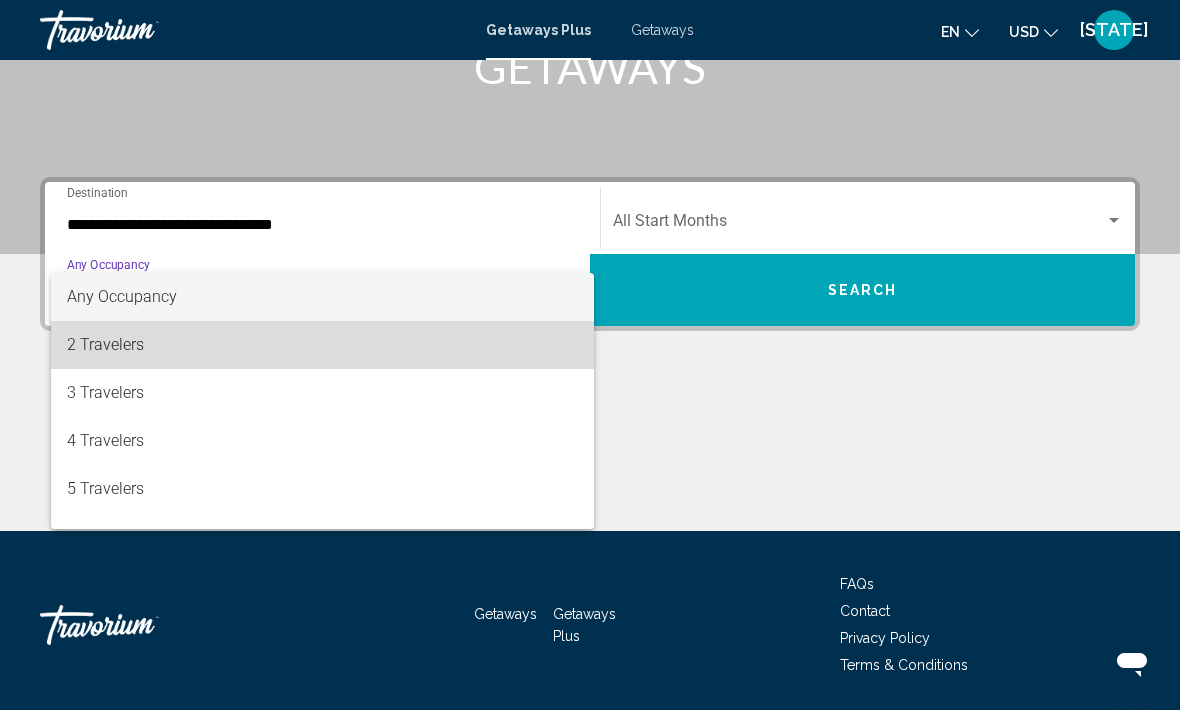 click on "2 Travelers" at bounding box center [322, 345] 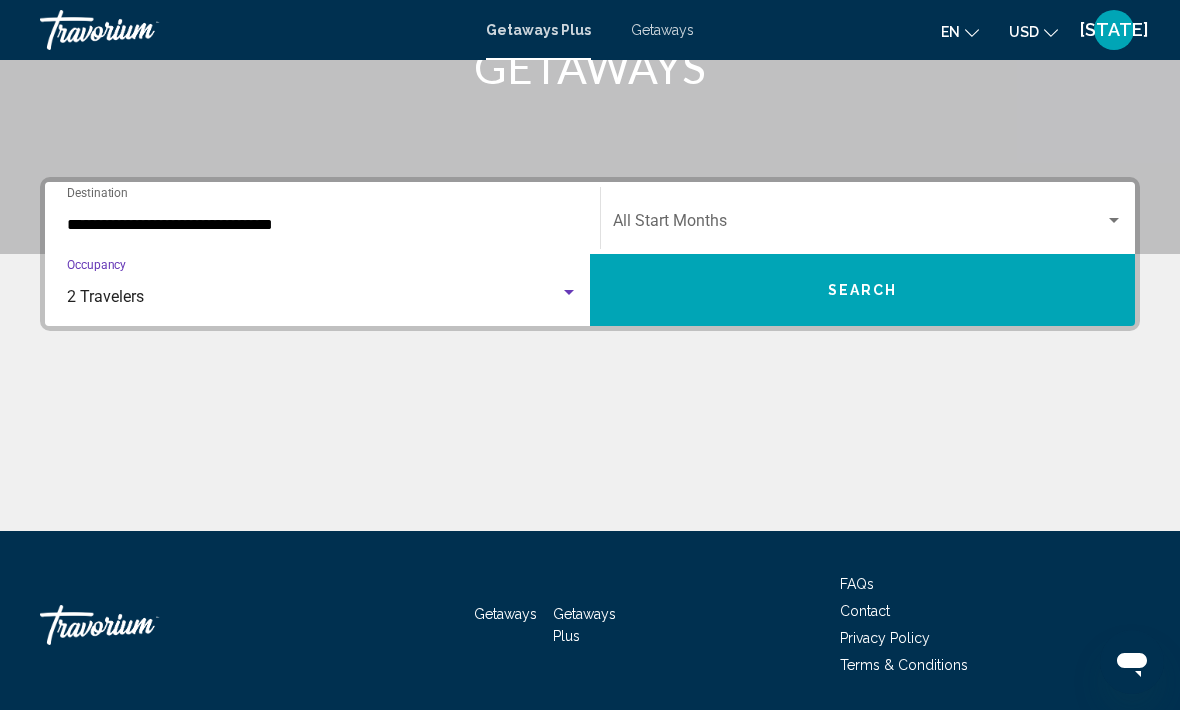 click on "Search" at bounding box center [862, 290] 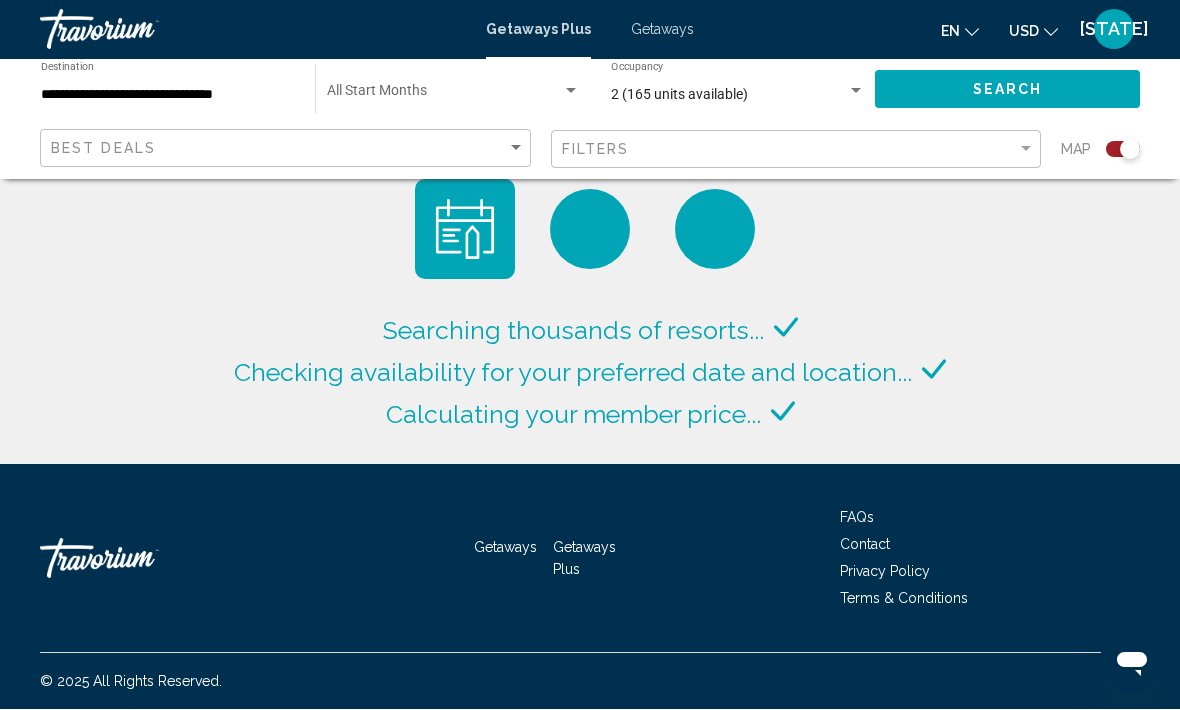 scroll, scrollTop: 1, scrollLeft: 0, axis: vertical 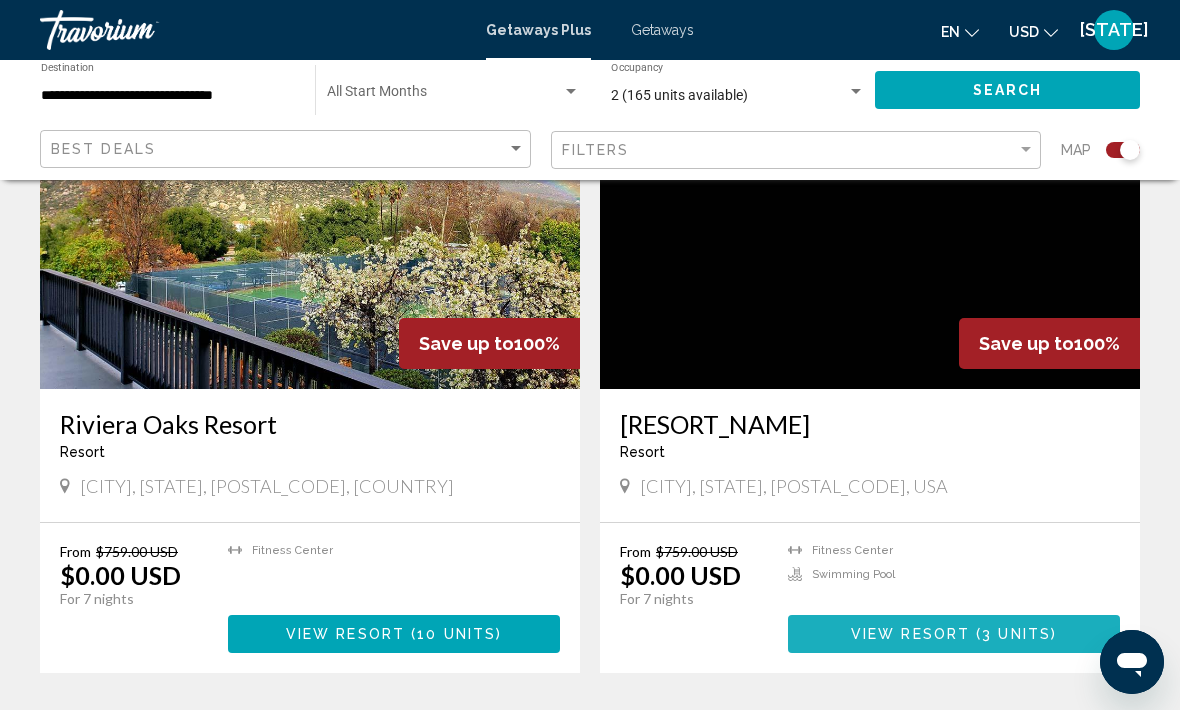 click on "3 units" at bounding box center [1016, 635] 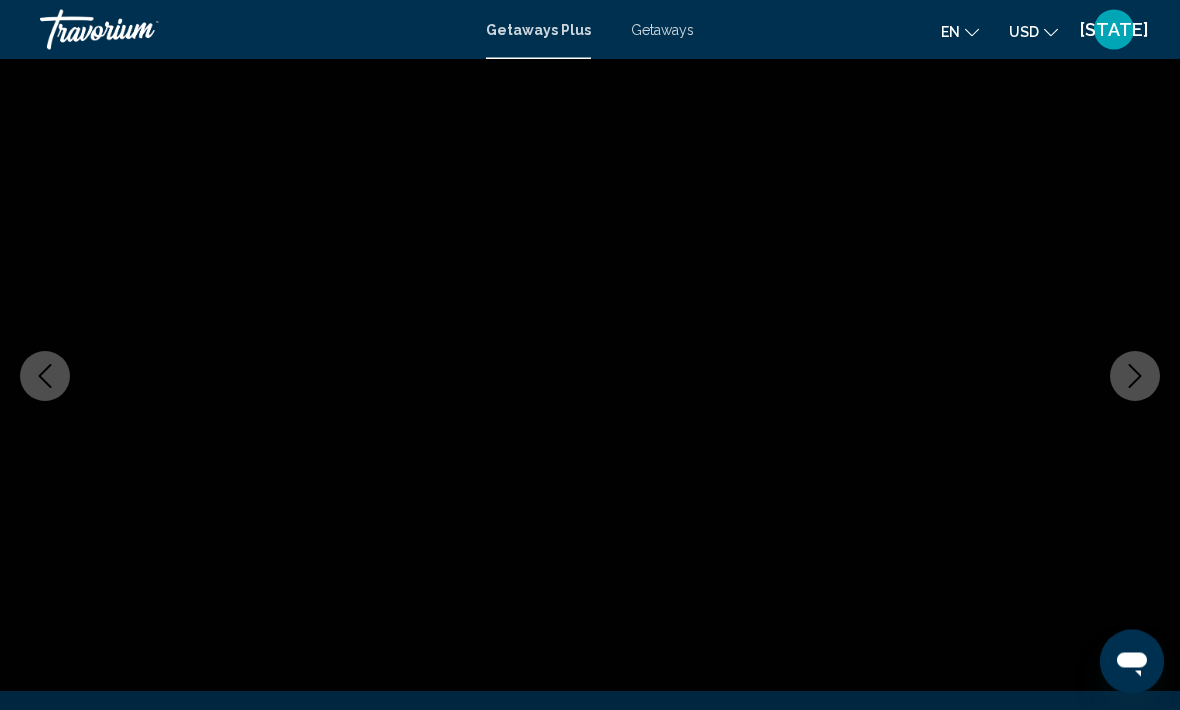 scroll, scrollTop: 0, scrollLeft: 0, axis: both 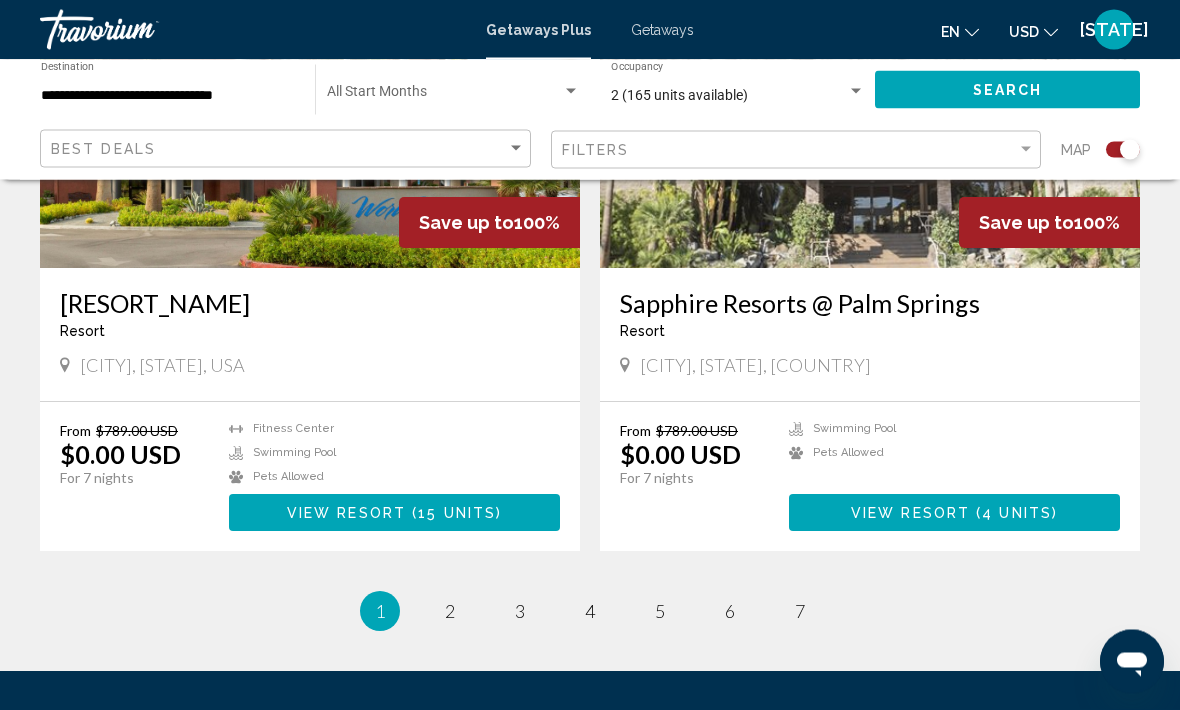 click on "**********" 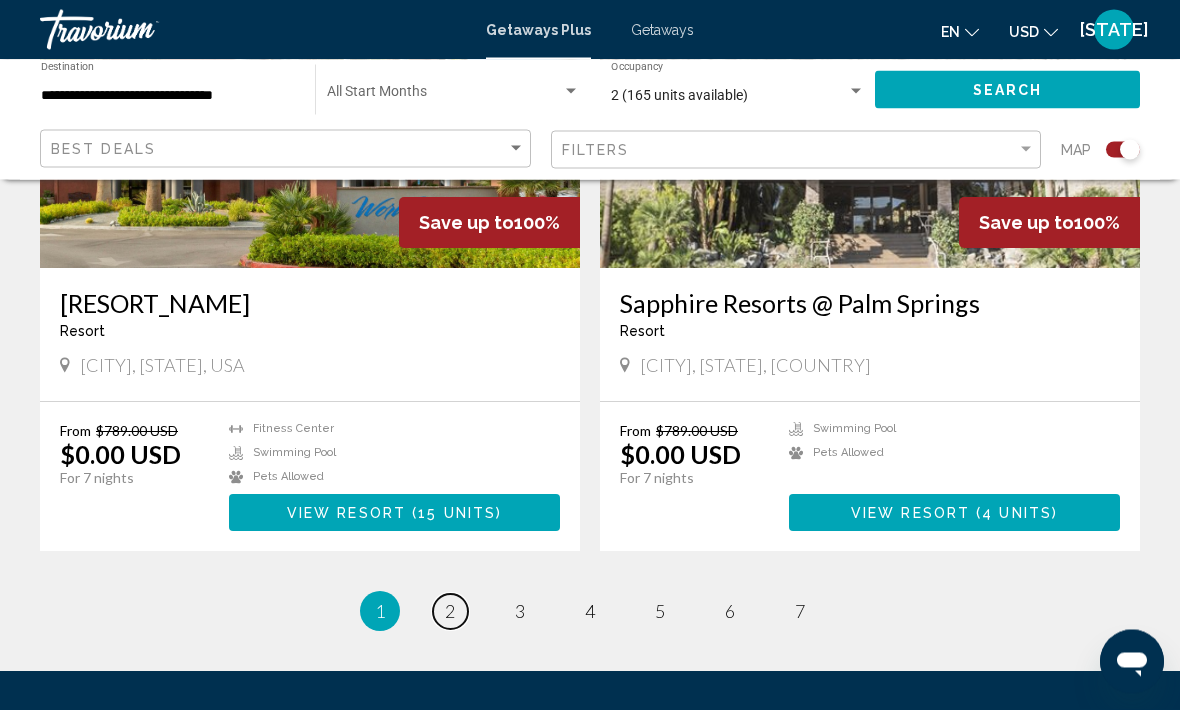 click on "2" at bounding box center (450, 612) 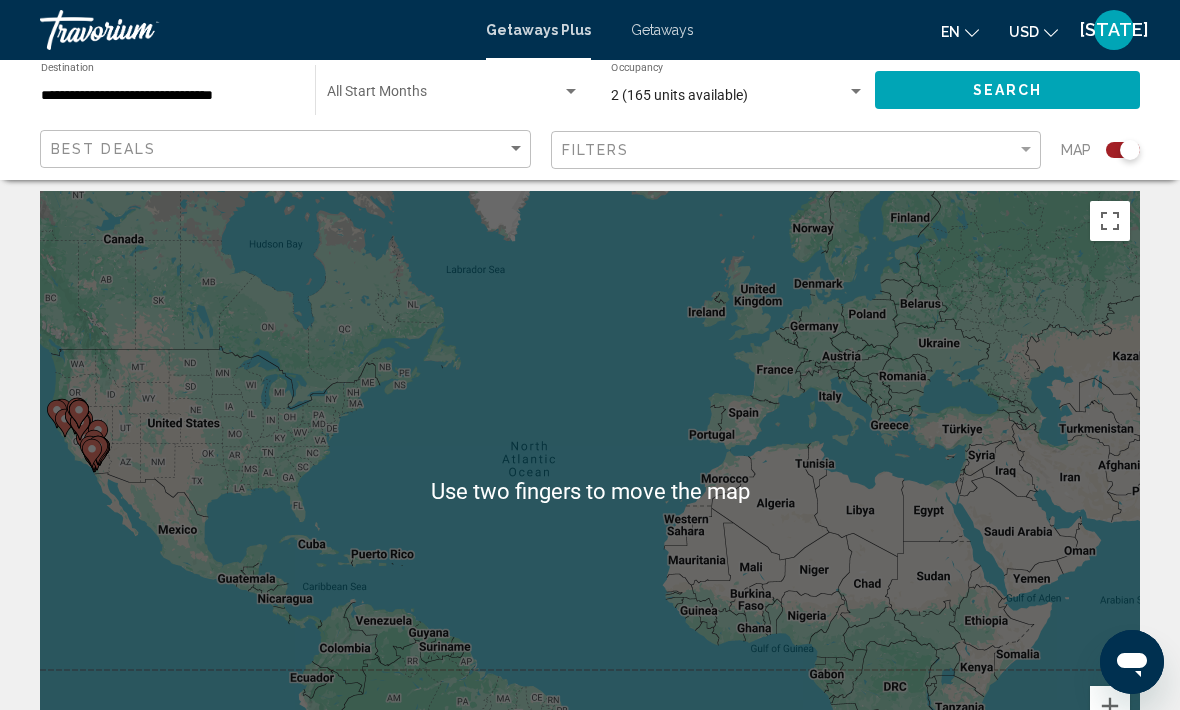scroll, scrollTop: 0, scrollLeft: 0, axis: both 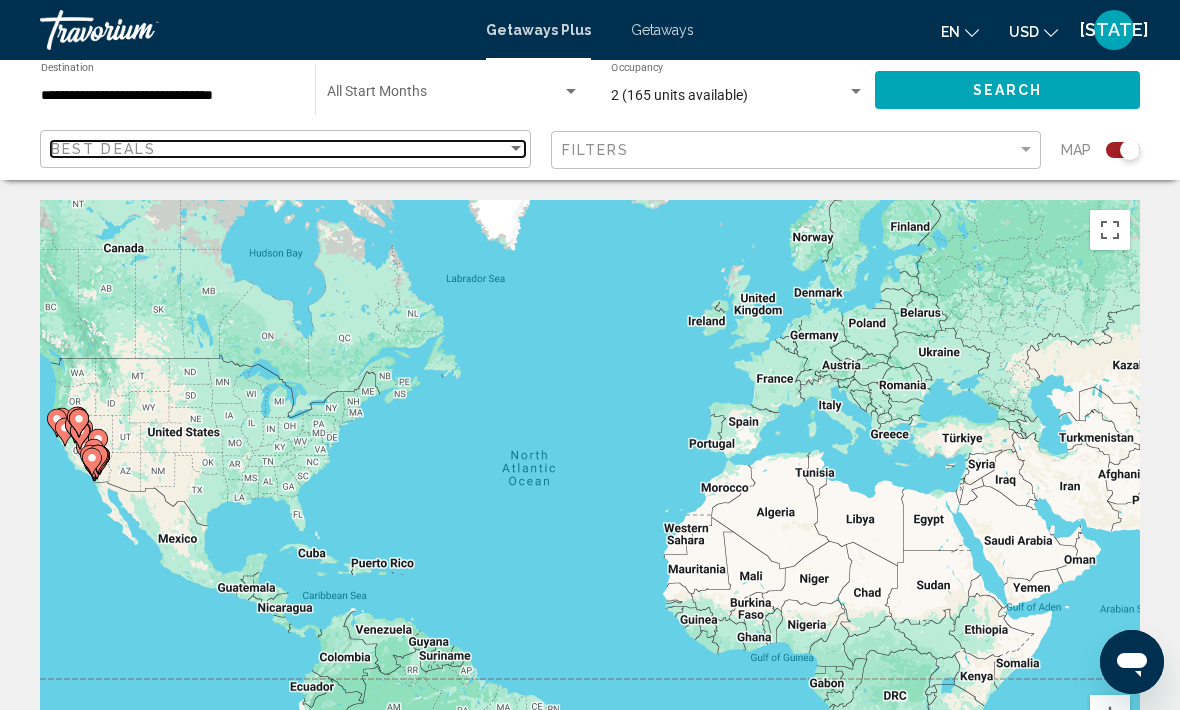 click on "Best Deals" at bounding box center [279, 149] 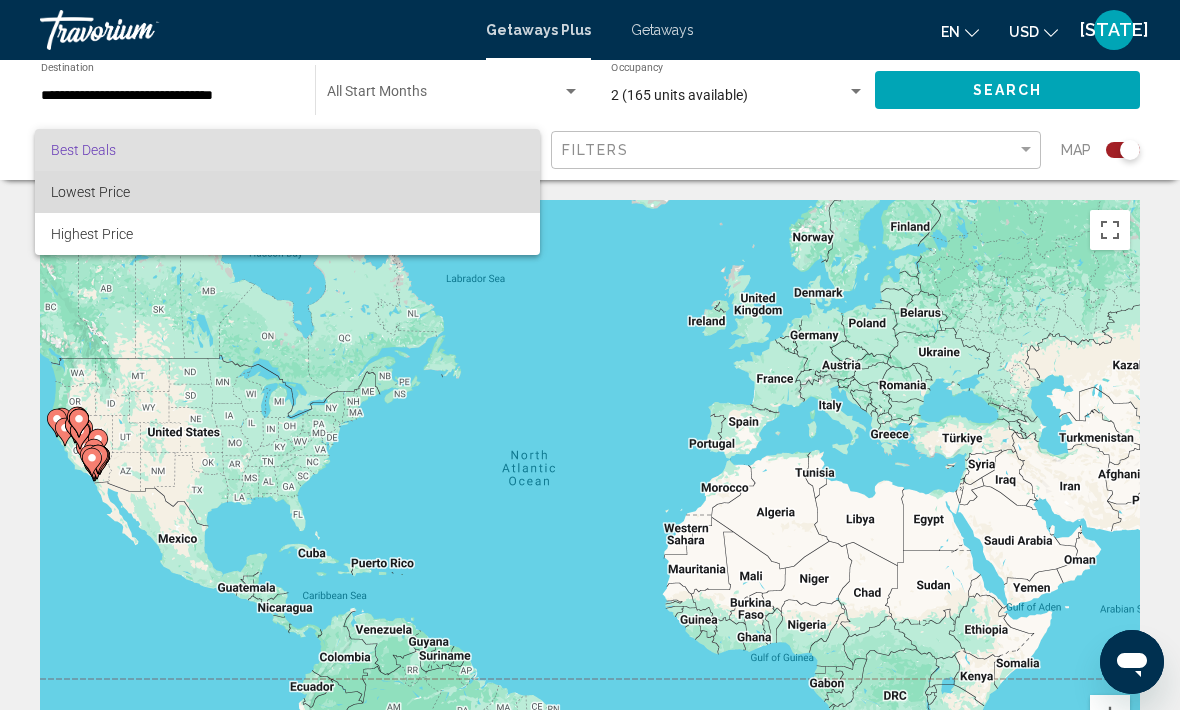 click on "Lowest Price" at bounding box center (287, 192) 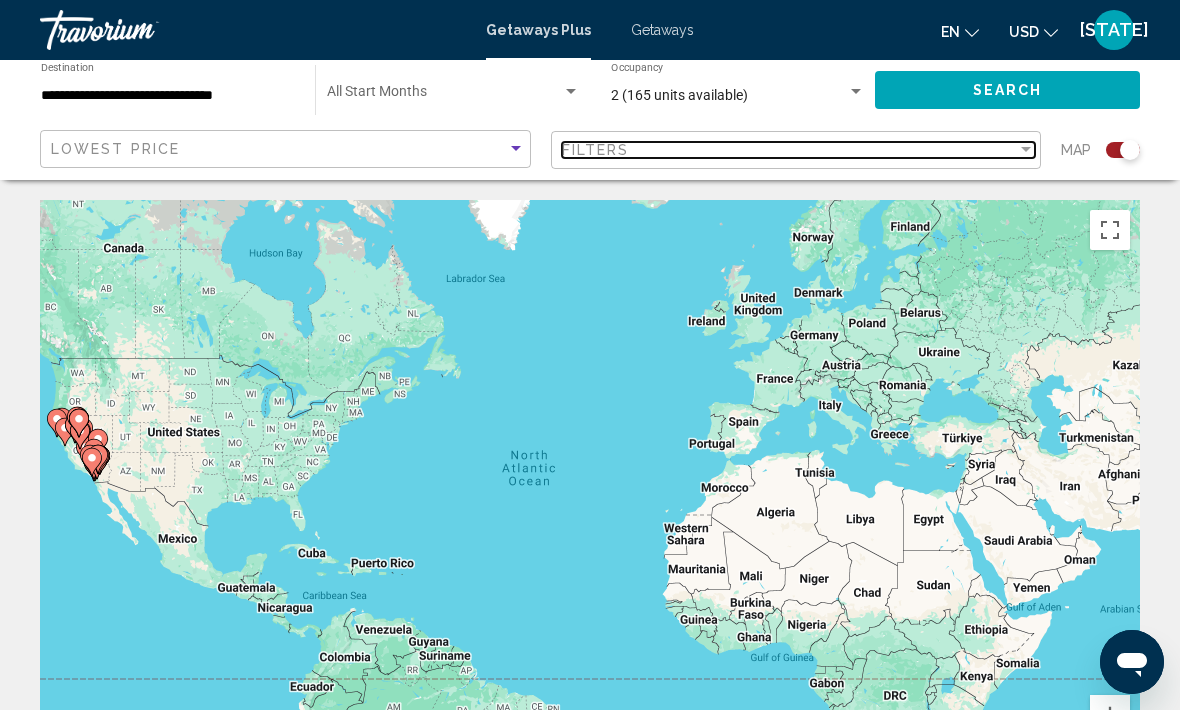 click on "Filters" at bounding box center (790, 150) 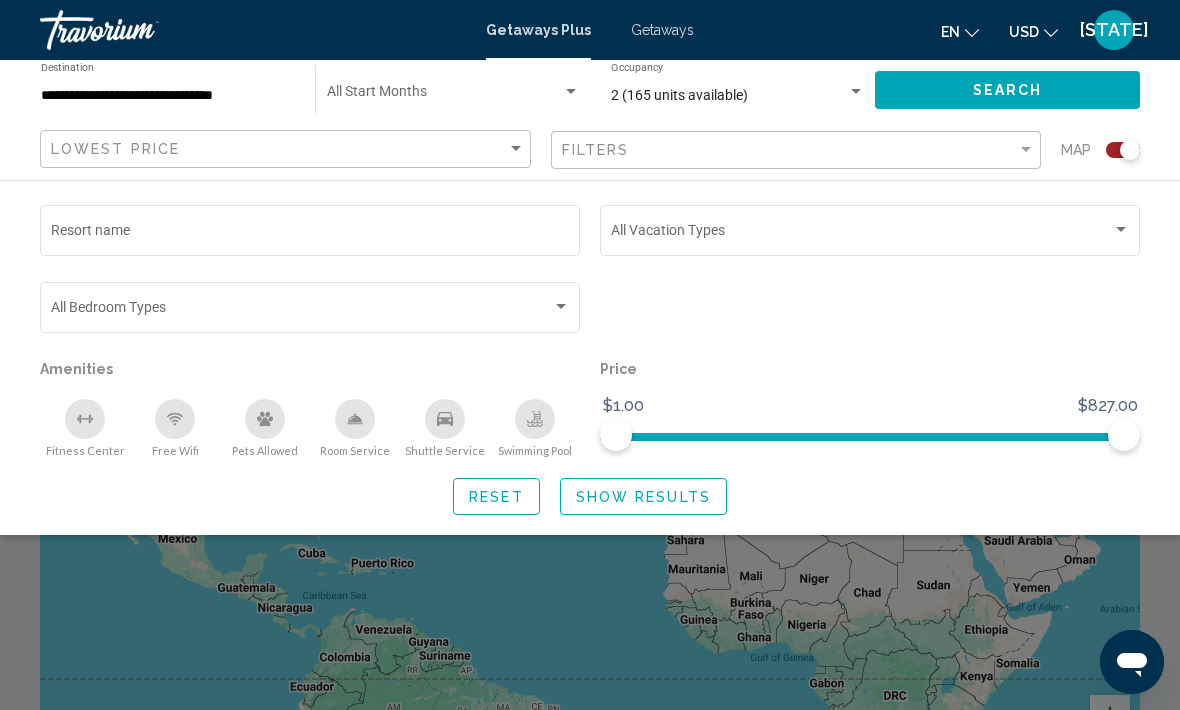 click at bounding box center [1121, 230] 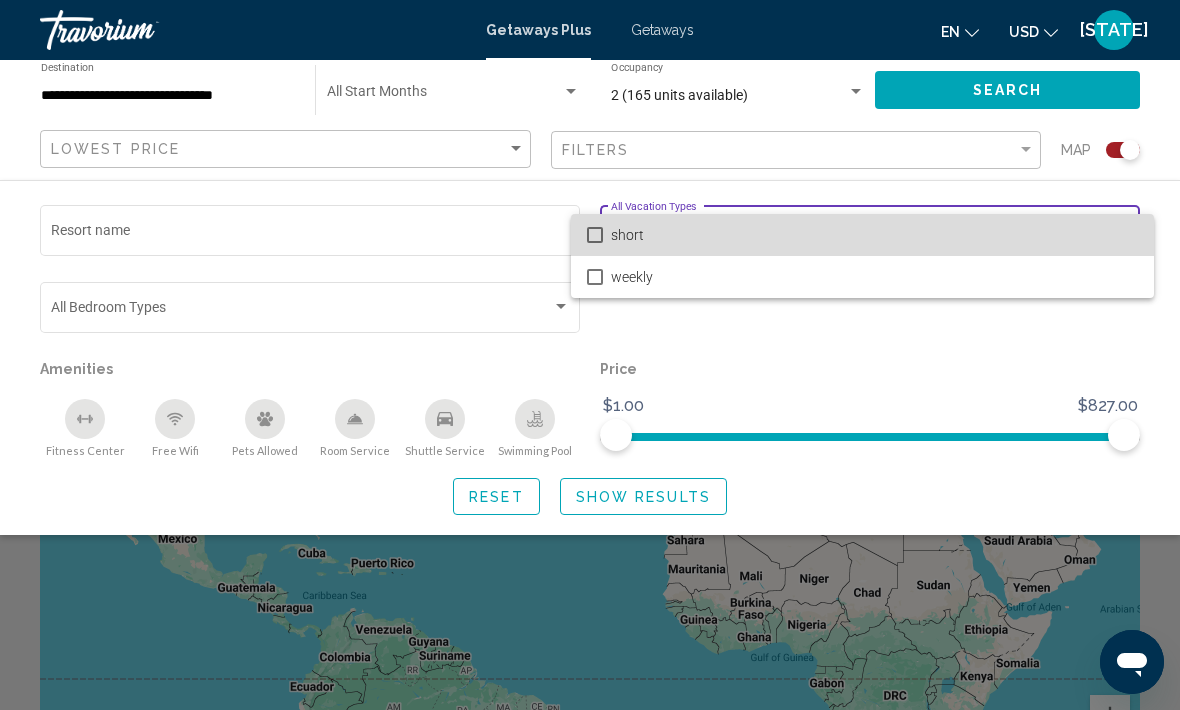 click on "short" at bounding box center [874, 235] 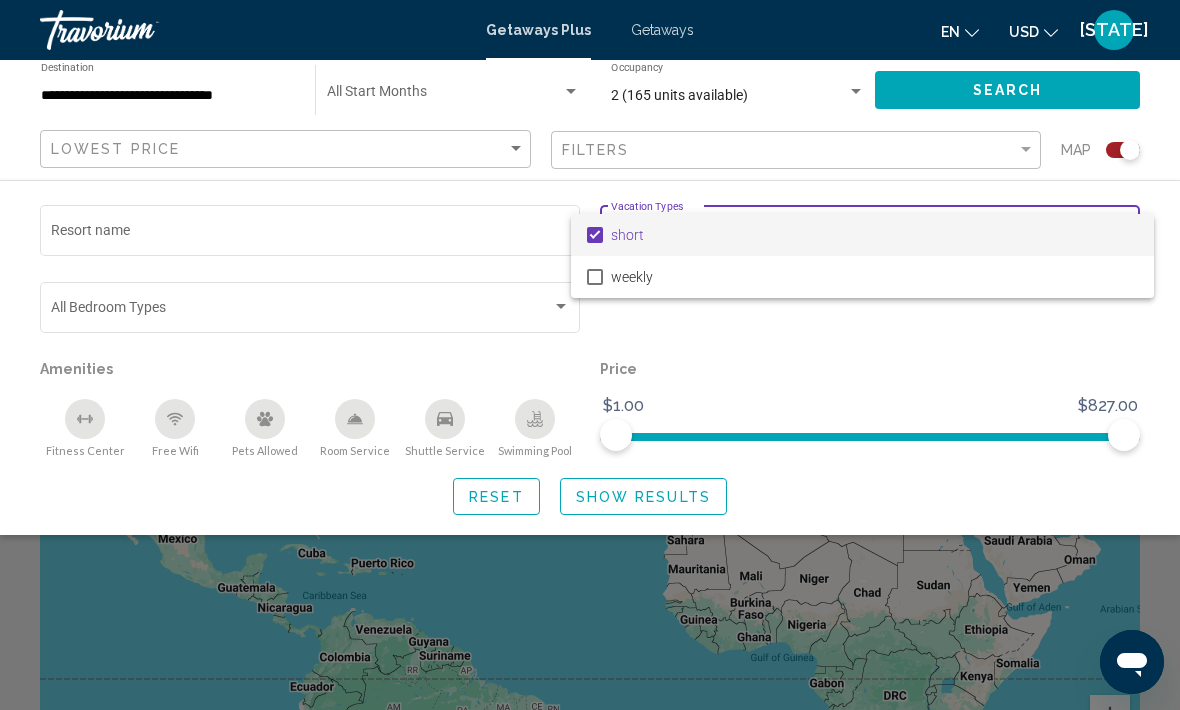 click at bounding box center (590, 355) 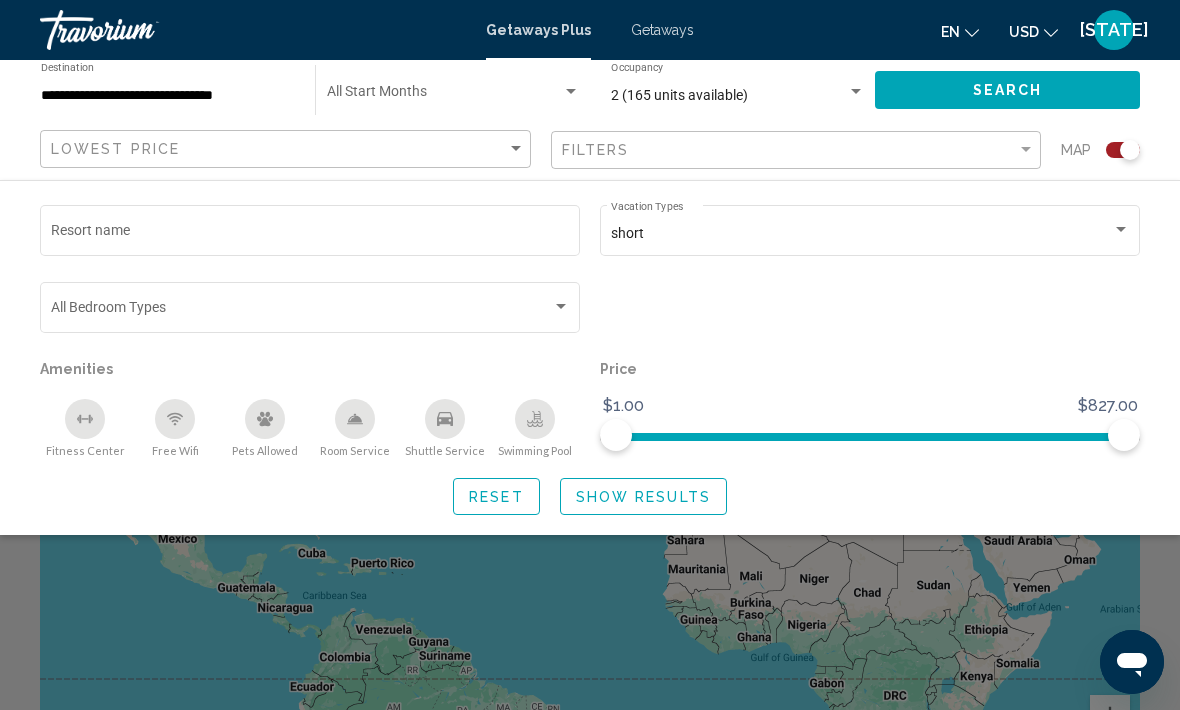click on "Show Results" 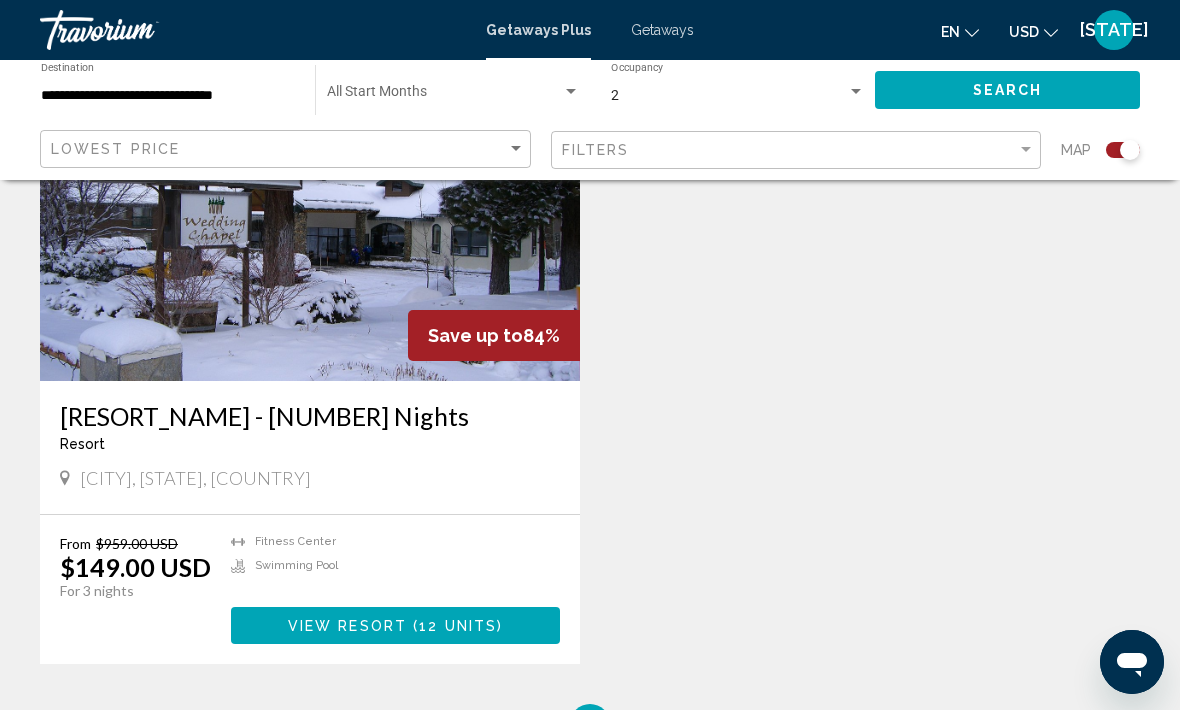 scroll, scrollTop: 2146, scrollLeft: 0, axis: vertical 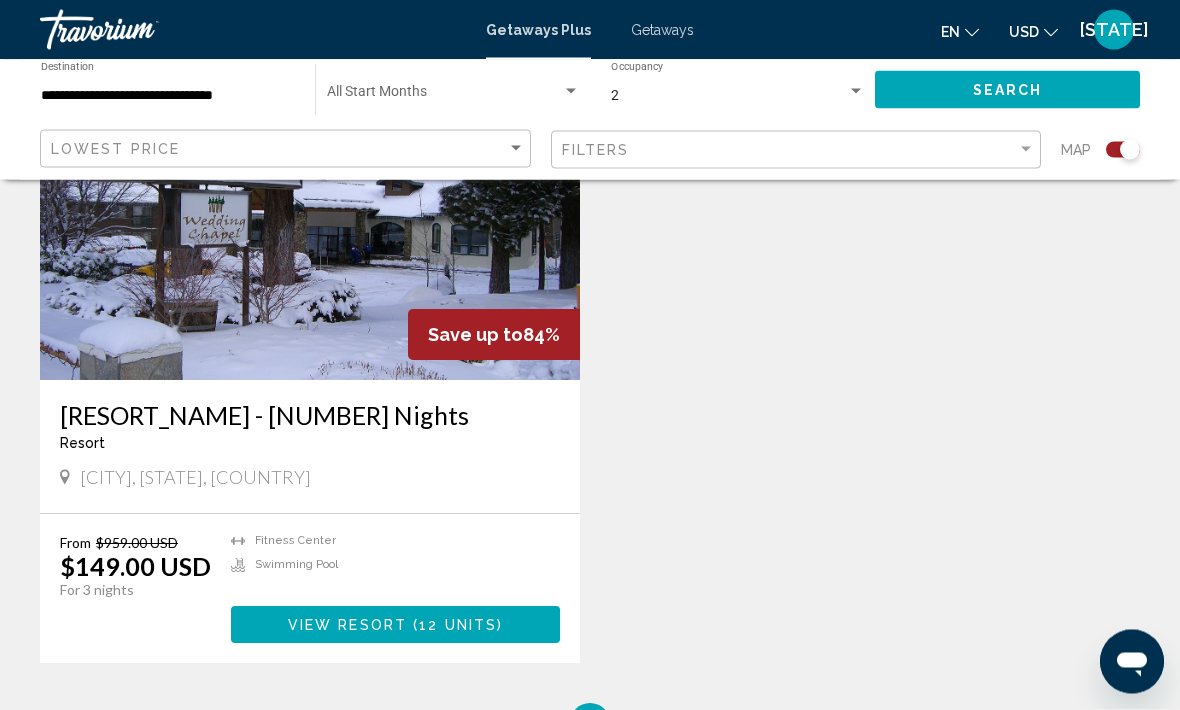 click on "12 units" at bounding box center [458, 626] 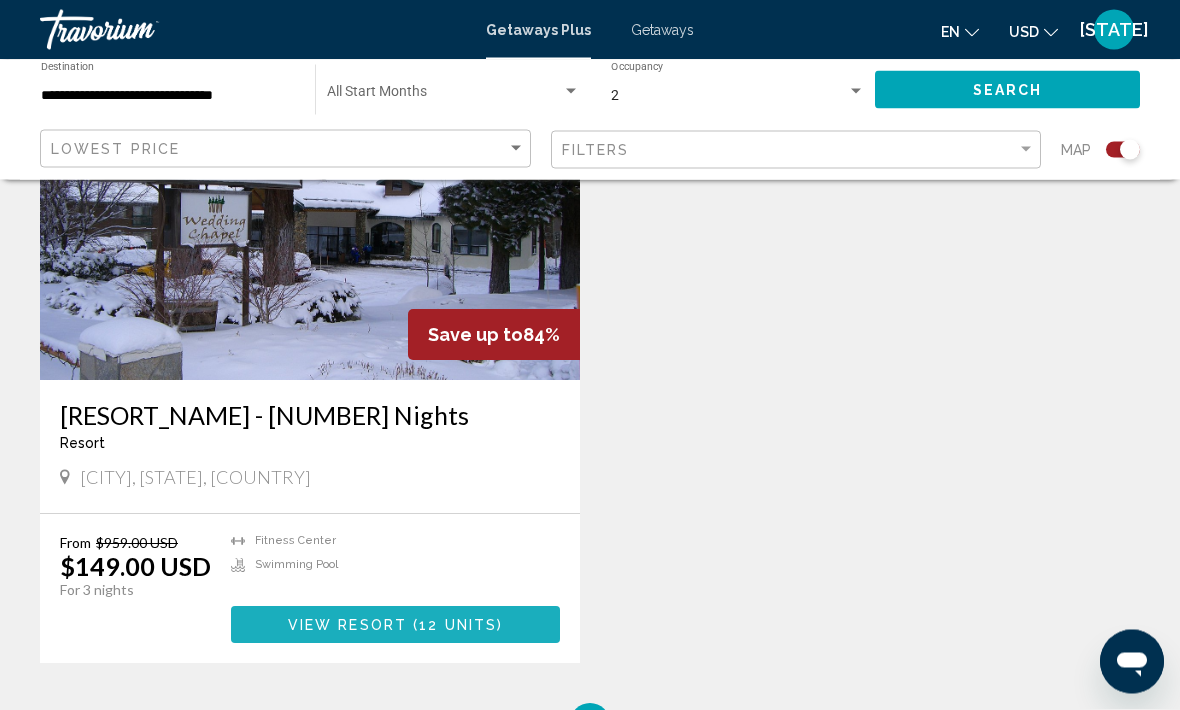 scroll, scrollTop: 2147, scrollLeft: 0, axis: vertical 